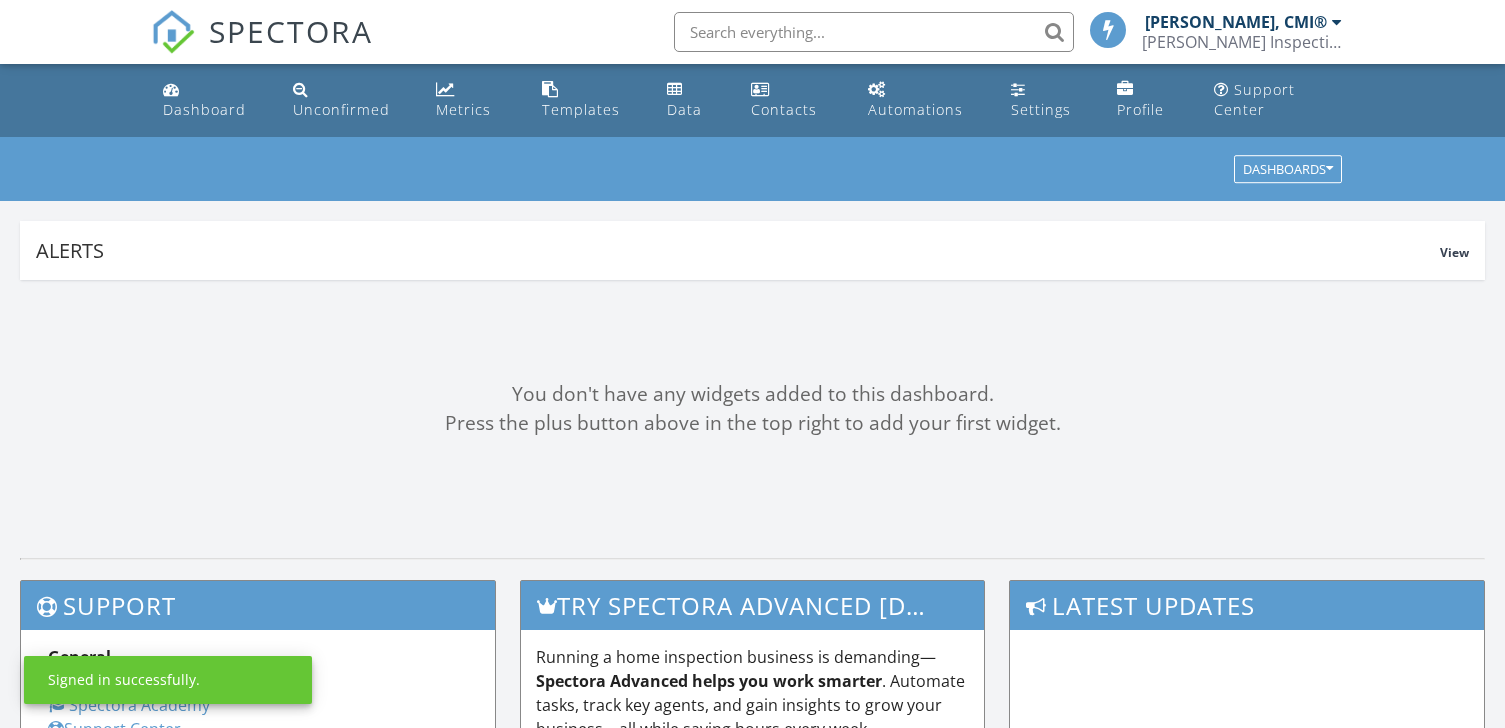 scroll, scrollTop: 0, scrollLeft: 0, axis: both 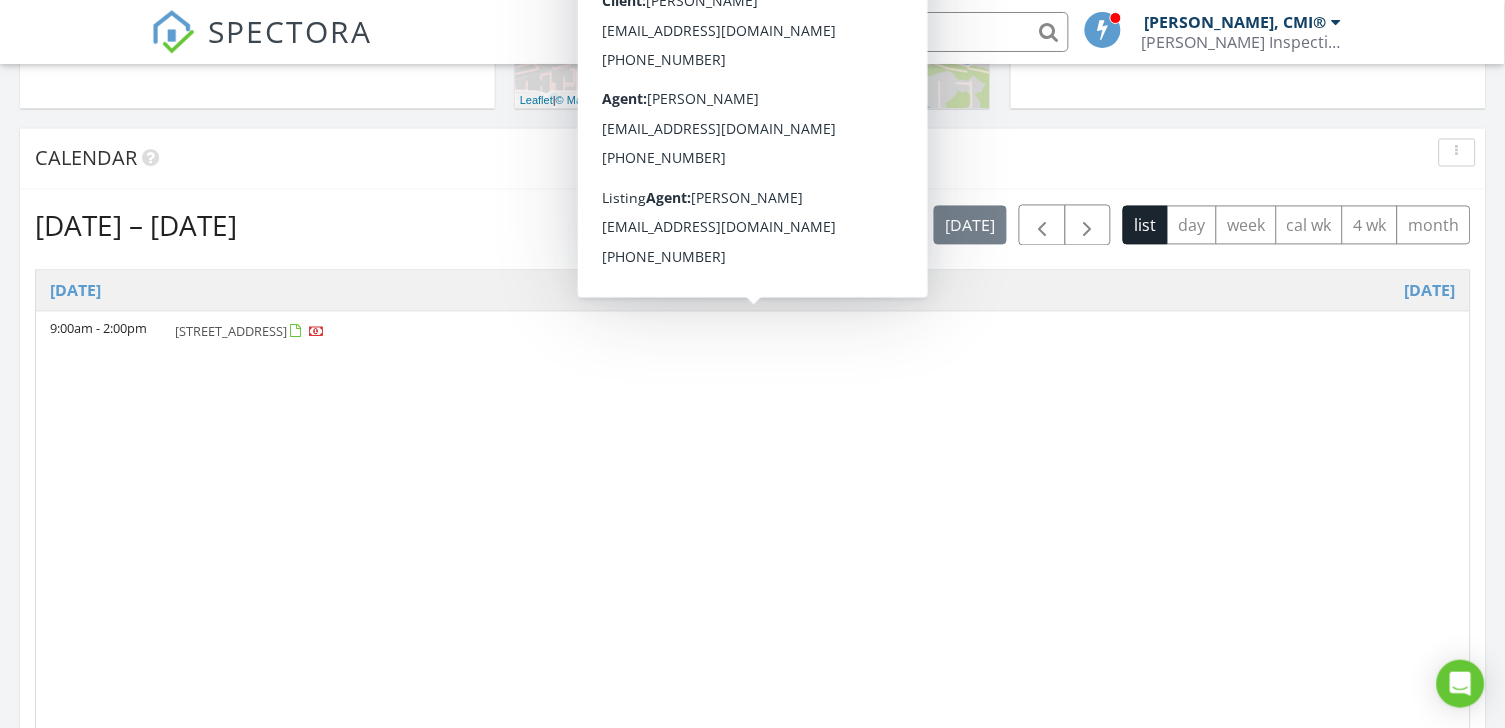 click on "16291 Eagle View Dr, Spring Hill 34610" at bounding box center [231, 332] 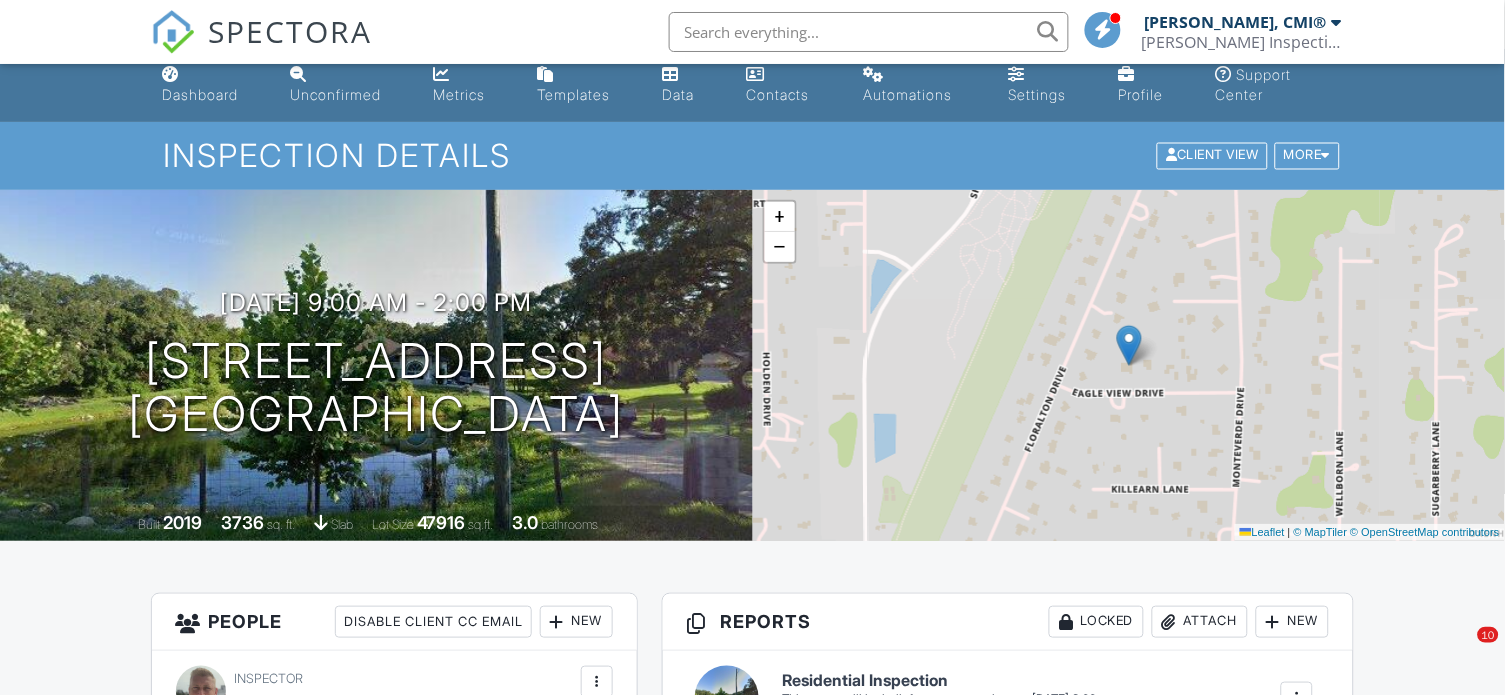 scroll, scrollTop: 49, scrollLeft: 0, axis: vertical 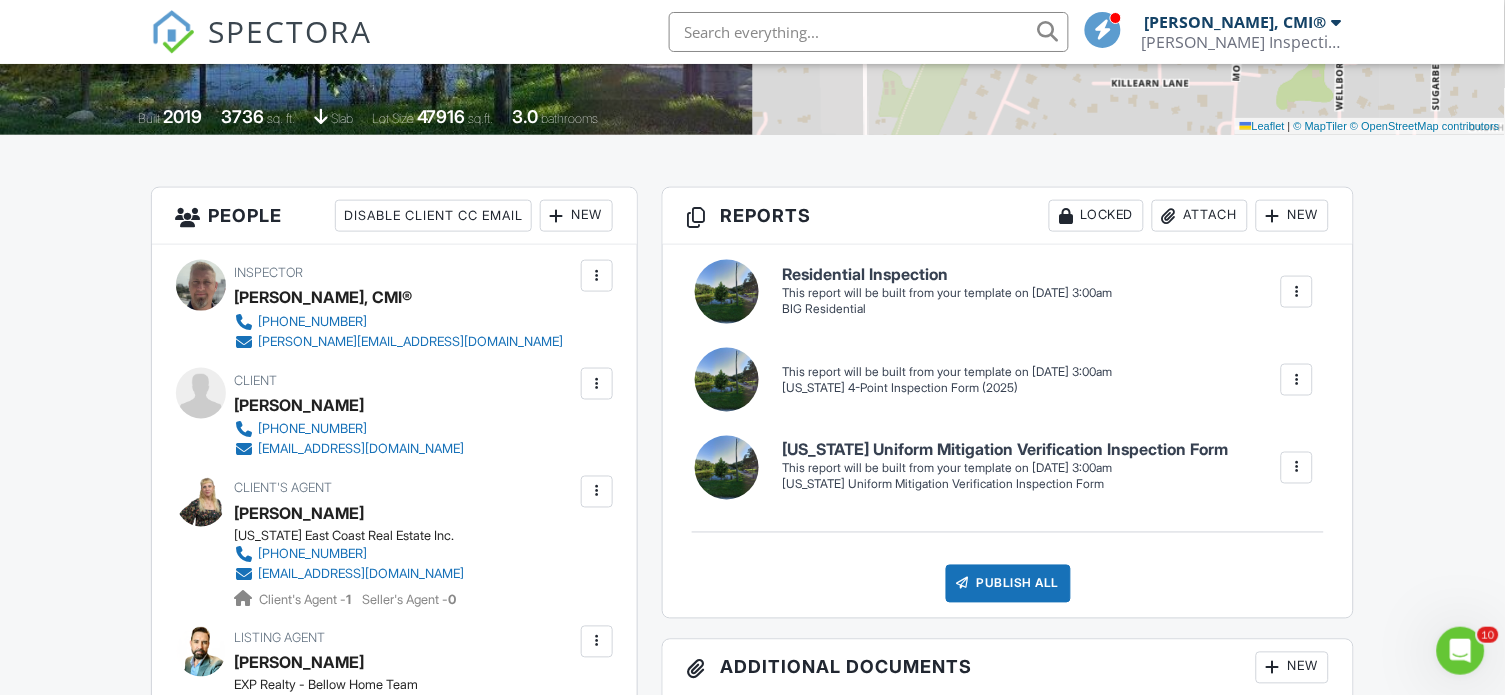 click at bounding box center [1297, 292] 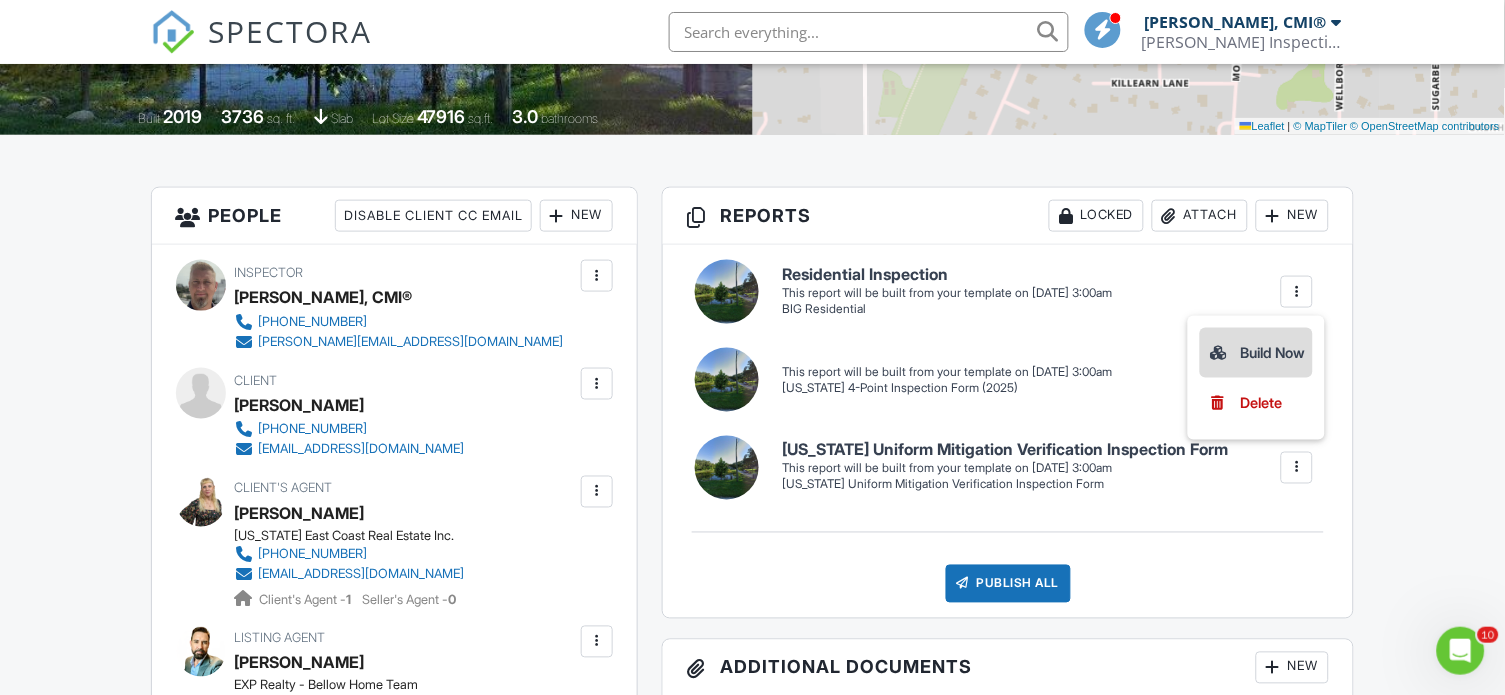 click on "Build Now" at bounding box center (1256, 353) 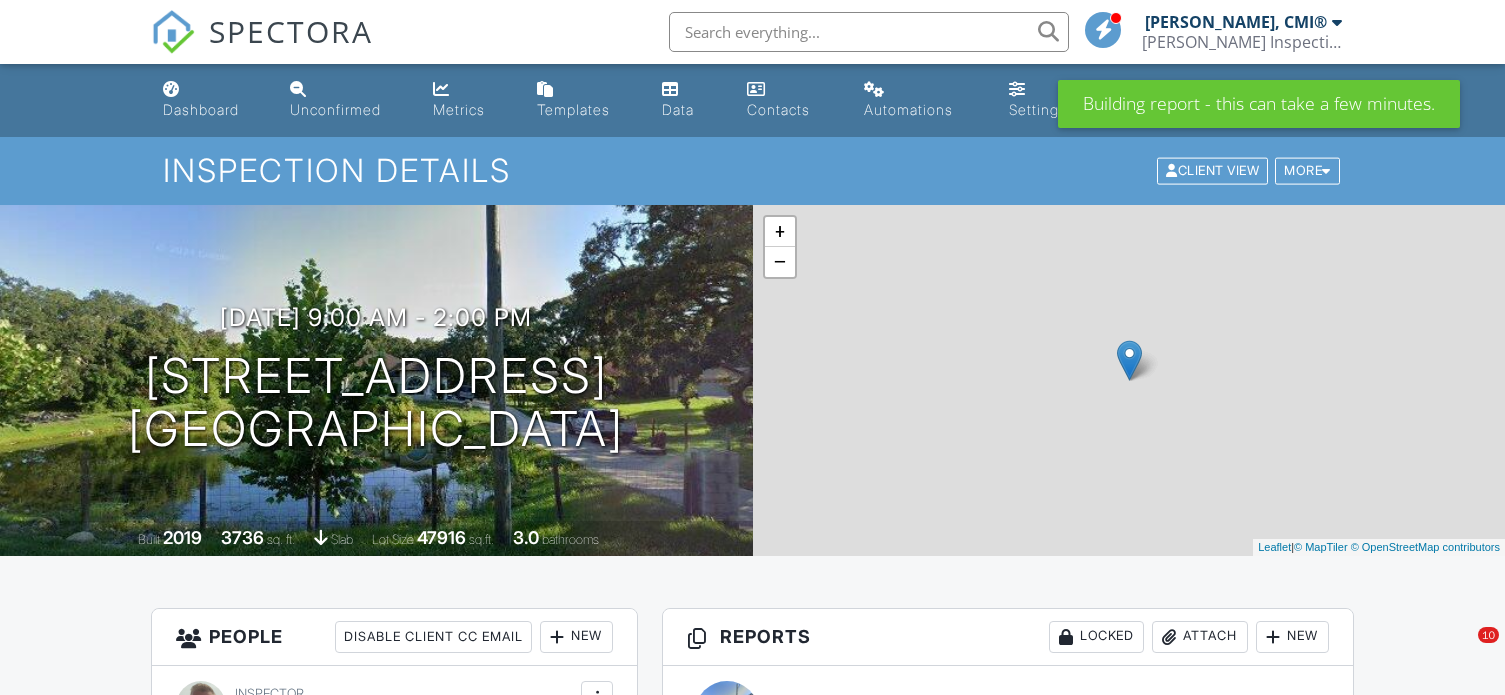 scroll, scrollTop: 0, scrollLeft: 0, axis: both 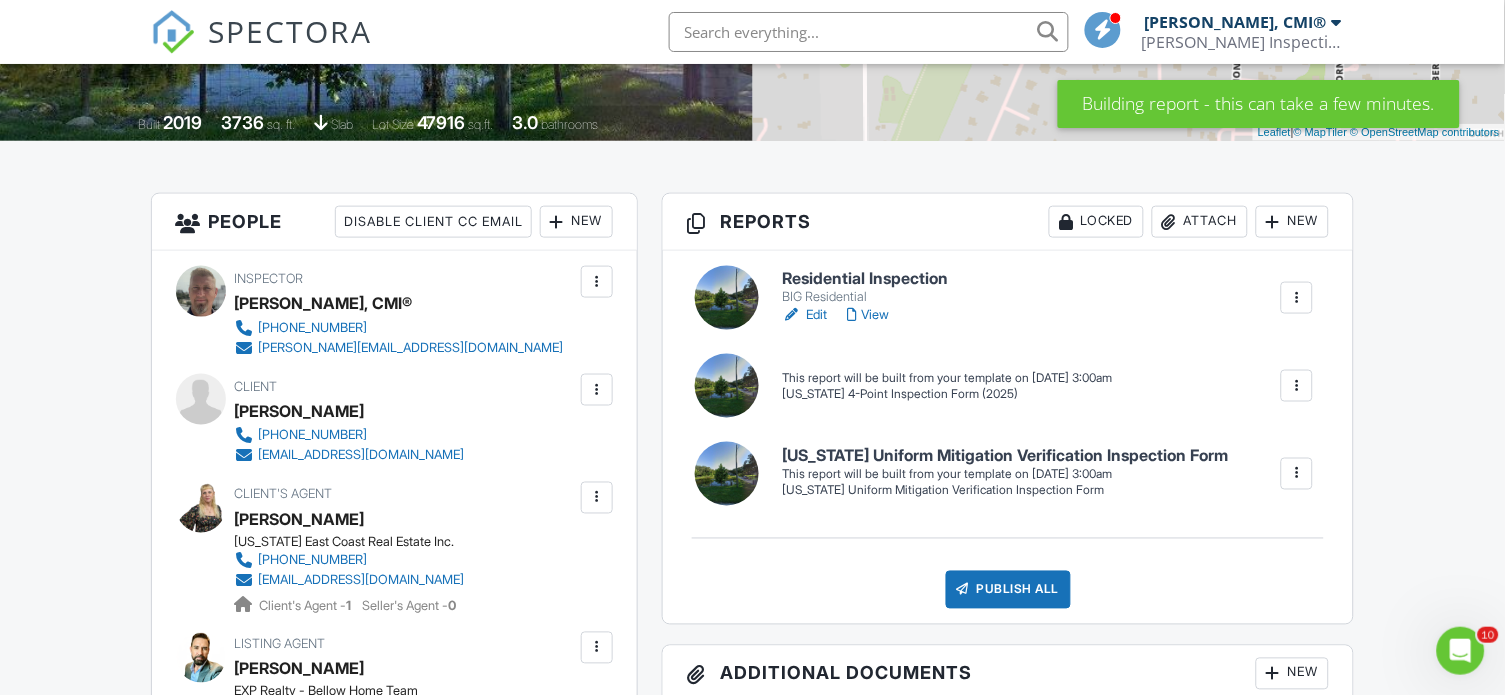 click at bounding box center [1297, 386] 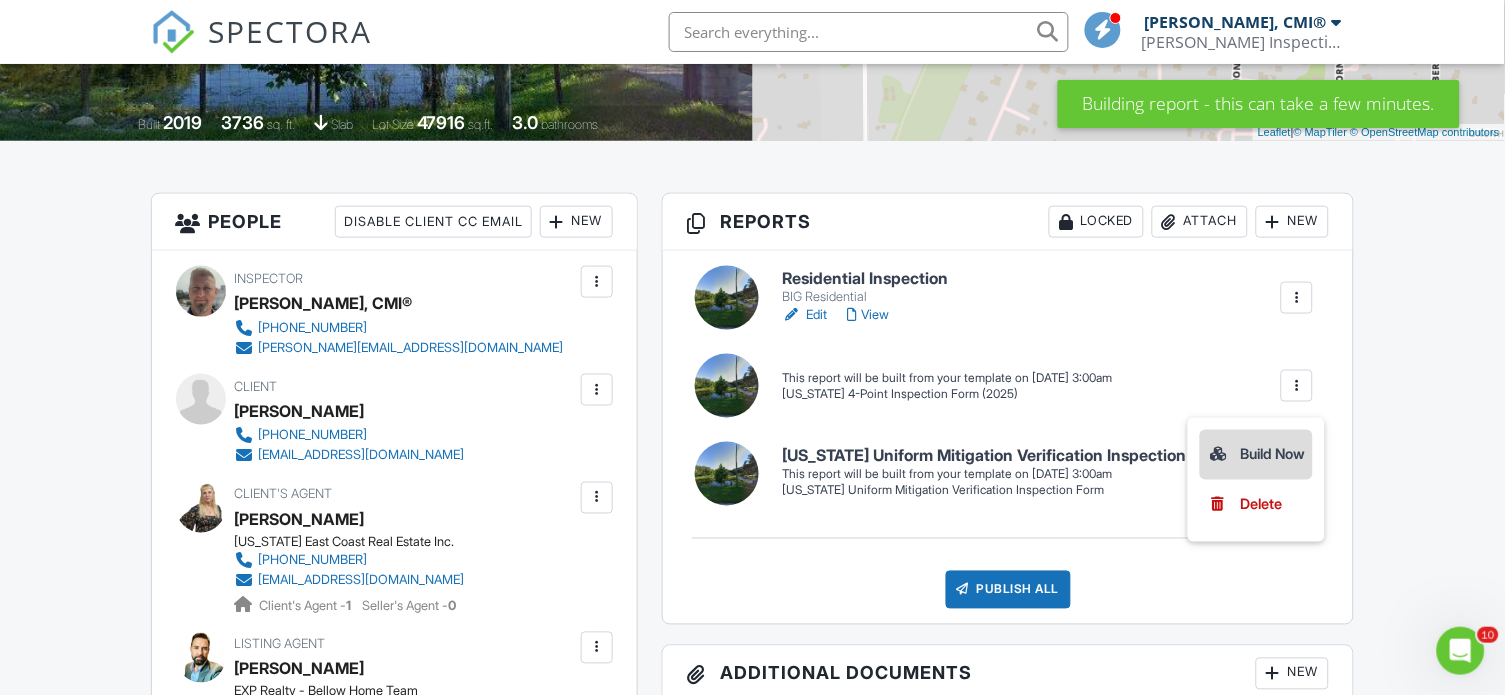 click on "Build Now" at bounding box center [1256, 455] 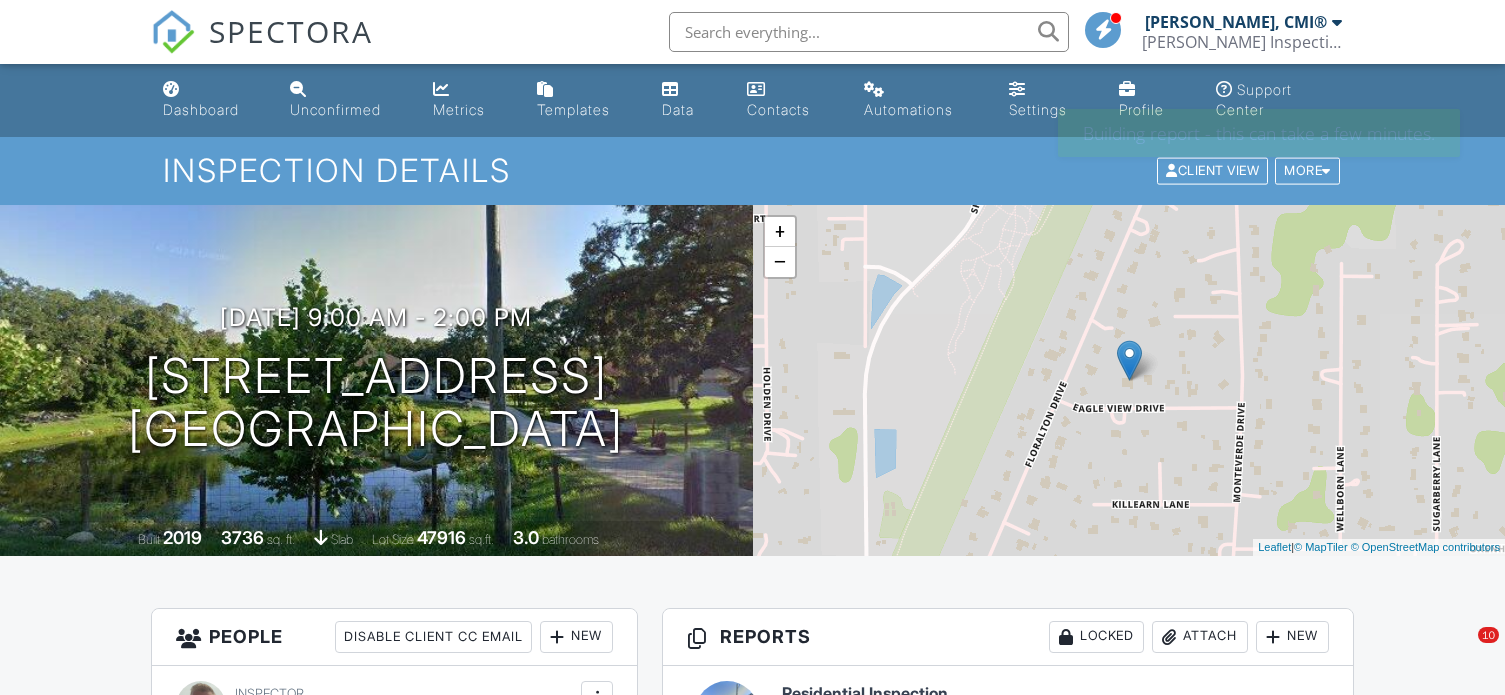 scroll, scrollTop: 0, scrollLeft: 0, axis: both 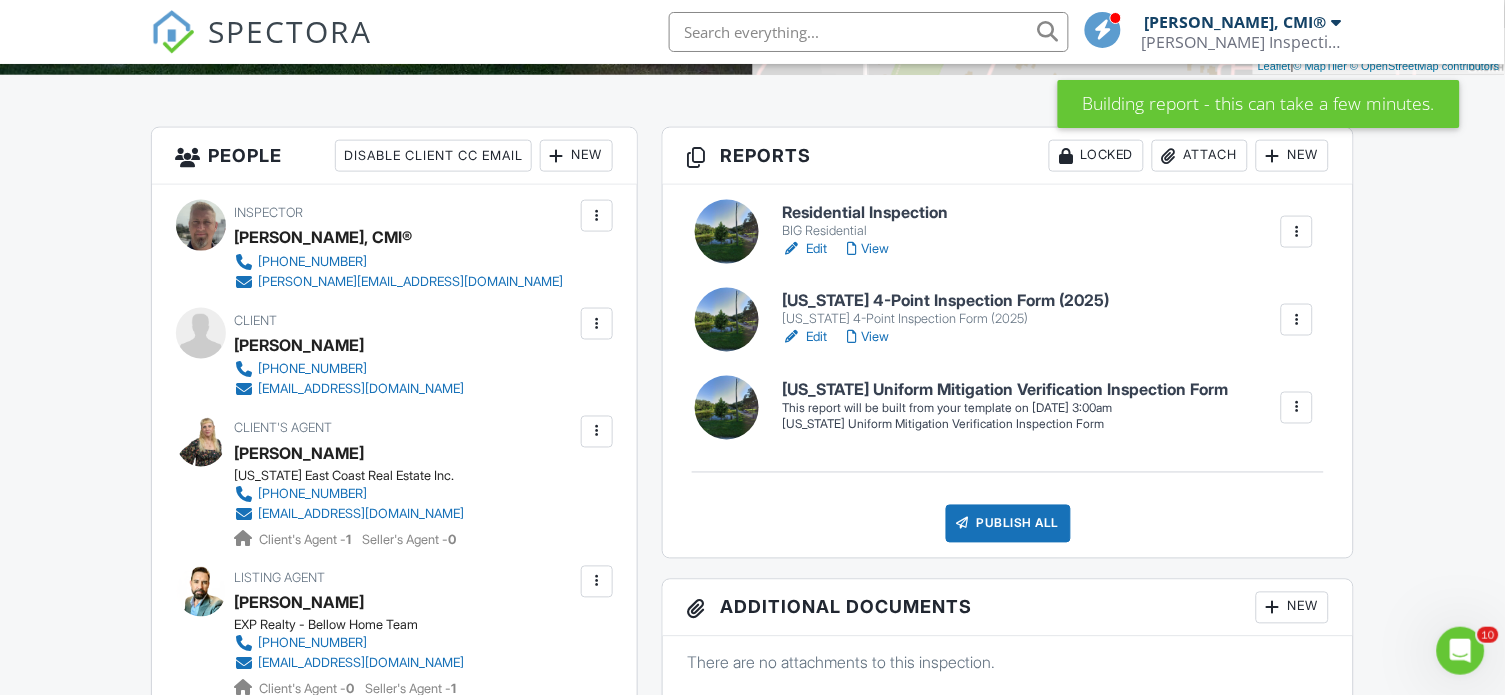 click at bounding box center [1297, 408] 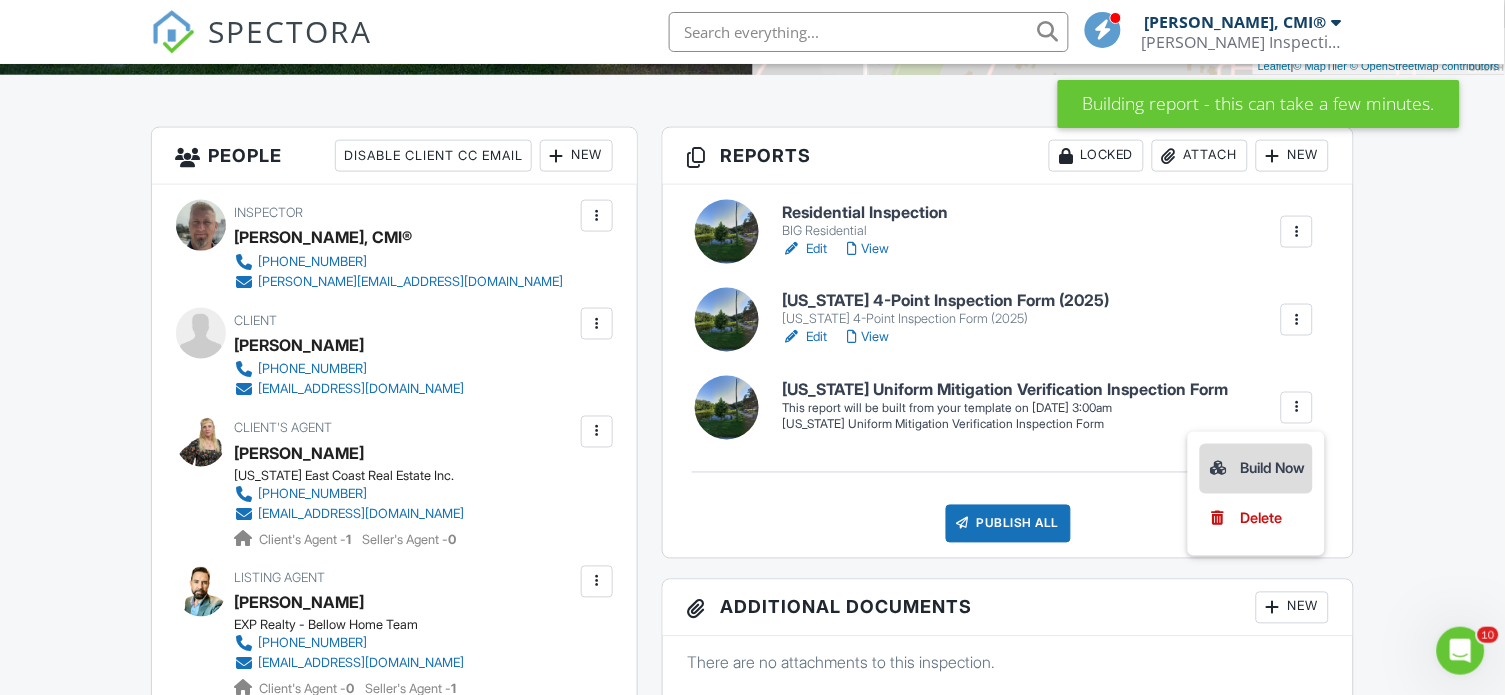 click on "Build Now" at bounding box center [1256, 469] 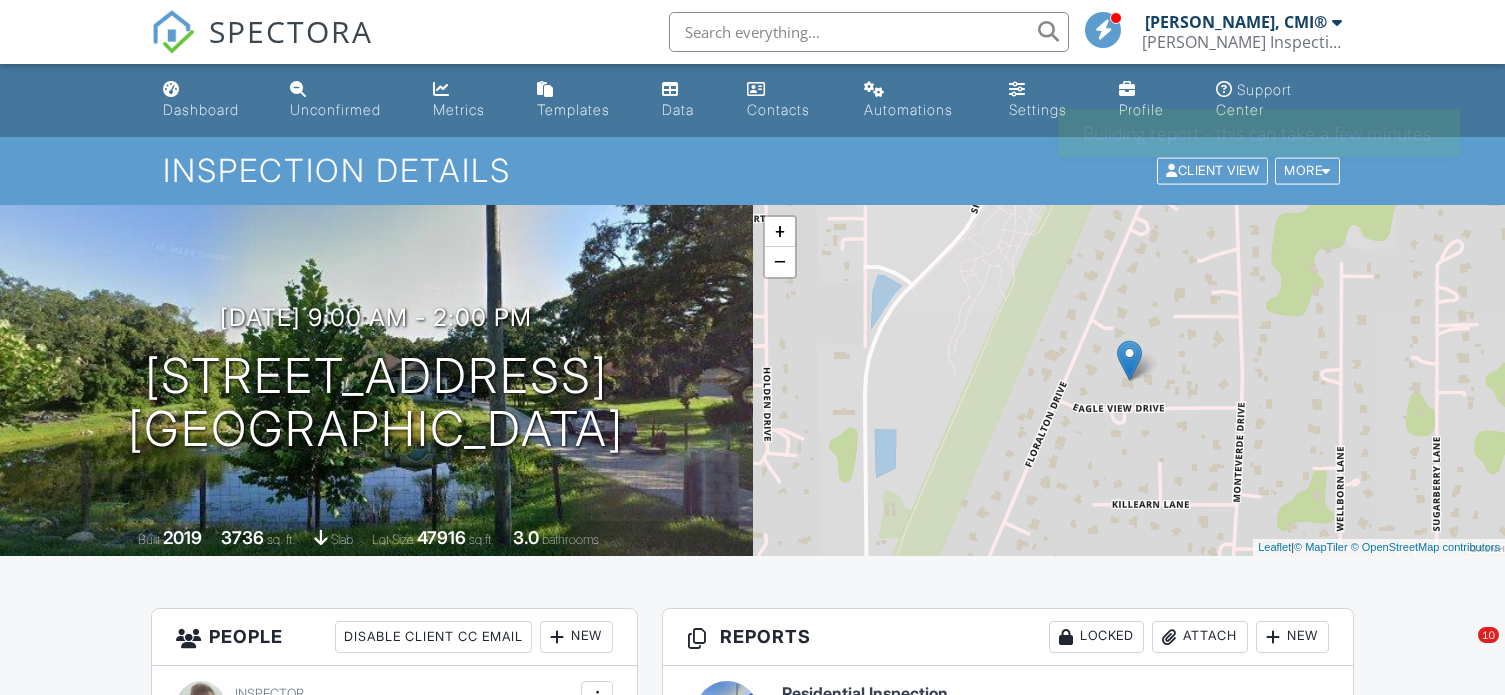 scroll, scrollTop: 0, scrollLeft: 0, axis: both 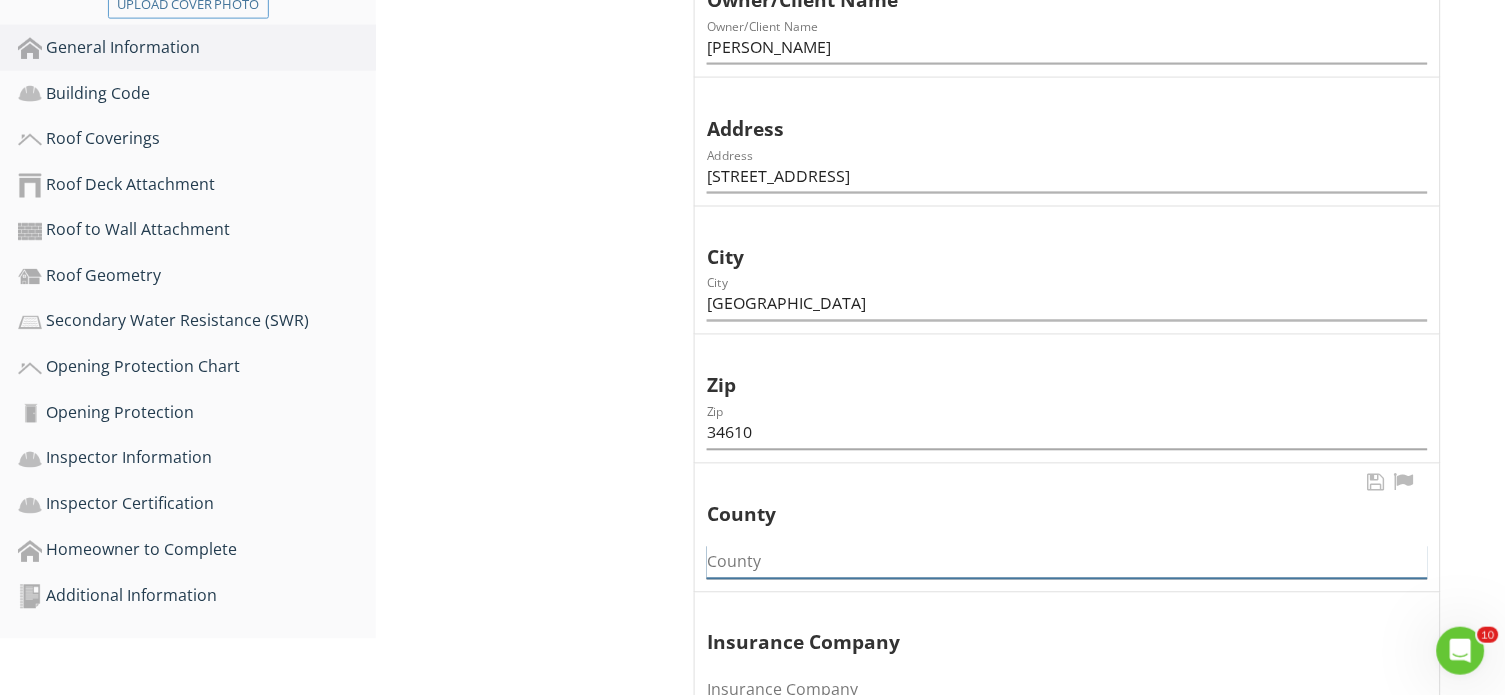 click at bounding box center (1067, 562) 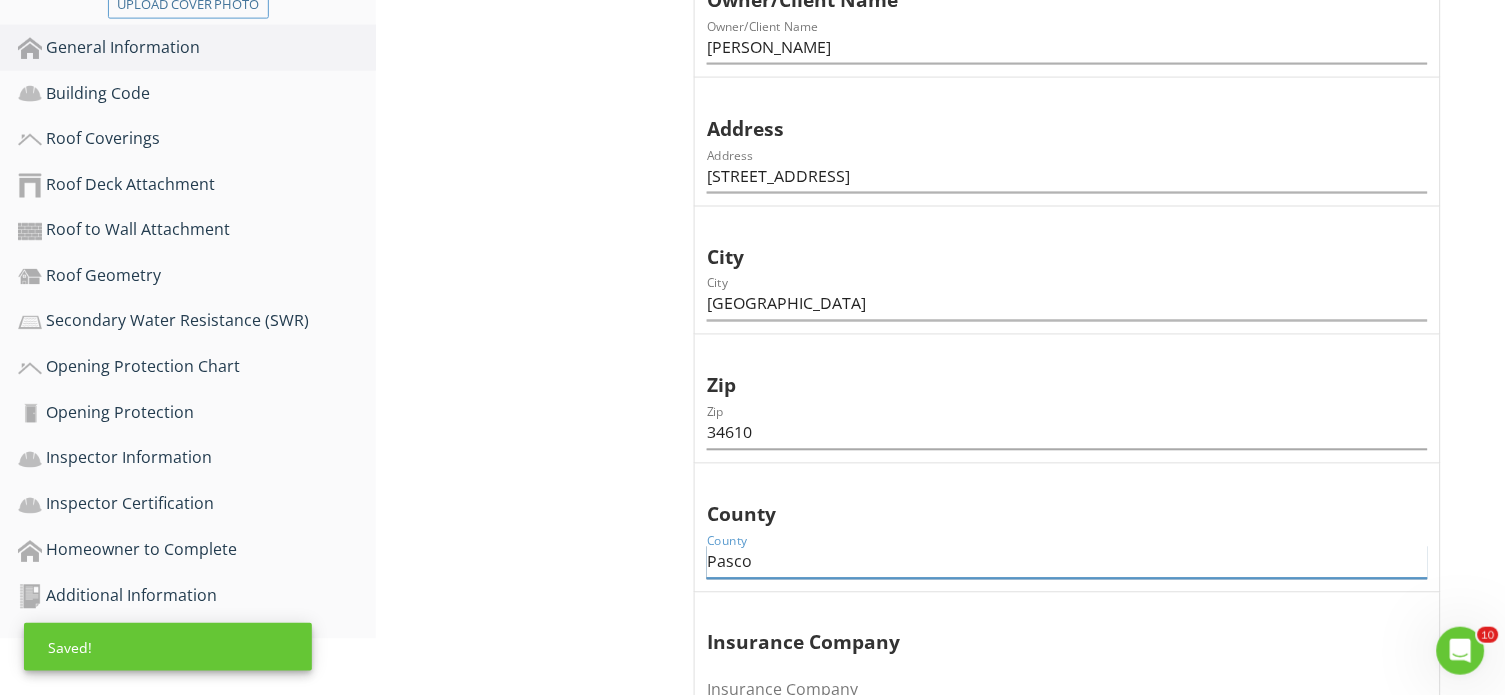 type on "Pasco" 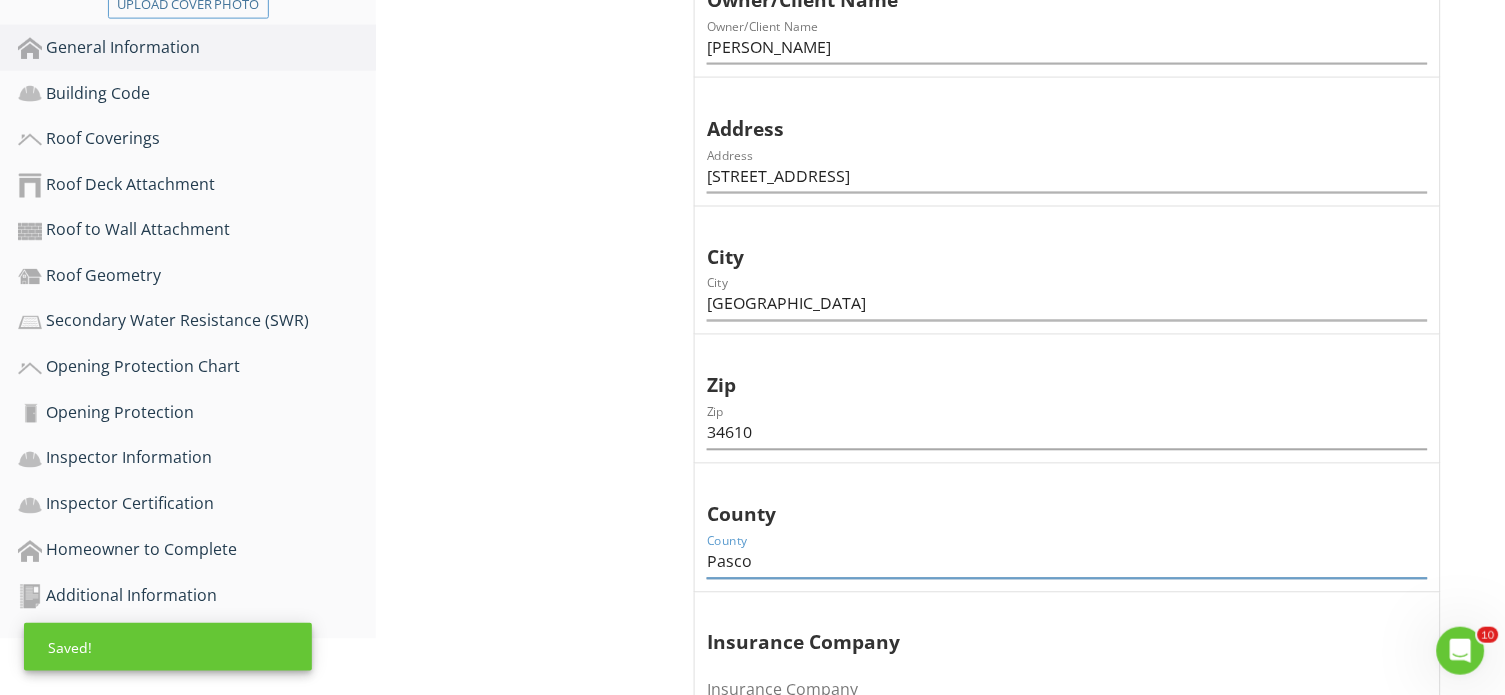 click on "Owner/Client Name" at bounding box center (1049, -13) 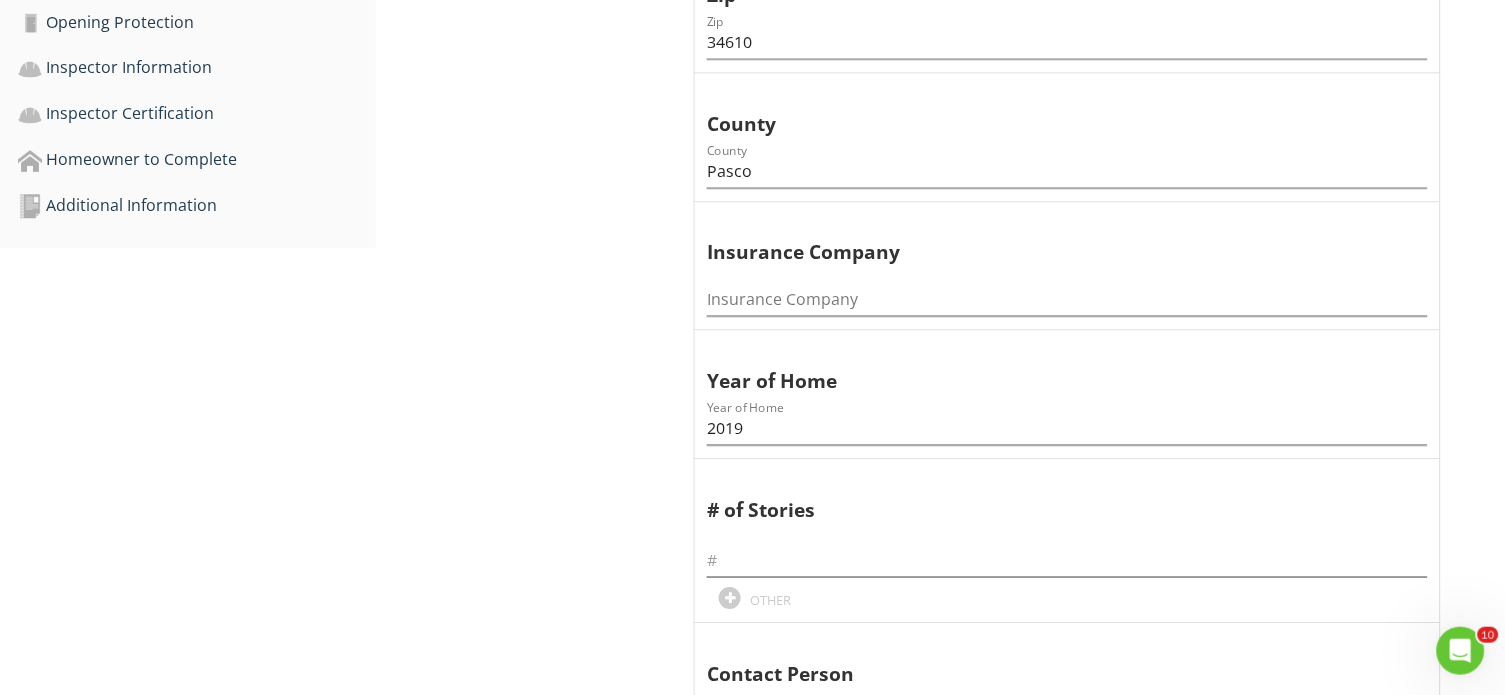 scroll, scrollTop: 1043, scrollLeft: 0, axis: vertical 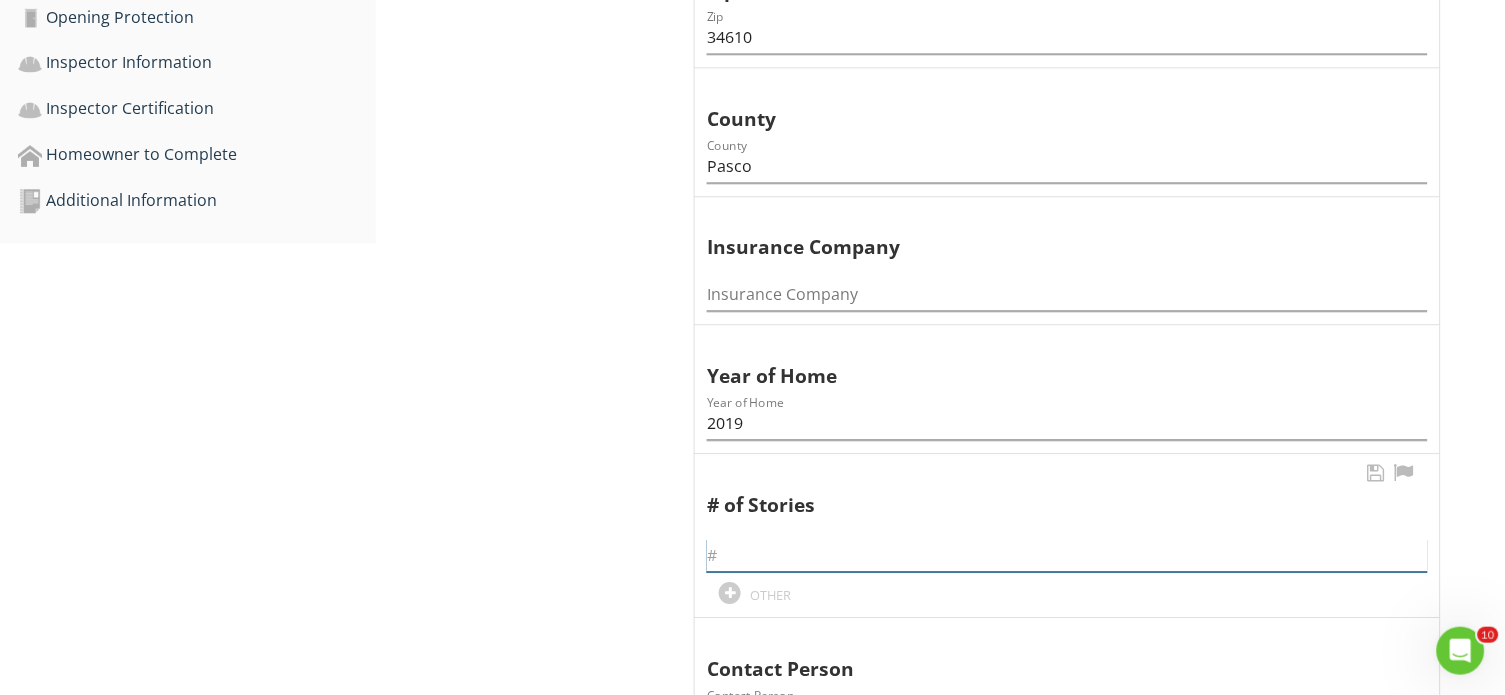 click at bounding box center (1067, 555) 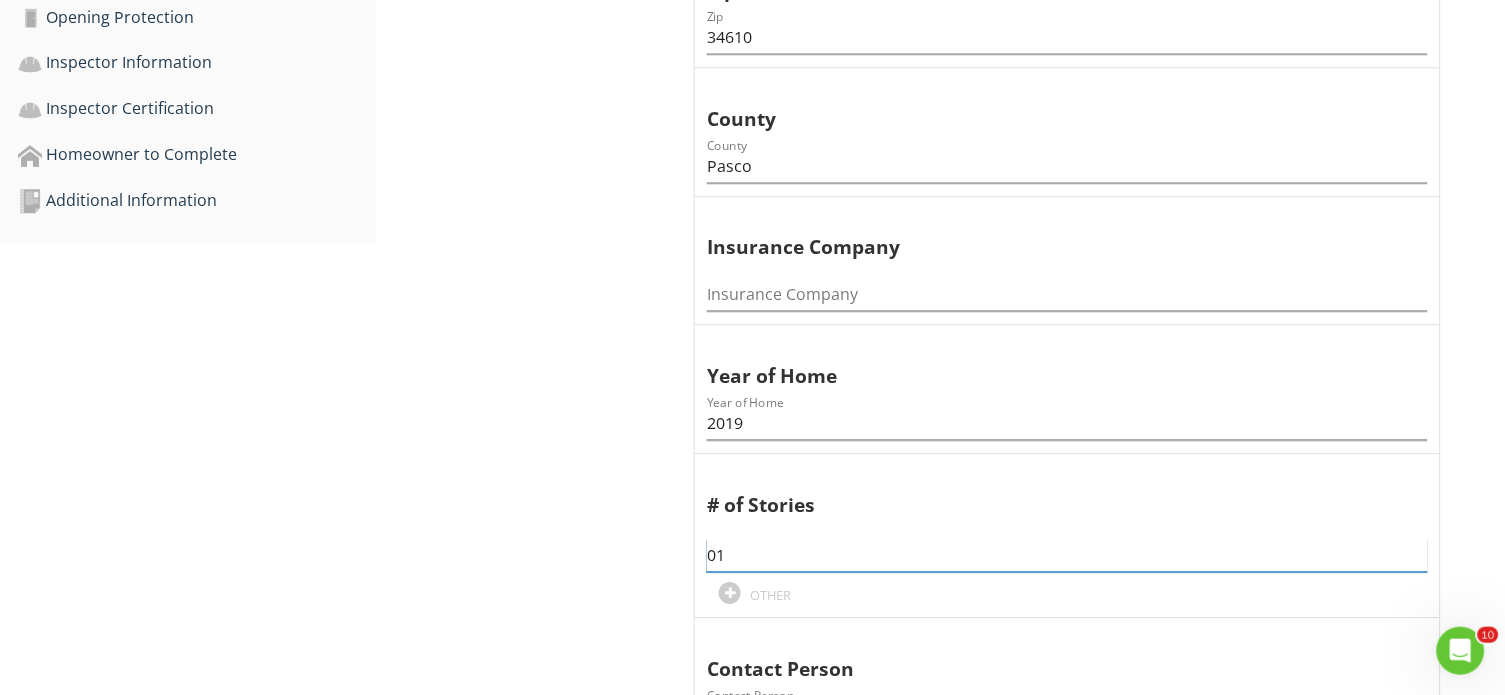 type on "01" 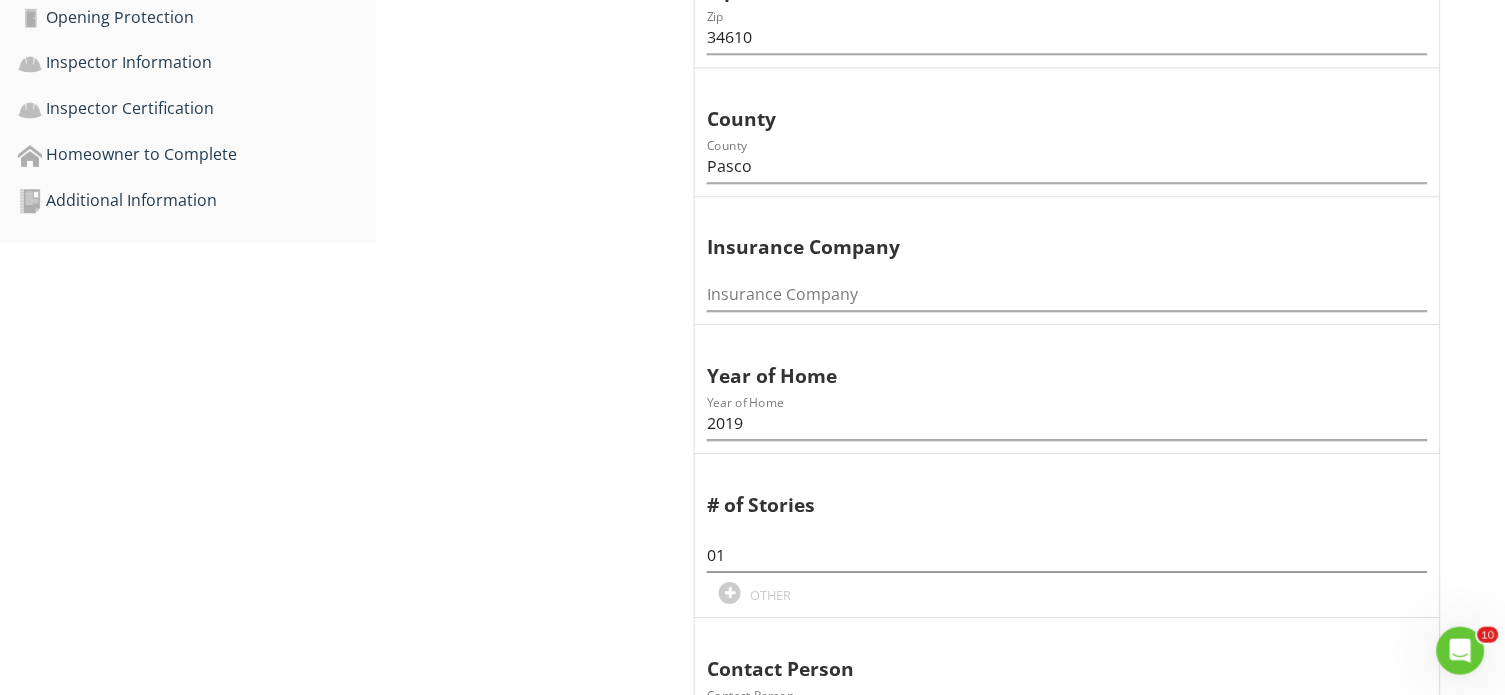 click on "General Information
Information
Information
Information
Inspection Date
Inspection Date 07/11/2025
Owner/Client Name
Owner/Client Name Debbie Townend
Address
Address 16291 Eagle View Dr
City
City Spring Hill
Zip
Zip 34610
County
County Pasco
Insurance Company
Insurance Company
Year of Home
Year of Home 2019
# of Stories
01         OTHER" at bounding box center [940, 413] 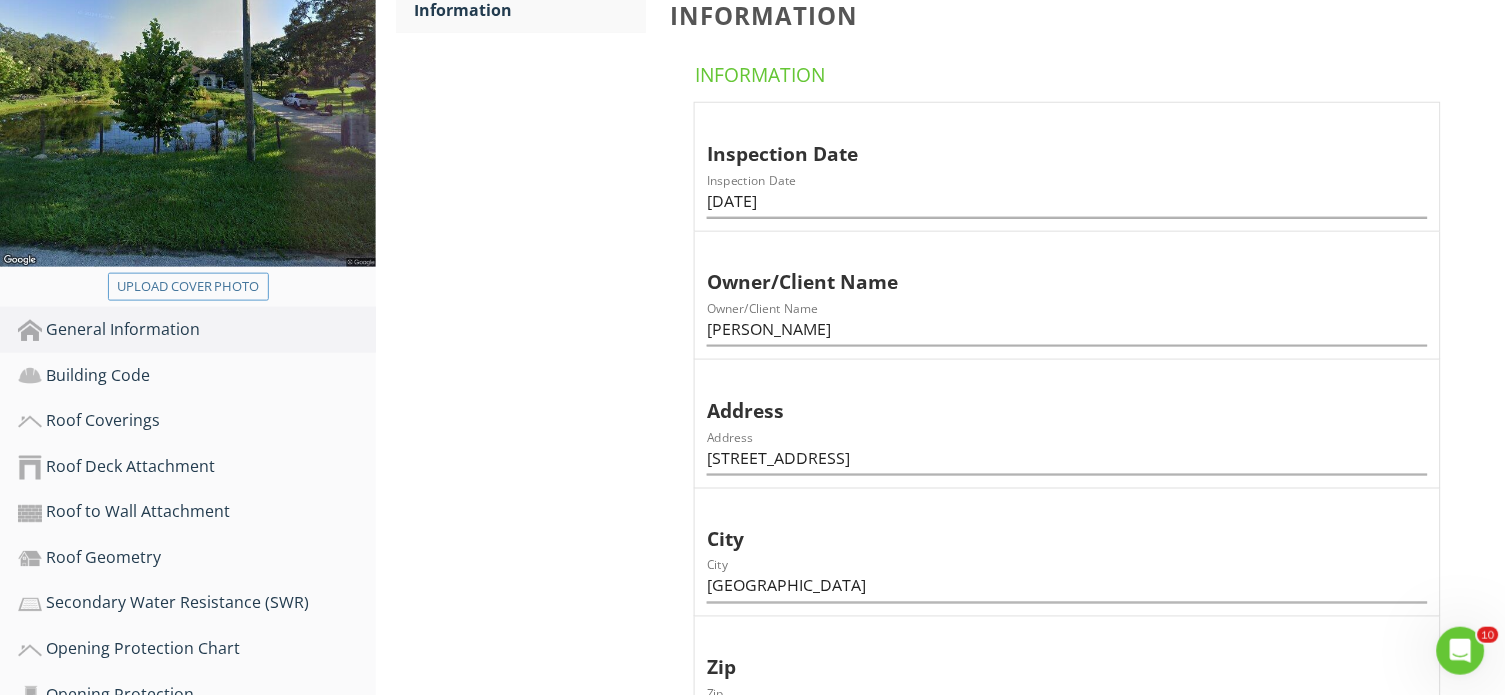 scroll, scrollTop: 309, scrollLeft: 0, axis: vertical 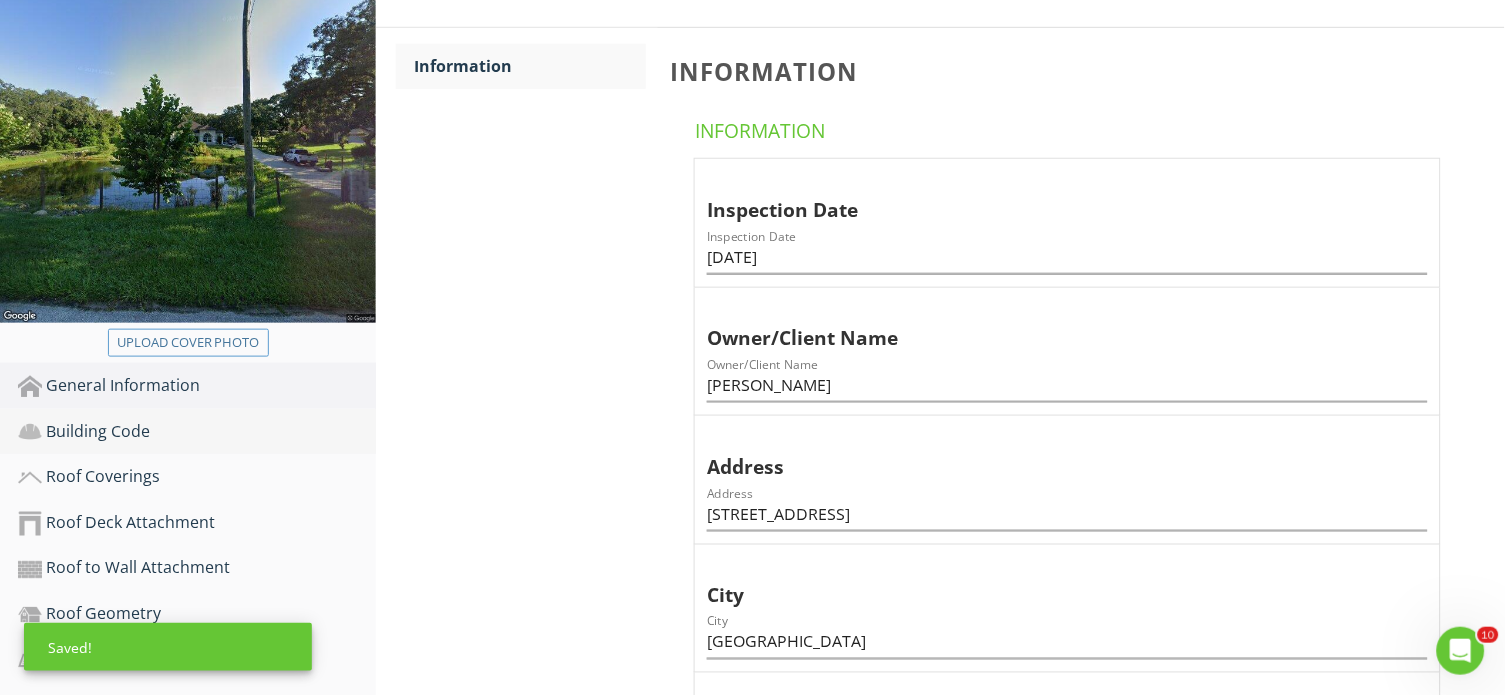 click on "Building Code" at bounding box center [197, 432] 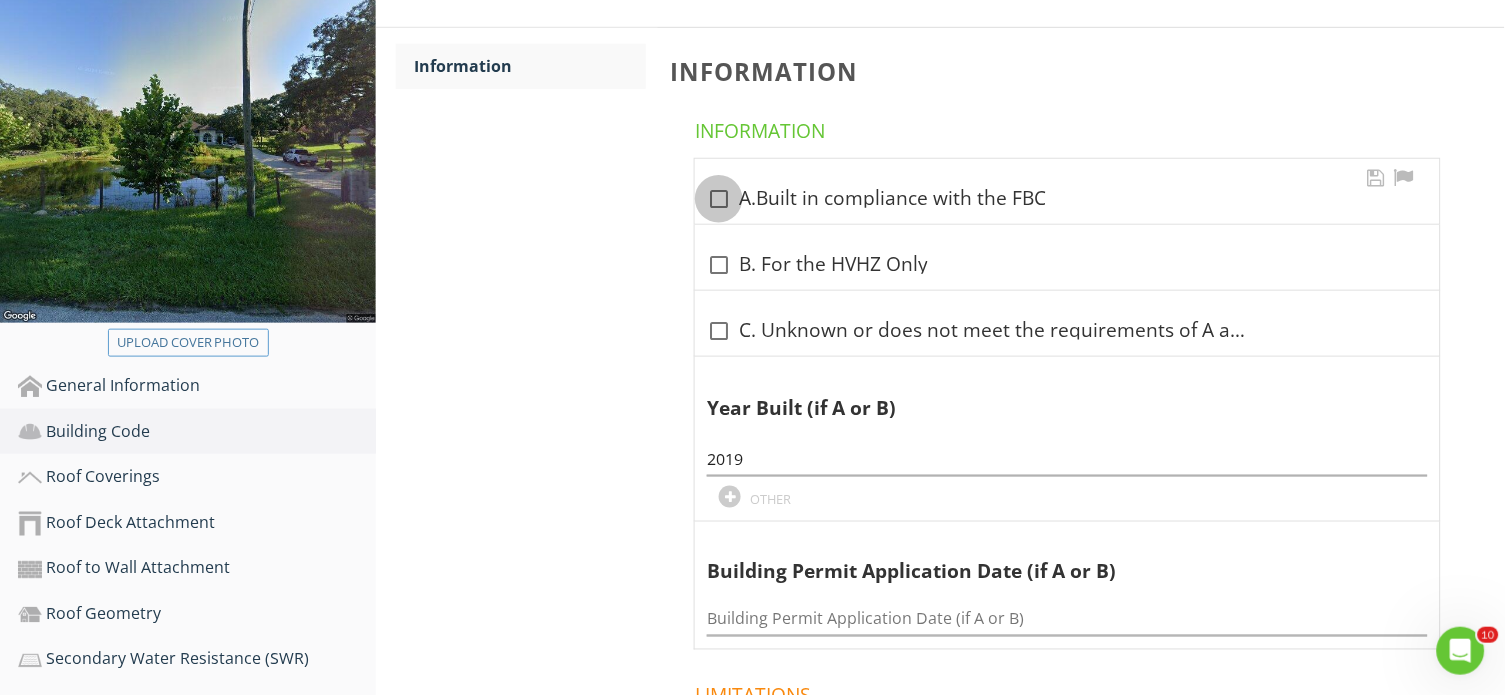 click at bounding box center (719, 199) 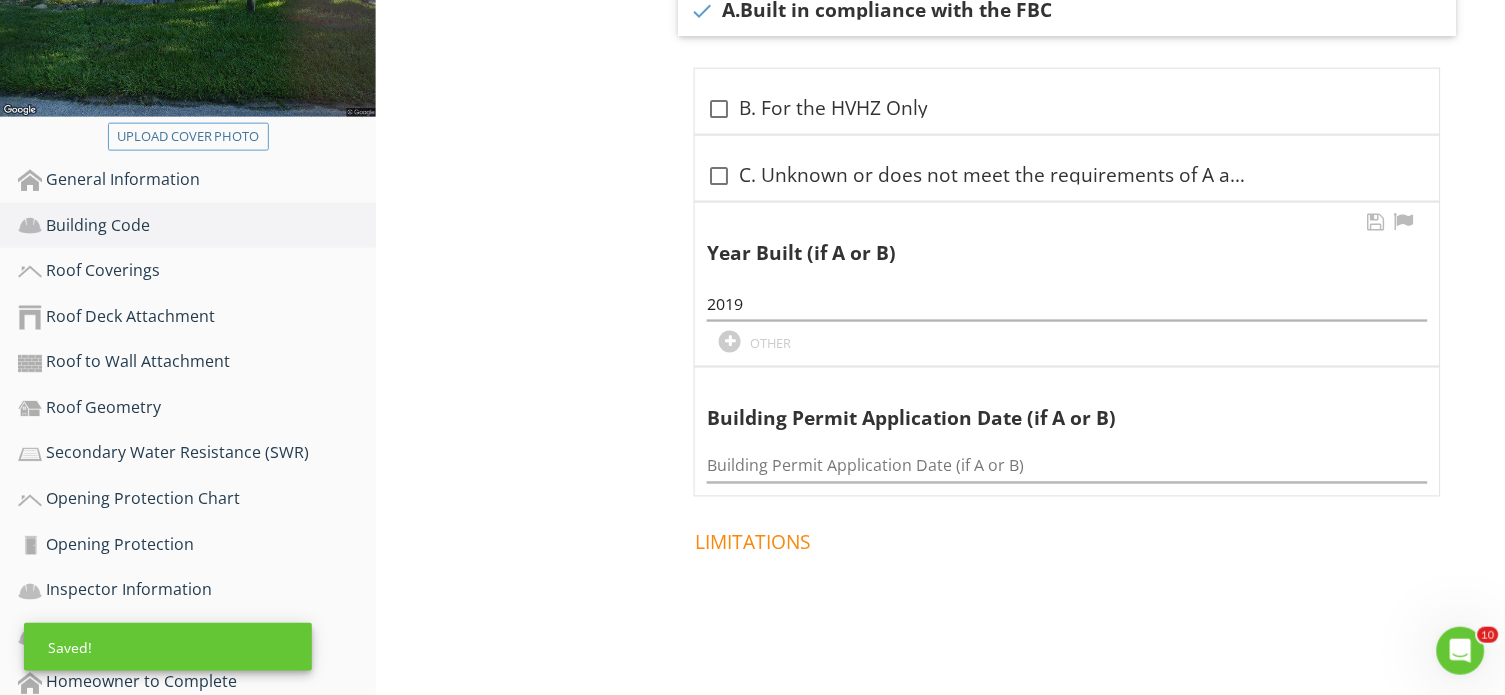 scroll, scrollTop: 518, scrollLeft: 0, axis: vertical 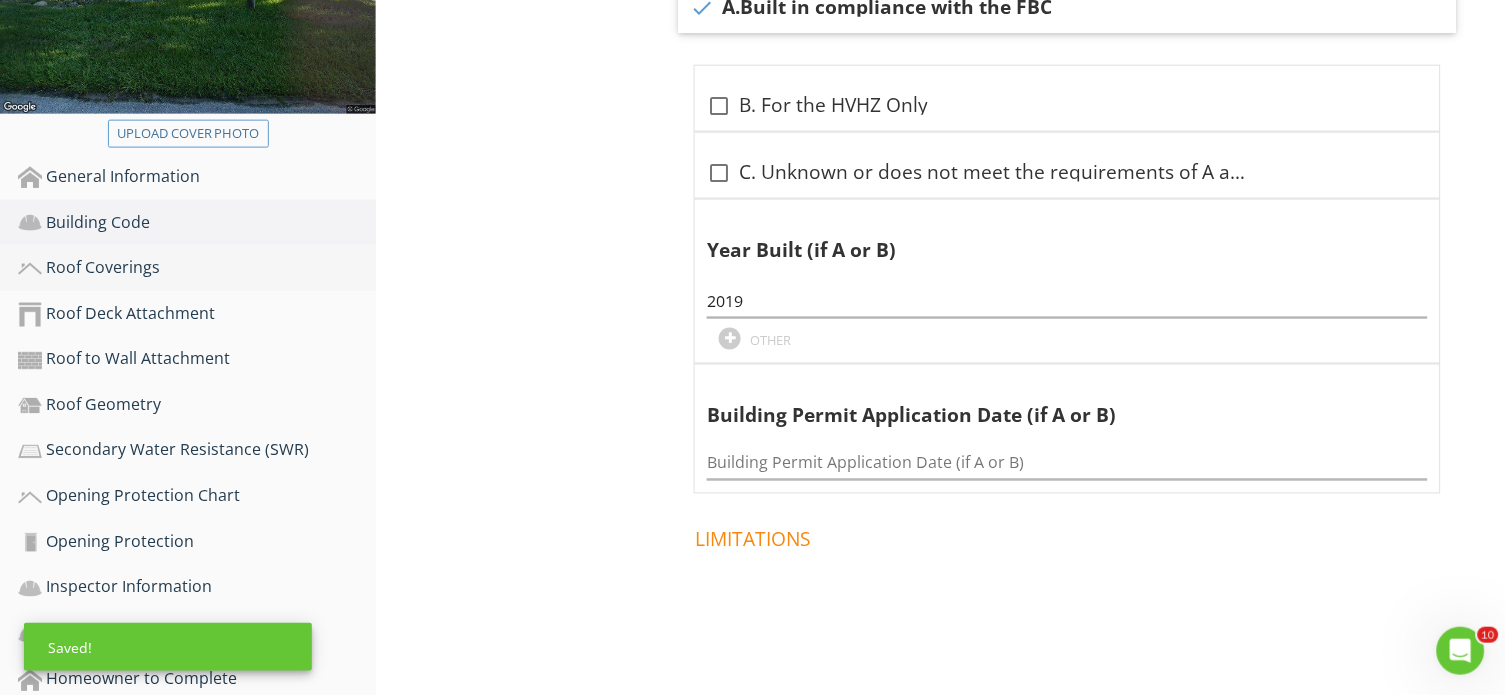 click on "Roof Coverings" at bounding box center [197, 268] 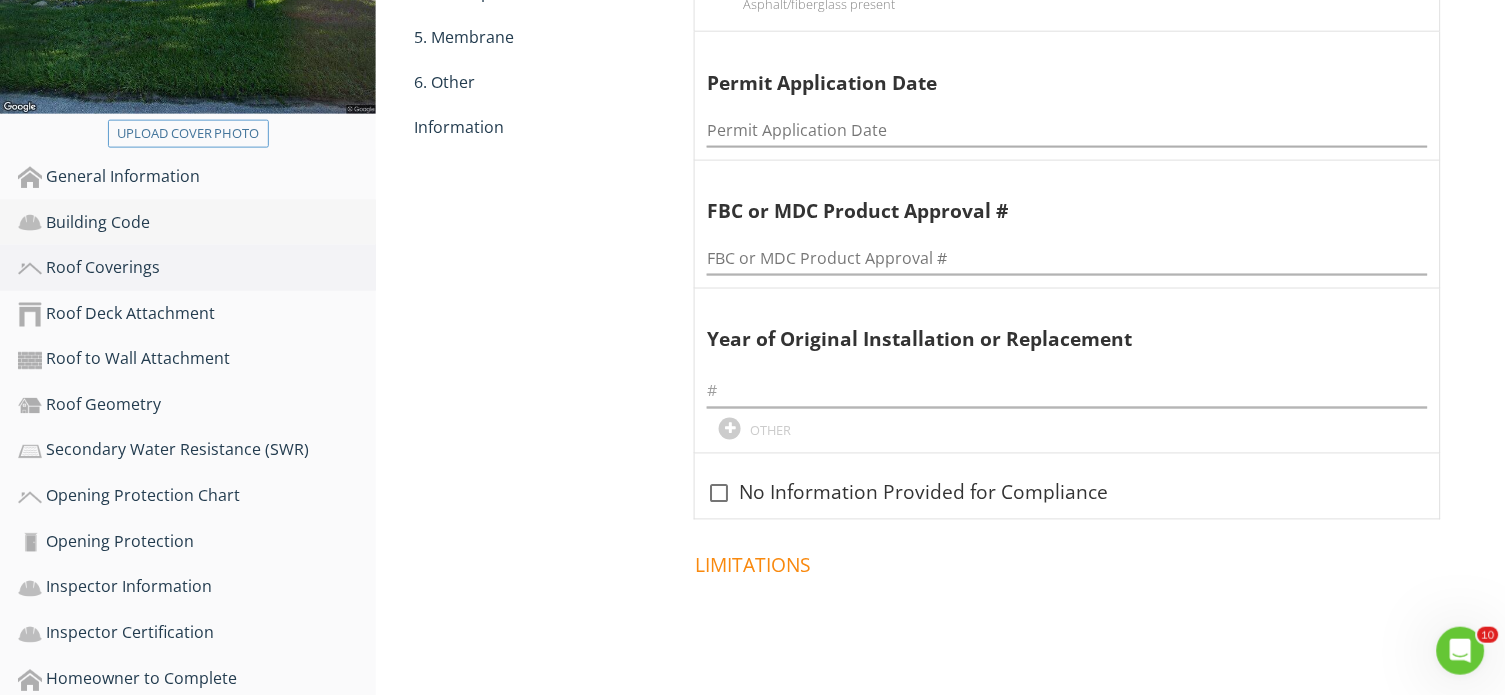 click on "Building Code" at bounding box center (197, 223) 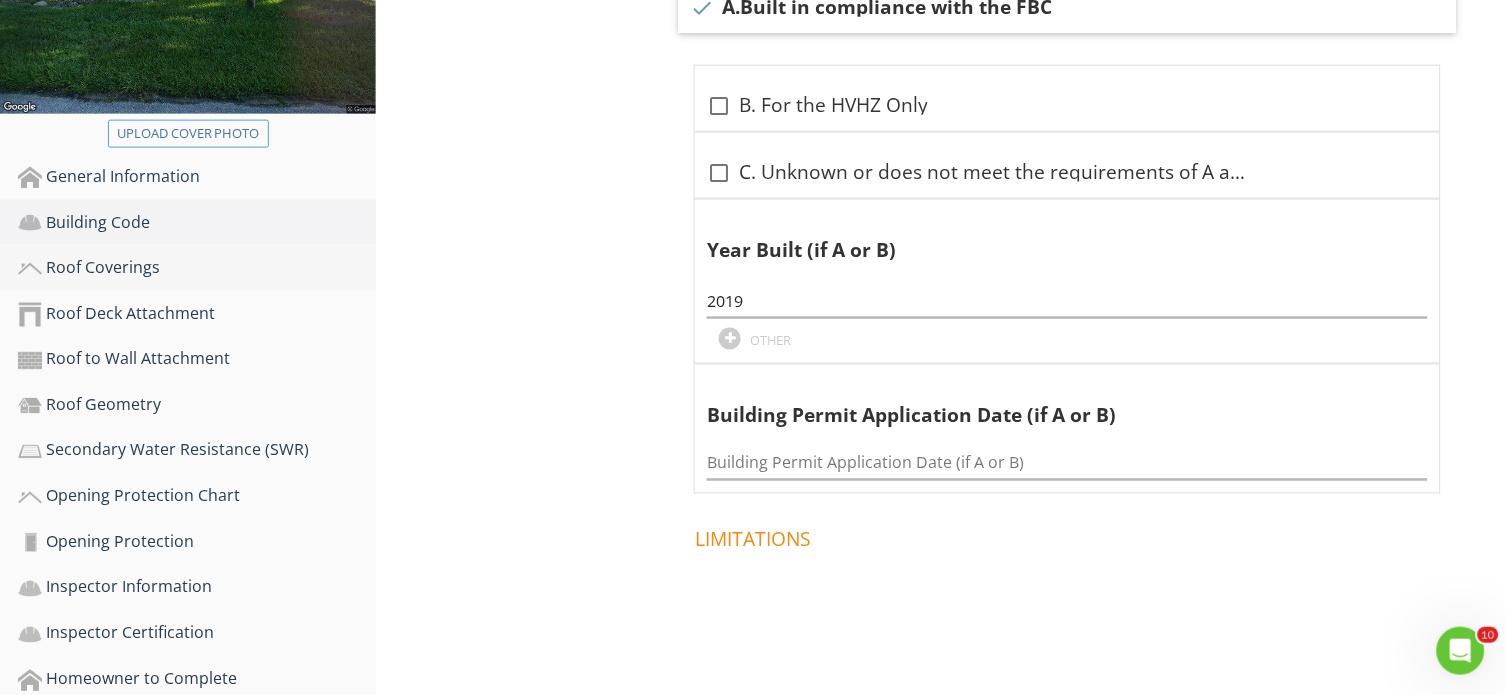 click on "Roof Coverings" at bounding box center (197, 268) 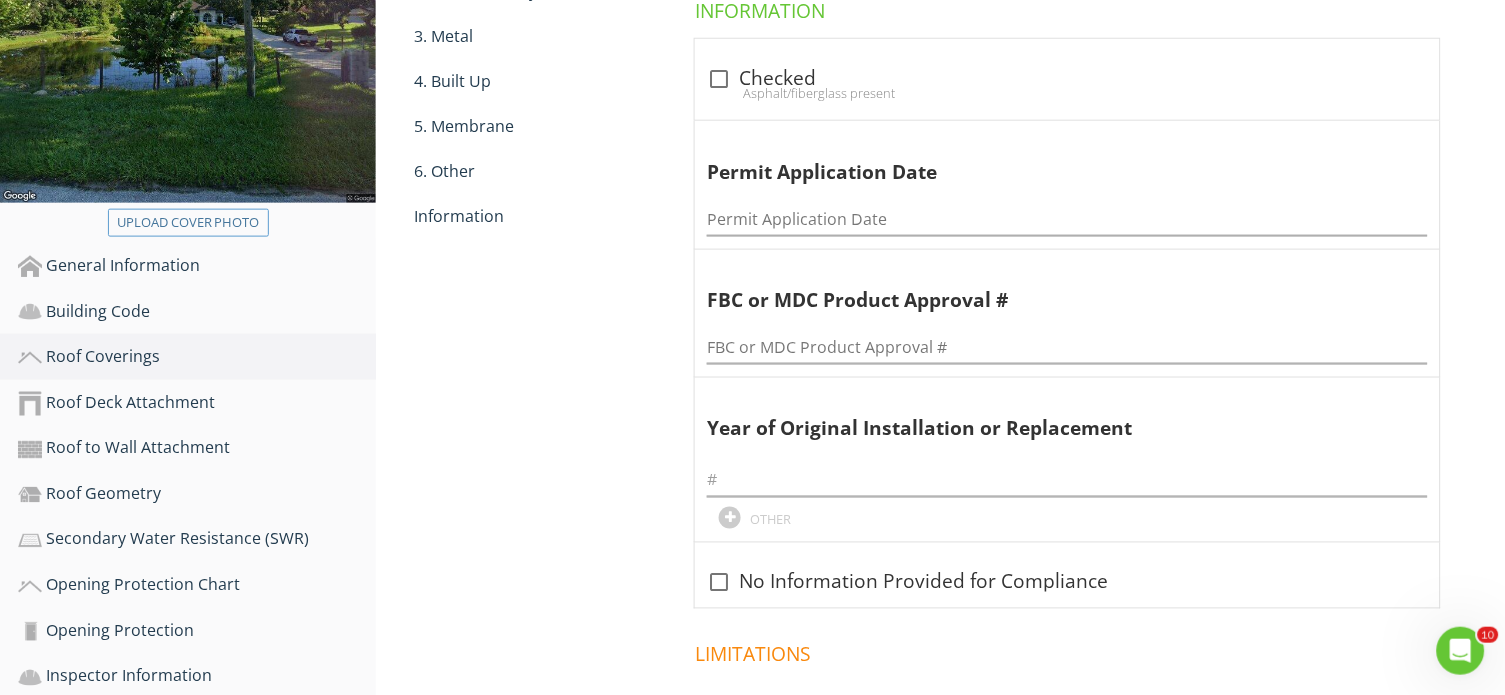 scroll, scrollTop: 387, scrollLeft: 0, axis: vertical 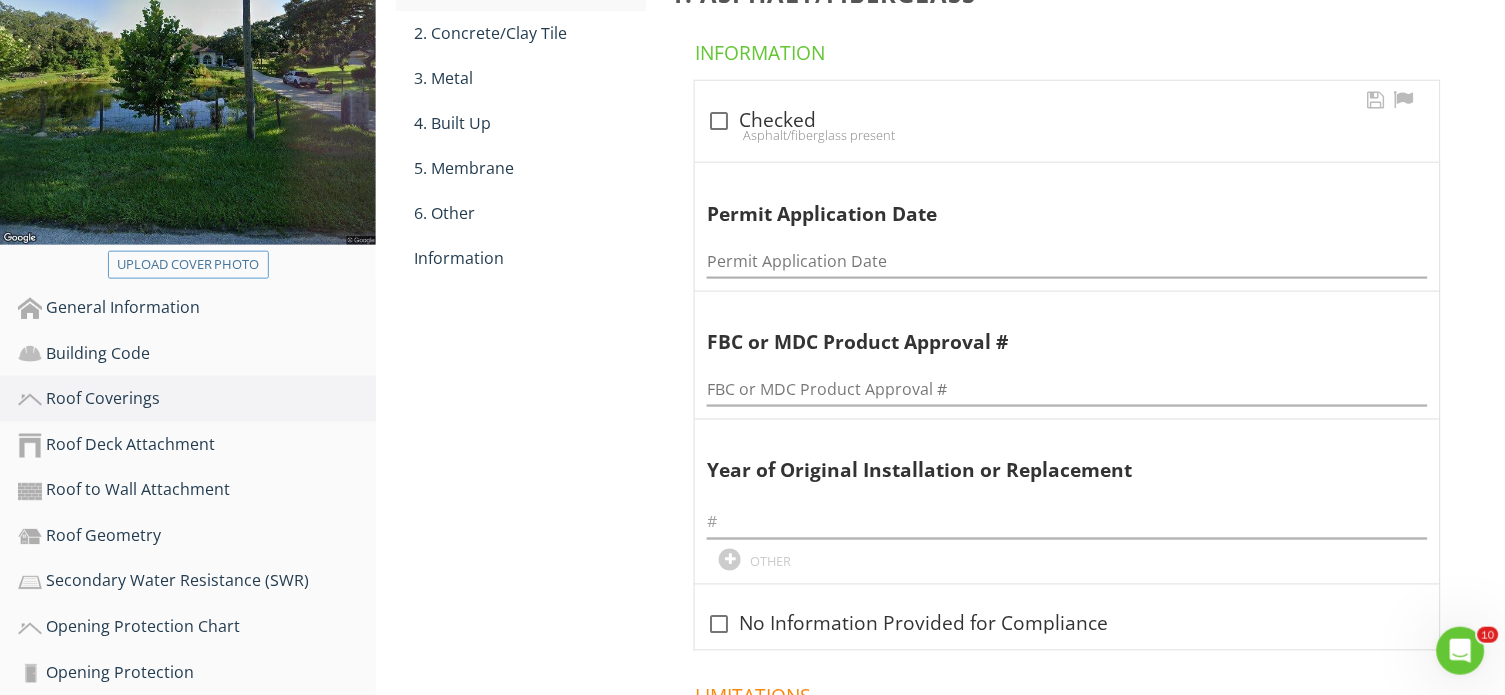 click on "Asphalt/fiberglass present" at bounding box center (1067, 135) 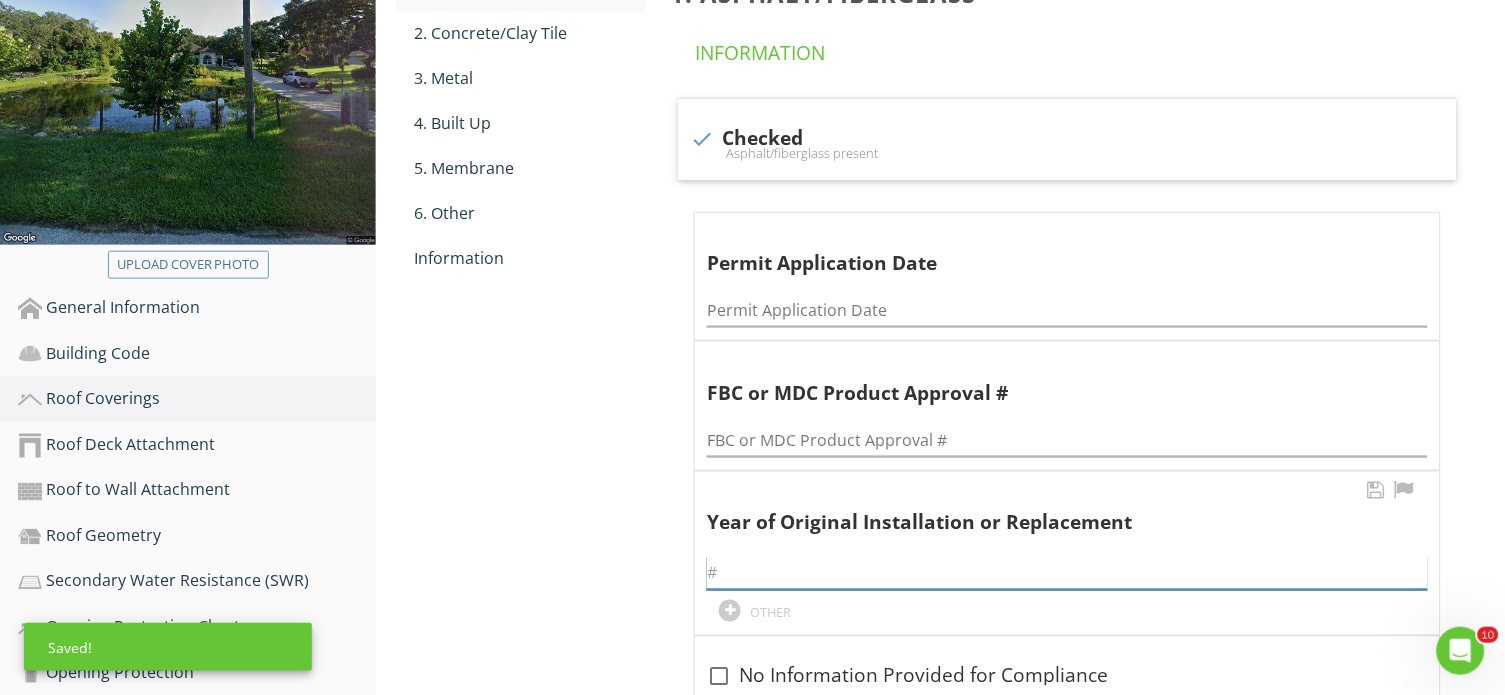 click at bounding box center (1067, 573) 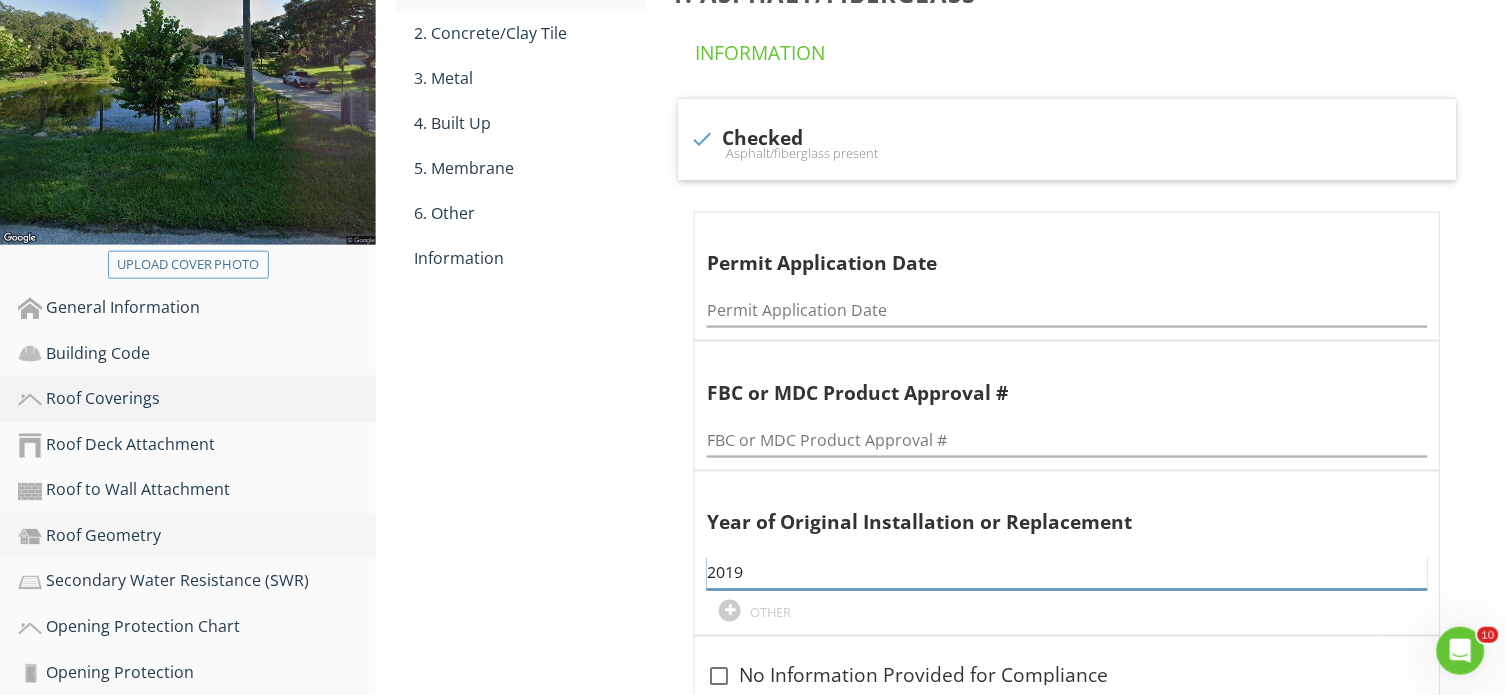 type on "2019" 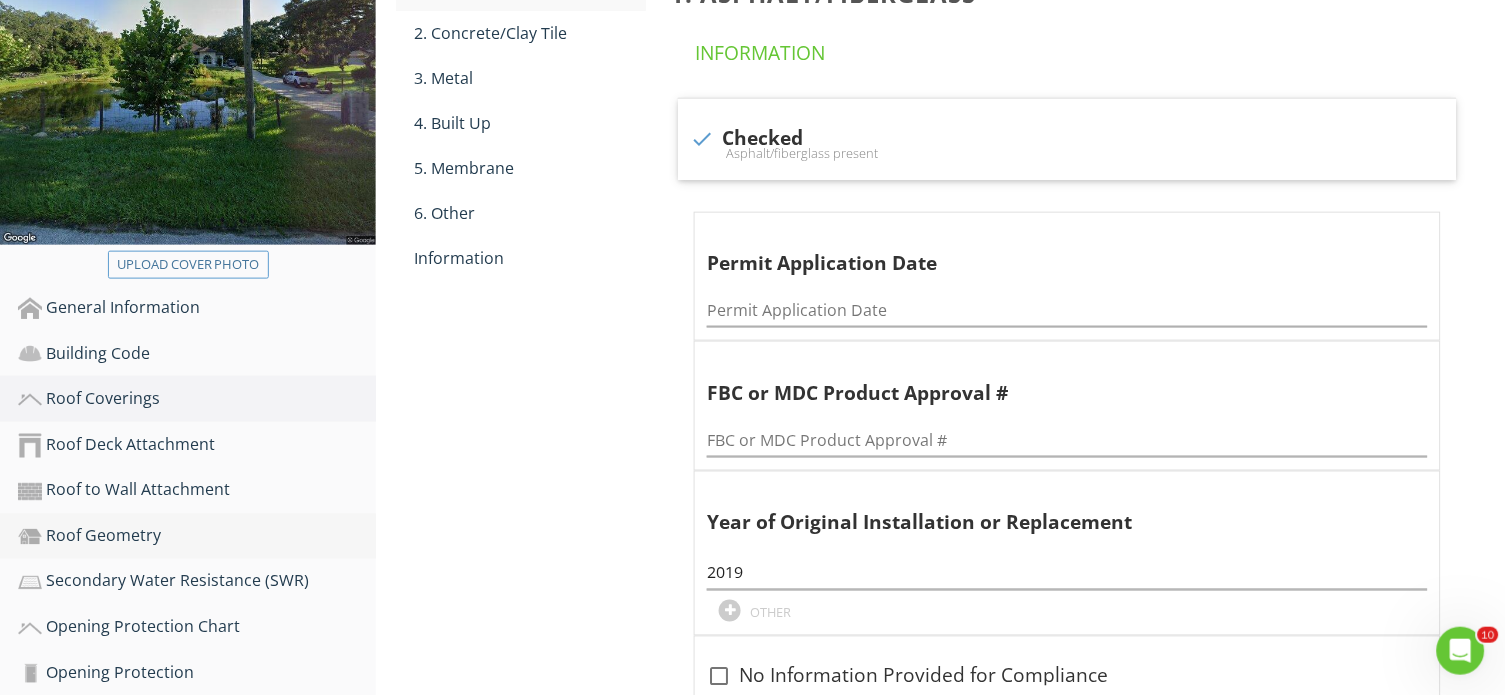 click on "Roof Geometry" at bounding box center [197, 537] 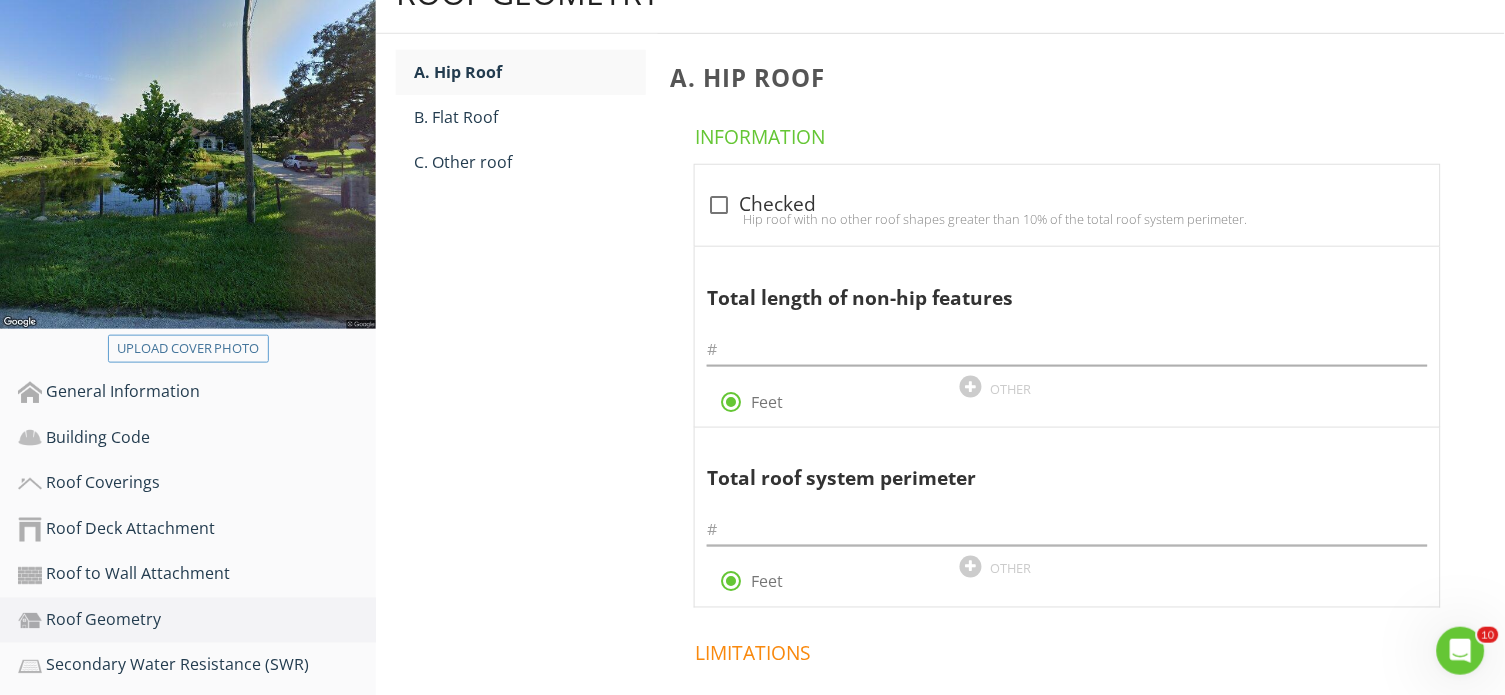 scroll, scrollTop: 289, scrollLeft: 0, axis: vertical 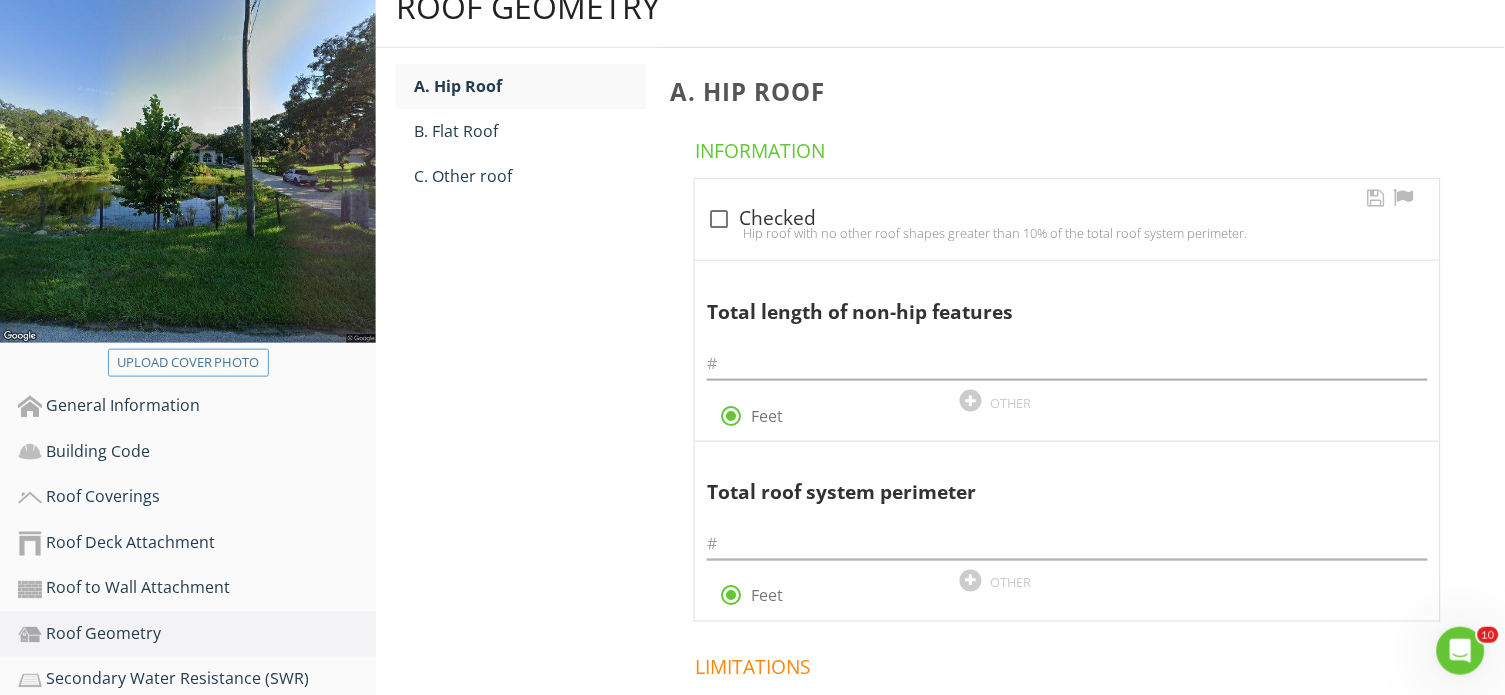 click at bounding box center [719, 219] 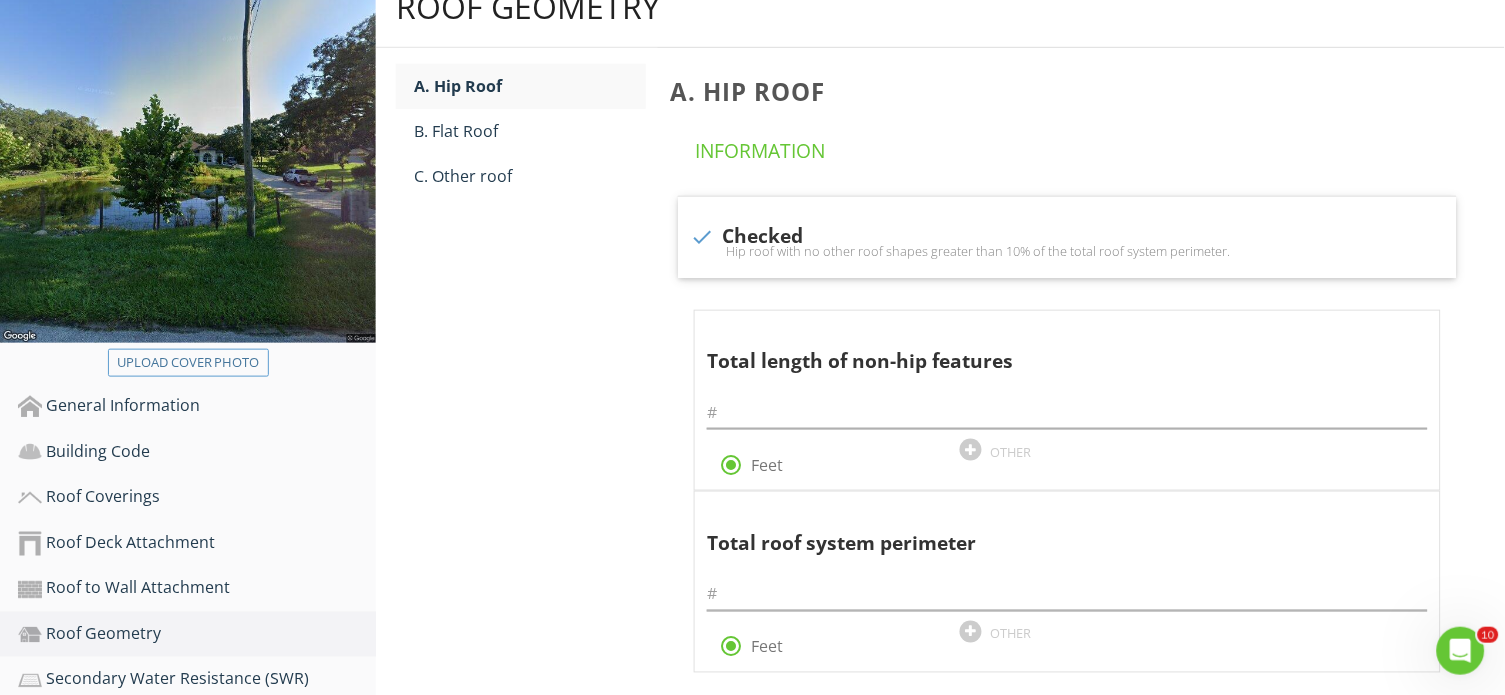 click on "Roof Geometry
A. Hip Roof
B. Flat Roof
C. Other roof
A. Hip Roof
Information                       check
Checked
Hip roof with no other roof shapes greater than 10% of the total roof system perimeter.
Total length of non-hip features
radio_button_checked Feet         OTHER
Total roof system perimeter
radio_button_checked Feet         OTHER         Limitations" at bounding box center (940, 431) 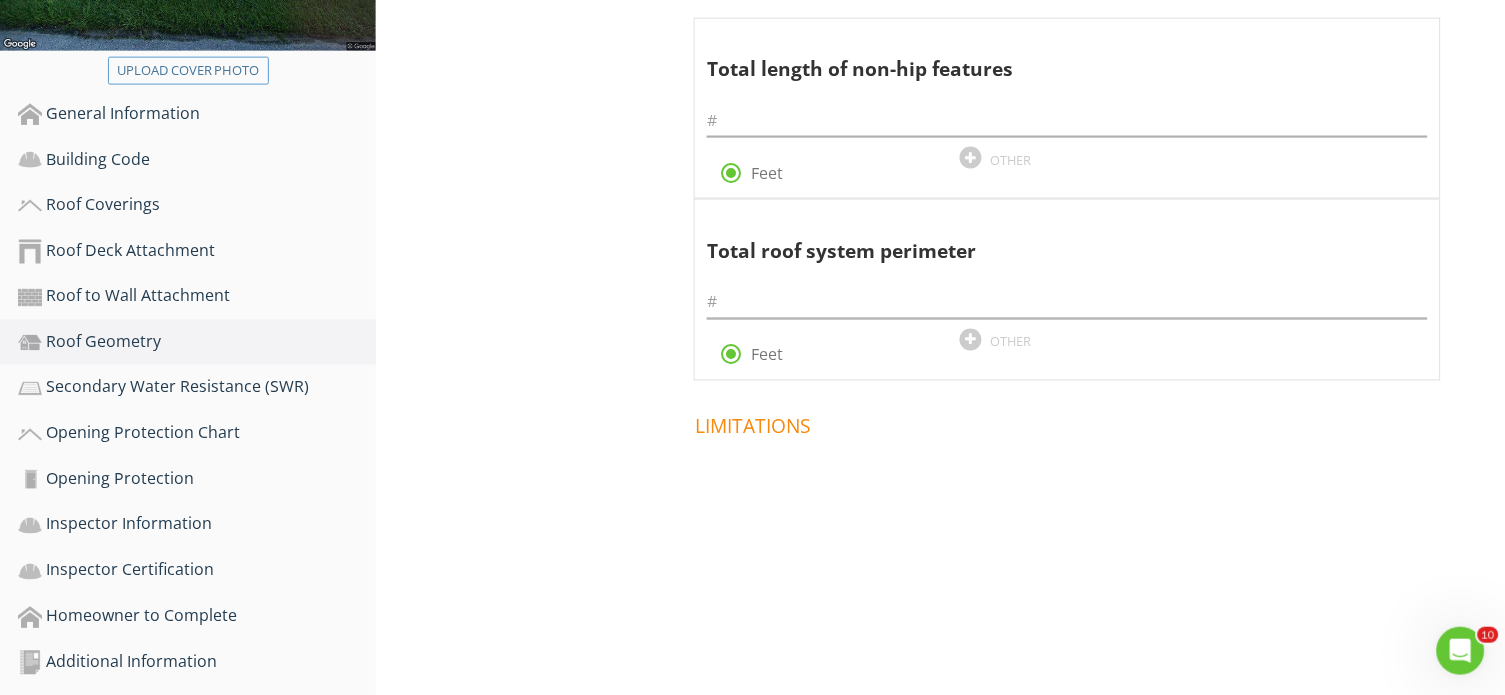 scroll, scrollTop: 580, scrollLeft: 0, axis: vertical 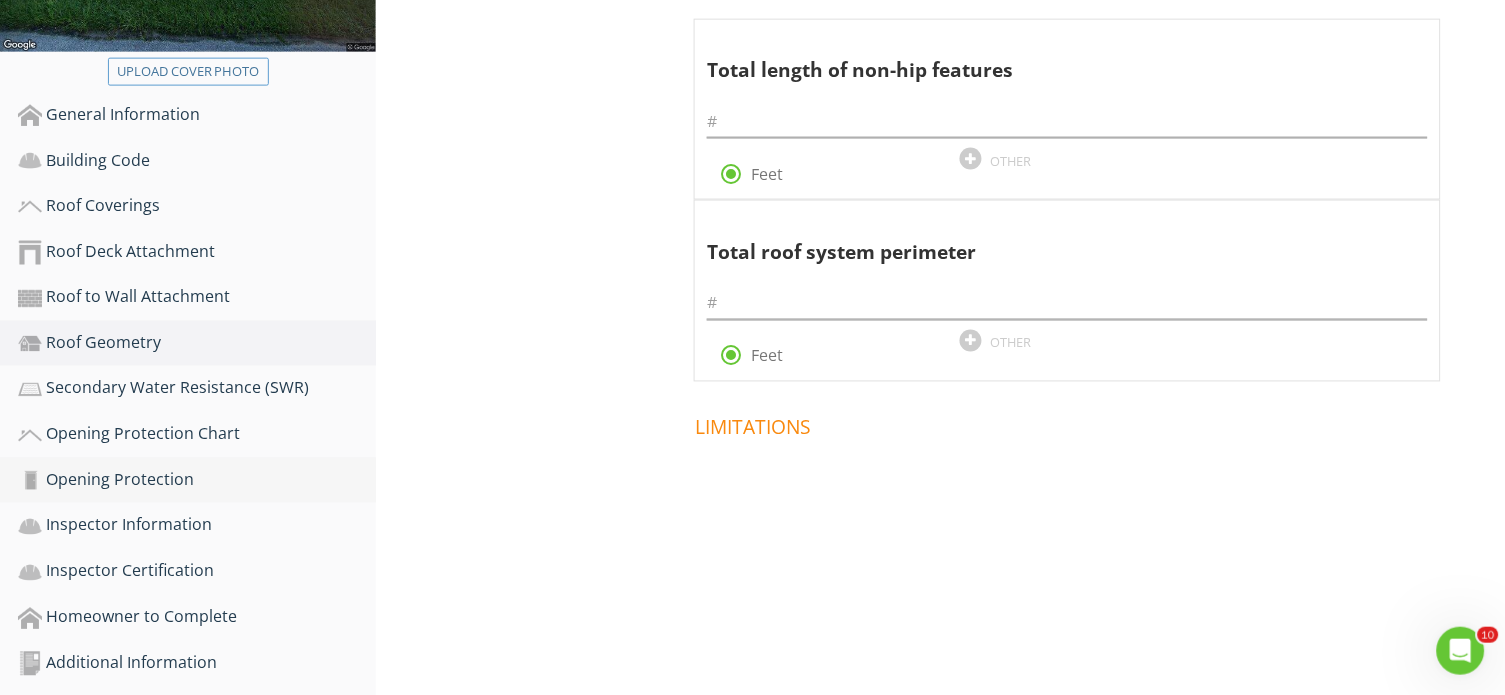 click on "Opening Protection" at bounding box center (197, 481) 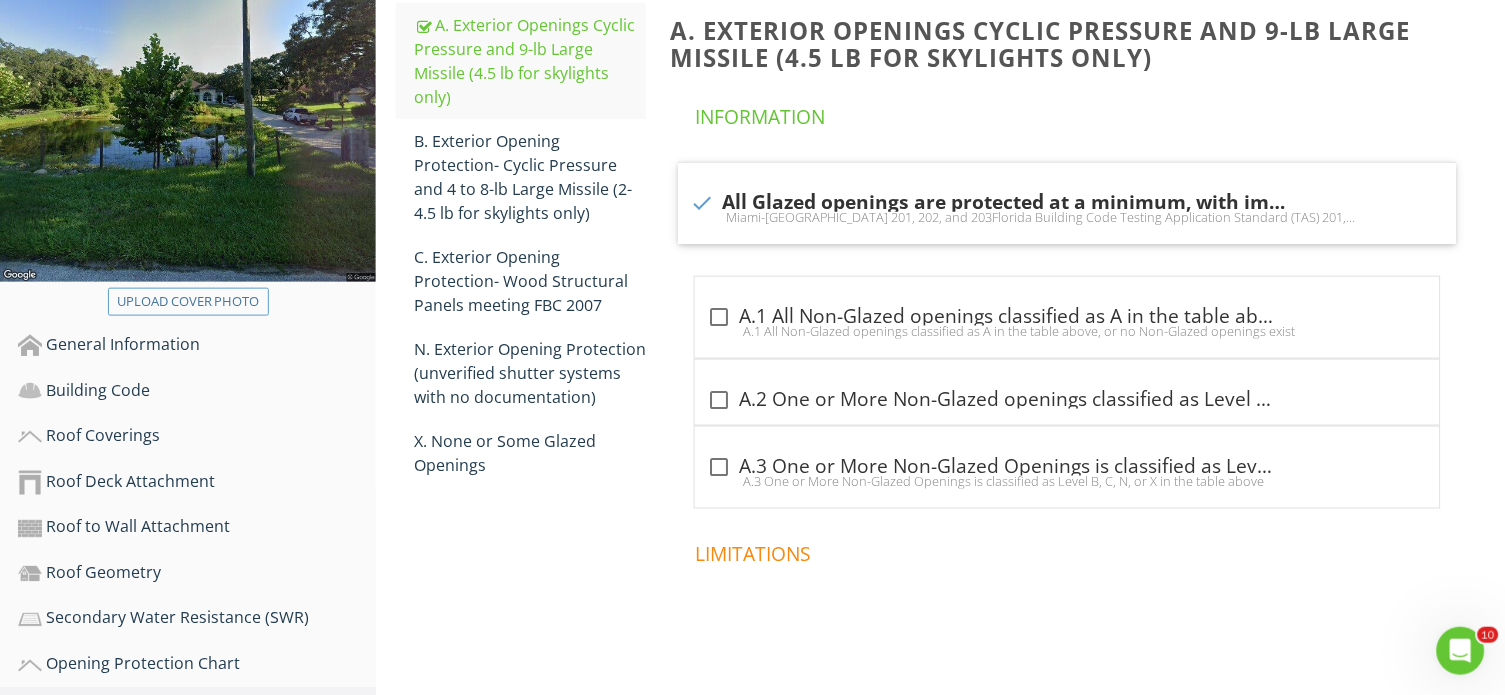 scroll, scrollTop: 327, scrollLeft: 0, axis: vertical 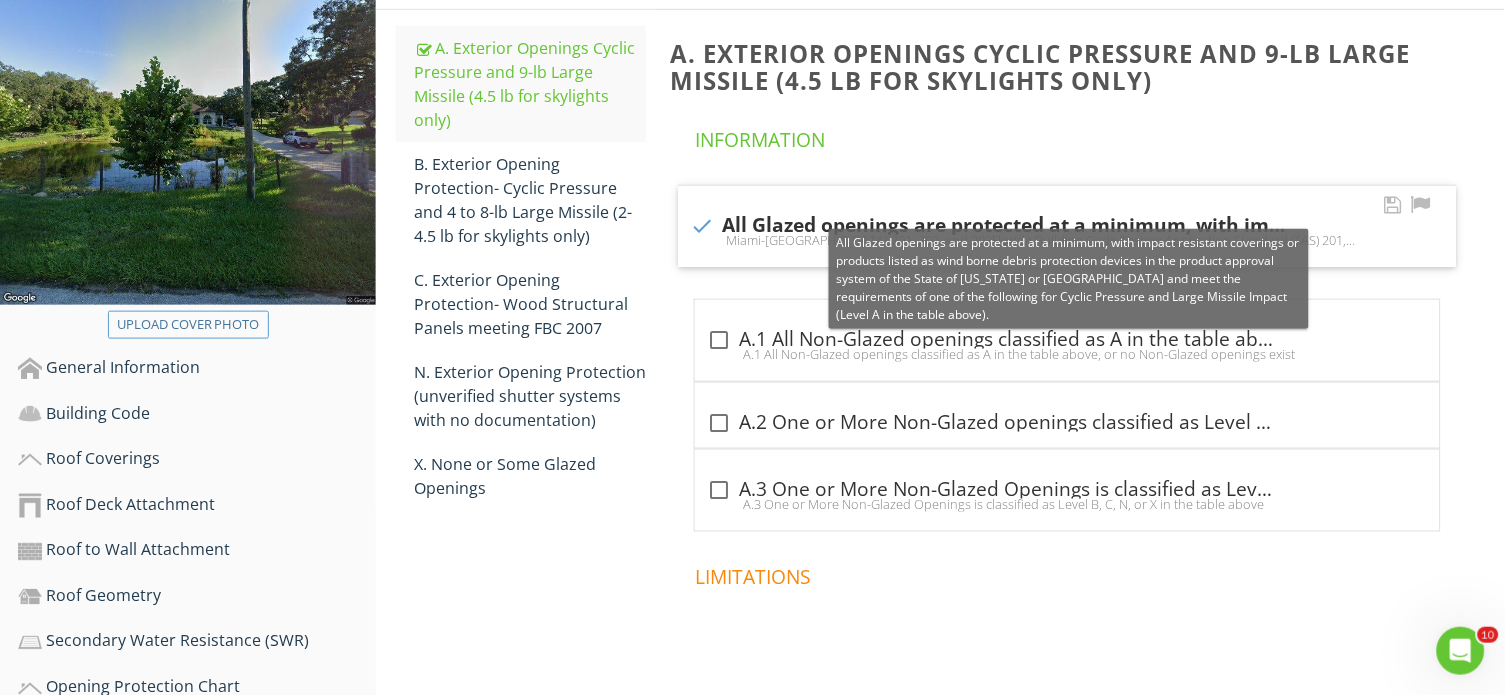 click at bounding box center (702, 226) 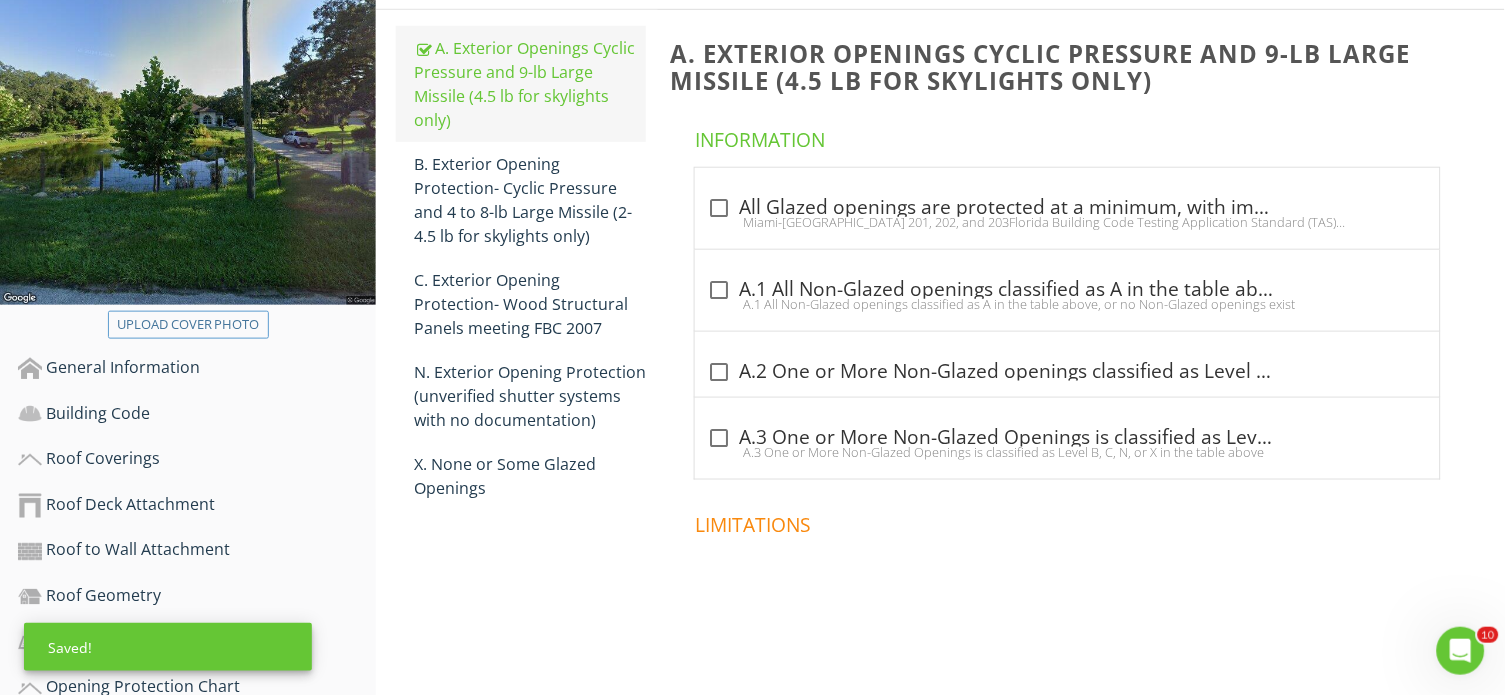 click at bounding box center (422, 49) 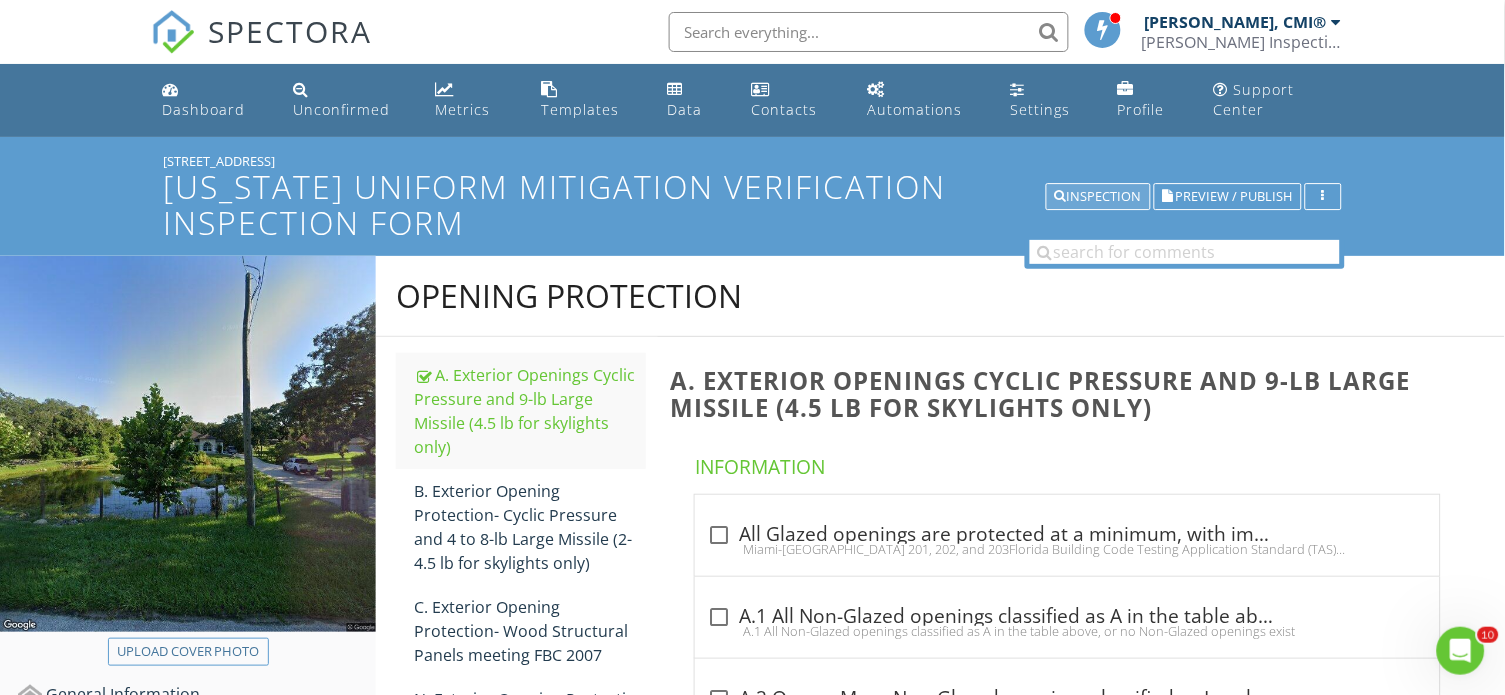 scroll, scrollTop: 0, scrollLeft: 0, axis: both 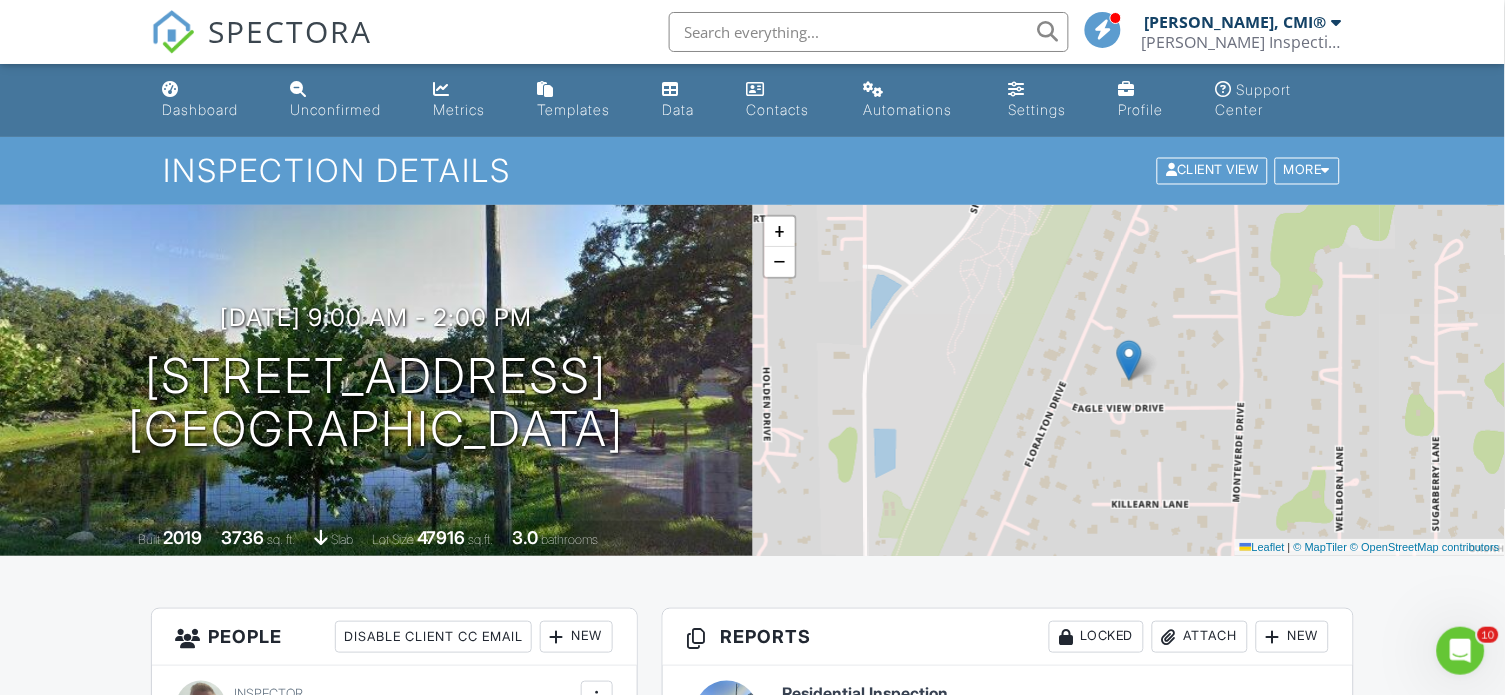 click on "Inspection Details" at bounding box center [752, 170] 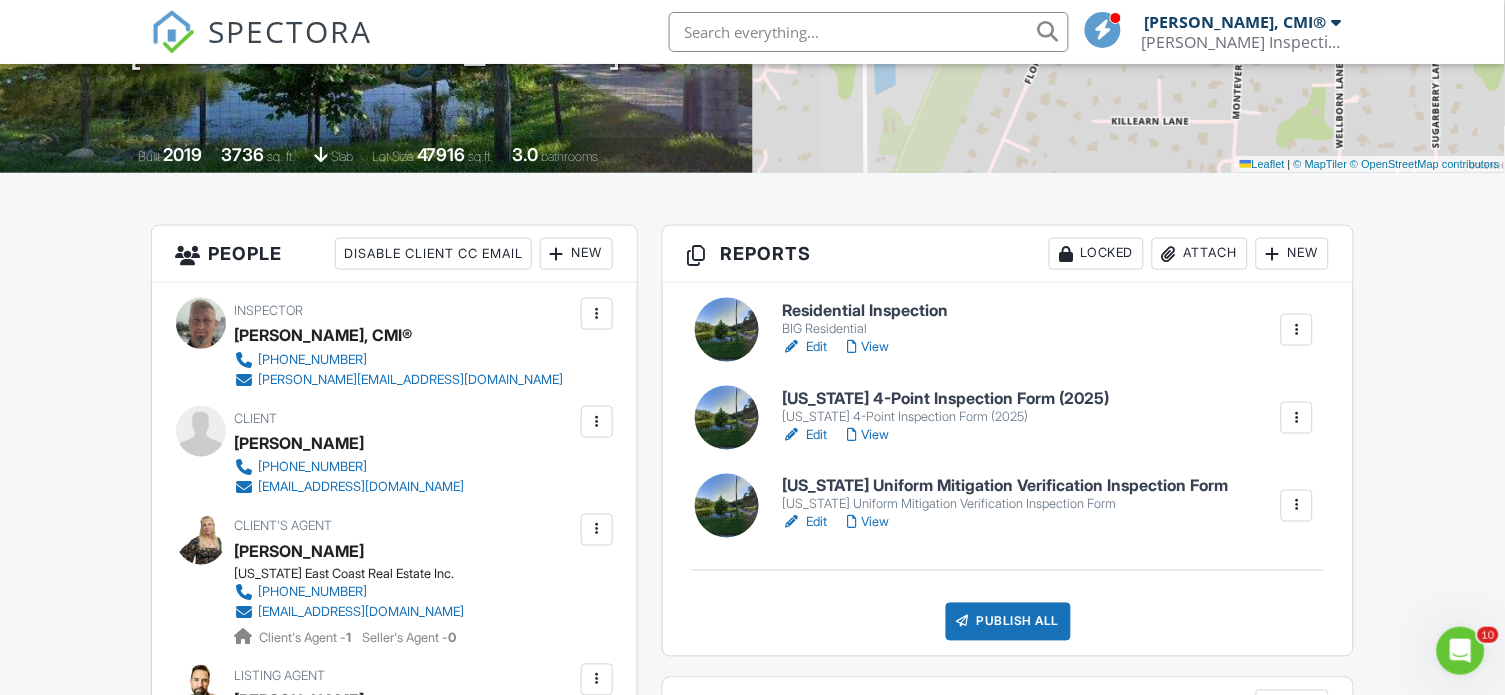 scroll, scrollTop: 508, scrollLeft: 0, axis: vertical 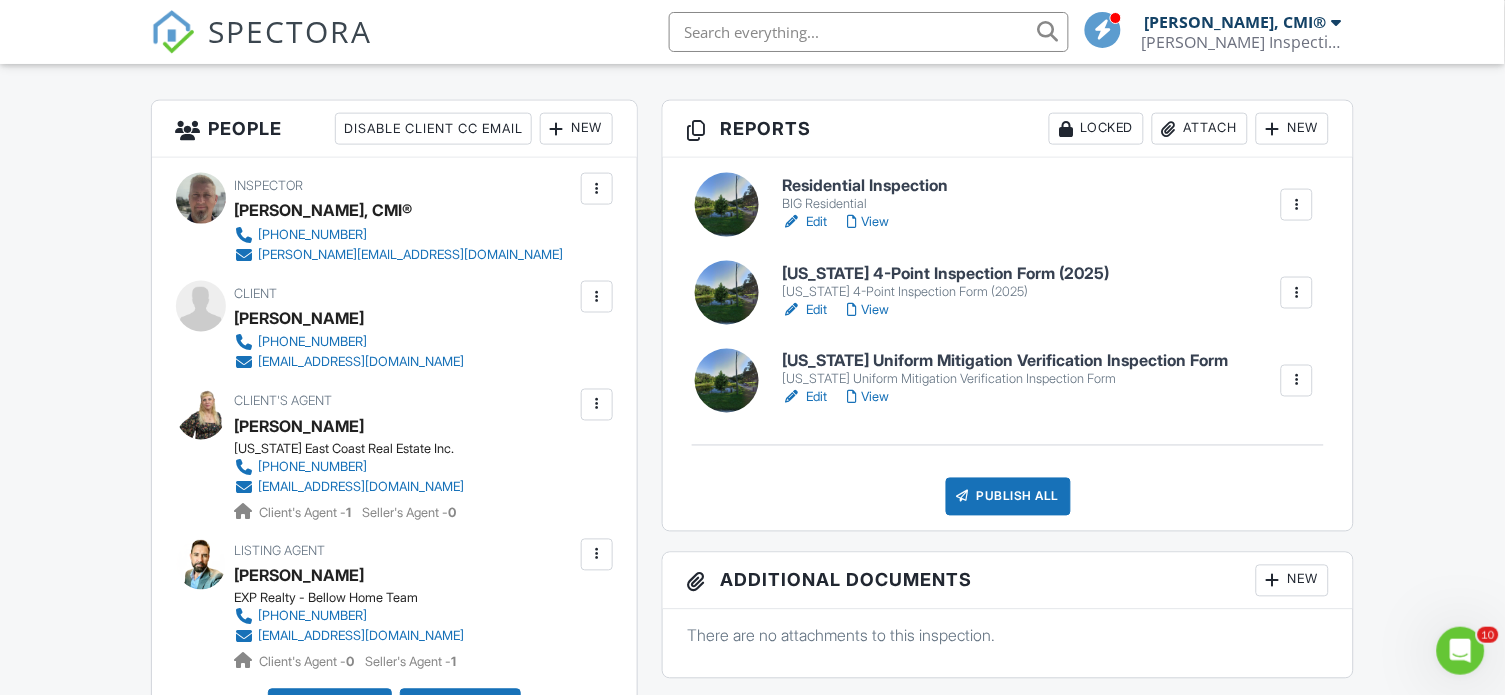 click on "Florida 4-Point Inspection Form (2025)" at bounding box center [945, 274] 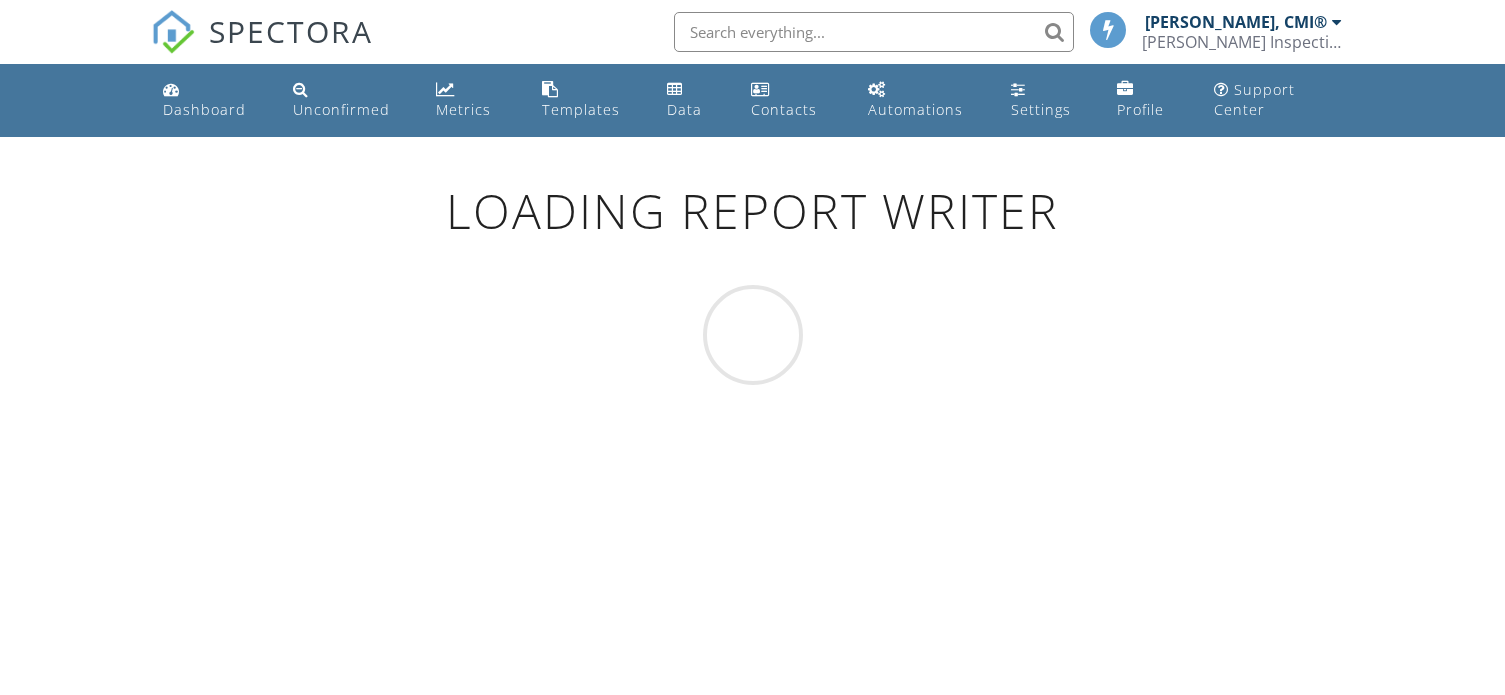 scroll, scrollTop: 0, scrollLeft: 0, axis: both 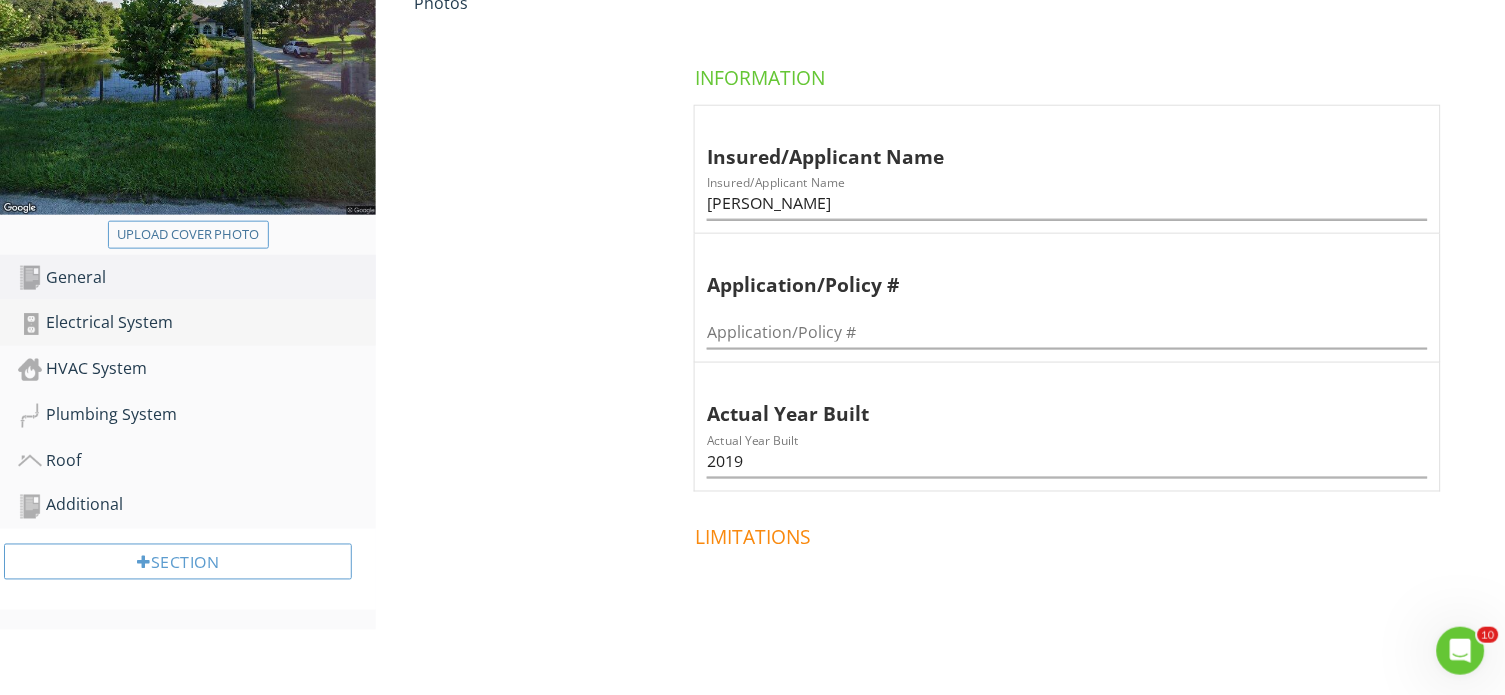 click on "Electrical System" at bounding box center (197, 323) 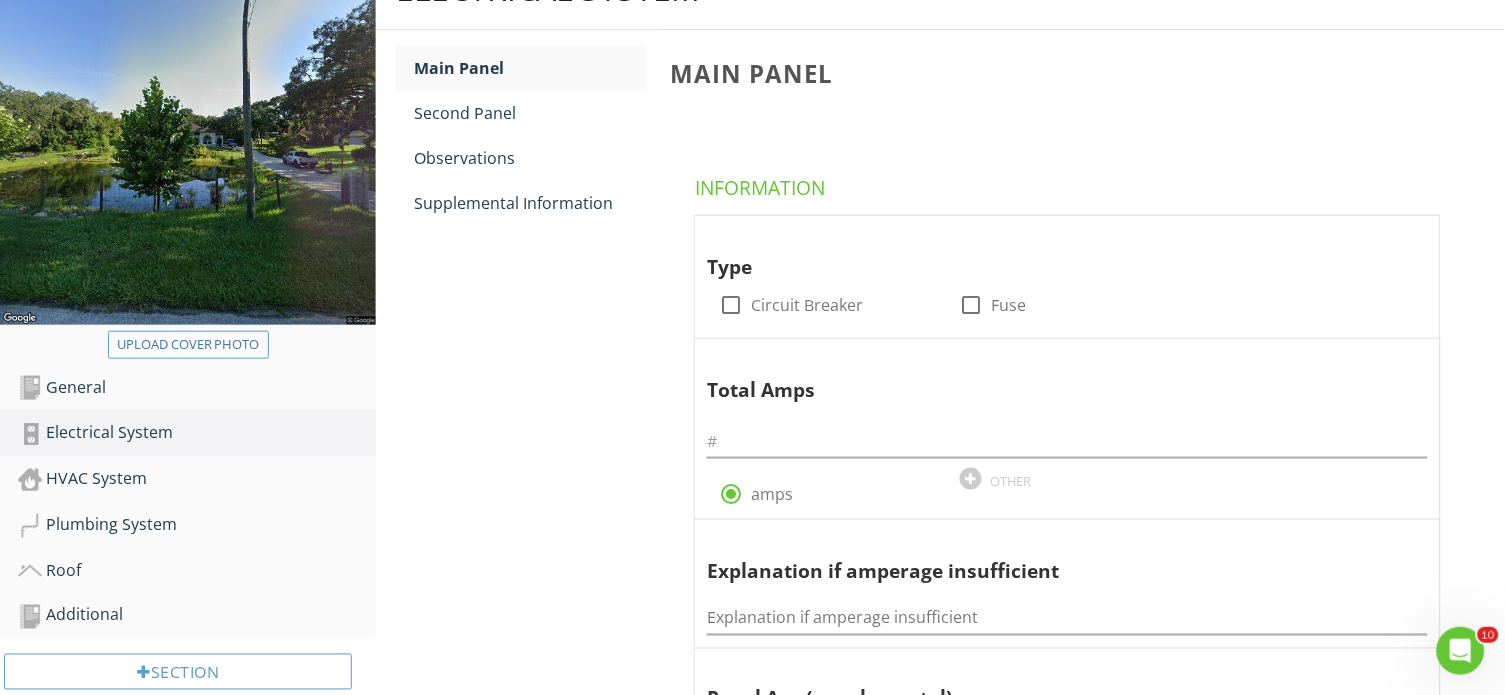 scroll, scrollTop: 270, scrollLeft: 0, axis: vertical 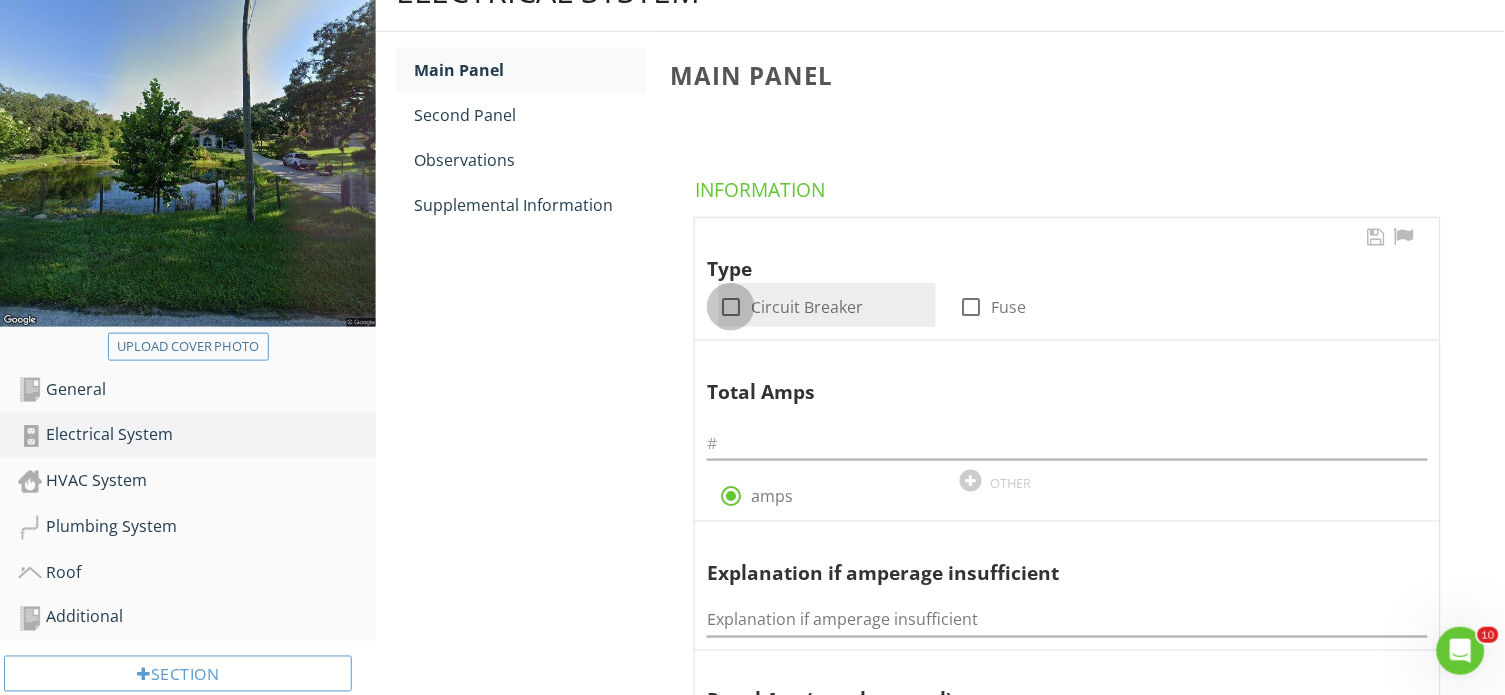 click at bounding box center (731, 307) 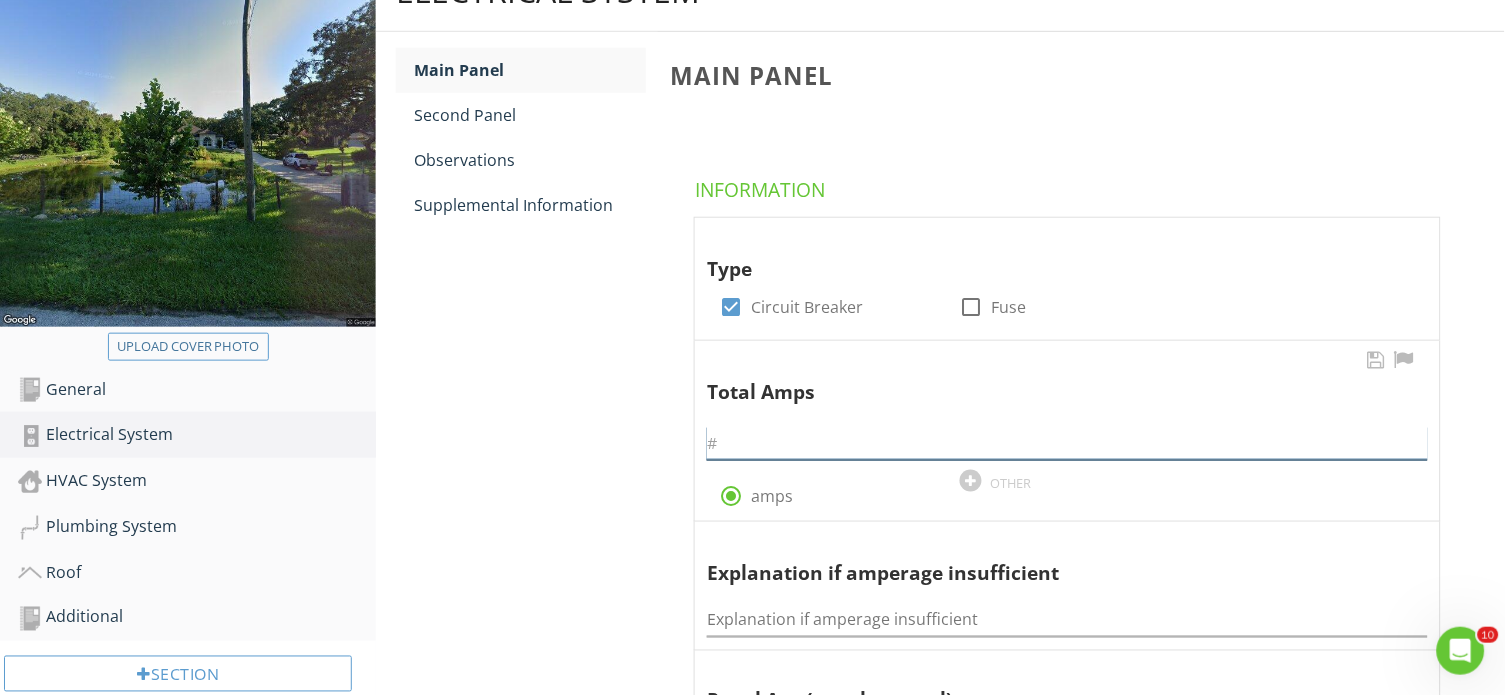 click at bounding box center (1067, 443) 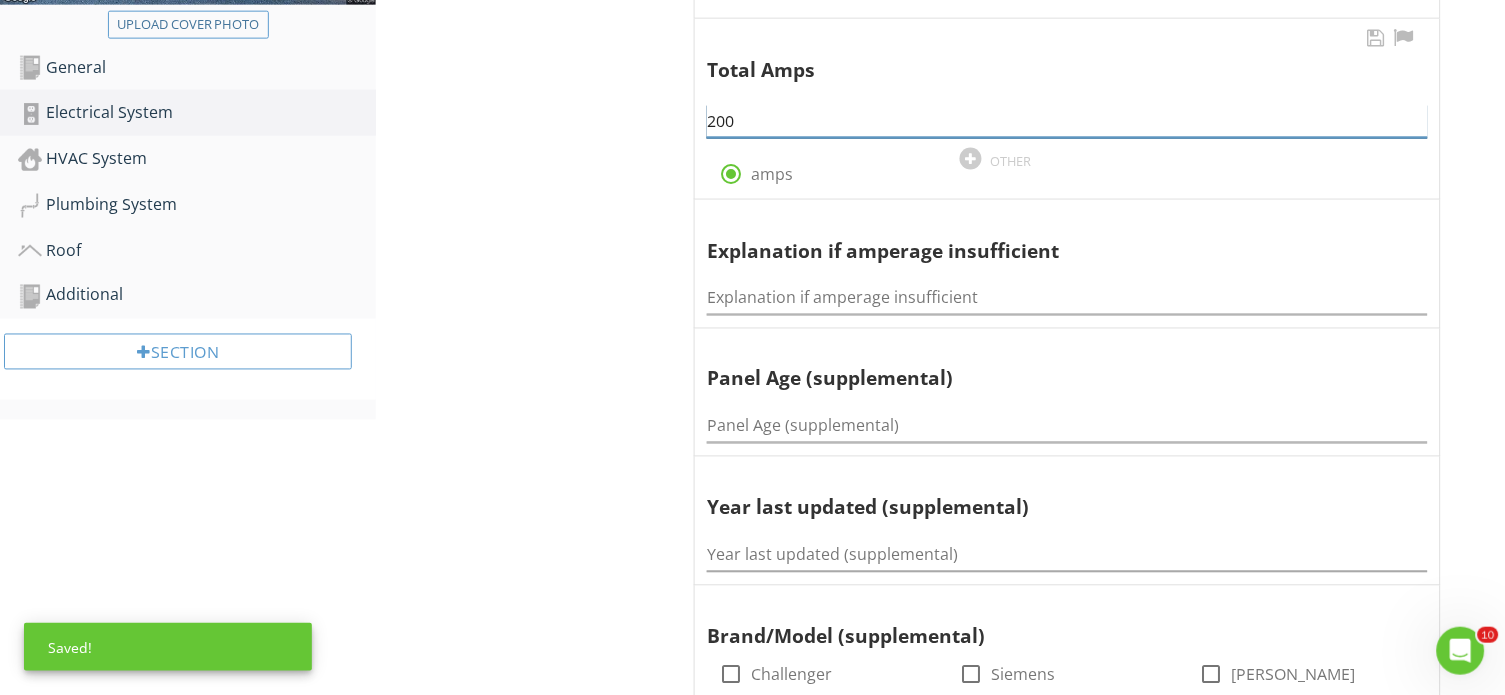 scroll, scrollTop: 614, scrollLeft: 0, axis: vertical 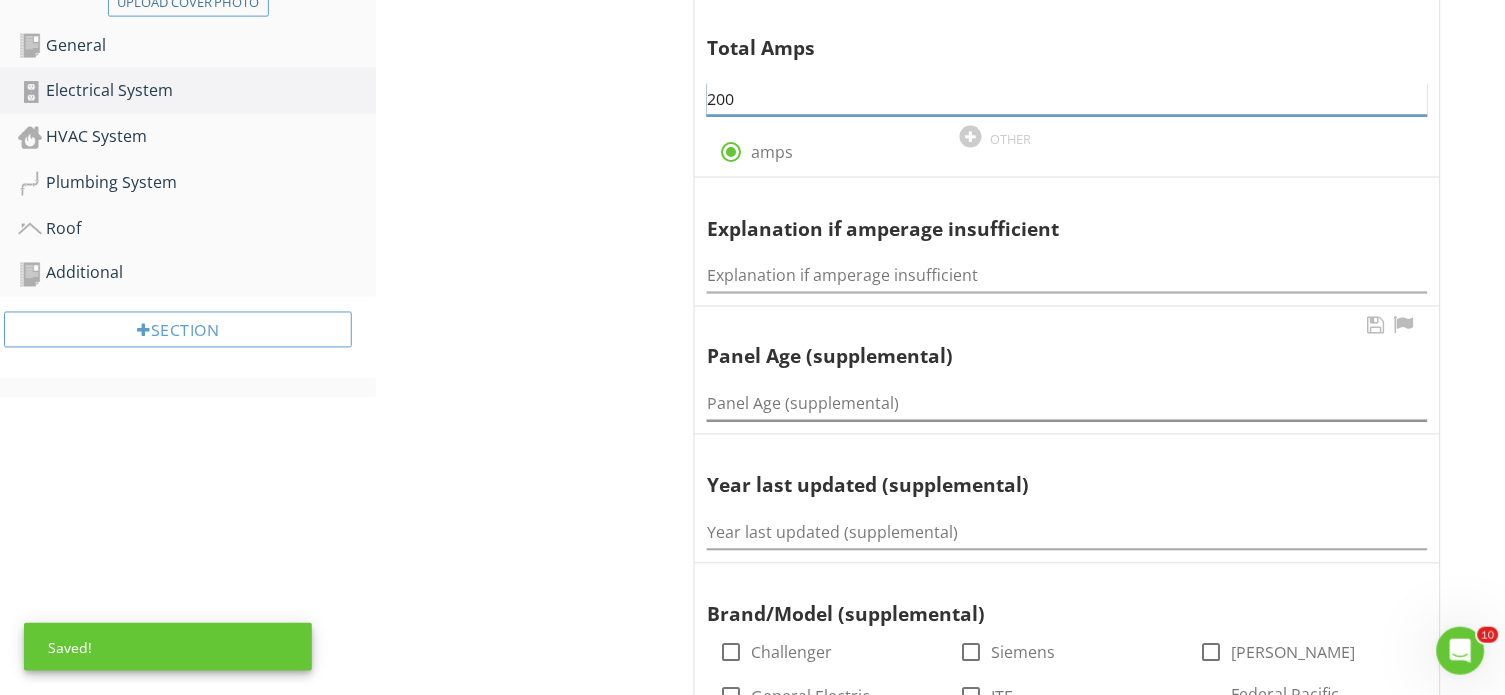 type on "200" 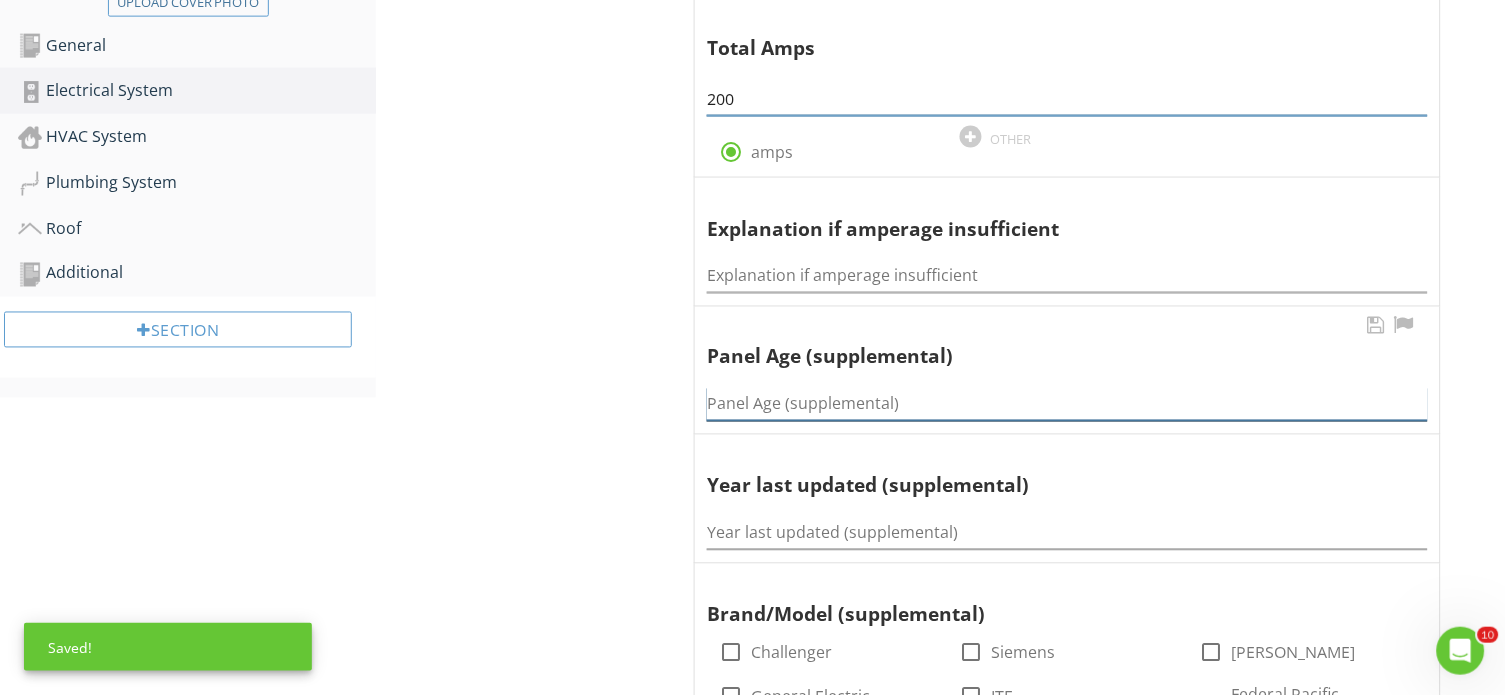 click at bounding box center (1067, 404) 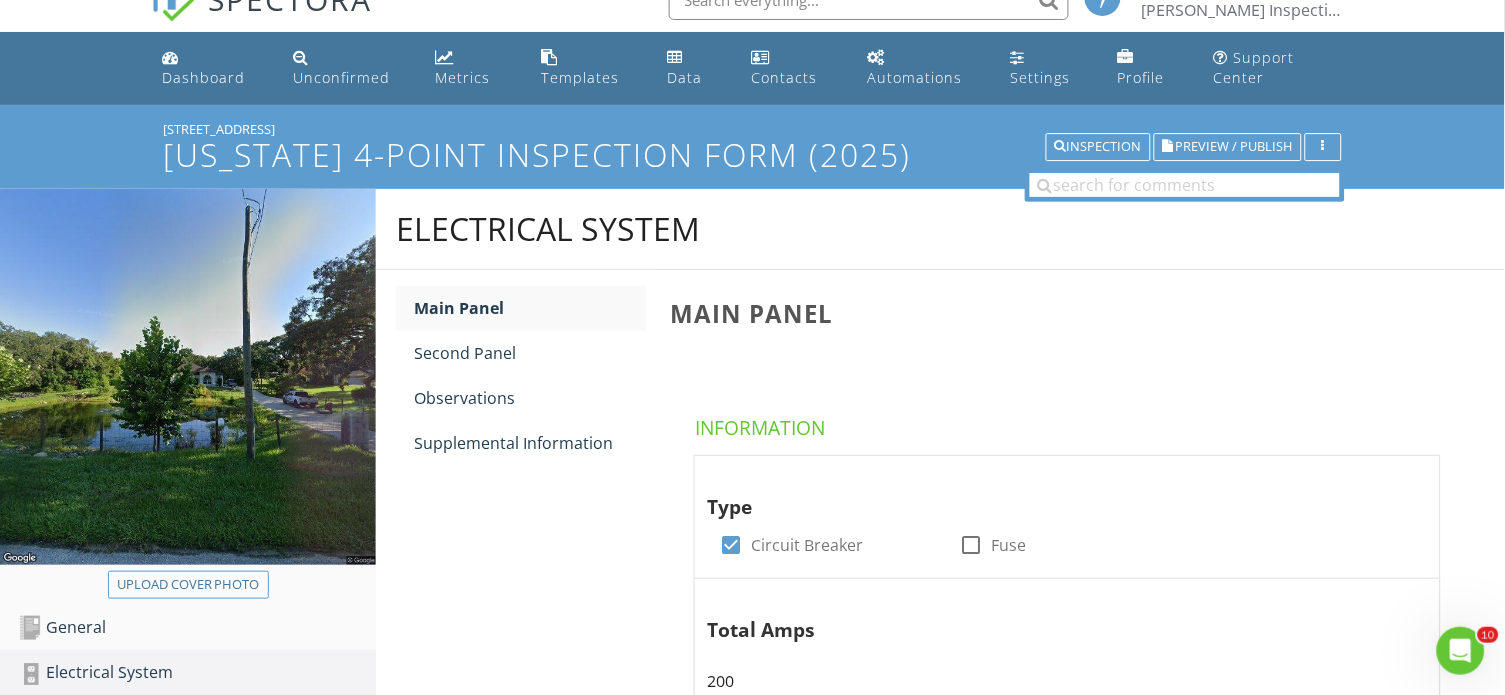 scroll, scrollTop: 45, scrollLeft: 0, axis: vertical 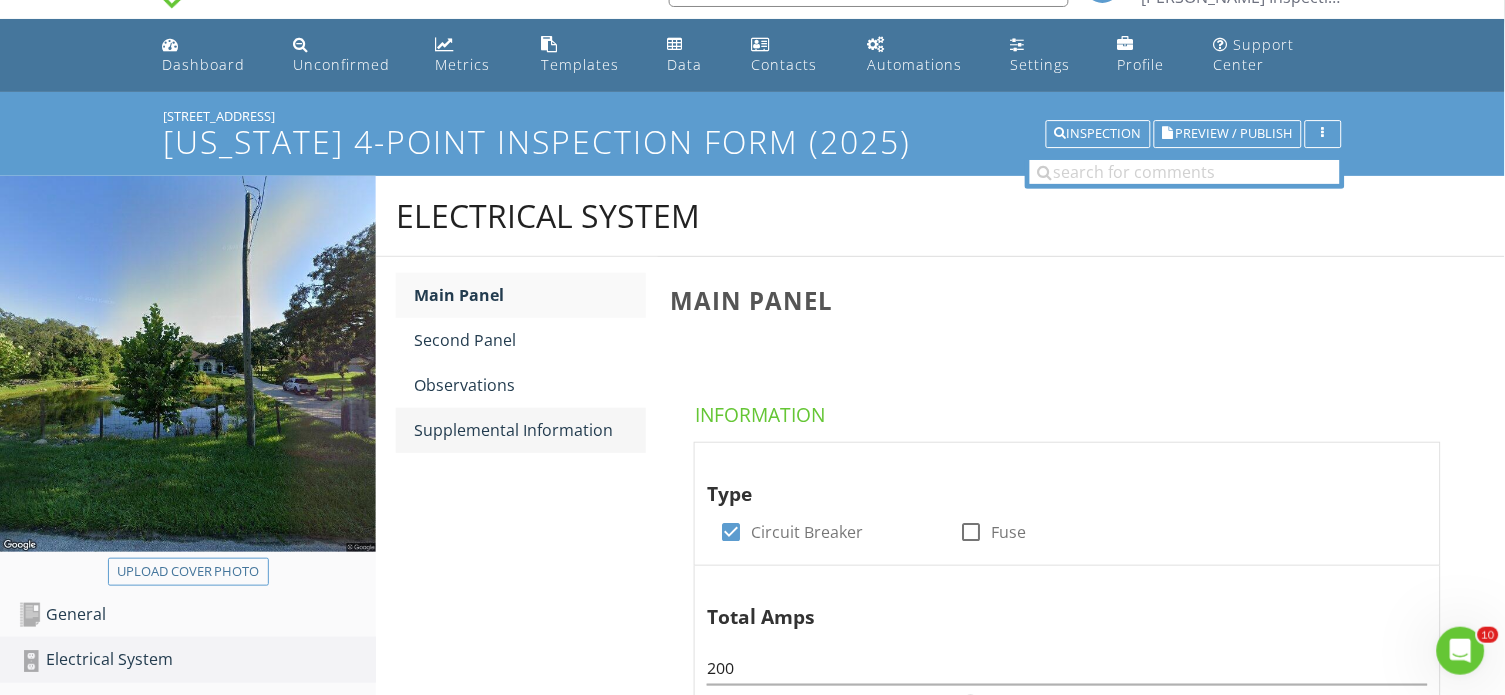 type on "06 Years" 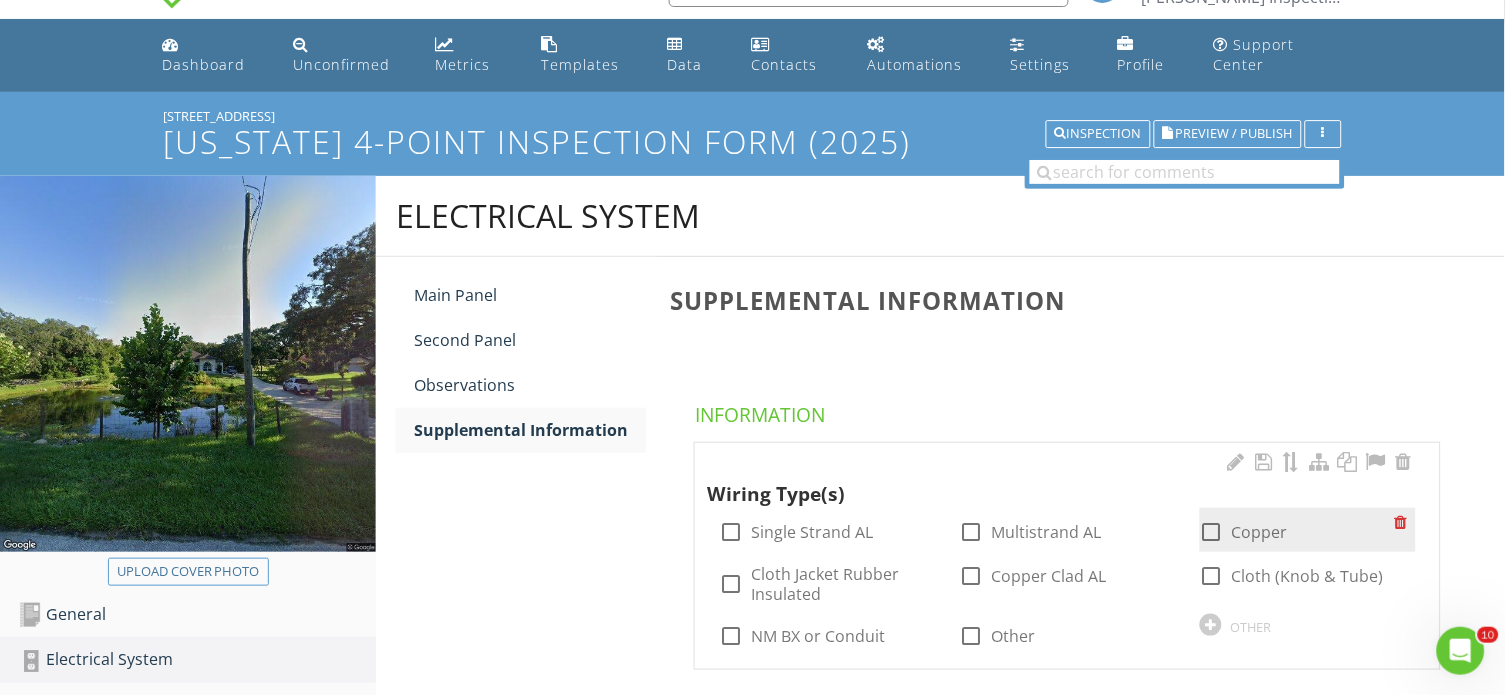 click at bounding box center (1212, 532) 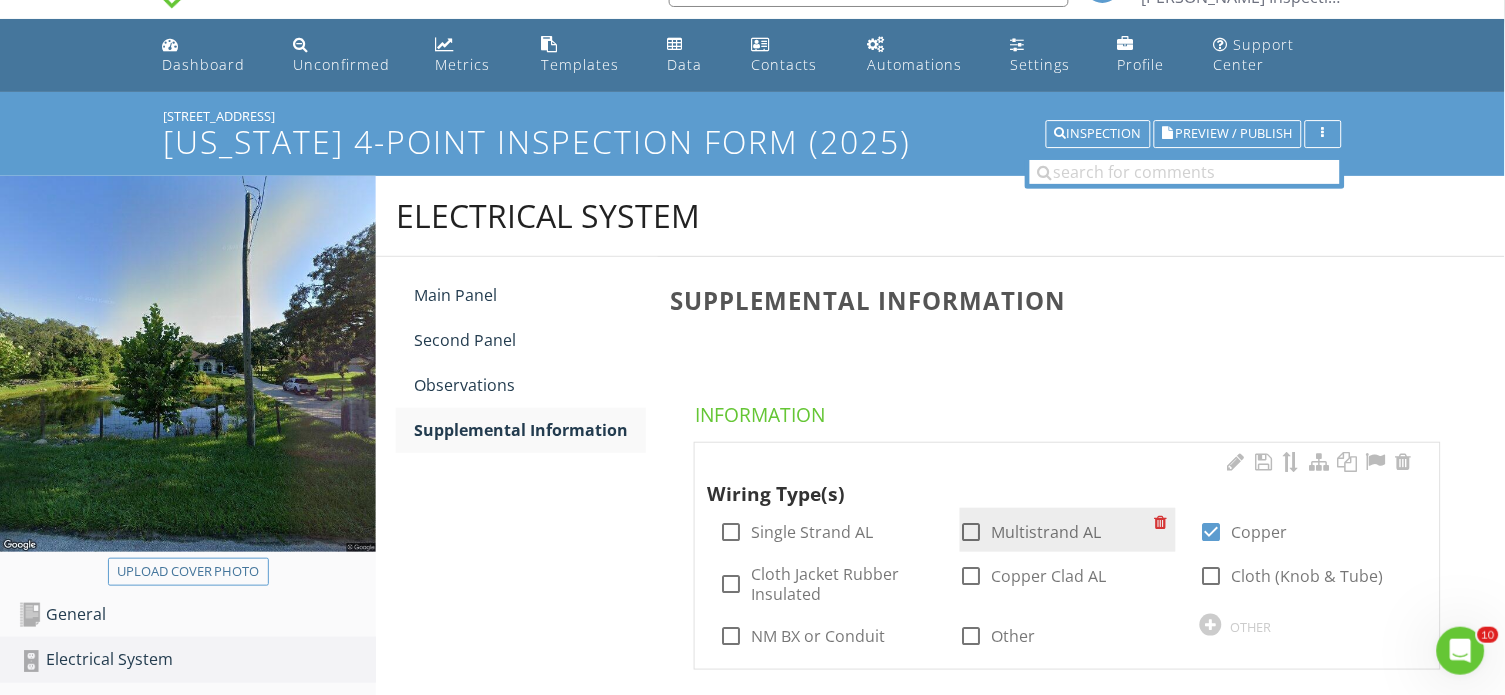 click on "Multistrand AL" at bounding box center [1047, 532] 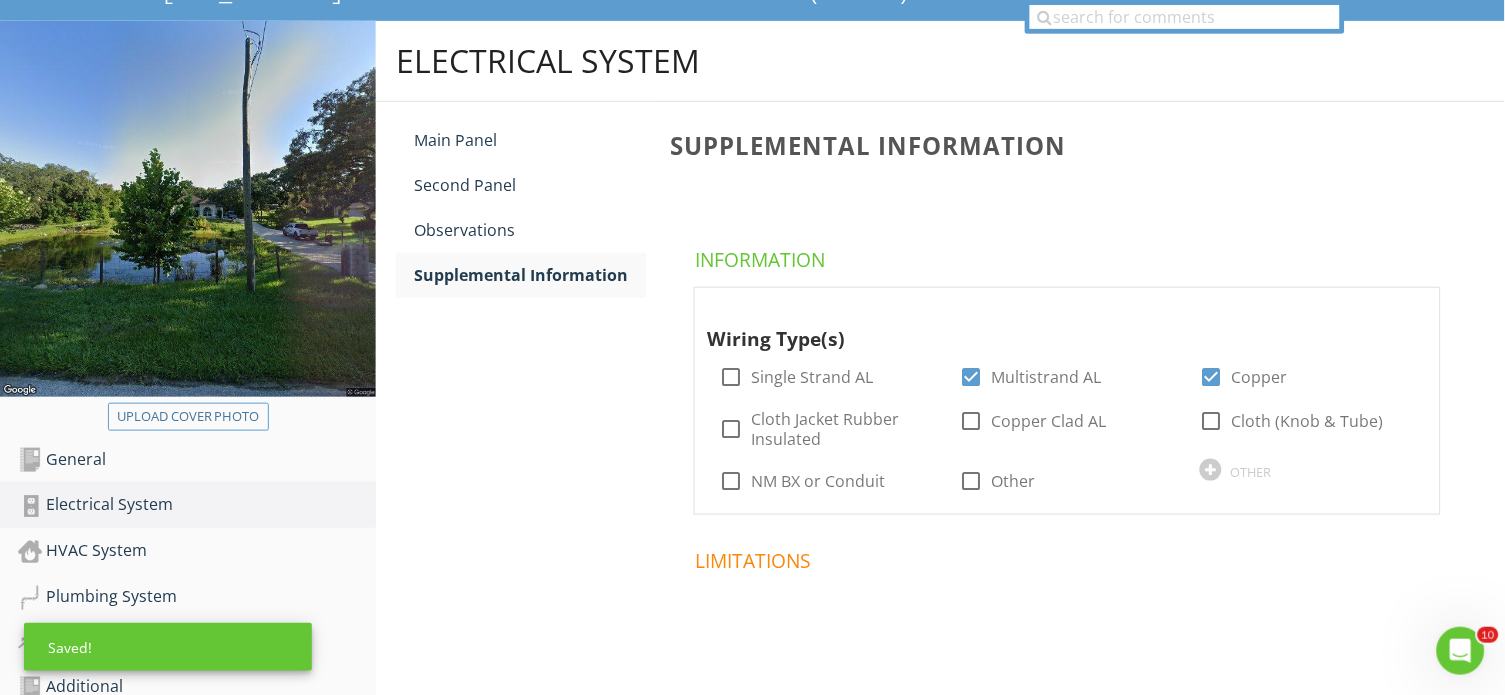 scroll, scrollTop: 207, scrollLeft: 0, axis: vertical 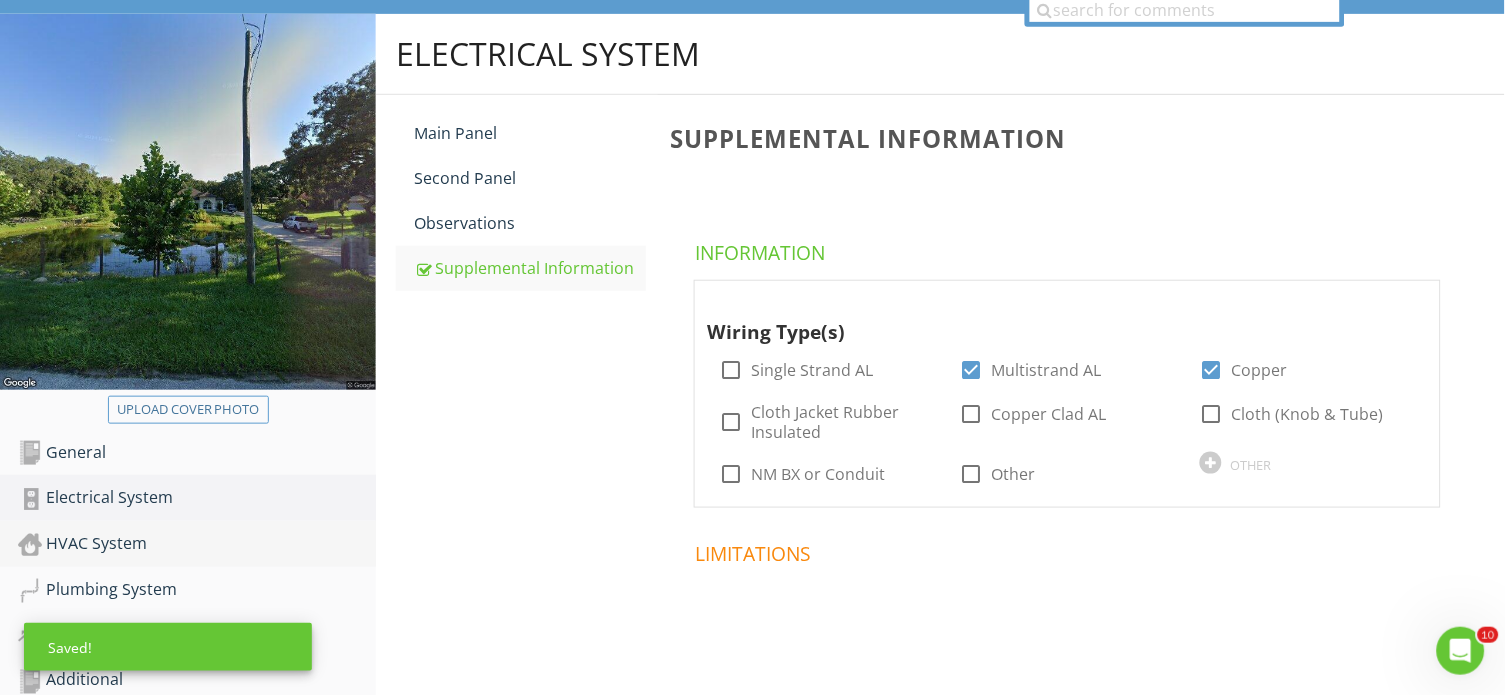 click on "HVAC System" at bounding box center (197, 544) 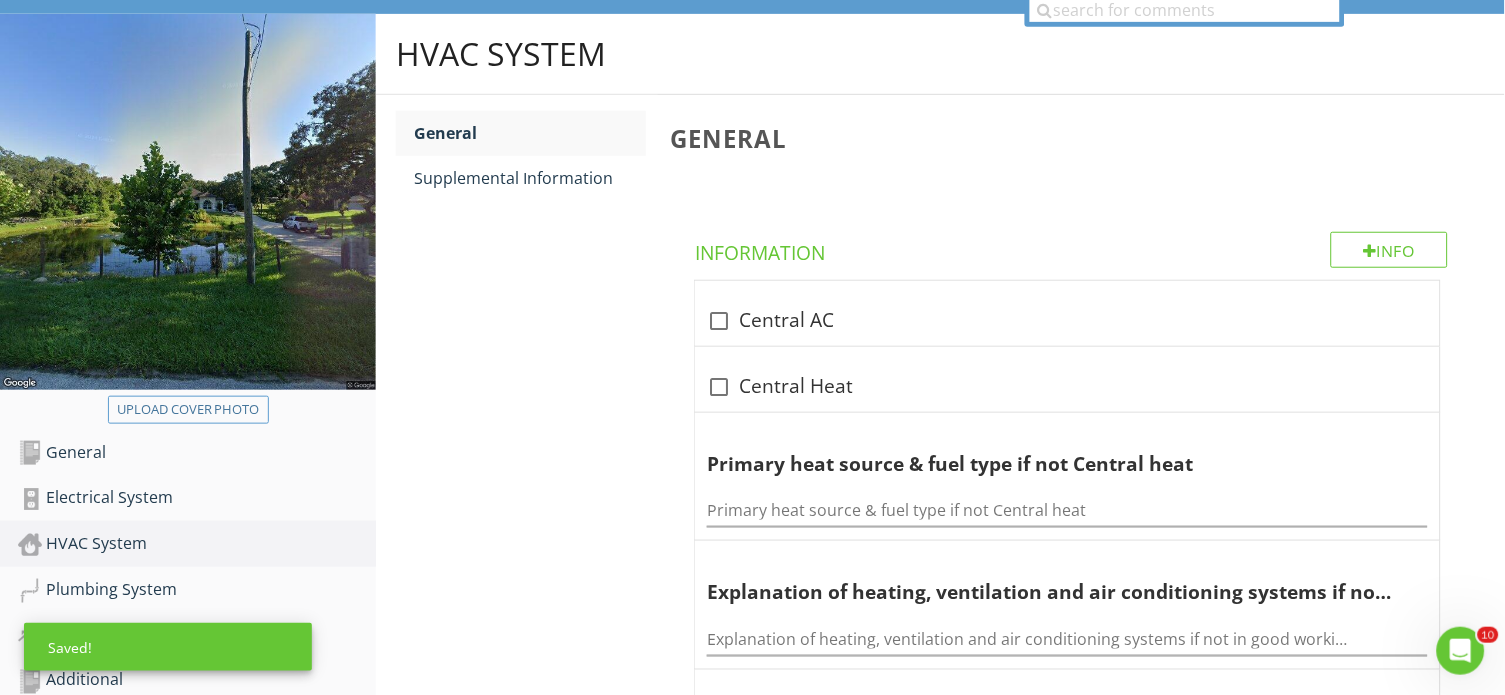 scroll, scrollTop: 125, scrollLeft: 0, axis: vertical 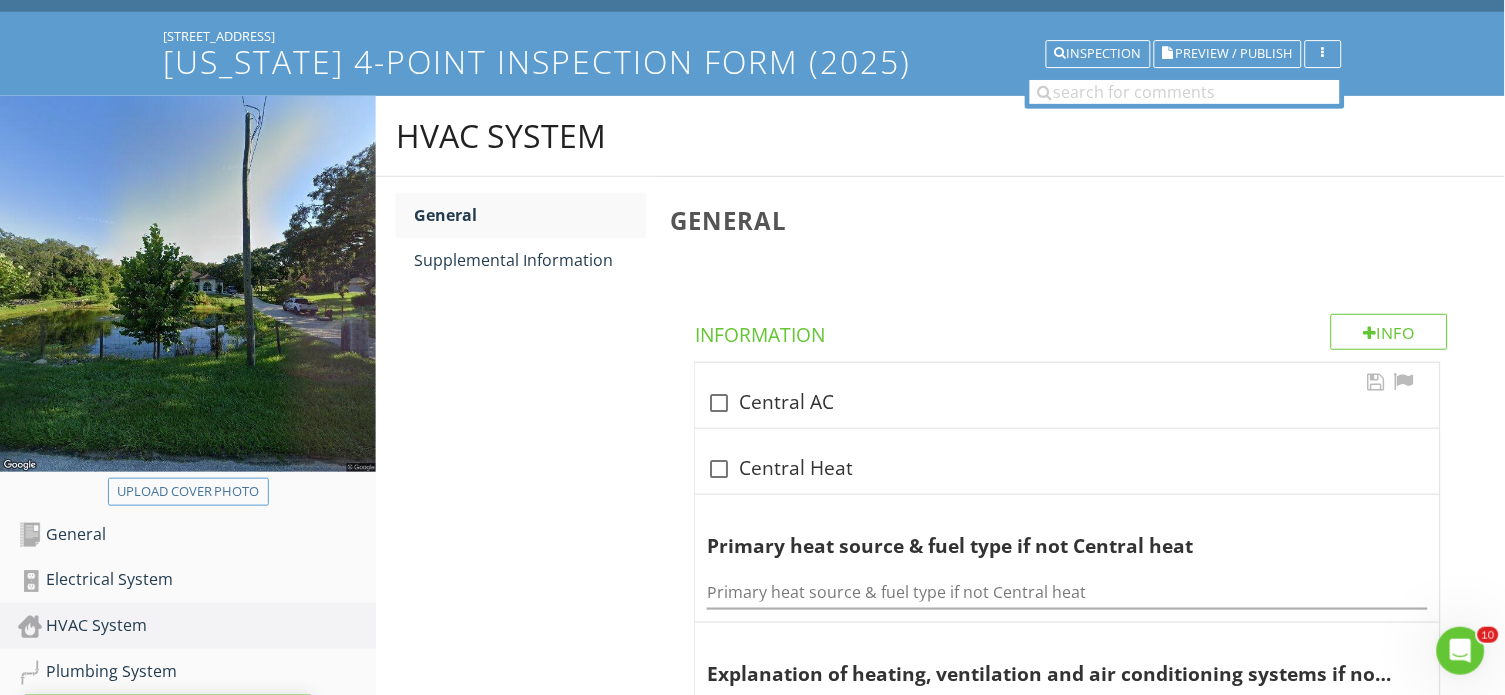 click at bounding box center [719, 403] 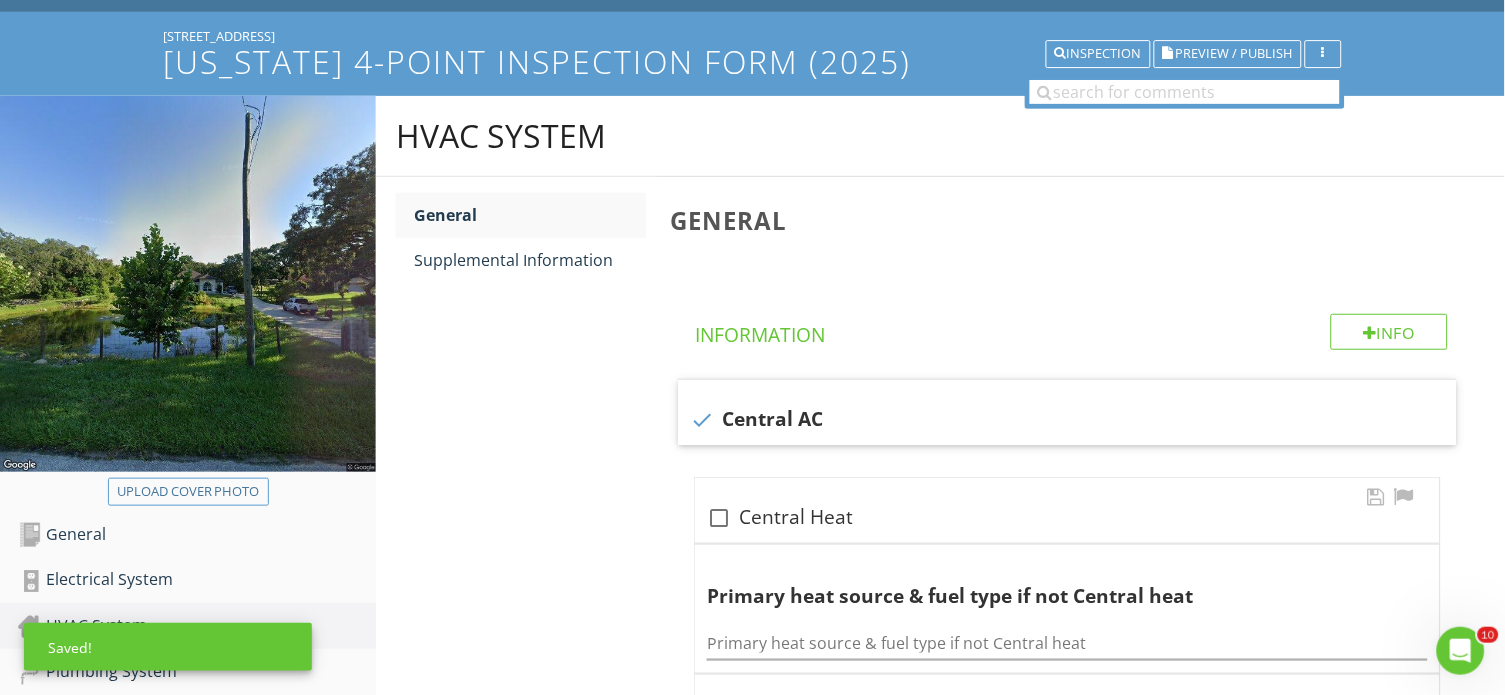 click at bounding box center (719, 518) 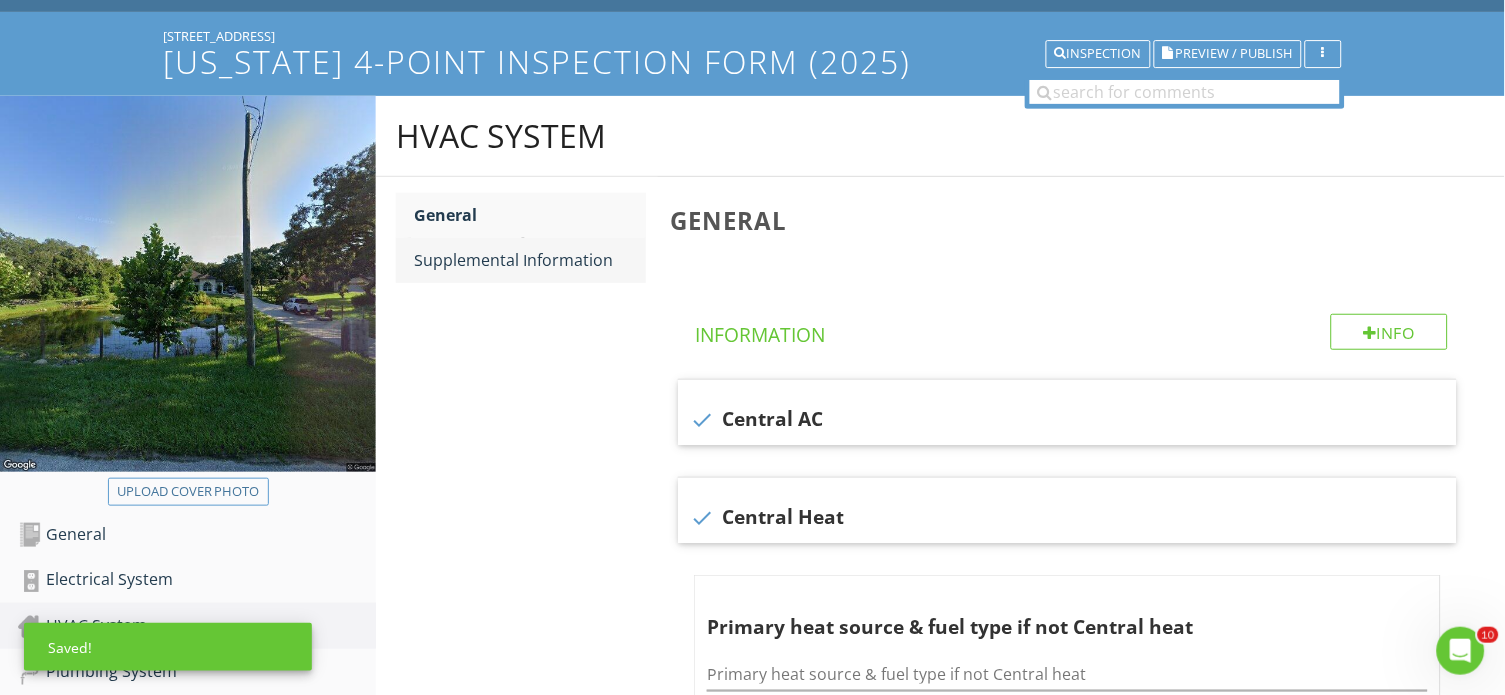 click on "Supplemental Information" at bounding box center [530, 260] 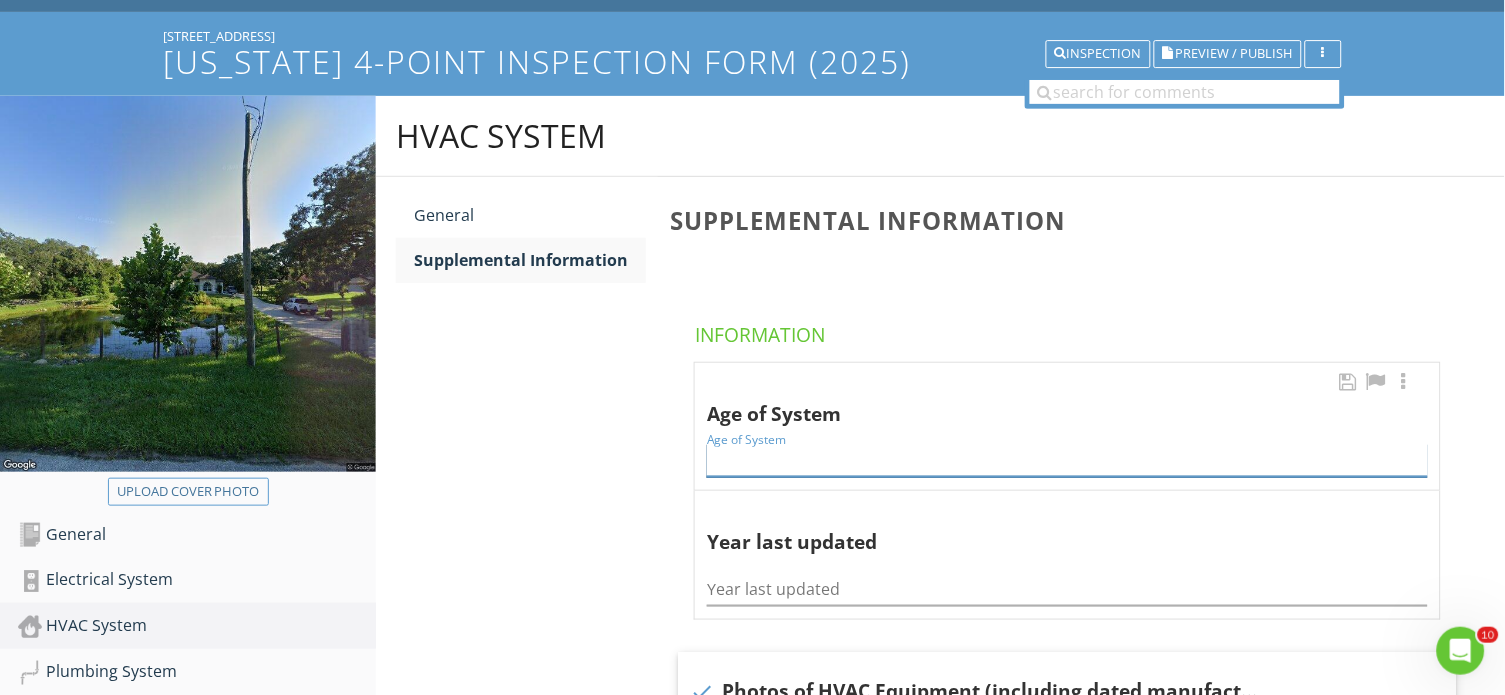 click at bounding box center (1067, 460) 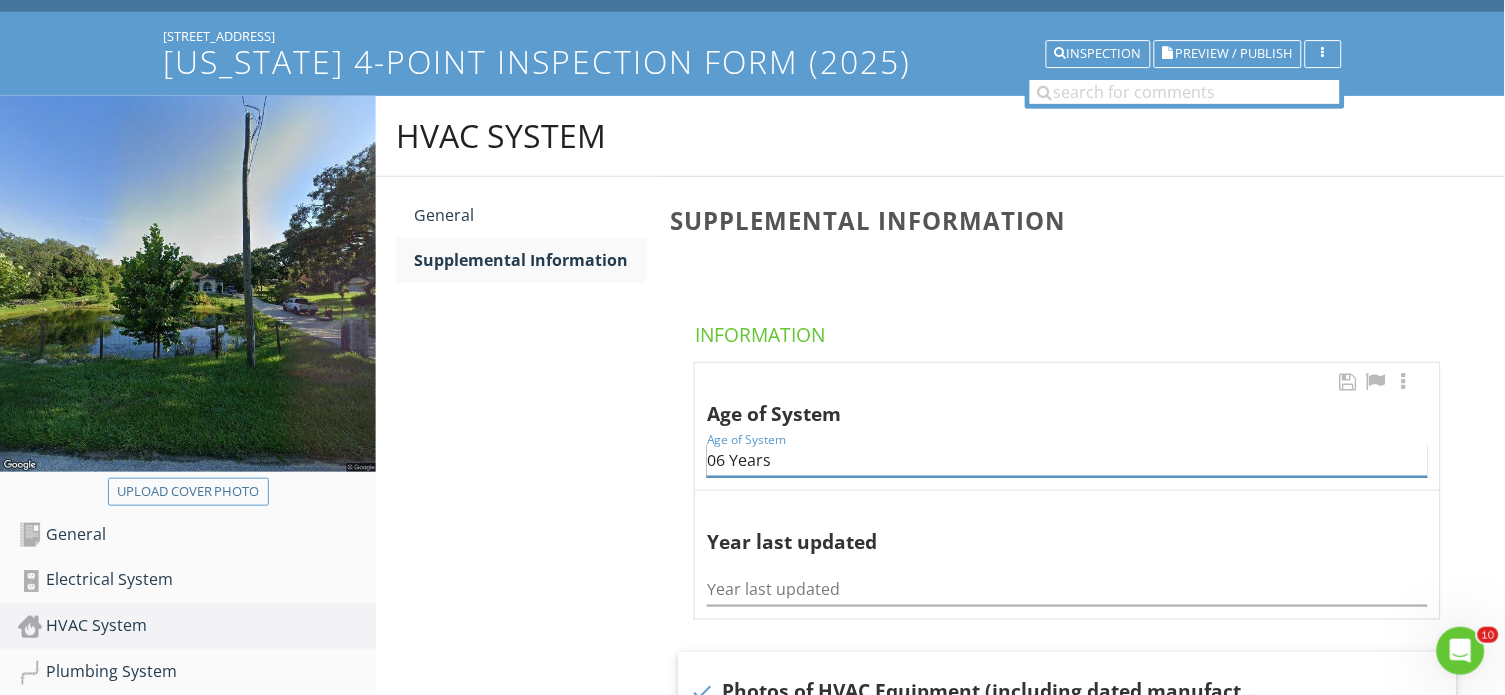 type on "06 Years" 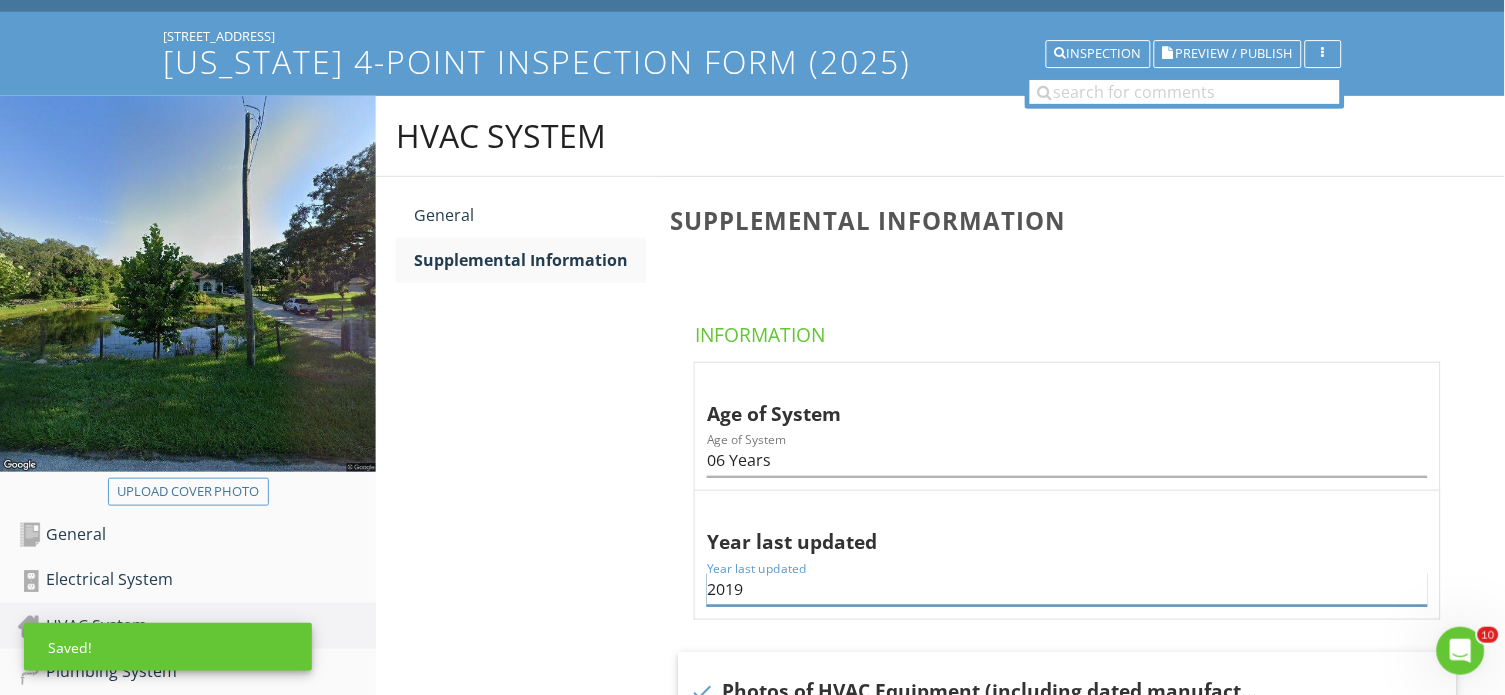 type on "2019" 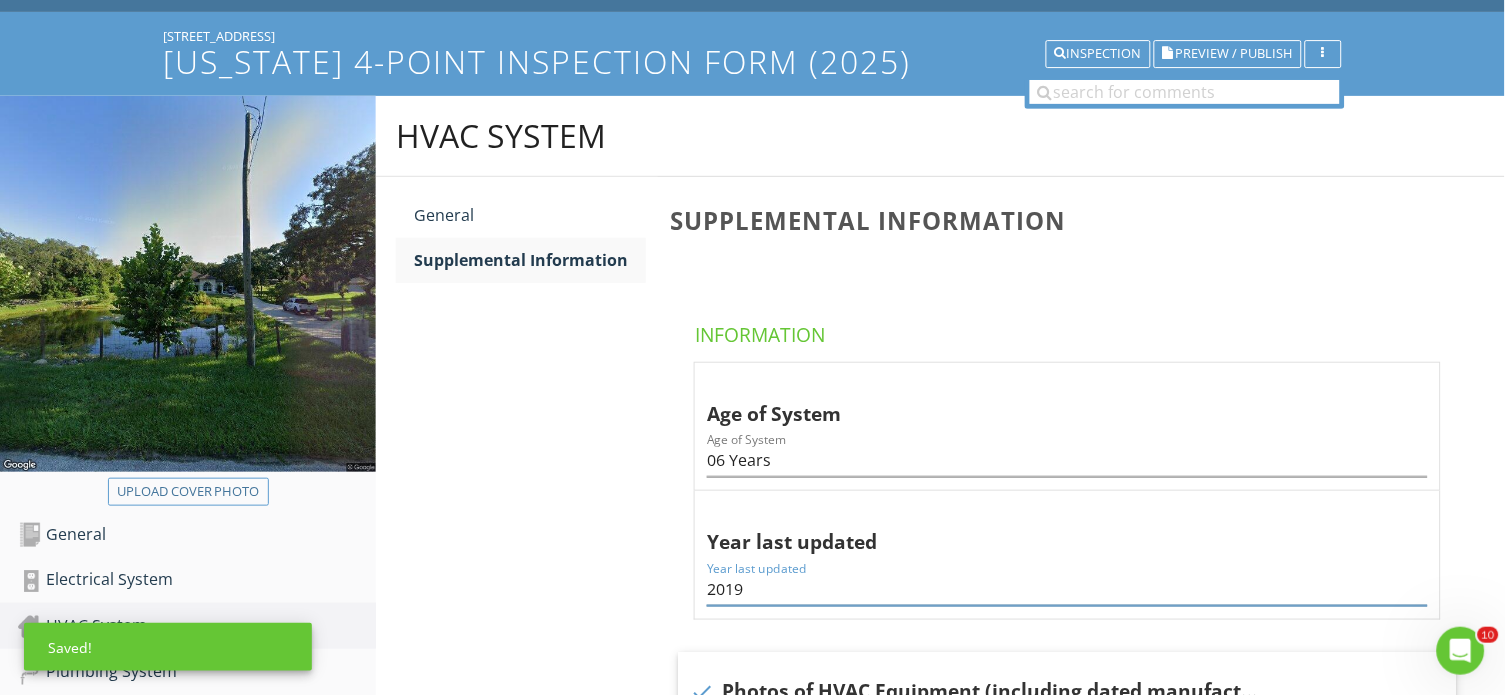 click on "HVAC System
General
Supplemental Information
Supplemental Information
Information
Age of System
Age of System 06 Years
Year last updated
Year last updated 2019                               check
Photos of HVAC Equipment (including dated manufacturer's plate)
Photo/Video
Limitations
Observations" at bounding box center (940, 670) 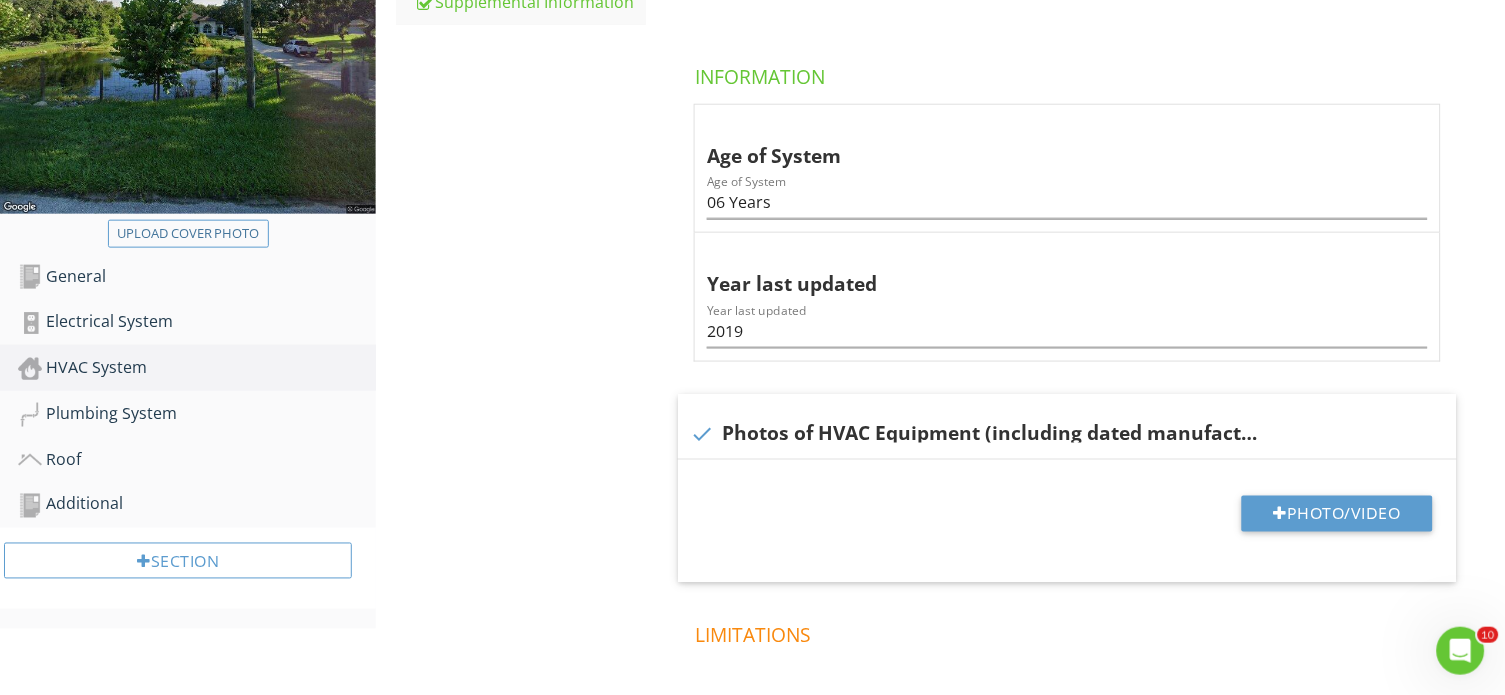 scroll, scrollTop: 385, scrollLeft: 0, axis: vertical 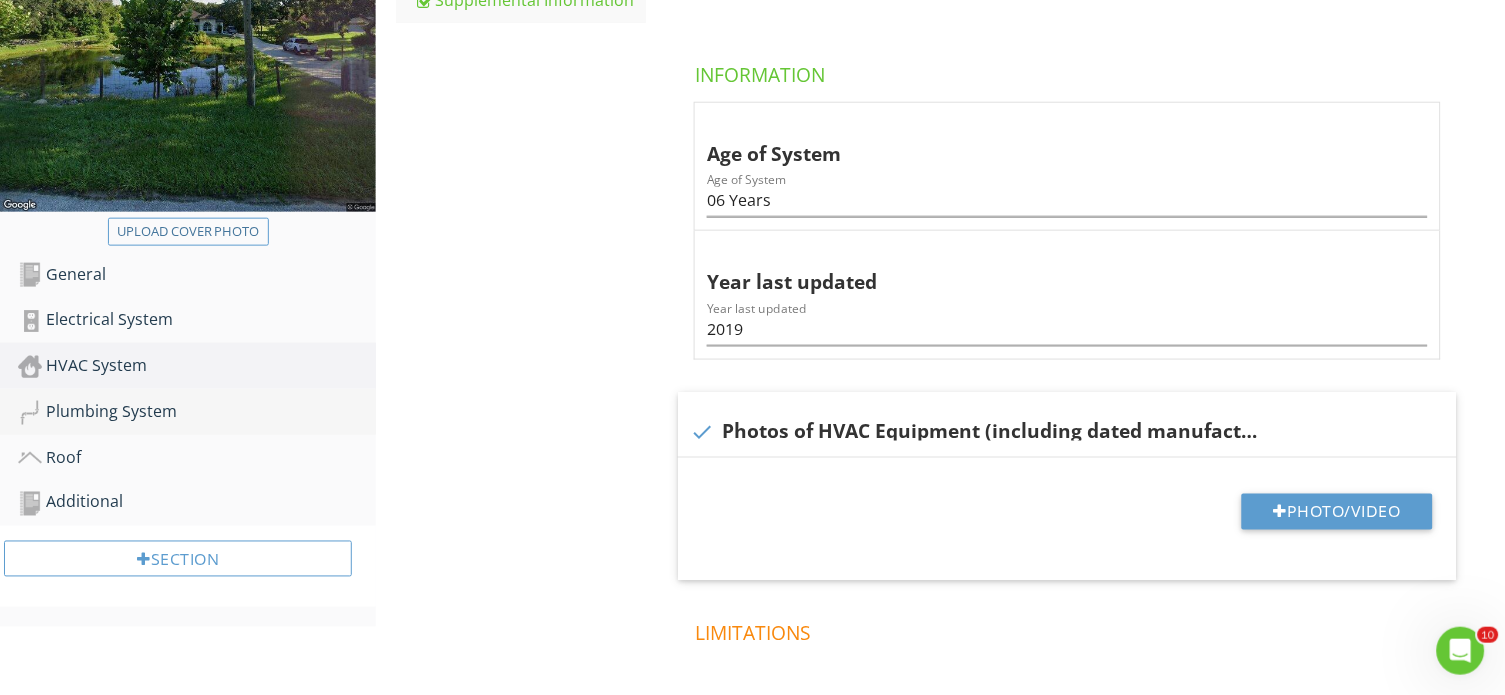 click on "Plumbing System" at bounding box center (197, 412) 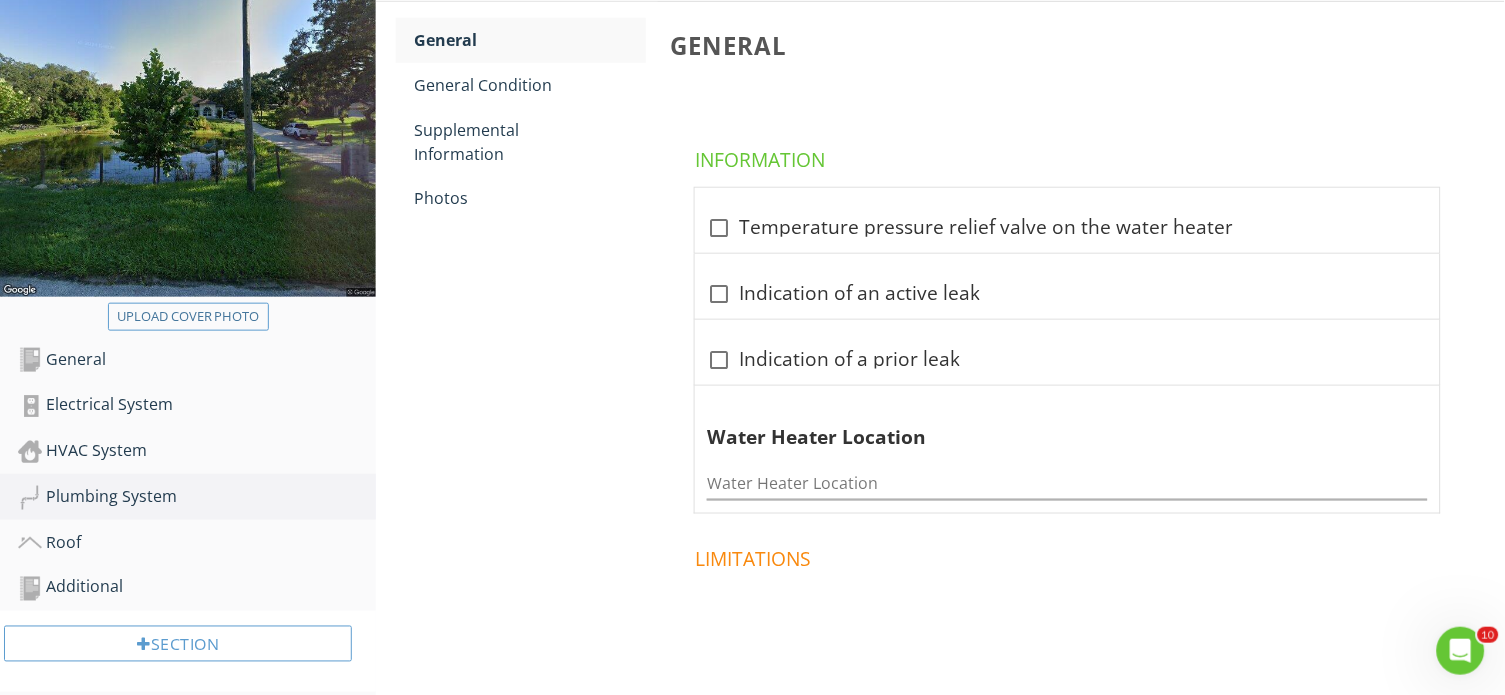 scroll, scrollTop: 297, scrollLeft: 0, axis: vertical 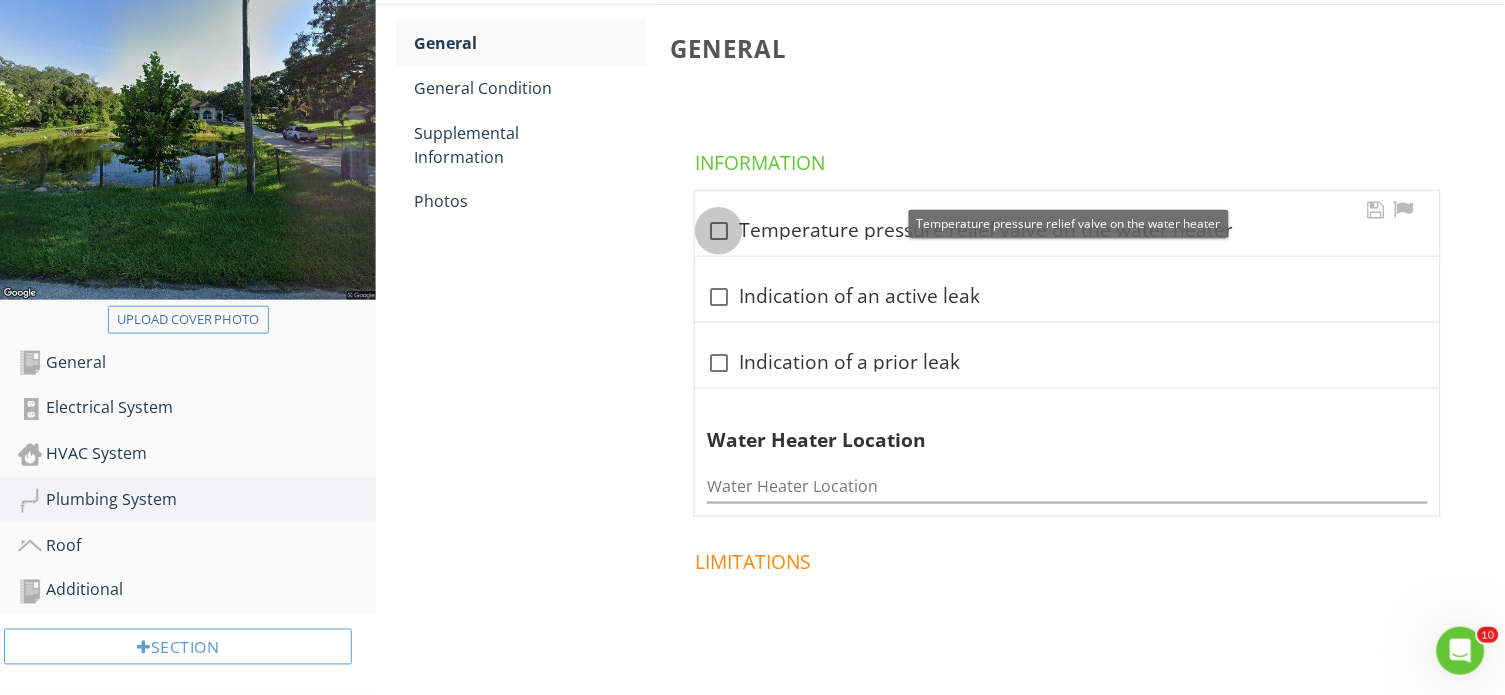 click at bounding box center [719, 231] 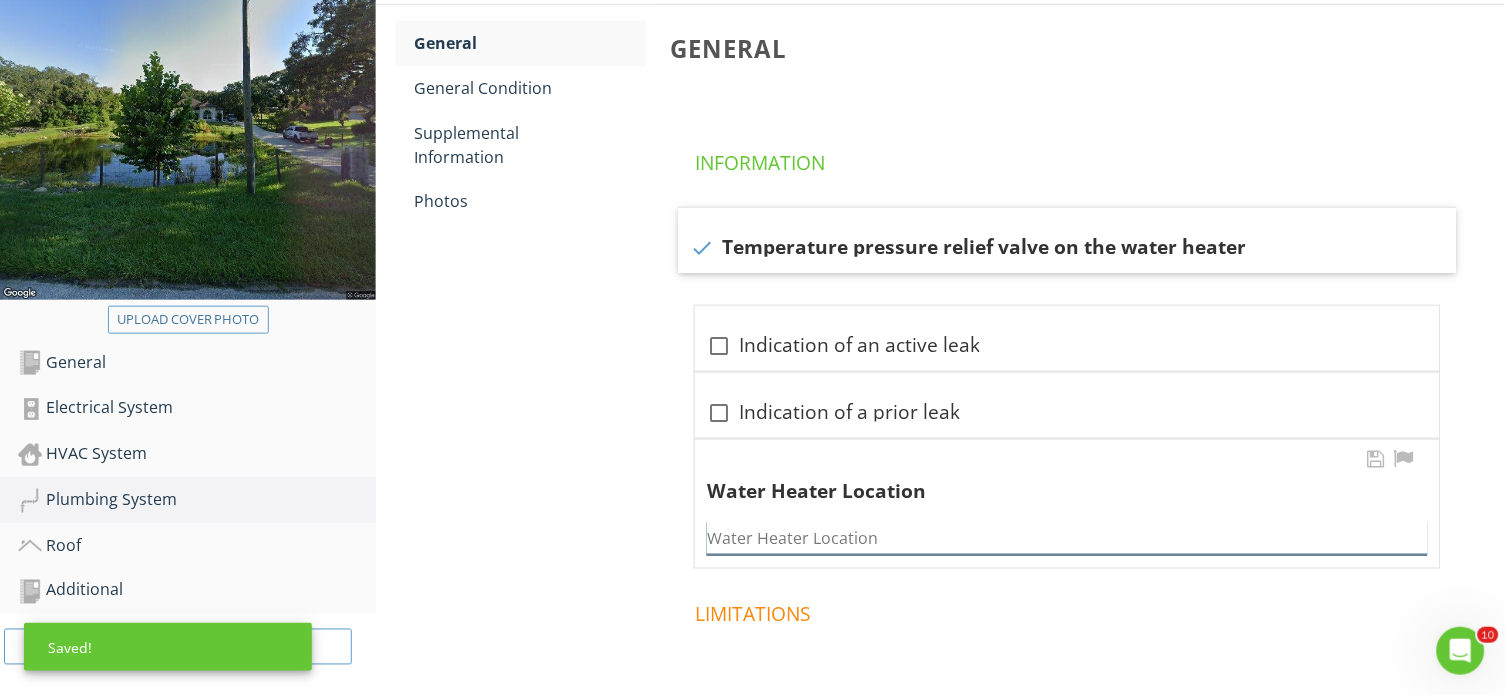 click at bounding box center (1067, 538) 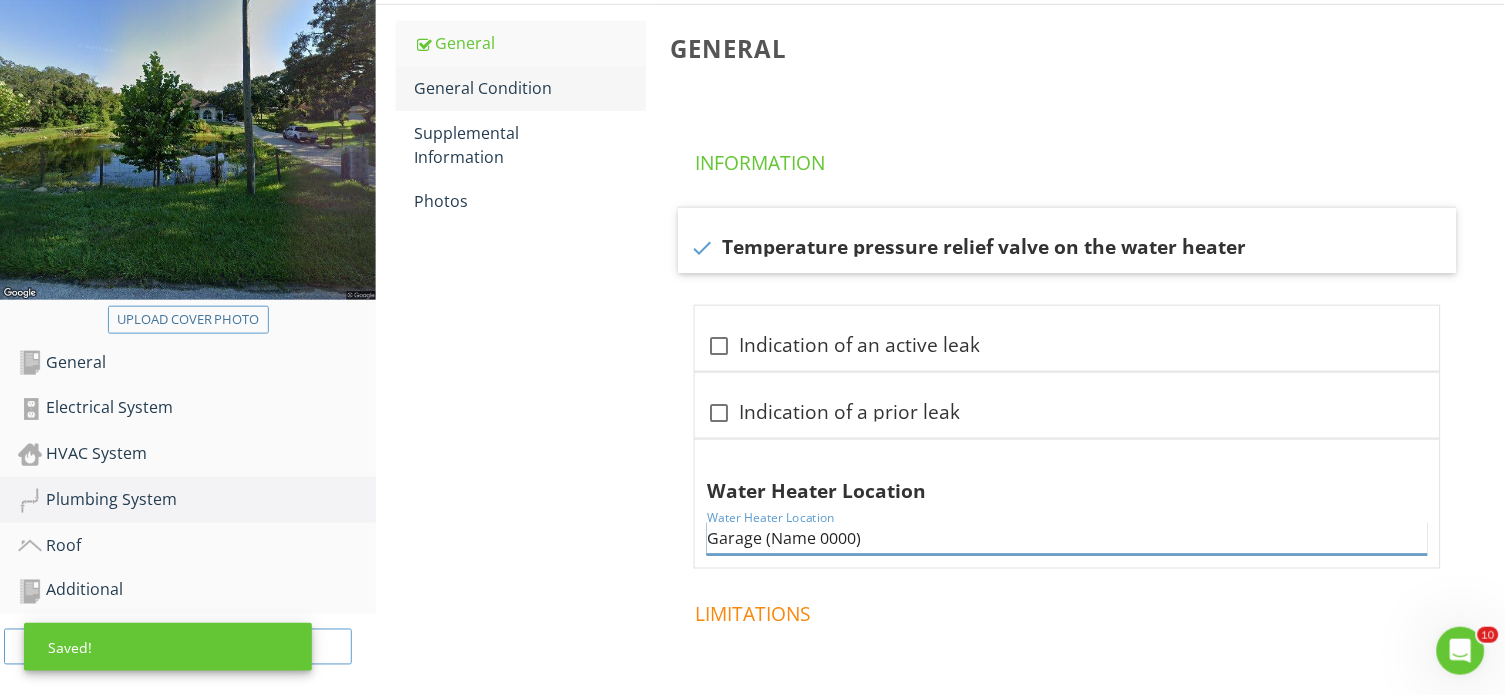 type on "Garage (Name 0000)" 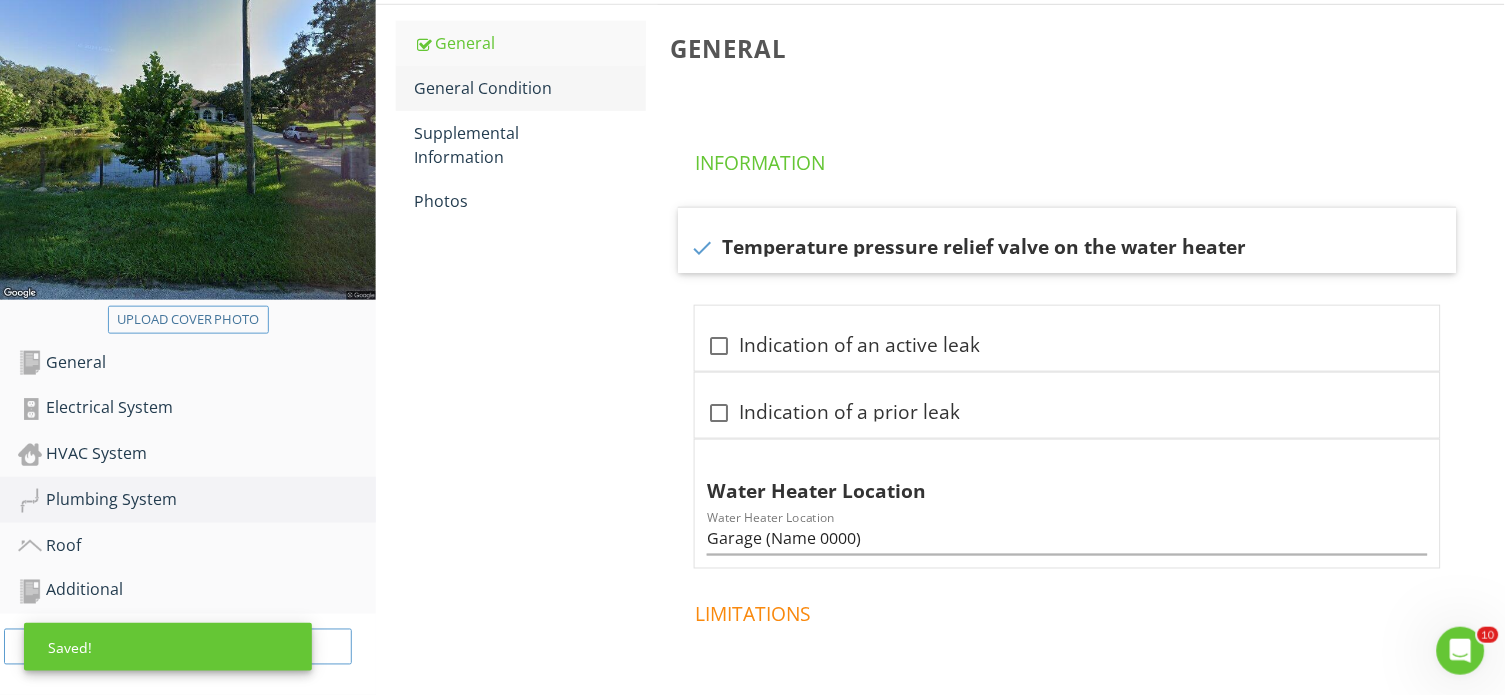 click on "General Condition" at bounding box center (530, 88) 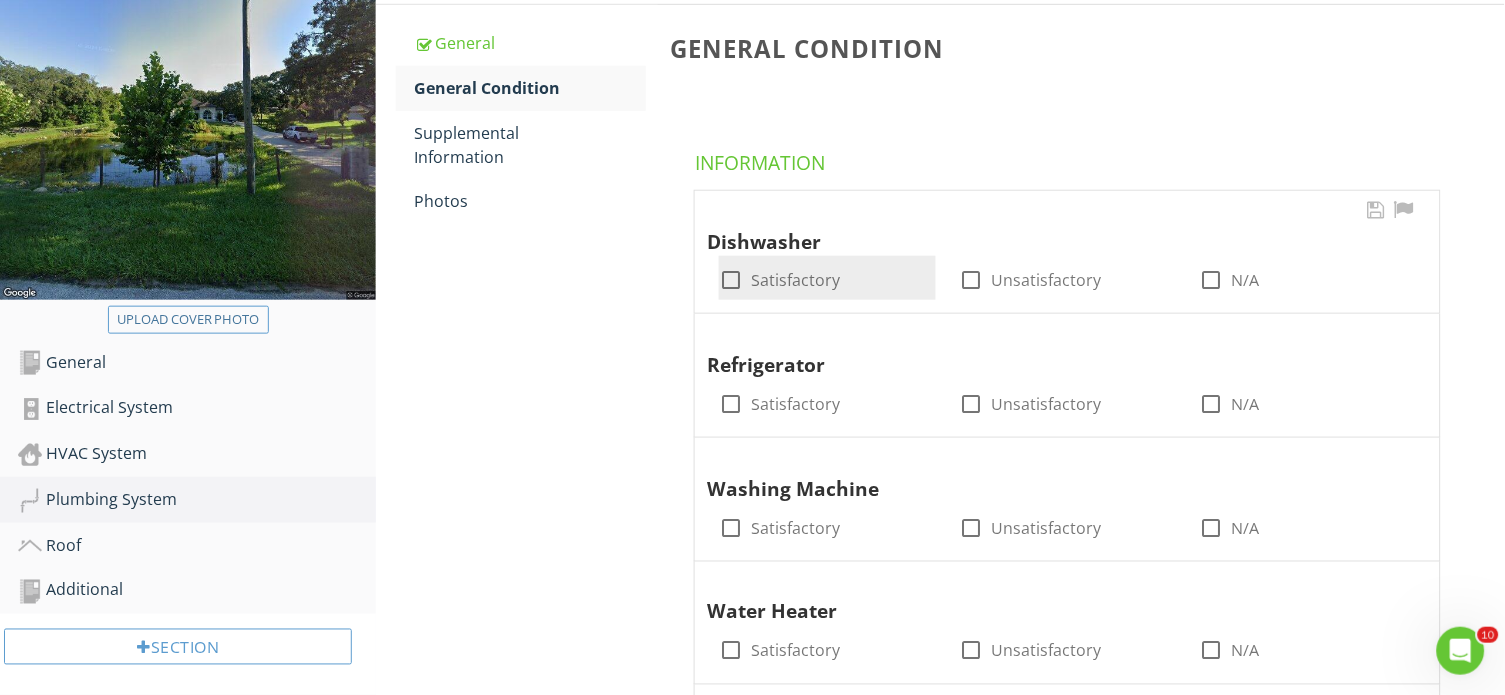 click at bounding box center (731, 280) 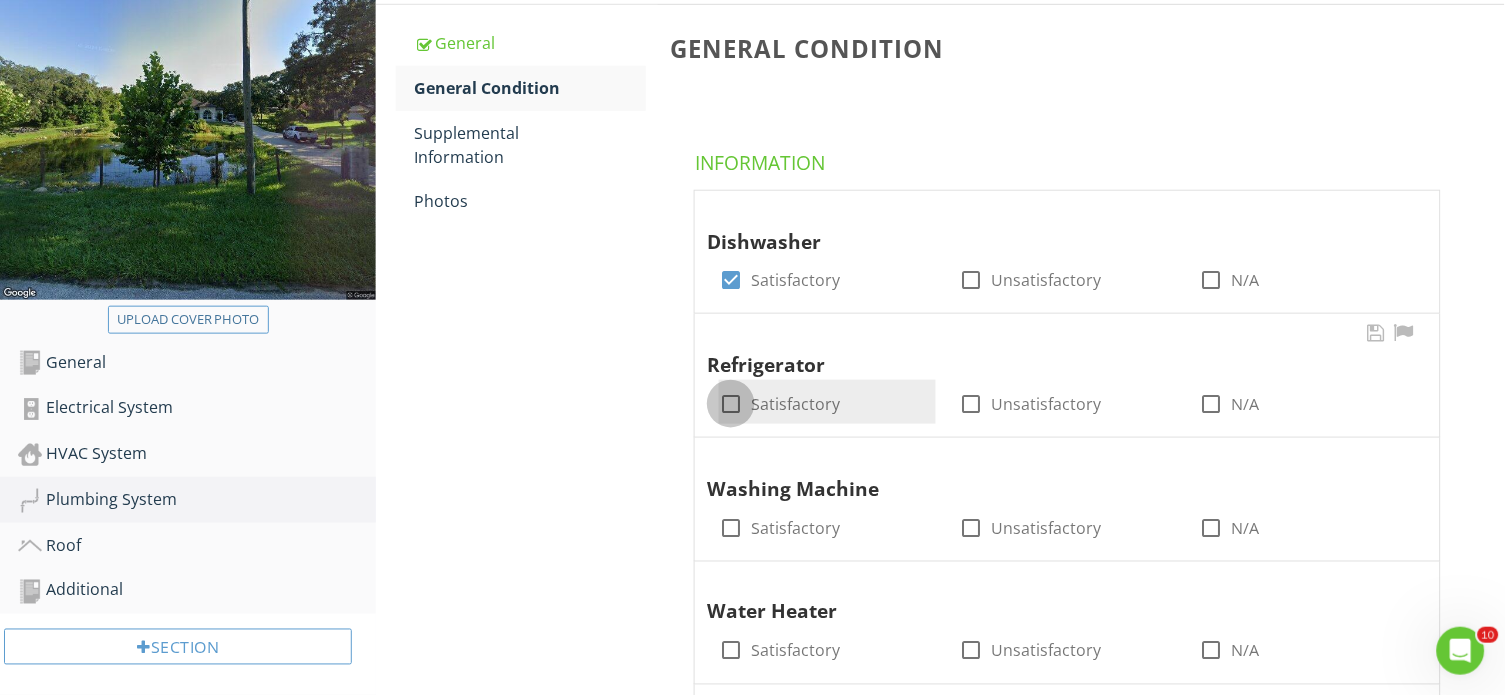click at bounding box center [731, 404] 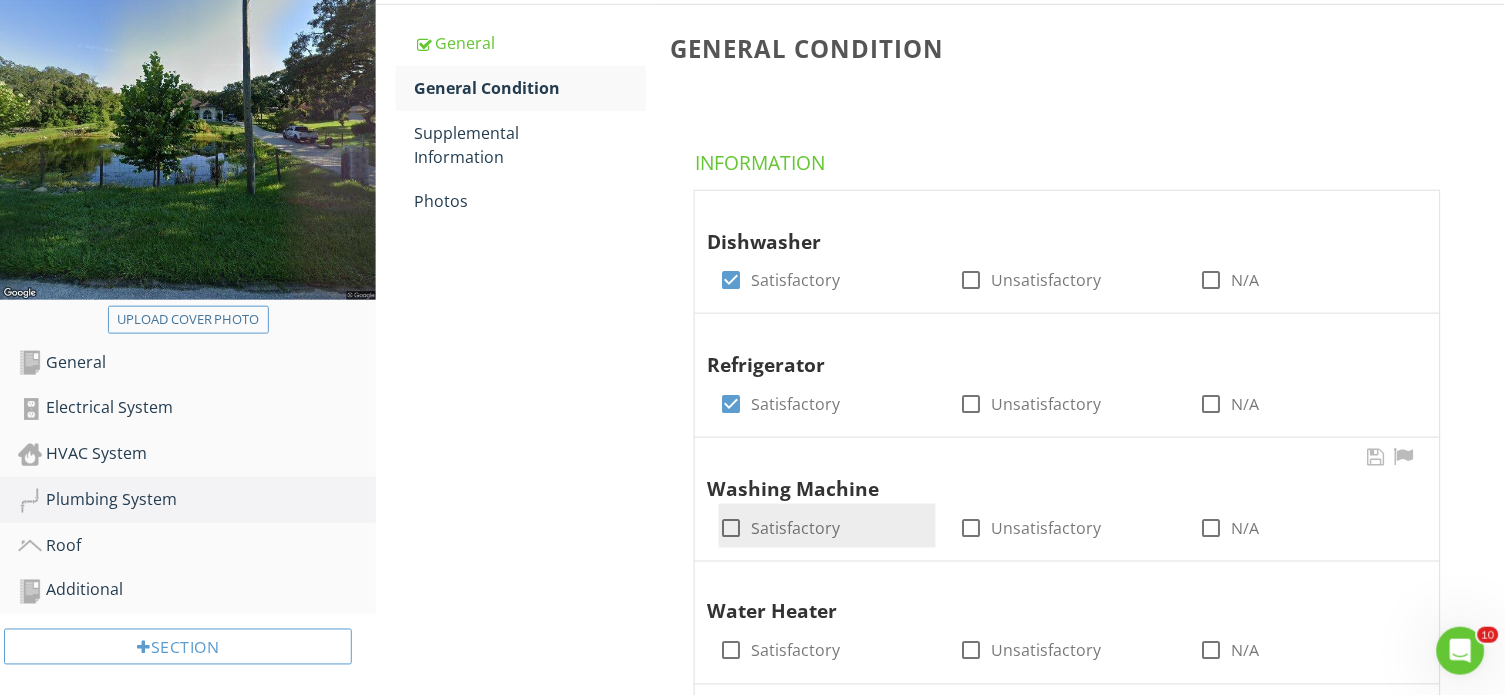 click at bounding box center (731, 528) 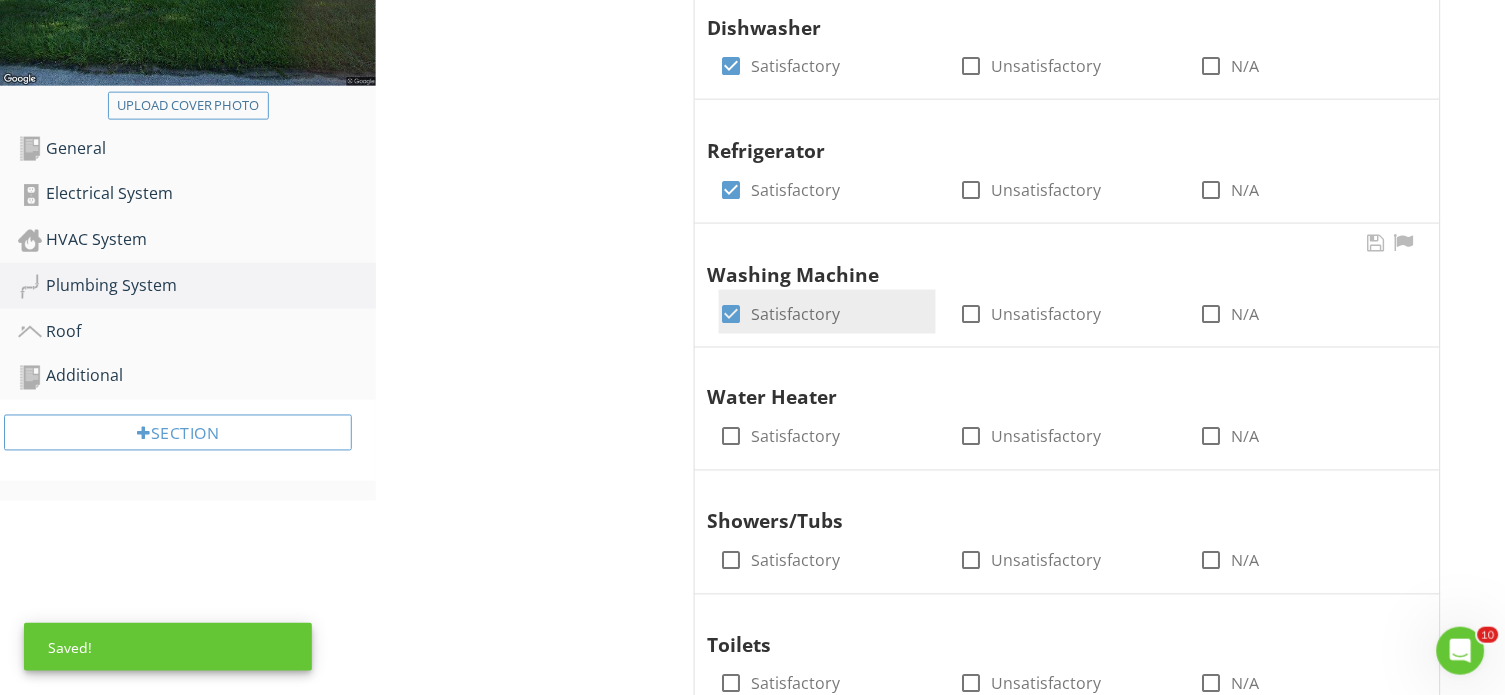 scroll, scrollTop: 535, scrollLeft: 0, axis: vertical 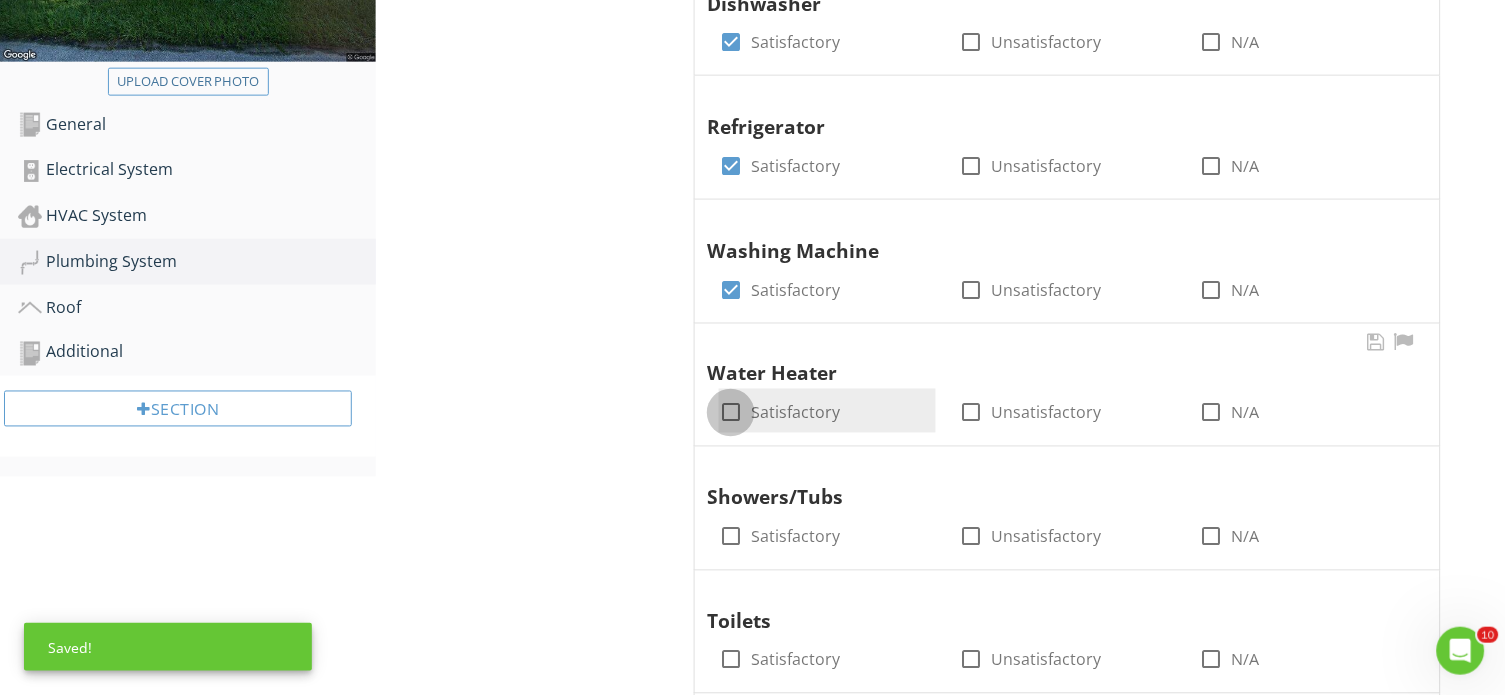 click at bounding box center (731, 413) 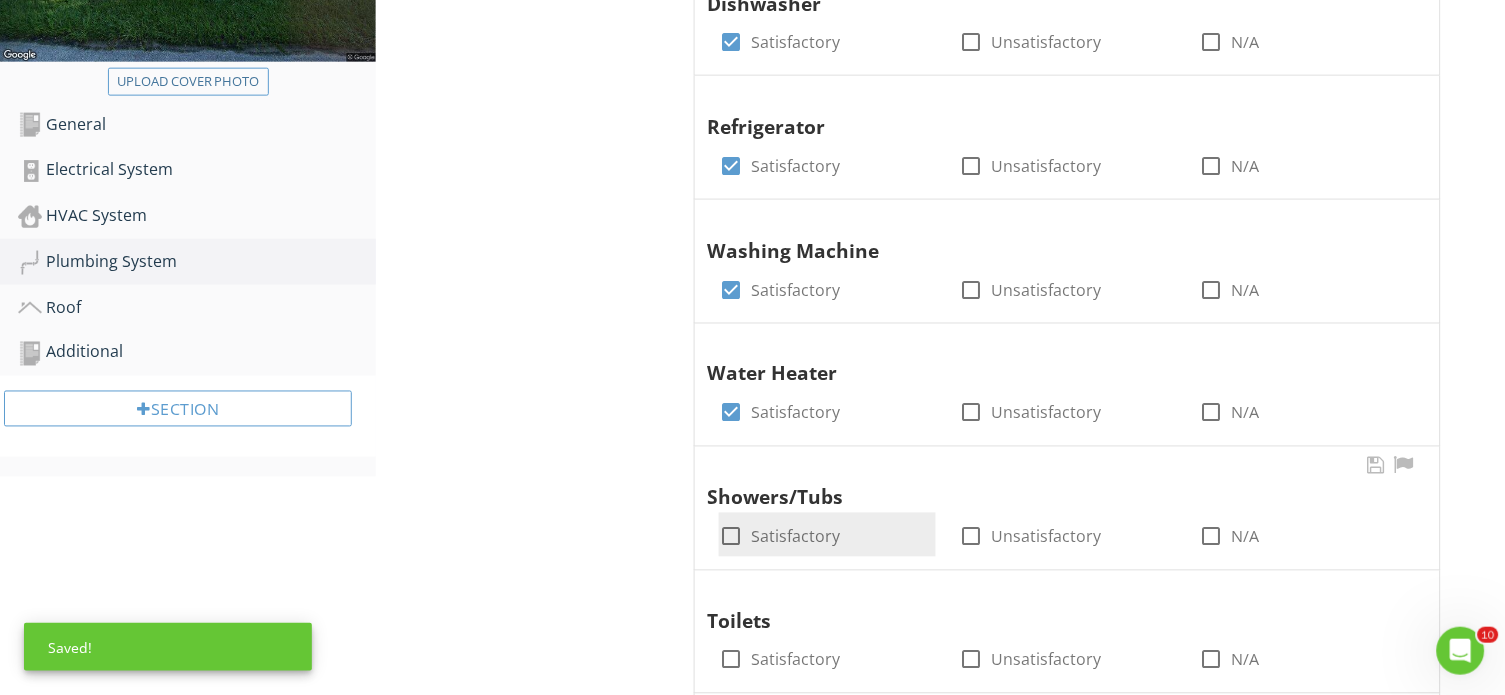 click at bounding box center (731, 537) 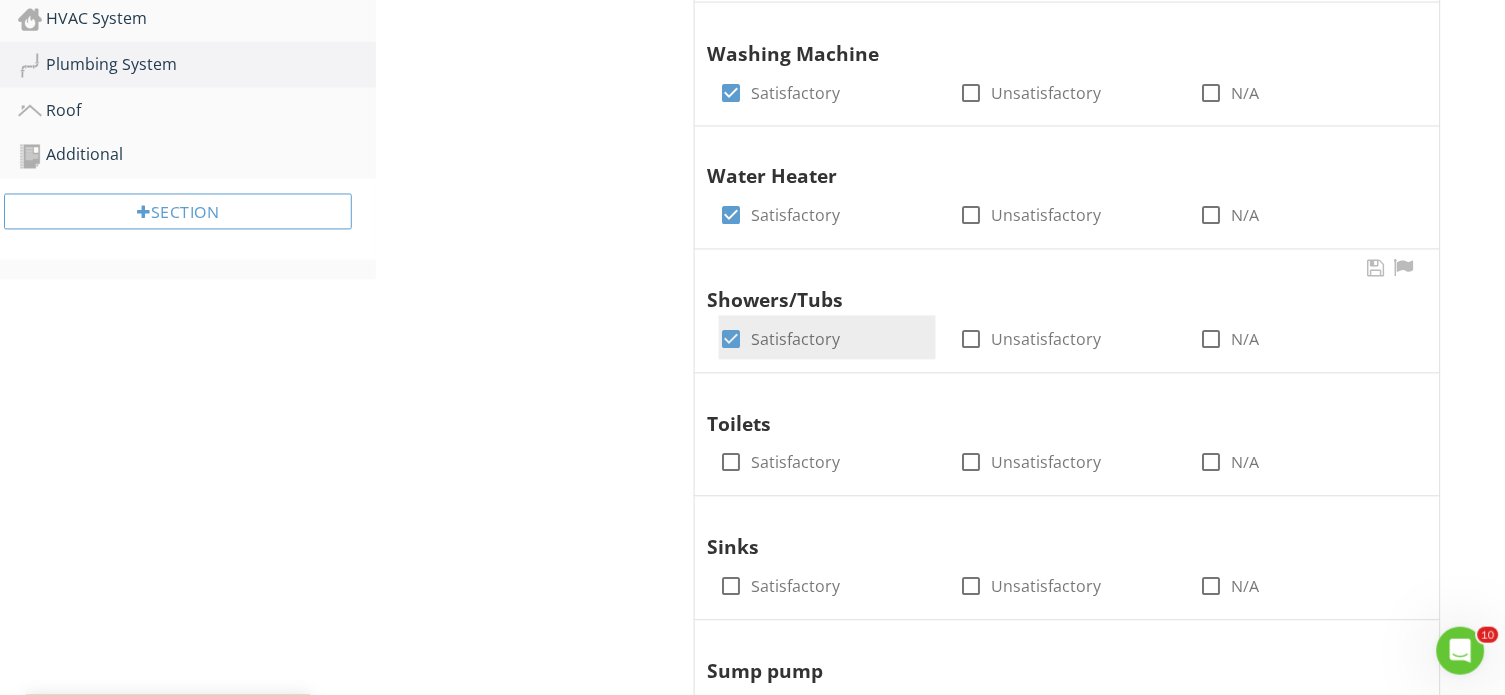 scroll, scrollTop: 763, scrollLeft: 0, axis: vertical 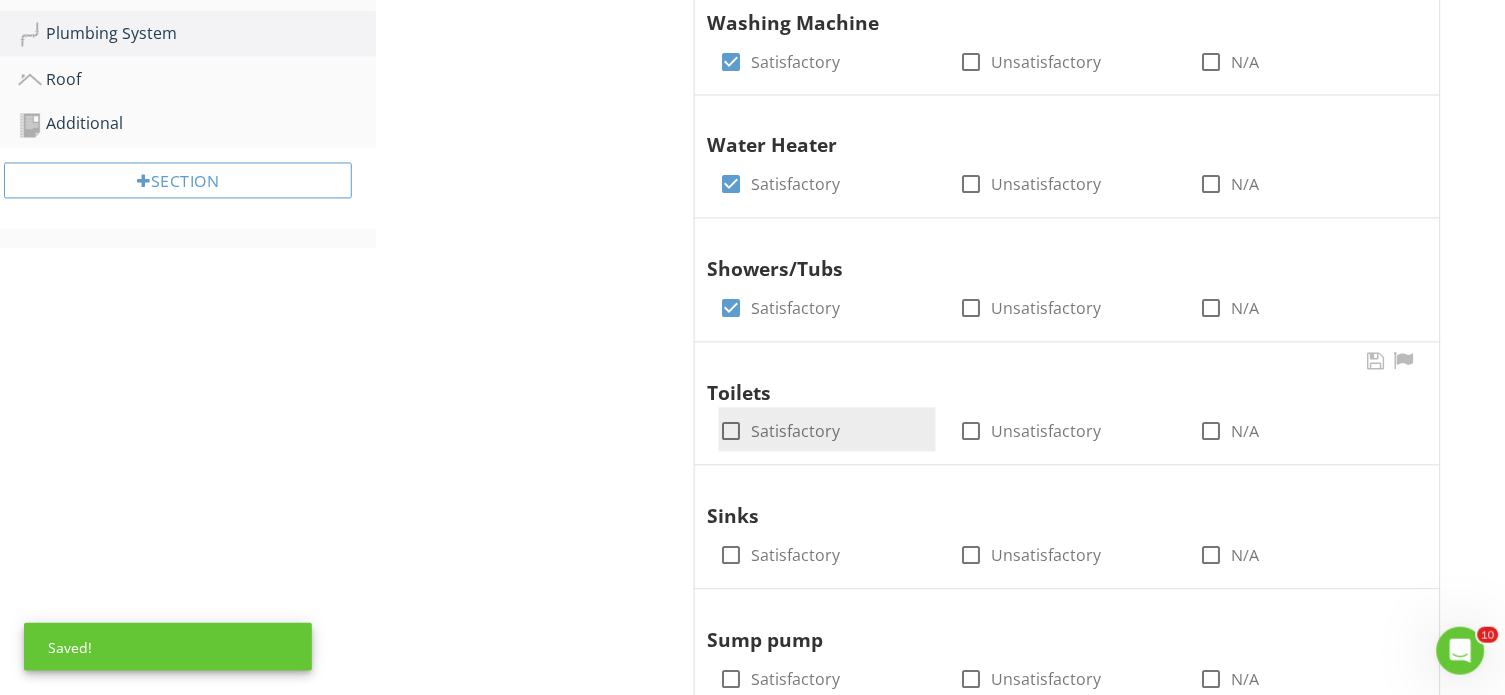 click at bounding box center (731, 432) 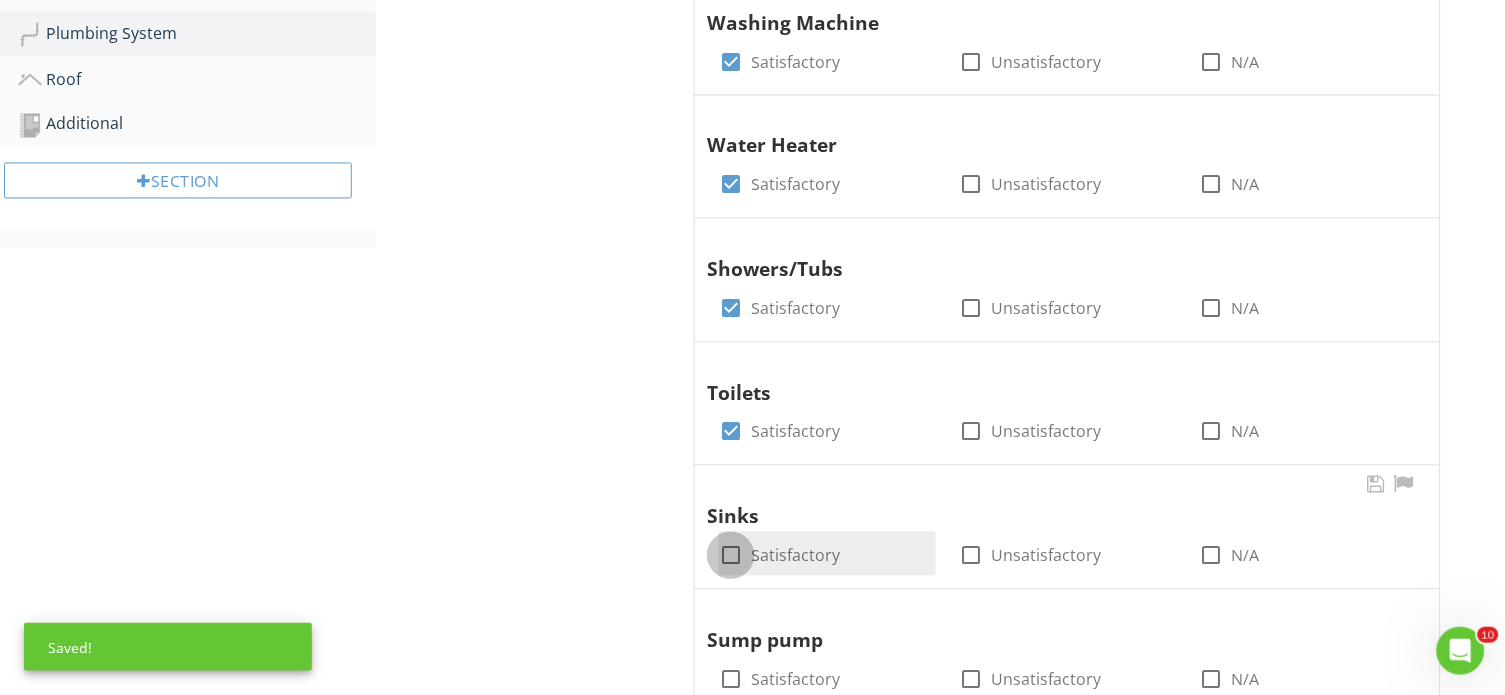 click at bounding box center (731, 556) 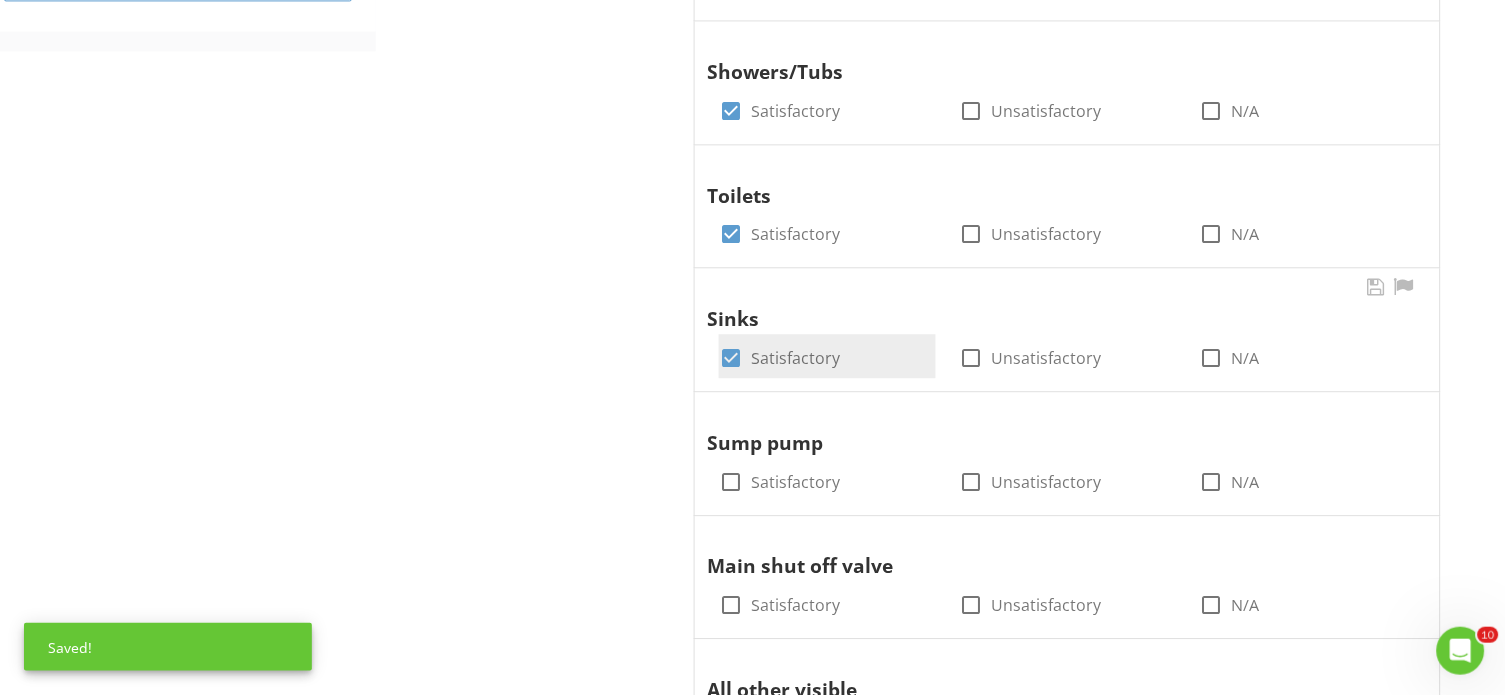 scroll, scrollTop: 1009, scrollLeft: 0, axis: vertical 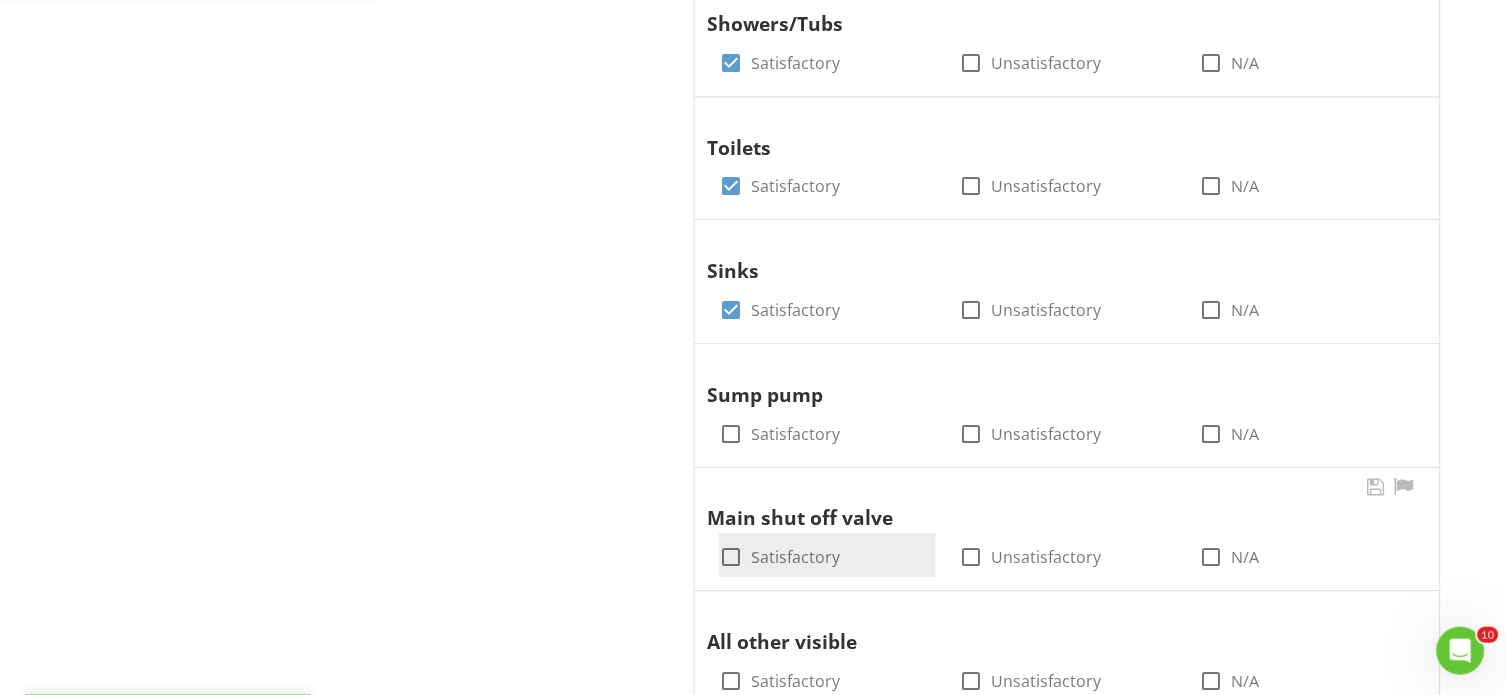 click at bounding box center (731, 557) 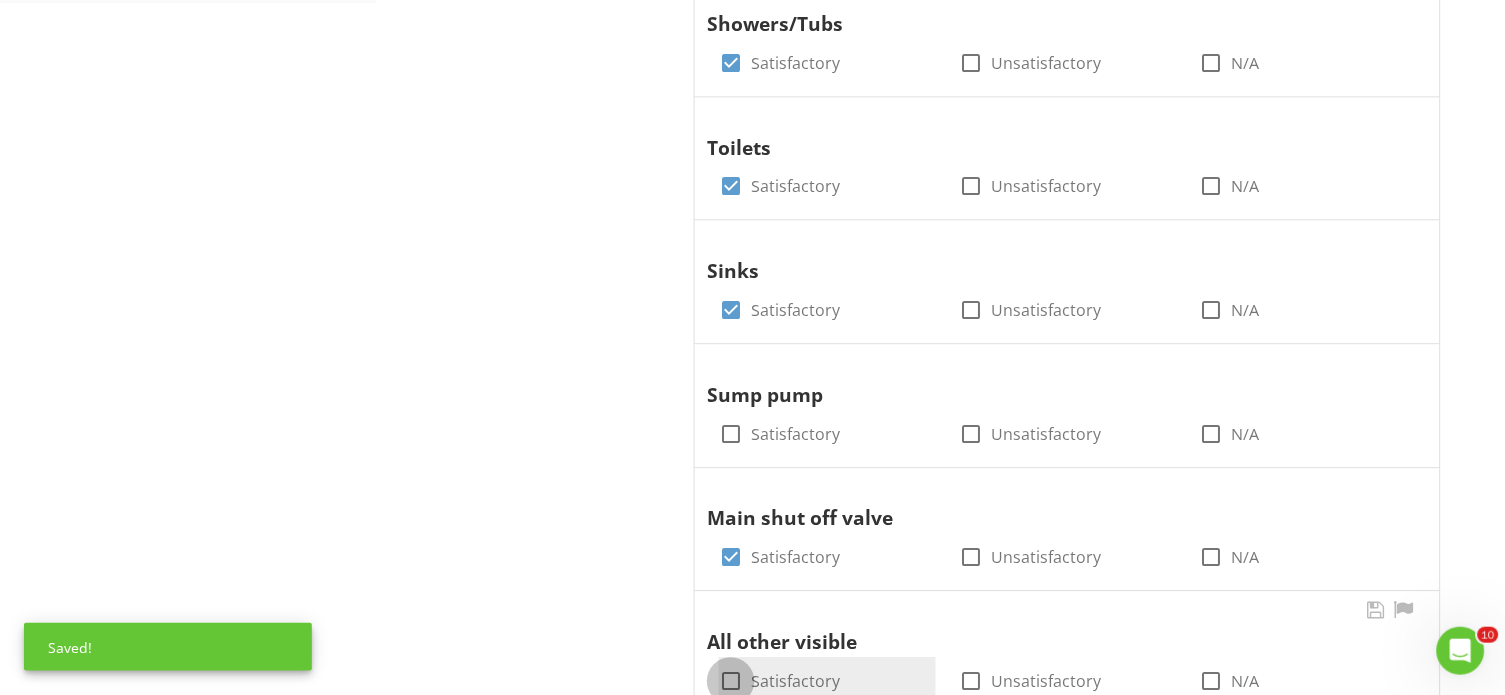 click at bounding box center [731, 681] 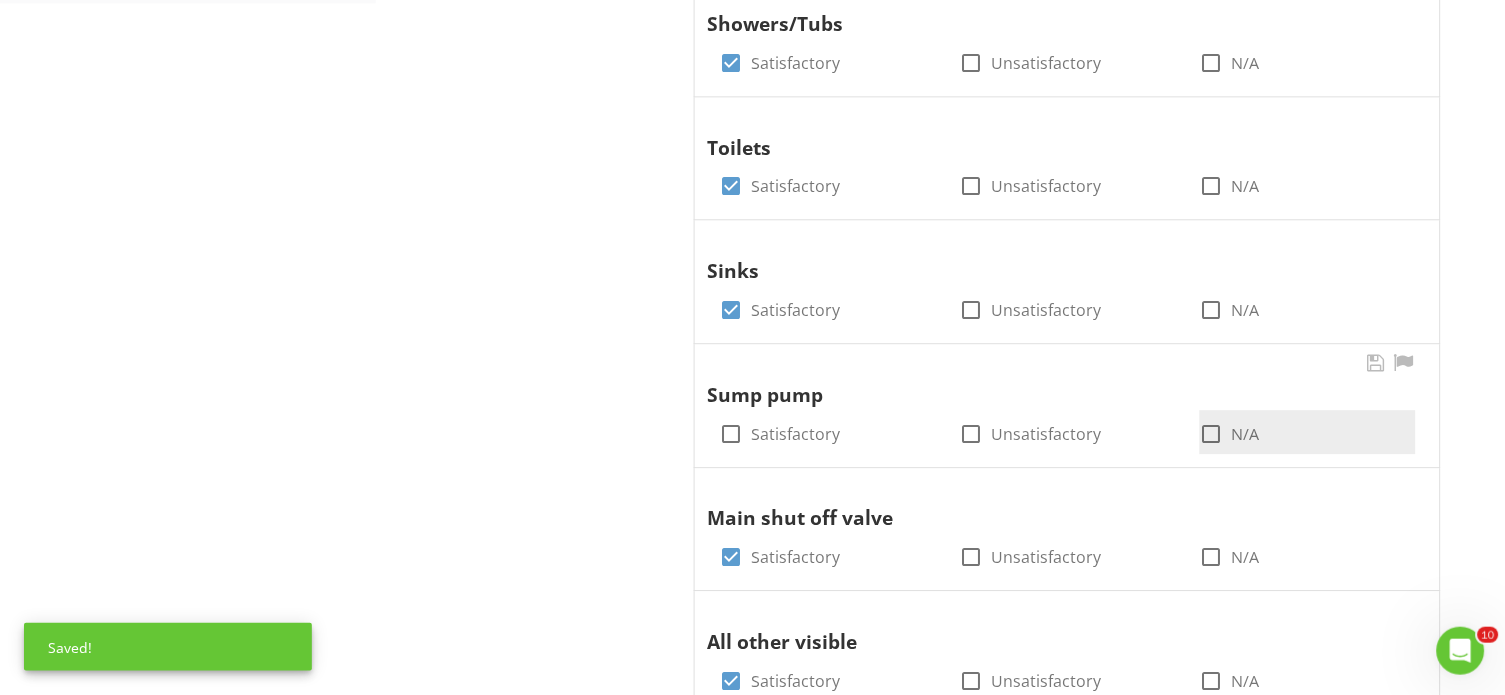 click at bounding box center (1212, 434) 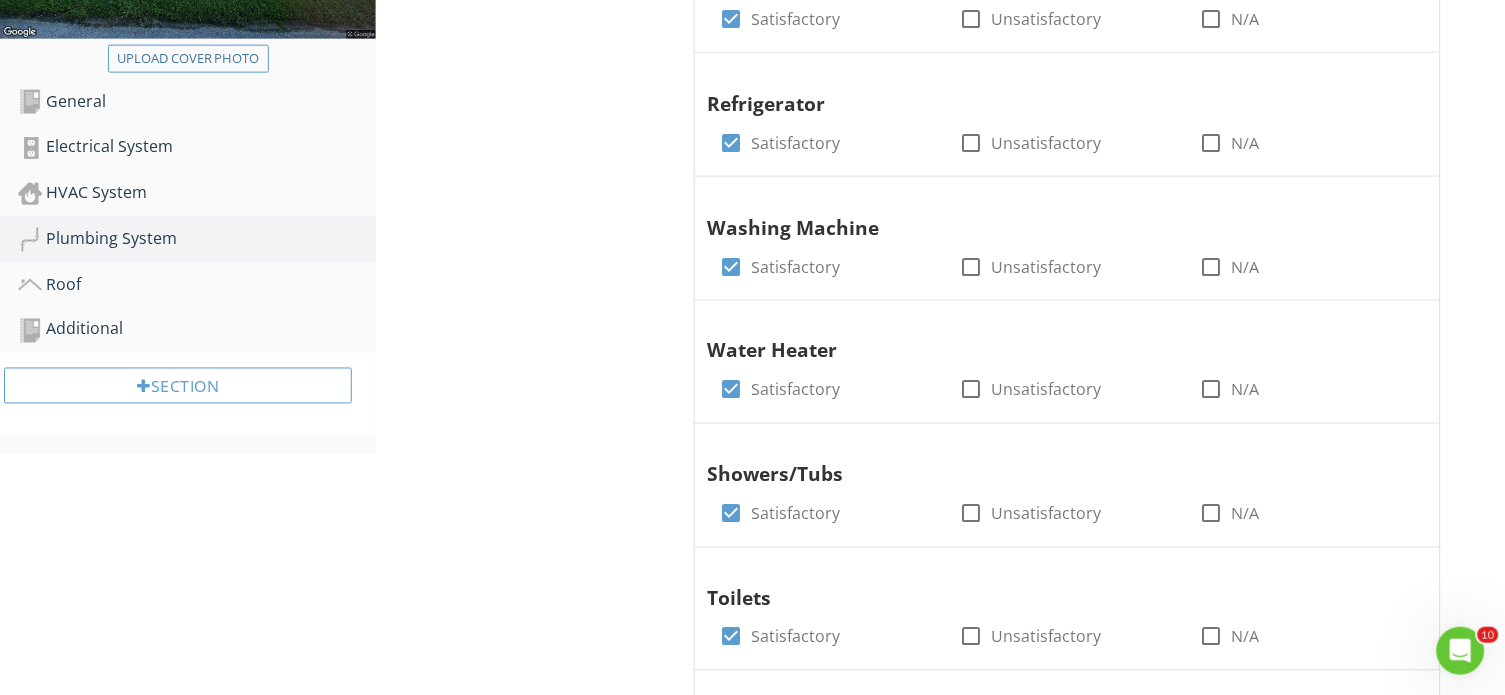 scroll, scrollTop: 21, scrollLeft: 0, axis: vertical 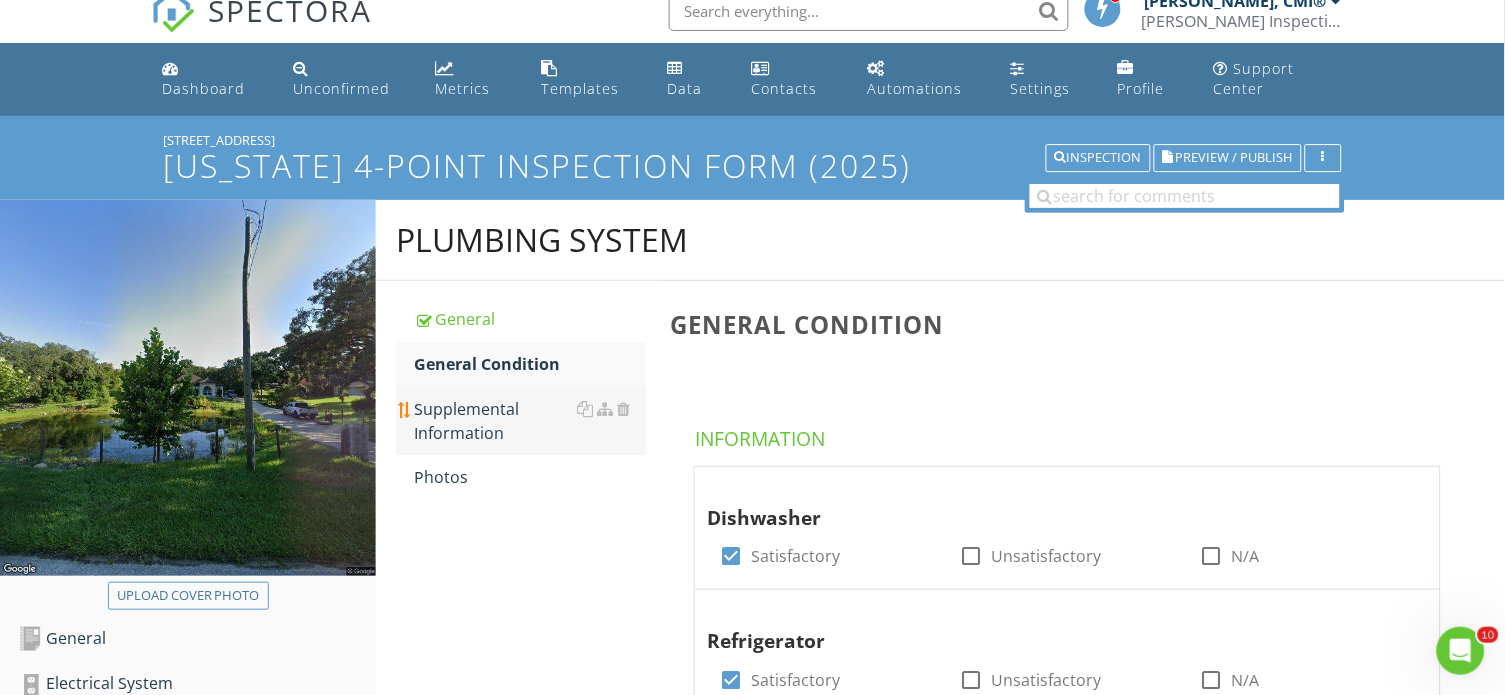 click on "Supplemental Information" at bounding box center (530, 421) 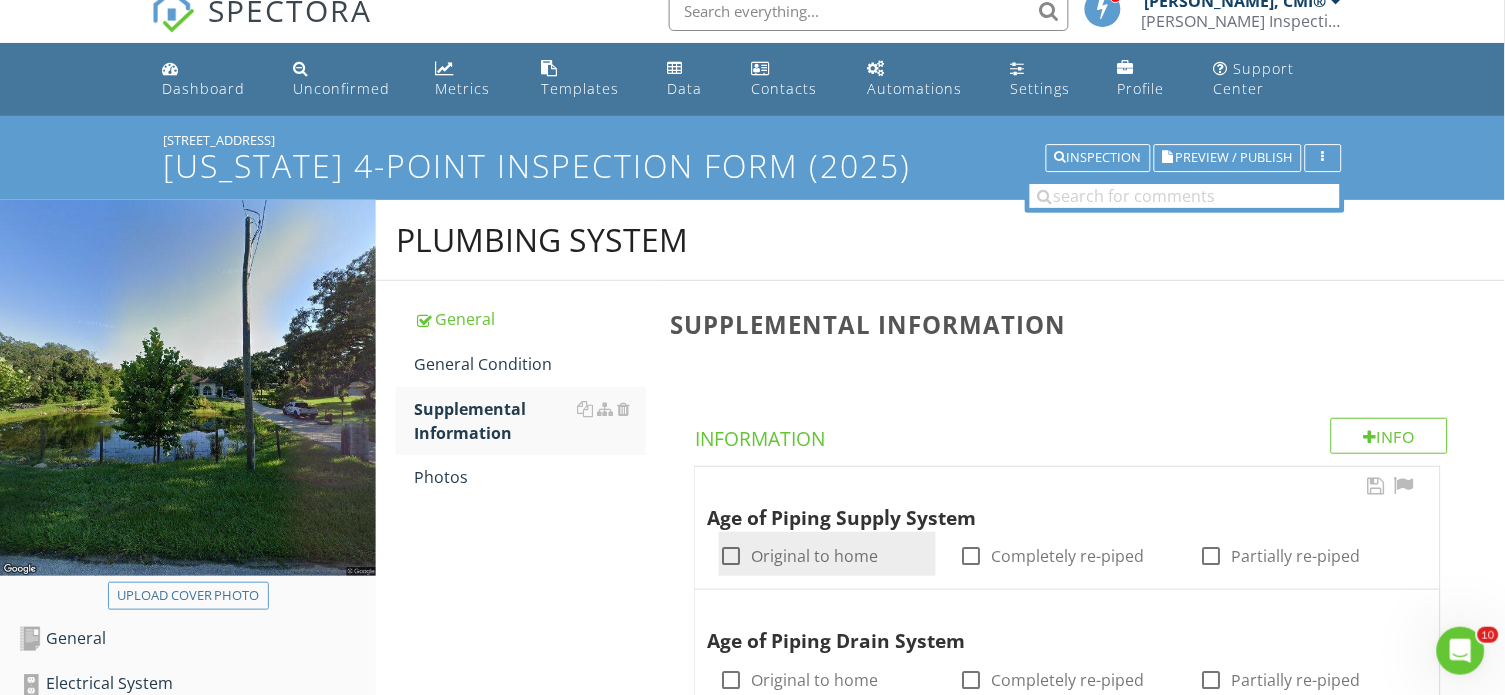 click at bounding box center [731, 556] 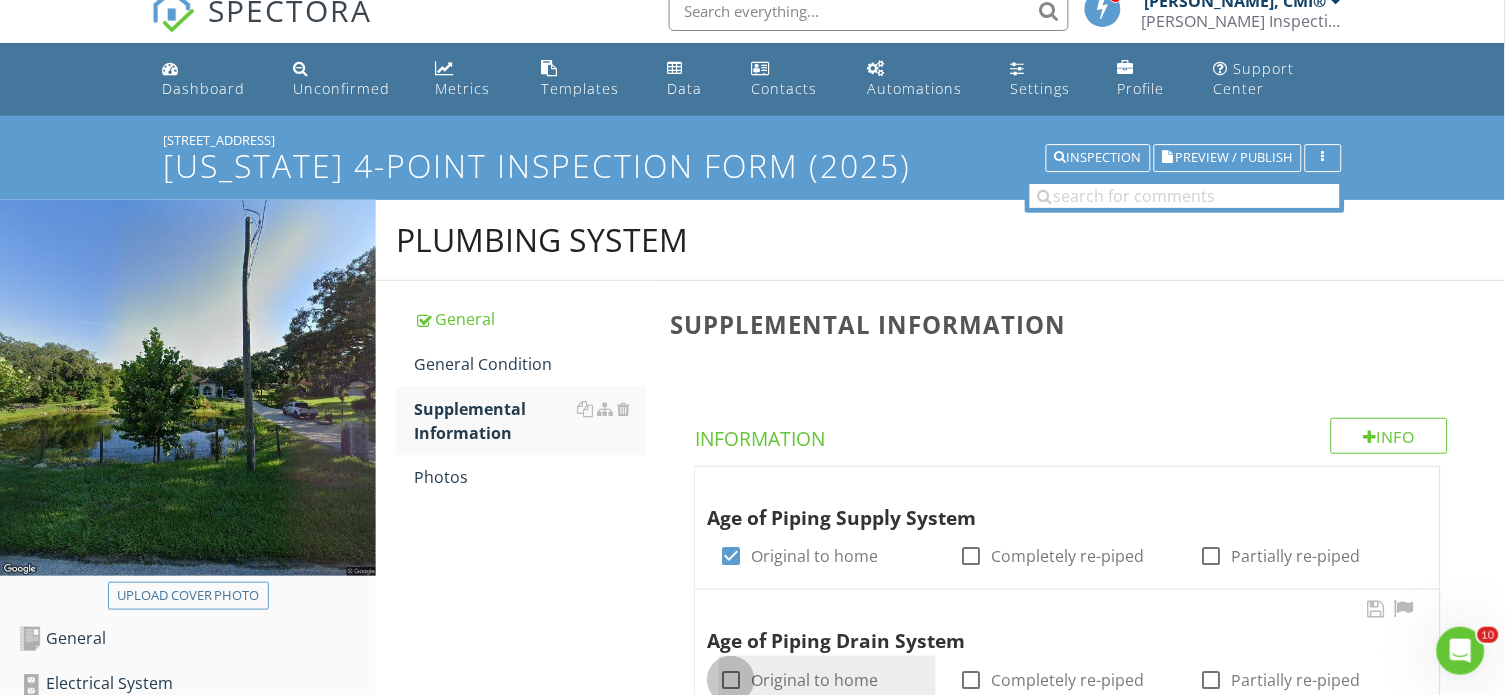 click at bounding box center [731, 680] 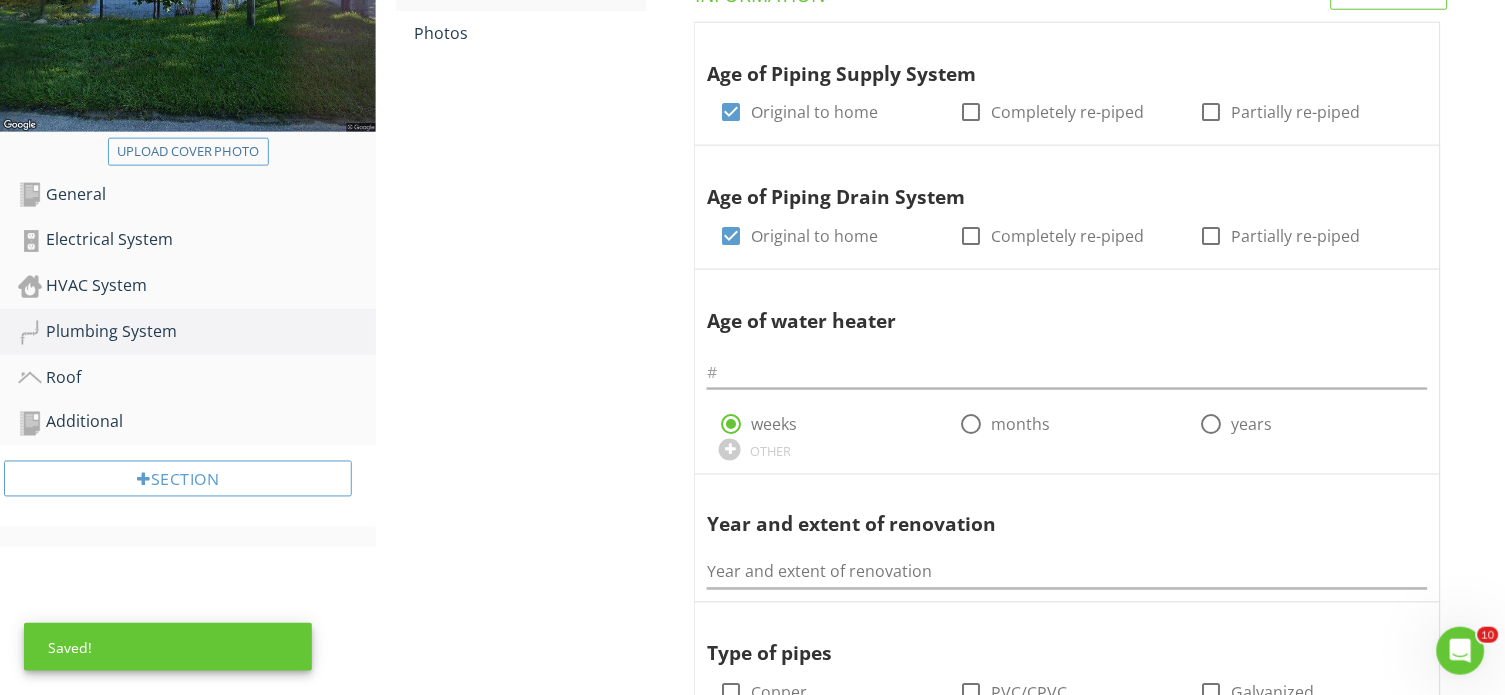 scroll, scrollTop: 469, scrollLeft: 0, axis: vertical 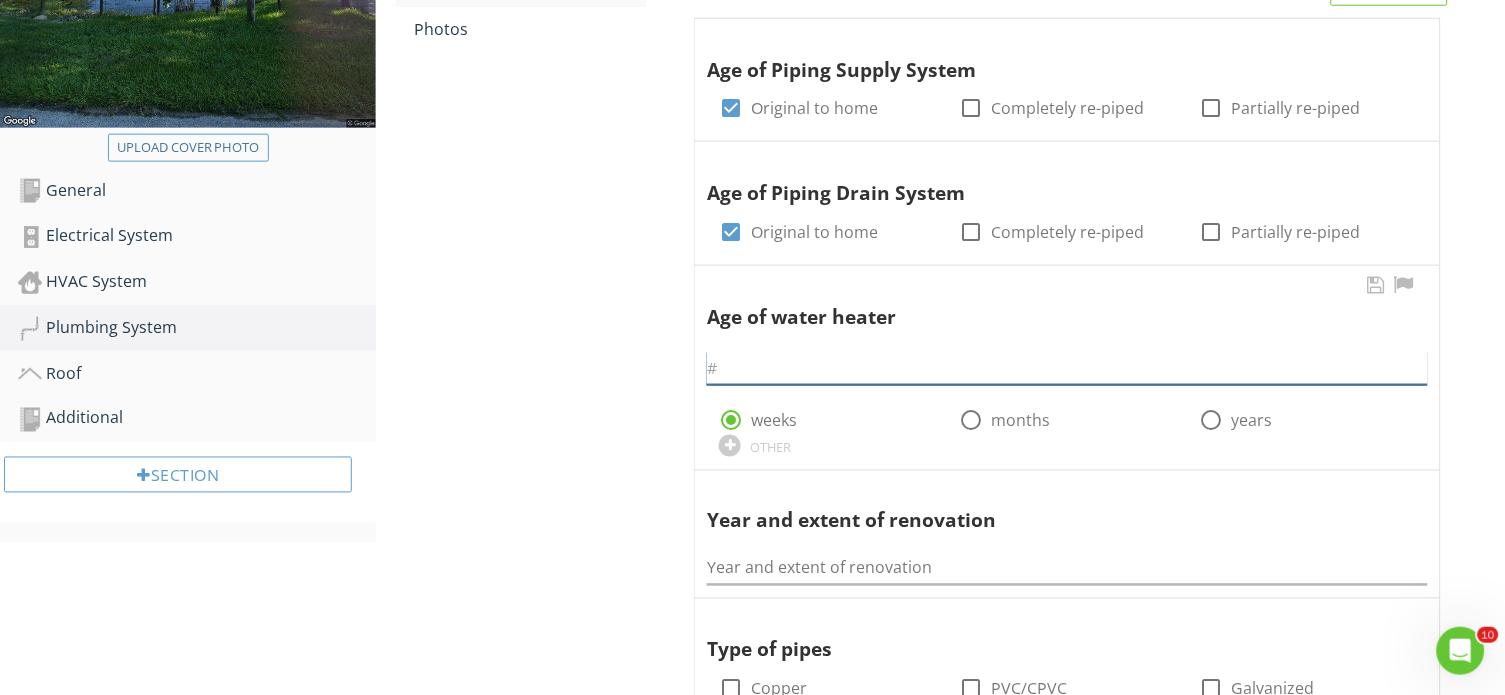 click at bounding box center (1067, 368) 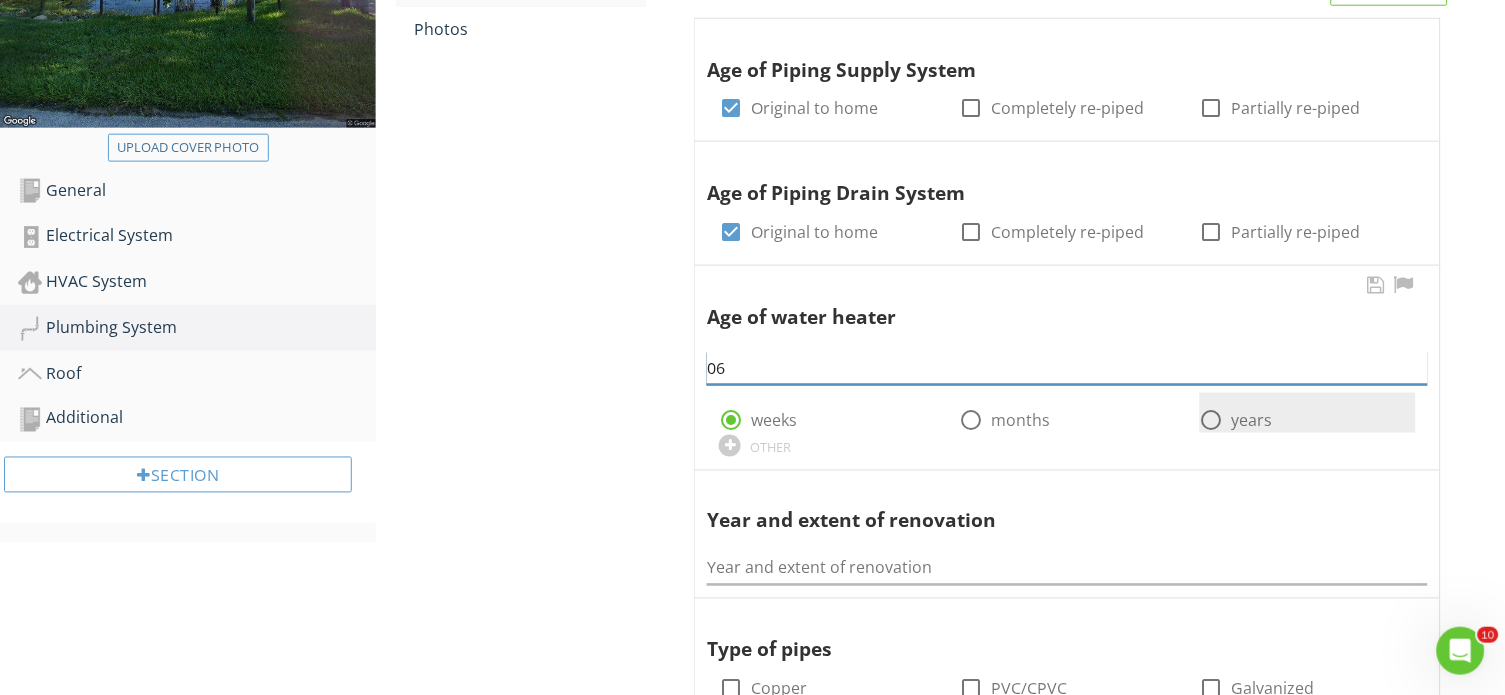 type on "06" 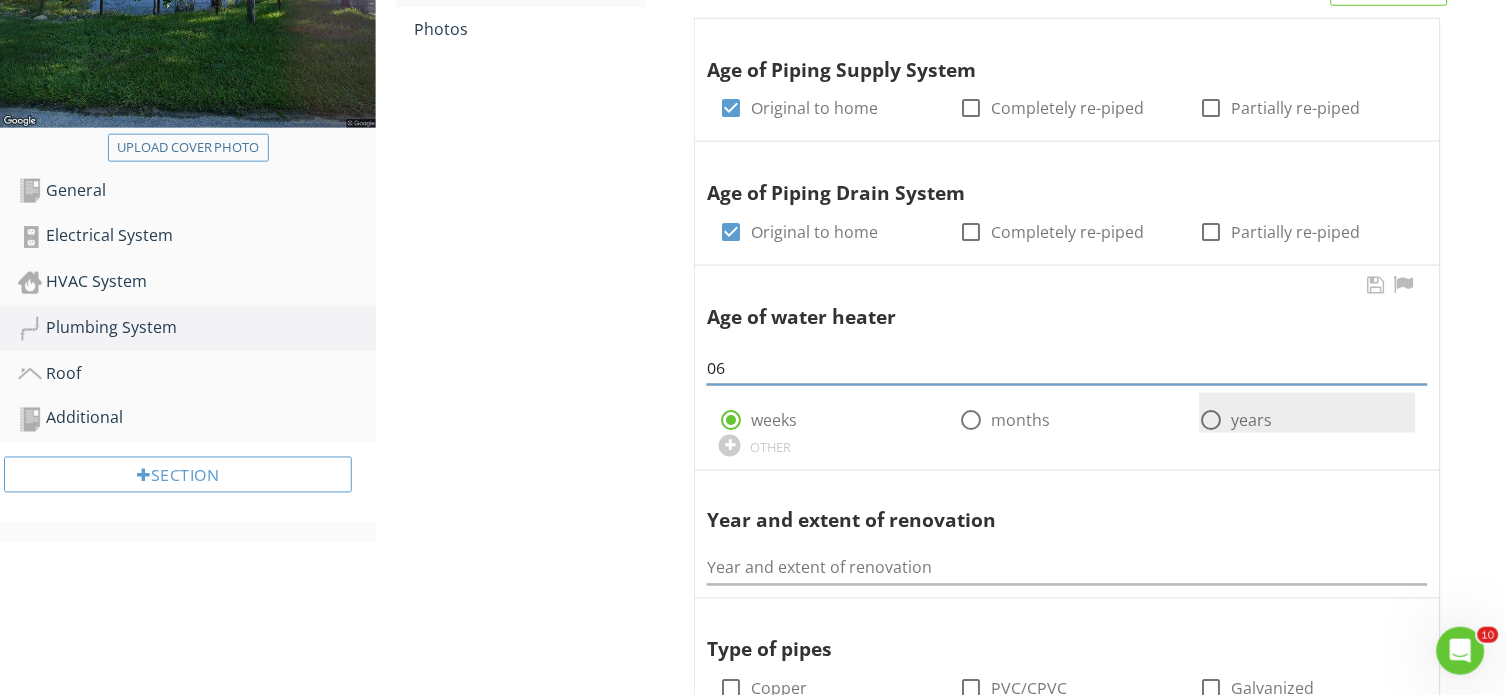 click at bounding box center [1212, 421] 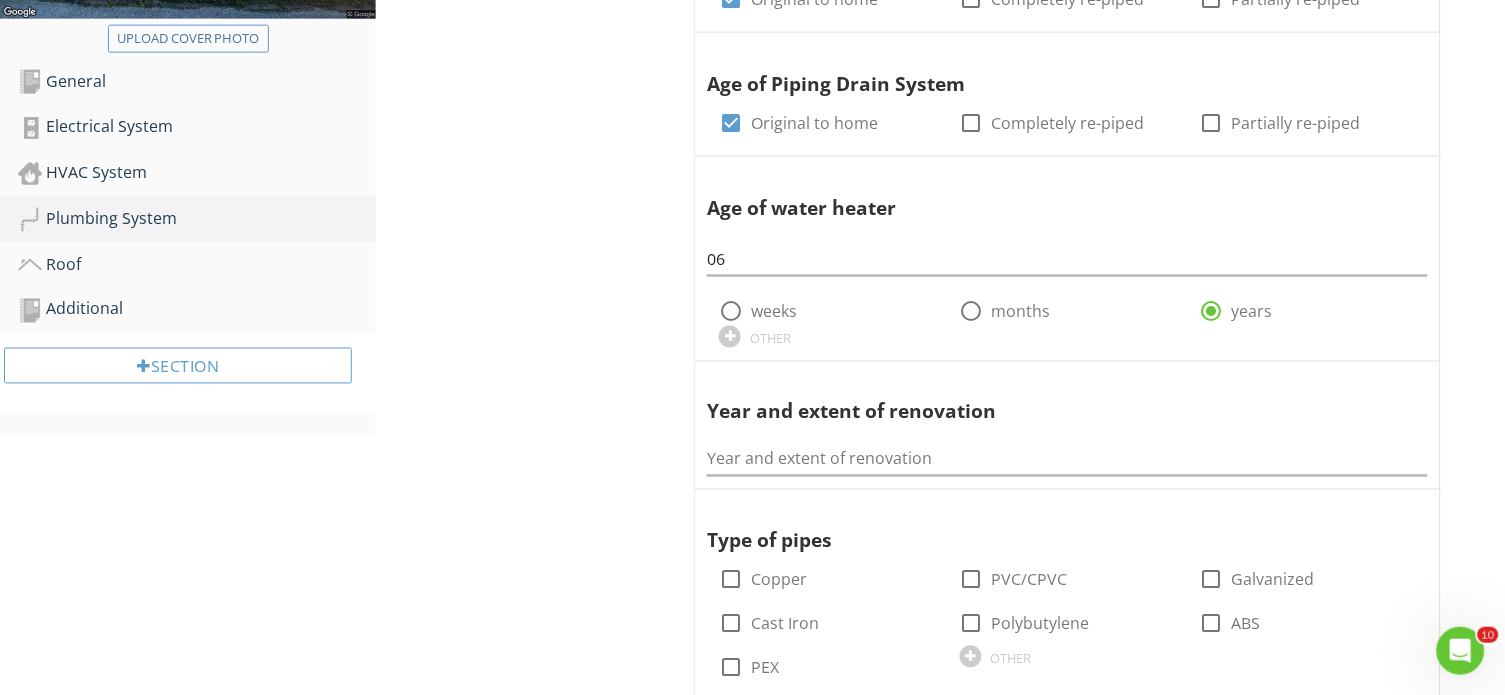 scroll, scrollTop: 429, scrollLeft: 0, axis: vertical 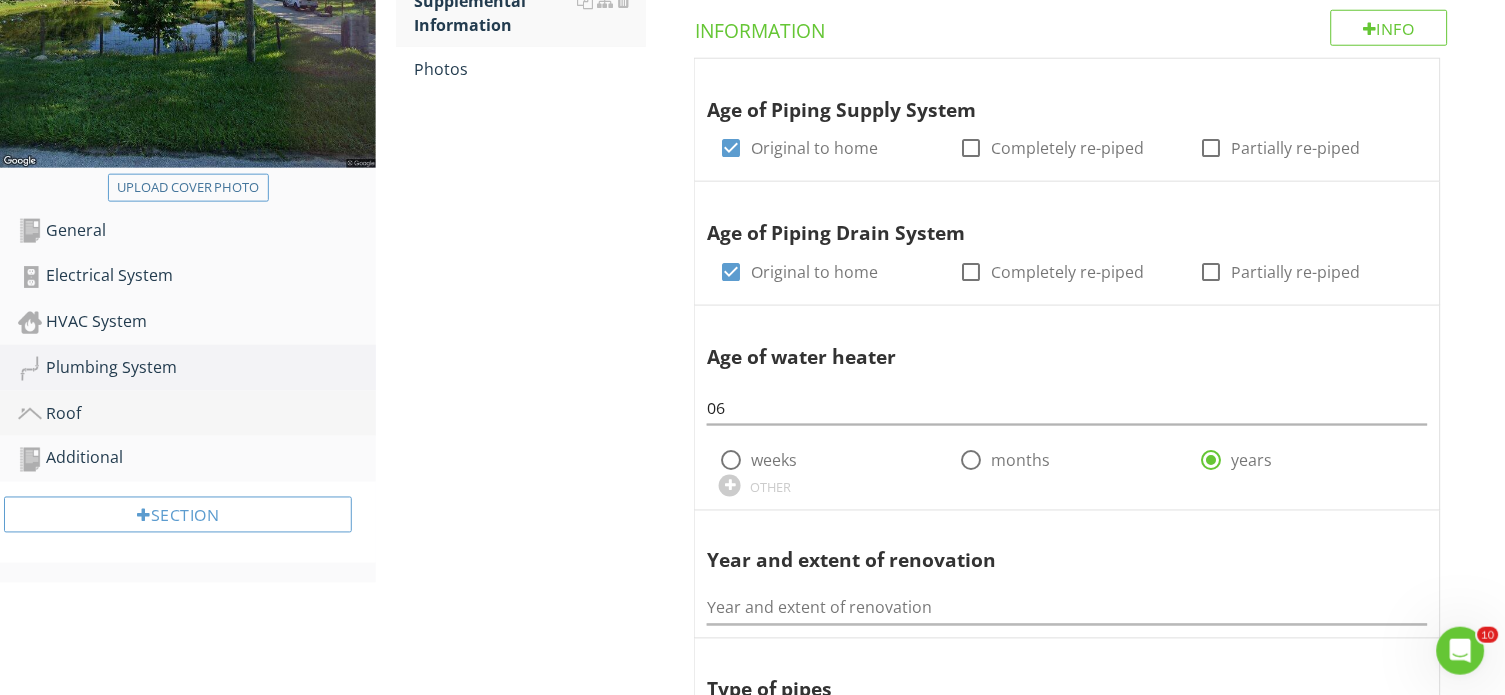 click on "Roof" at bounding box center [197, 414] 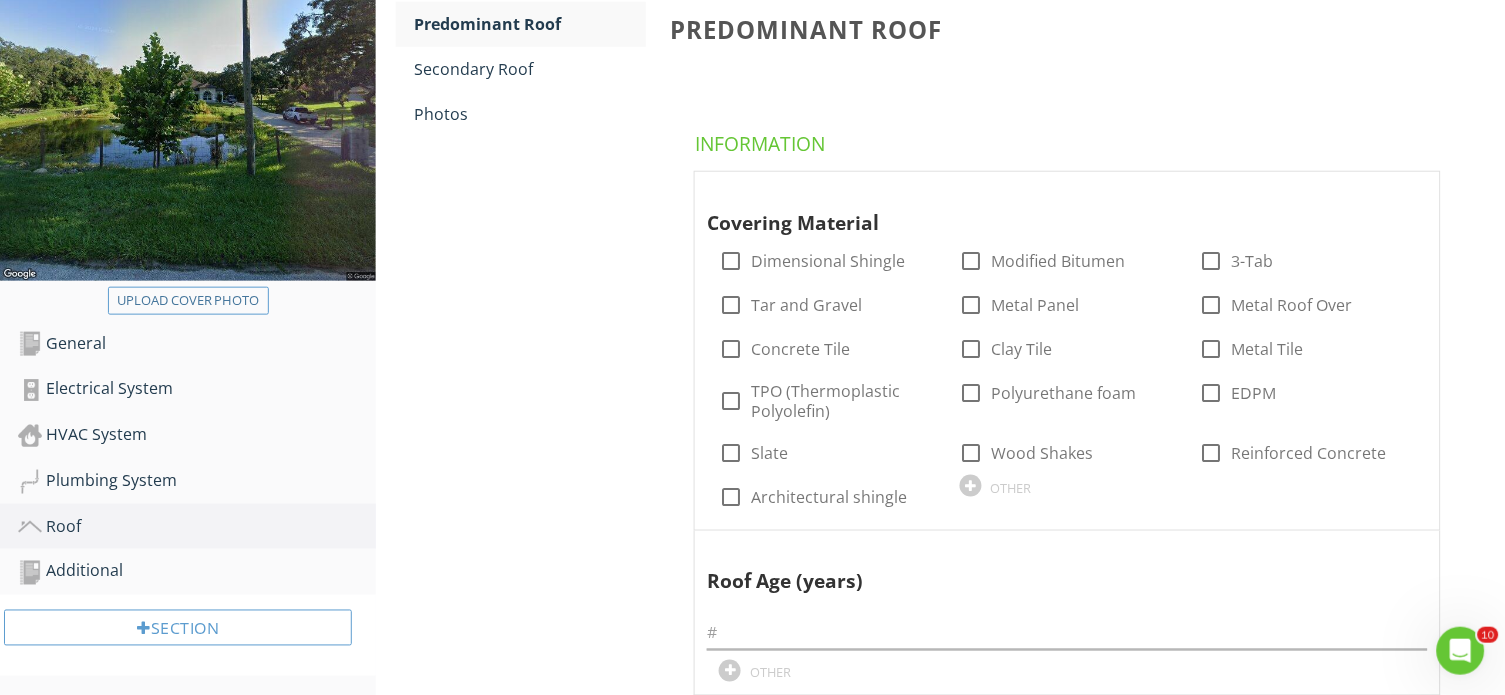 scroll, scrollTop: 314, scrollLeft: 0, axis: vertical 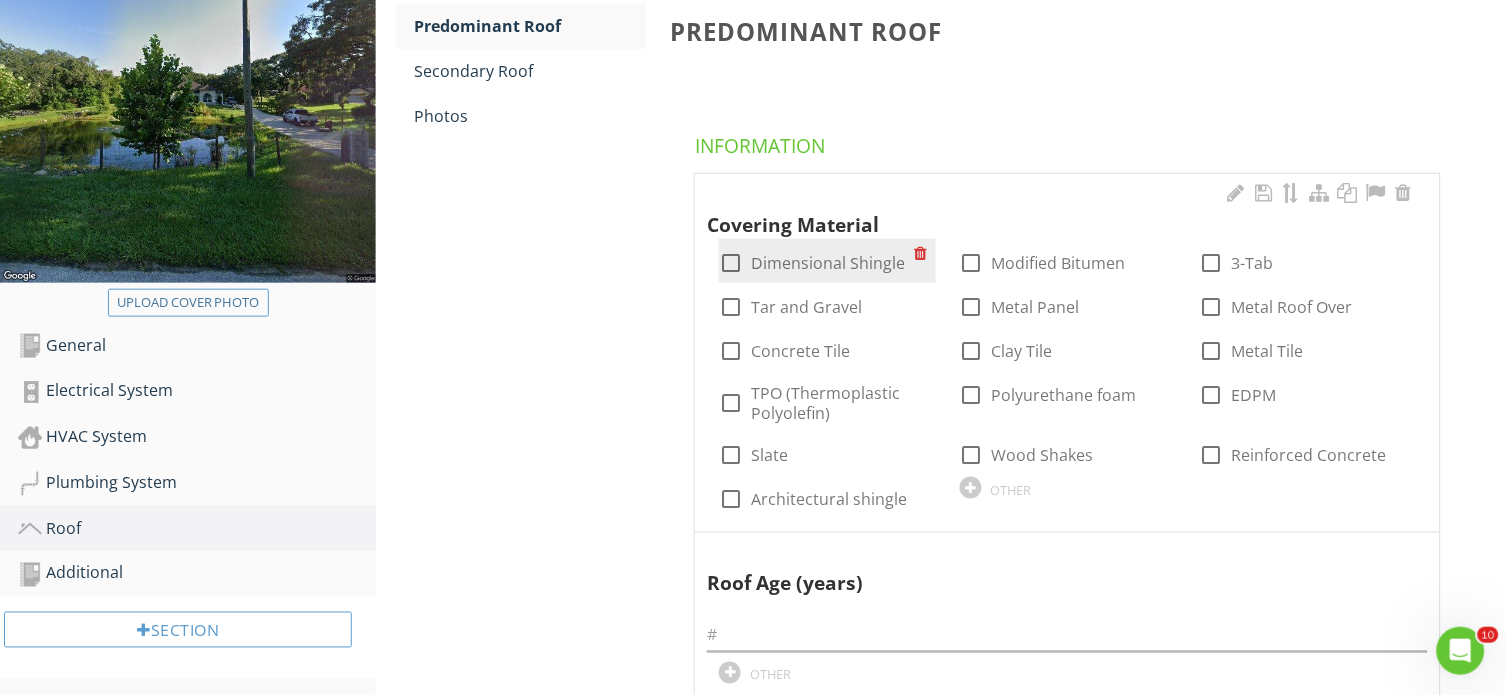 click at bounding box center [731, 263] 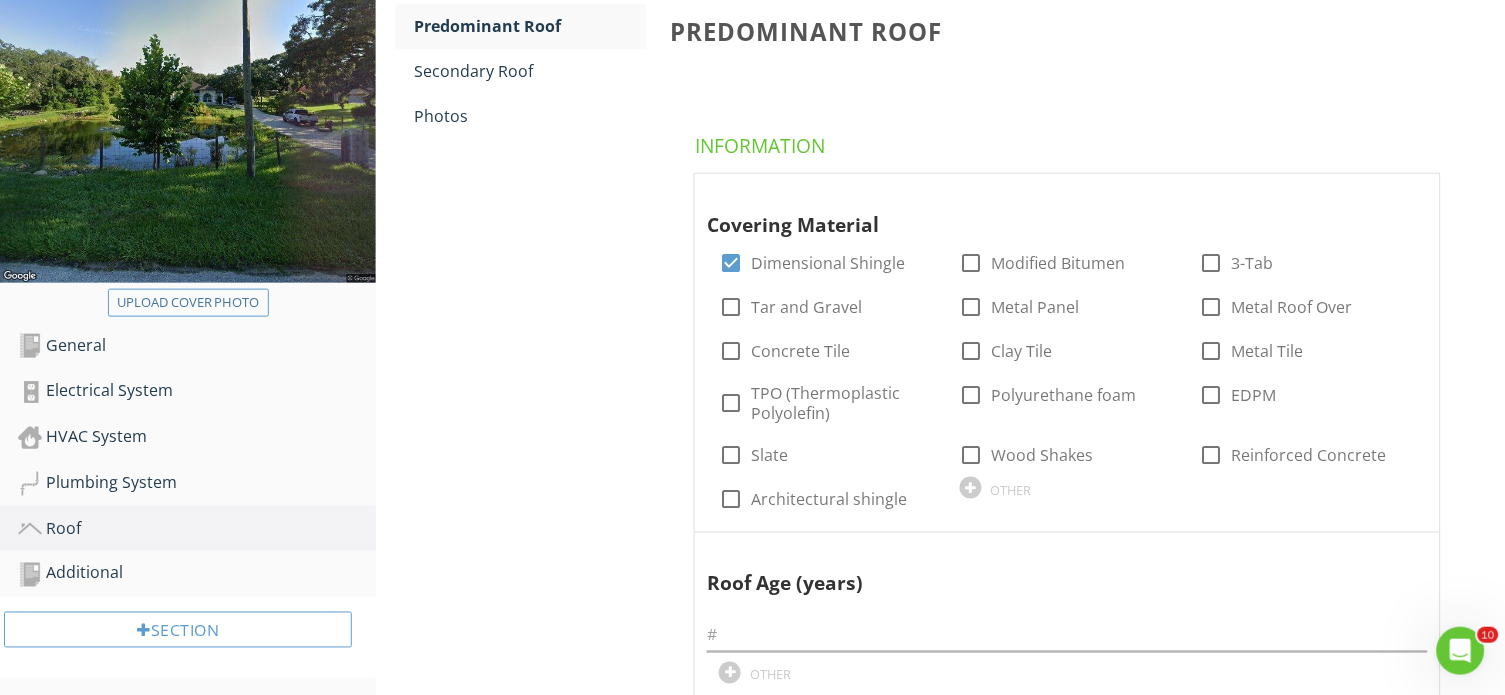 scroll, scrollTop: 454, scrollLeft: 0, axis: vertical 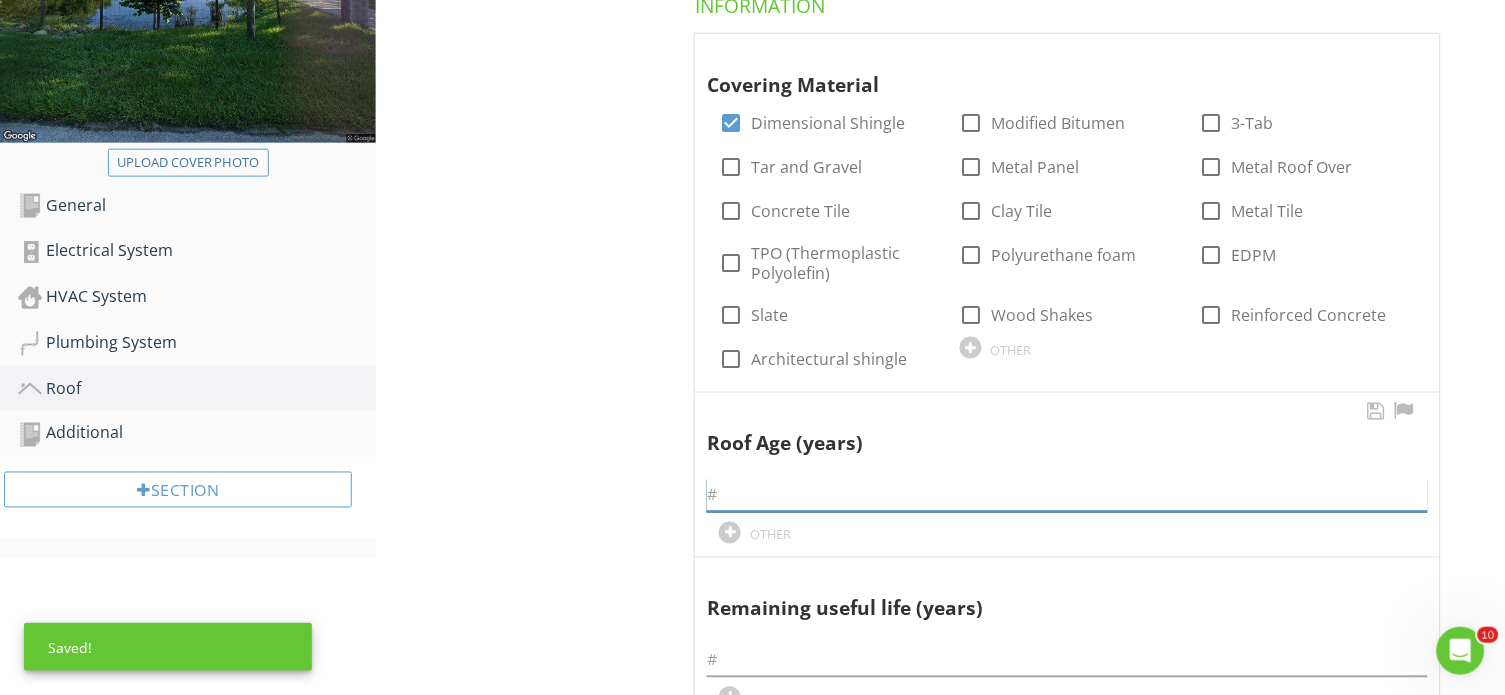 click at bounding box center (1067, 495) 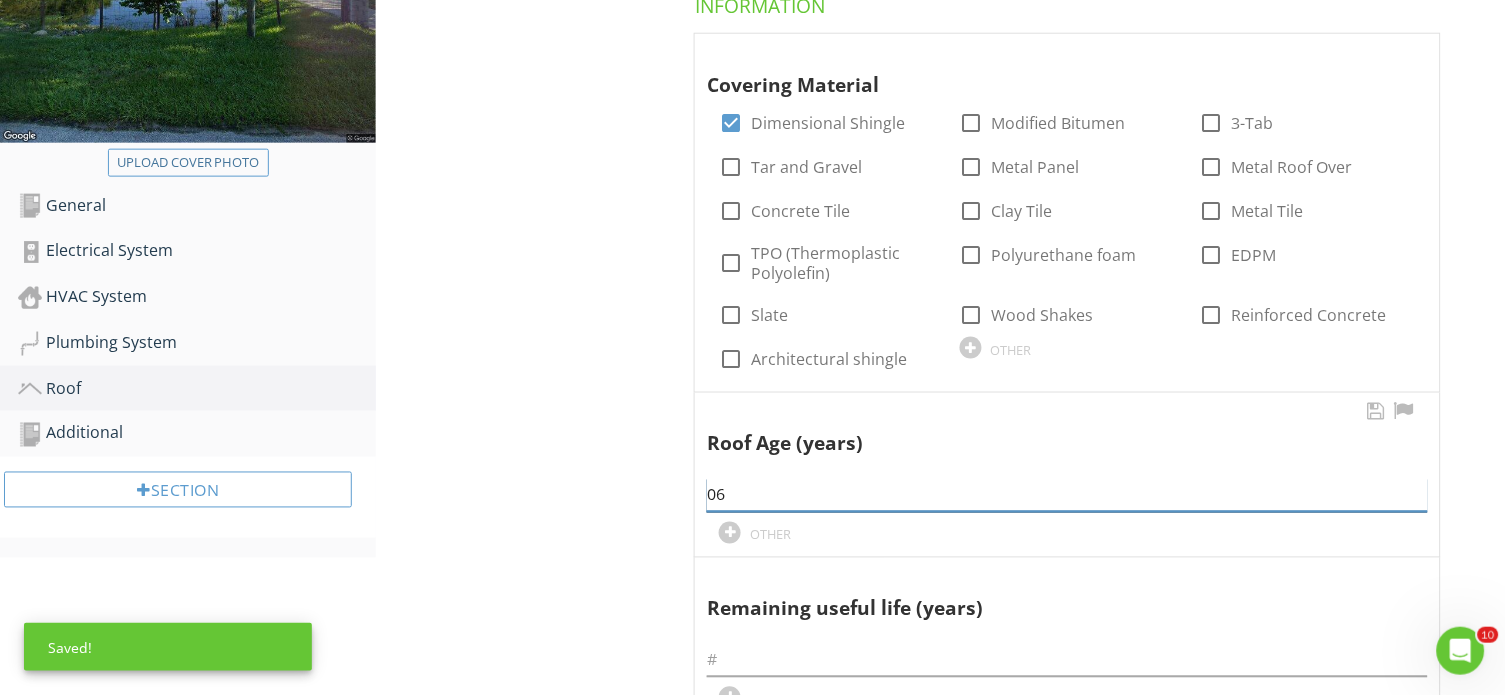 type on "06" 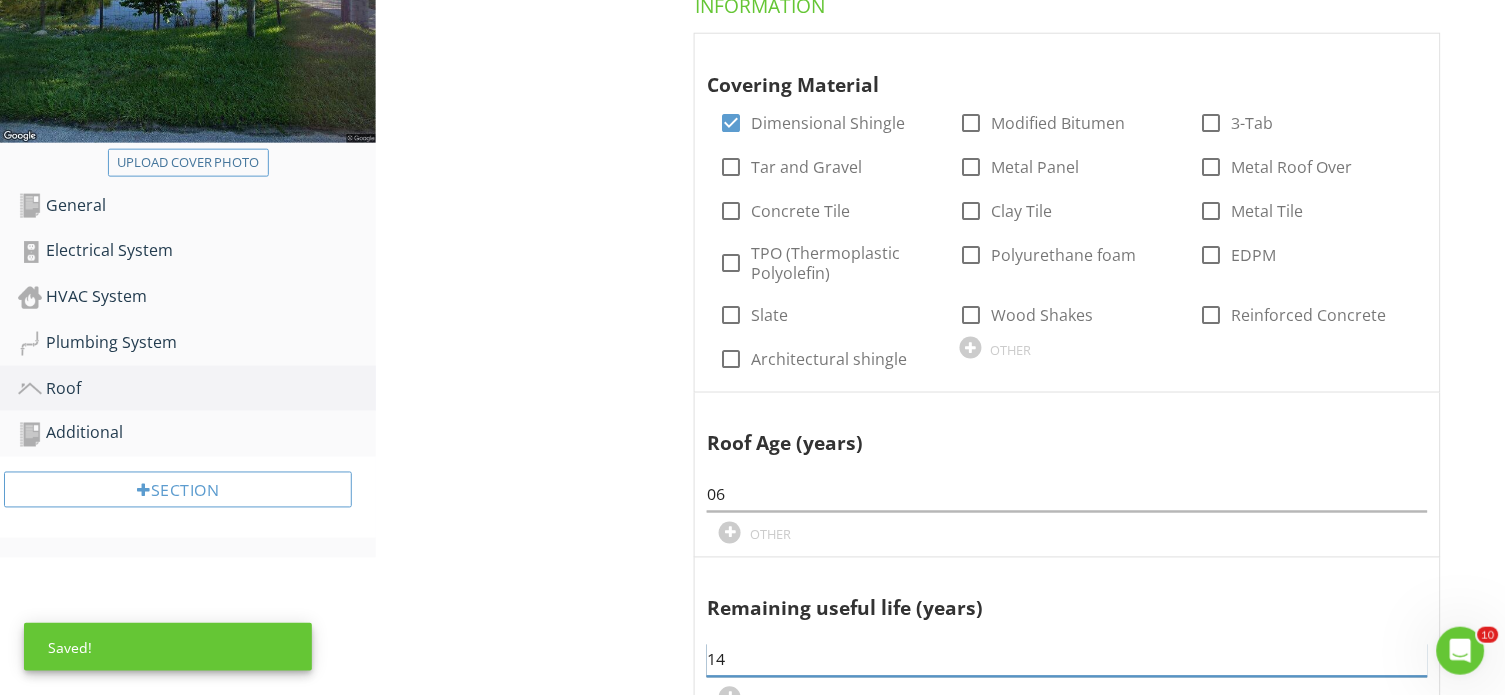 type on "14" 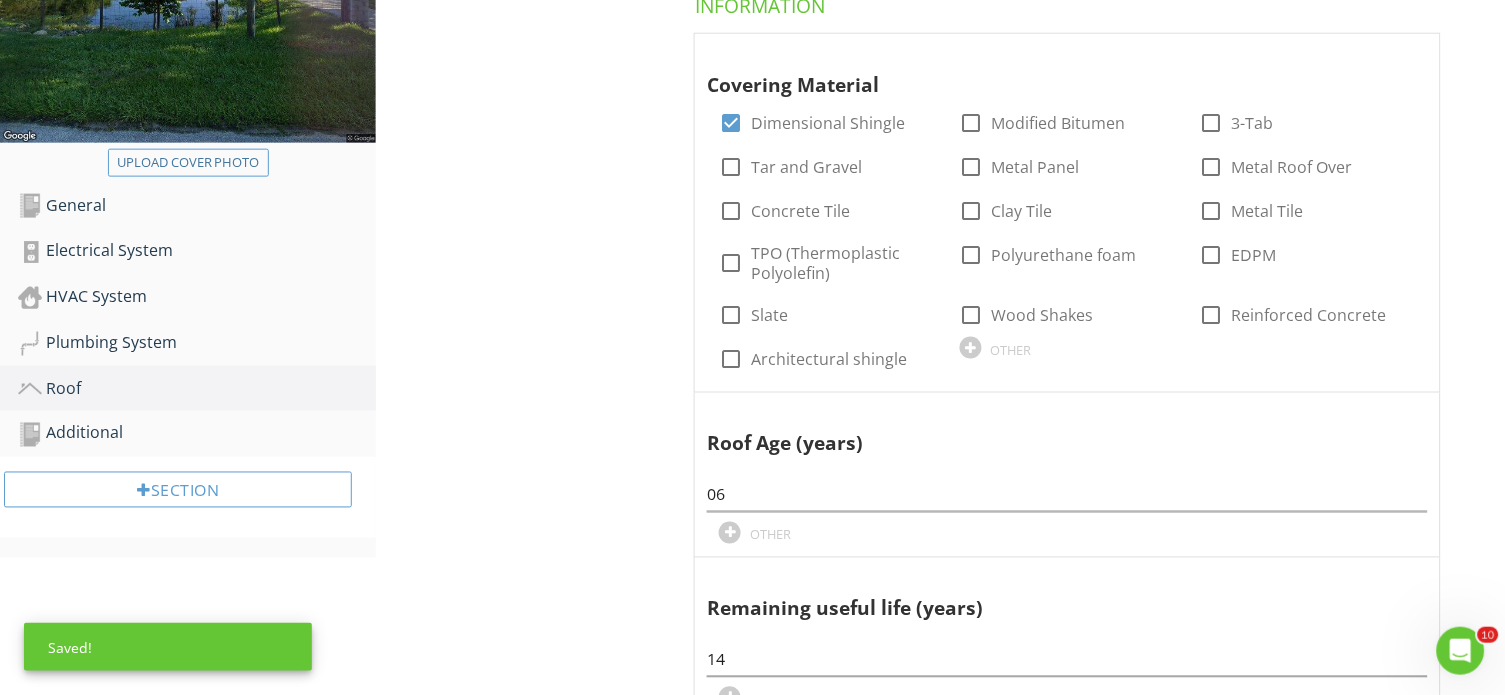 click on "Roof
Predominant Roof
Secondary Roof
Photos
Predominant Roof
Information
Covering Material
check_box Dimensional Shingle   check_box_outline_blank Modified Bitumen   check_box_outline_blank 3-Tab   check_box_outline_blank Tar and Gravel   check_box_outline_blank Metal Panel   check_box_outline_blank Metal Roof Over   check_box_outline_blank Concrete Tile   check_box_outline_blank Clay Tile   check_box_outline_blank Metal Tile   check_box_outline_blank TPO (Thermoplastic Polyolefin)   check_box_outline_blank Polyurethane foam   check_box_outline_blank EDPM   check_box_outline_blank Slate   check_box_outline_blank Wood Shakes   check_box_outline_blank Reinforced Concrete   check_box_outline_blank Architectural shingle         OTHER                                               06         OTHER" at bounding box center [940, 1119] 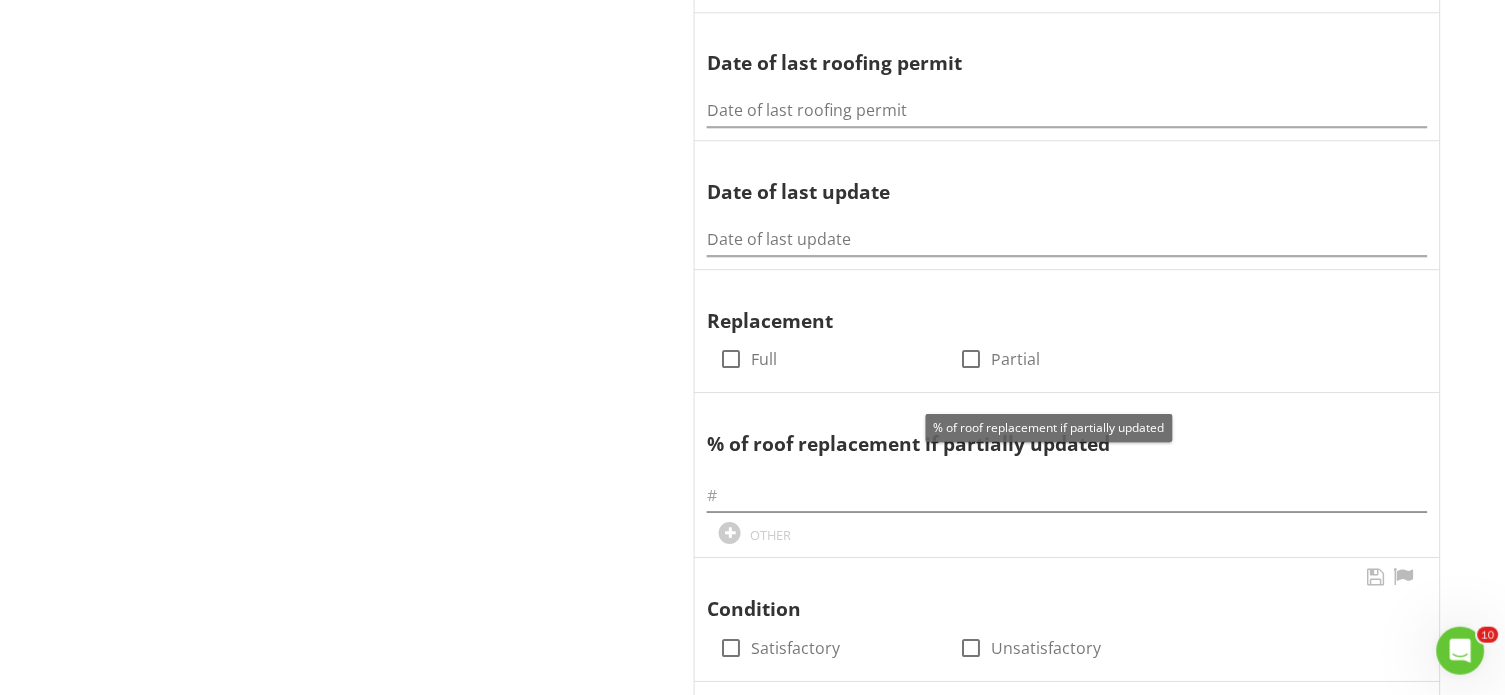 scroll, scrollTop: 1176, scrollLeft: 0, axis: vertical 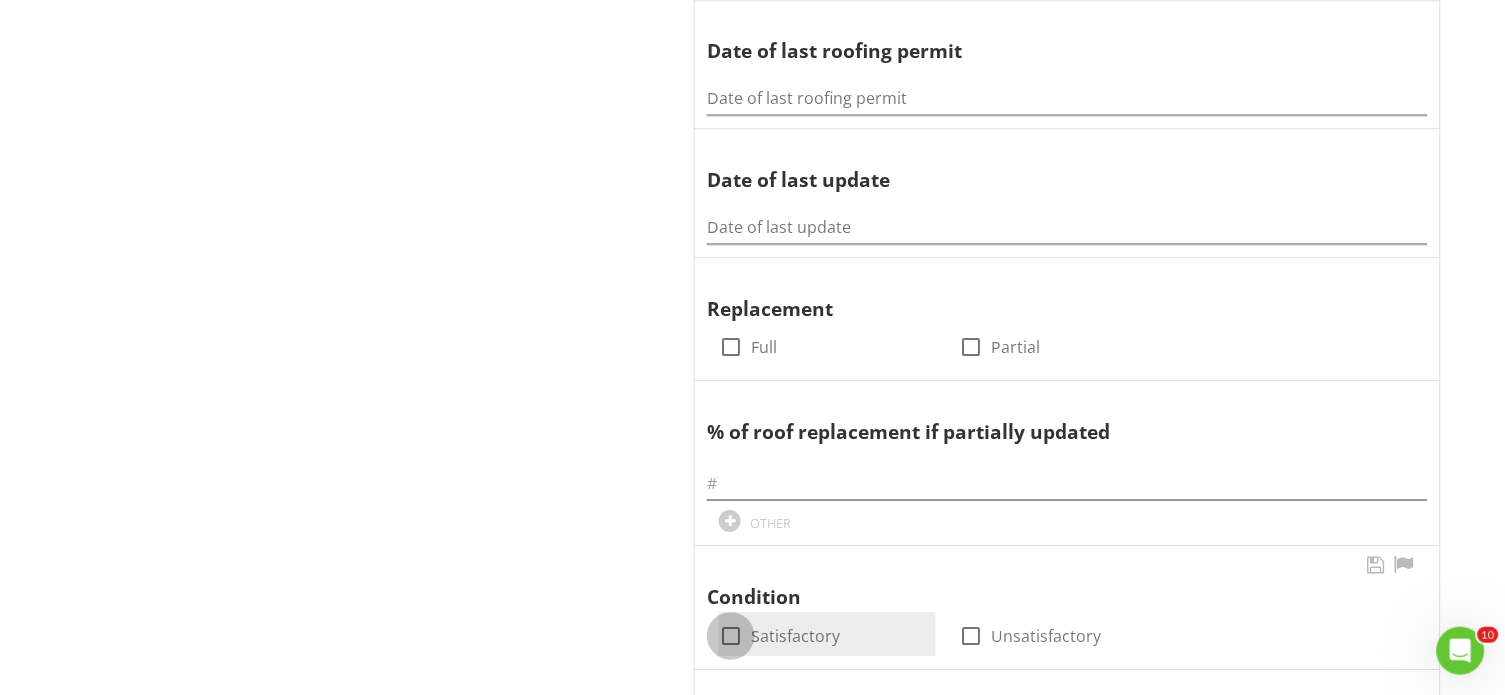 click at bounding box center (731, 636) 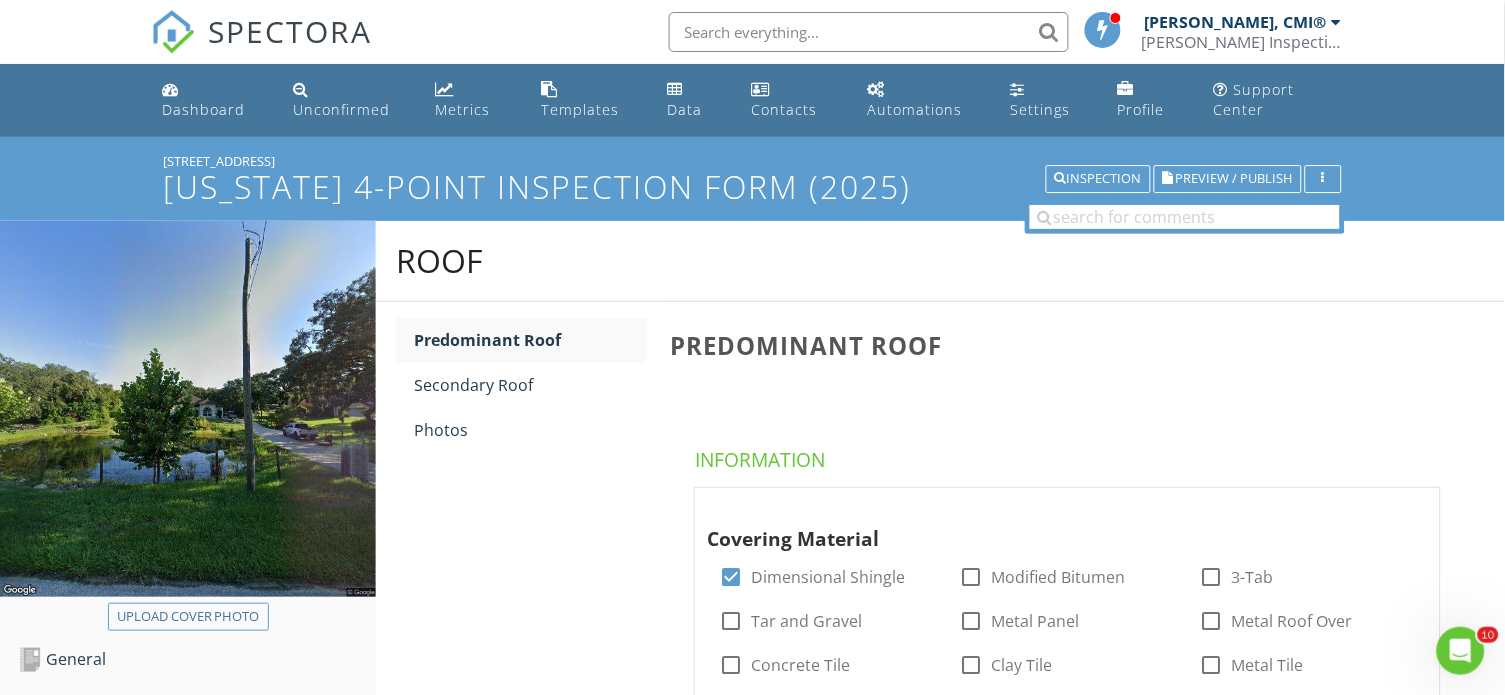 scroll, scrollTop: 0, scrollLeft: 0, axis: both 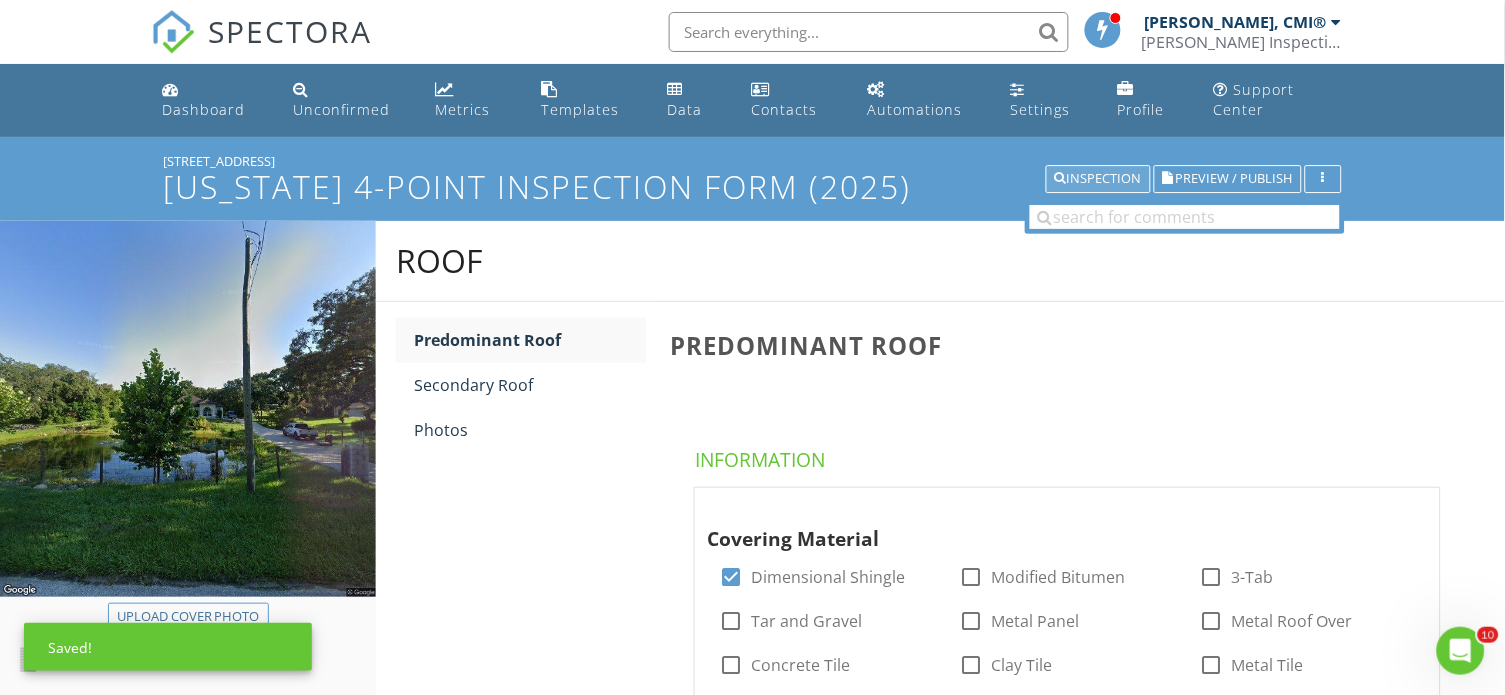click on "Inspection" at bounding box center (1098, 179) 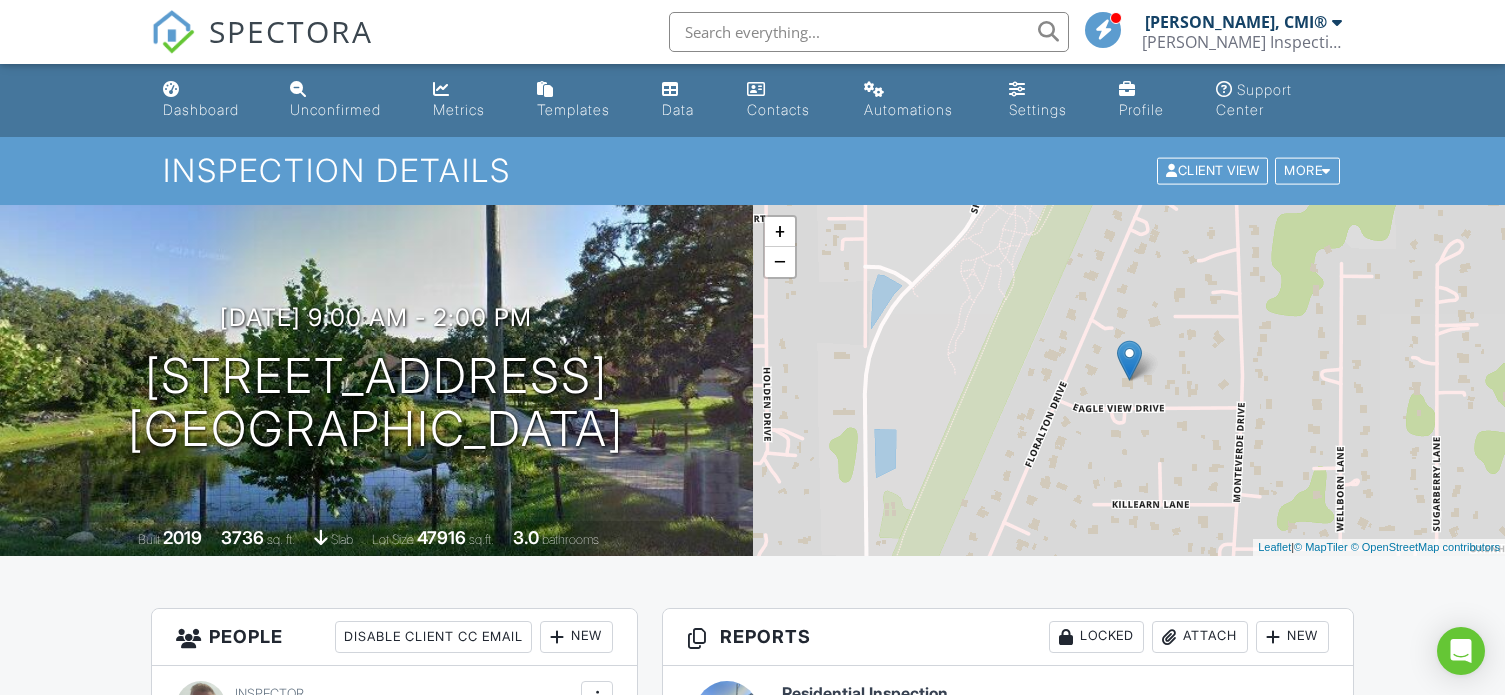 scroll, scrollTop: 0, scrollLeft: 0, axis: both 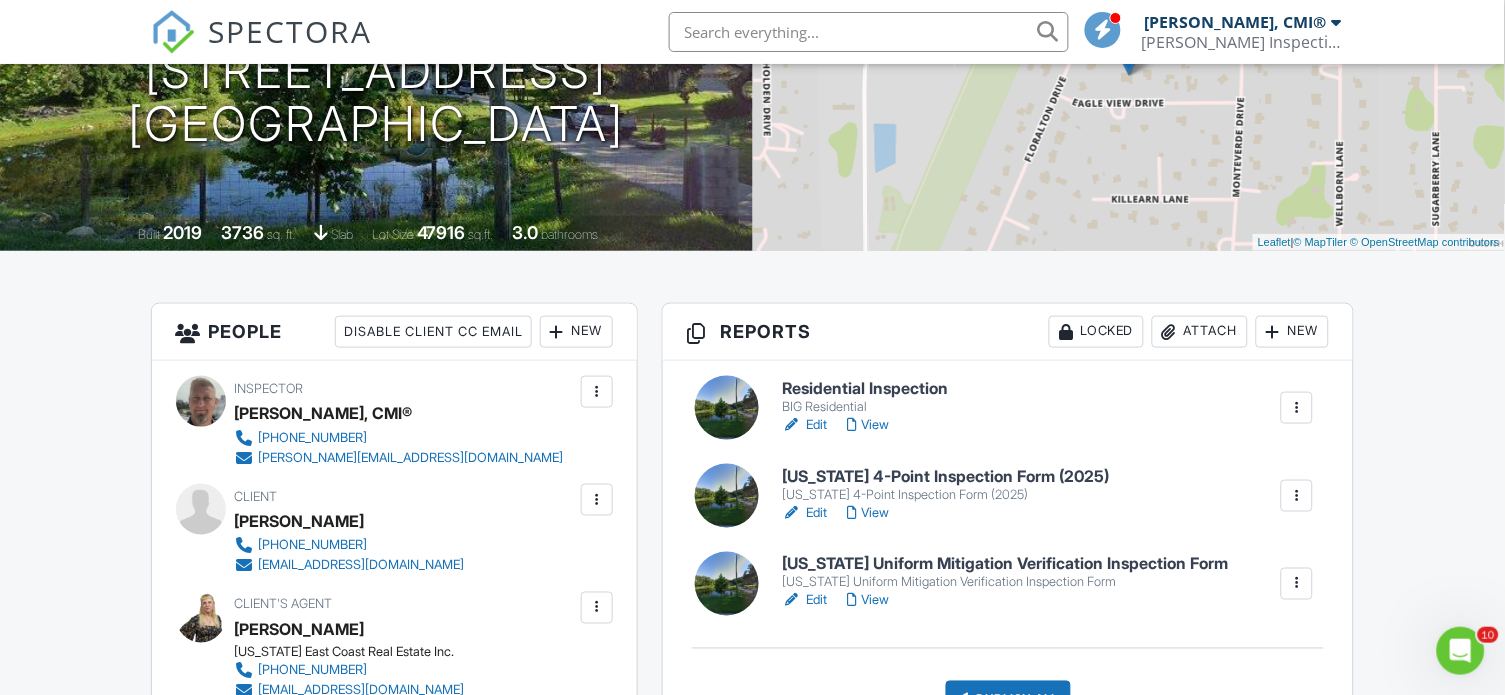 click on "Residential Inspection" at bounding box center [865, 389] 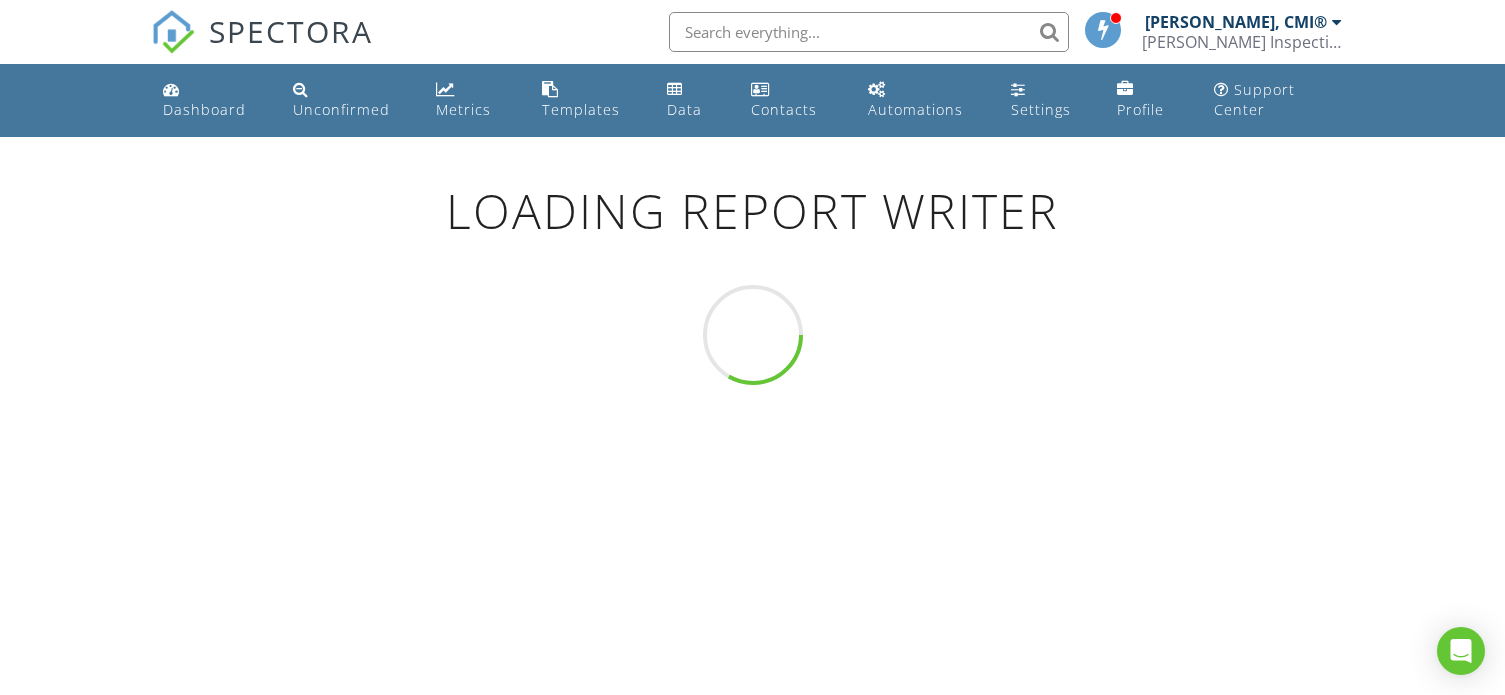scroll, scrollTop: 0, scrollLeft: 0, axis: both 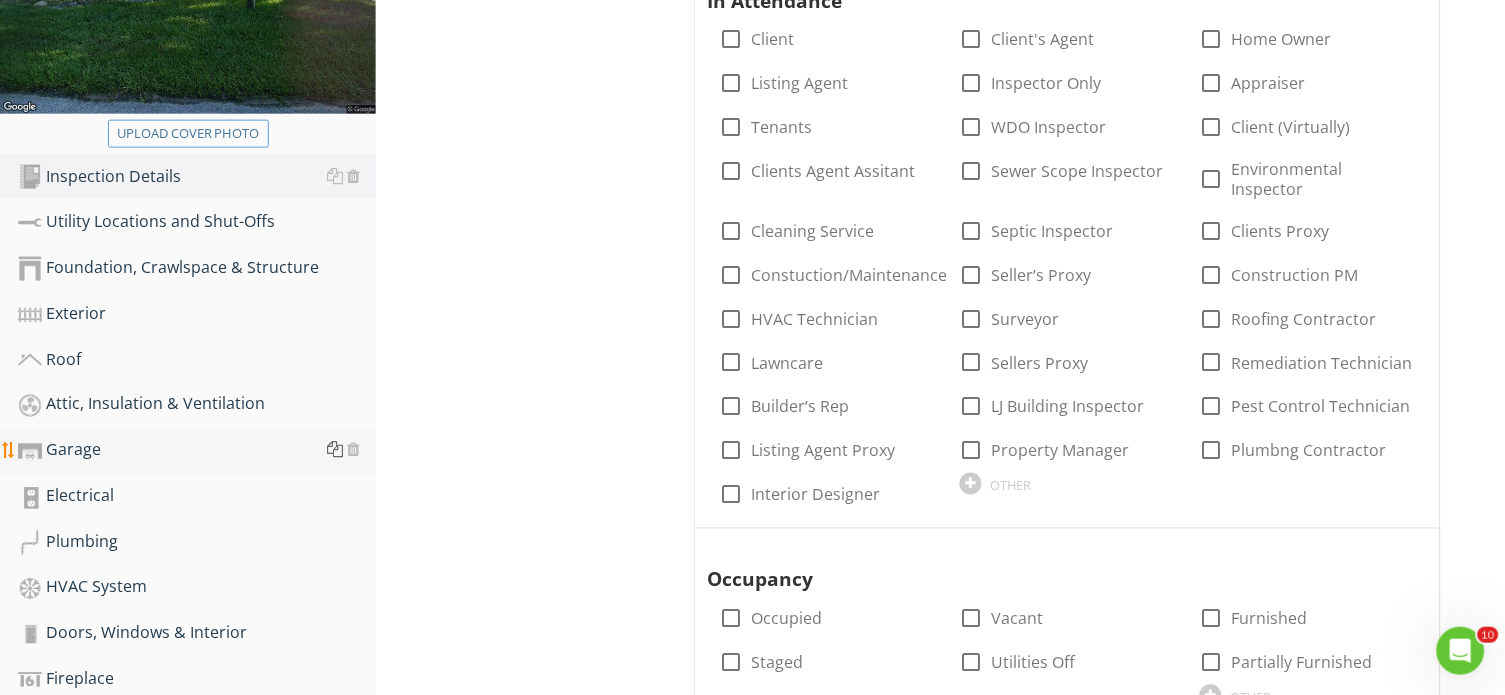 click at bounding box center (335, 450) 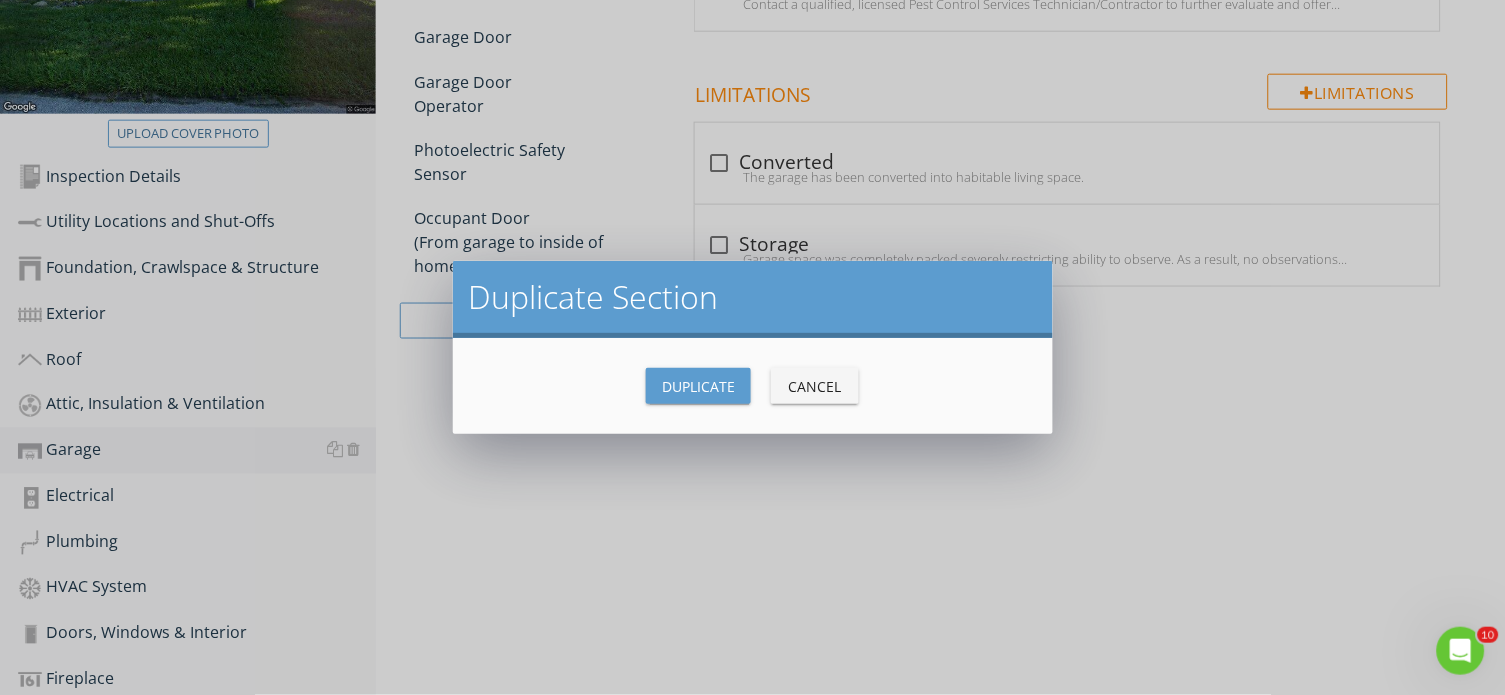 click on "Duplicate" at bounding box center (698, 386) 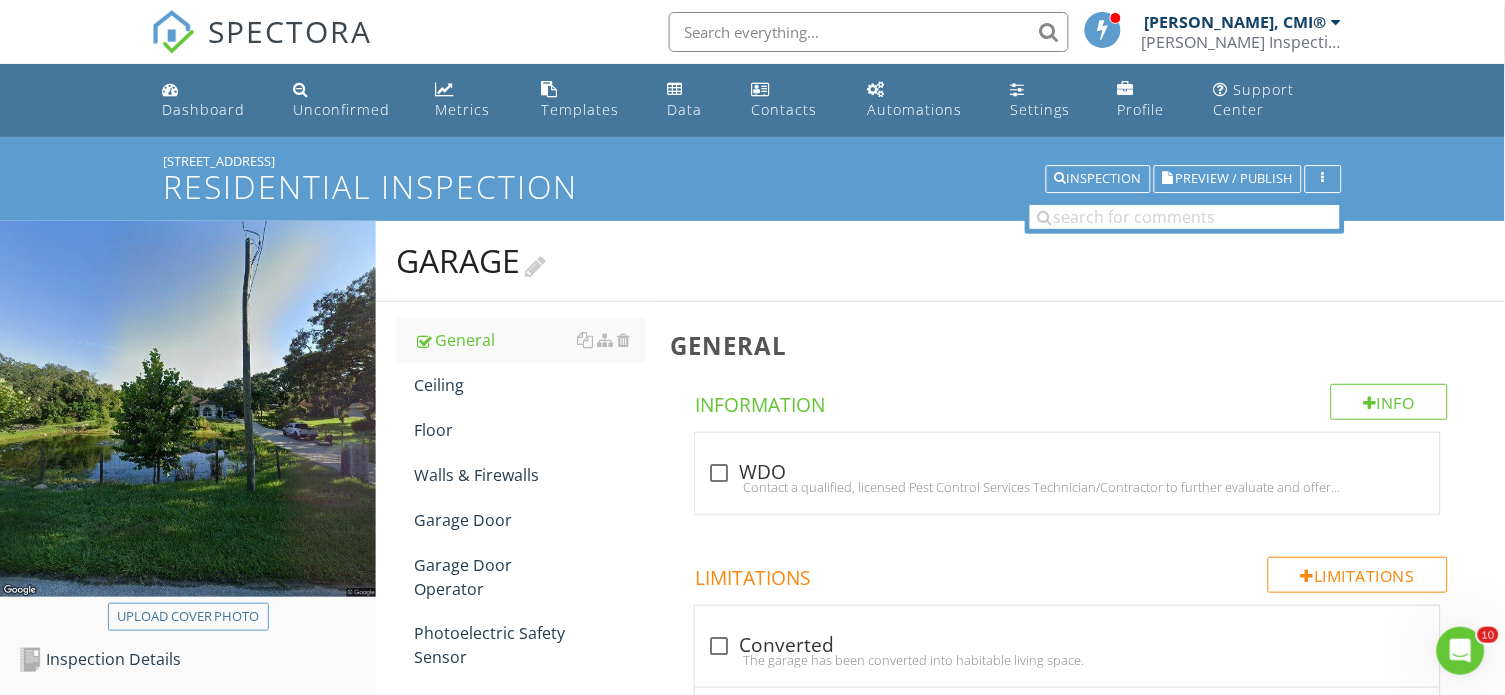 scroll, scrollTop: 0, scrollLeft: 0, axis: both 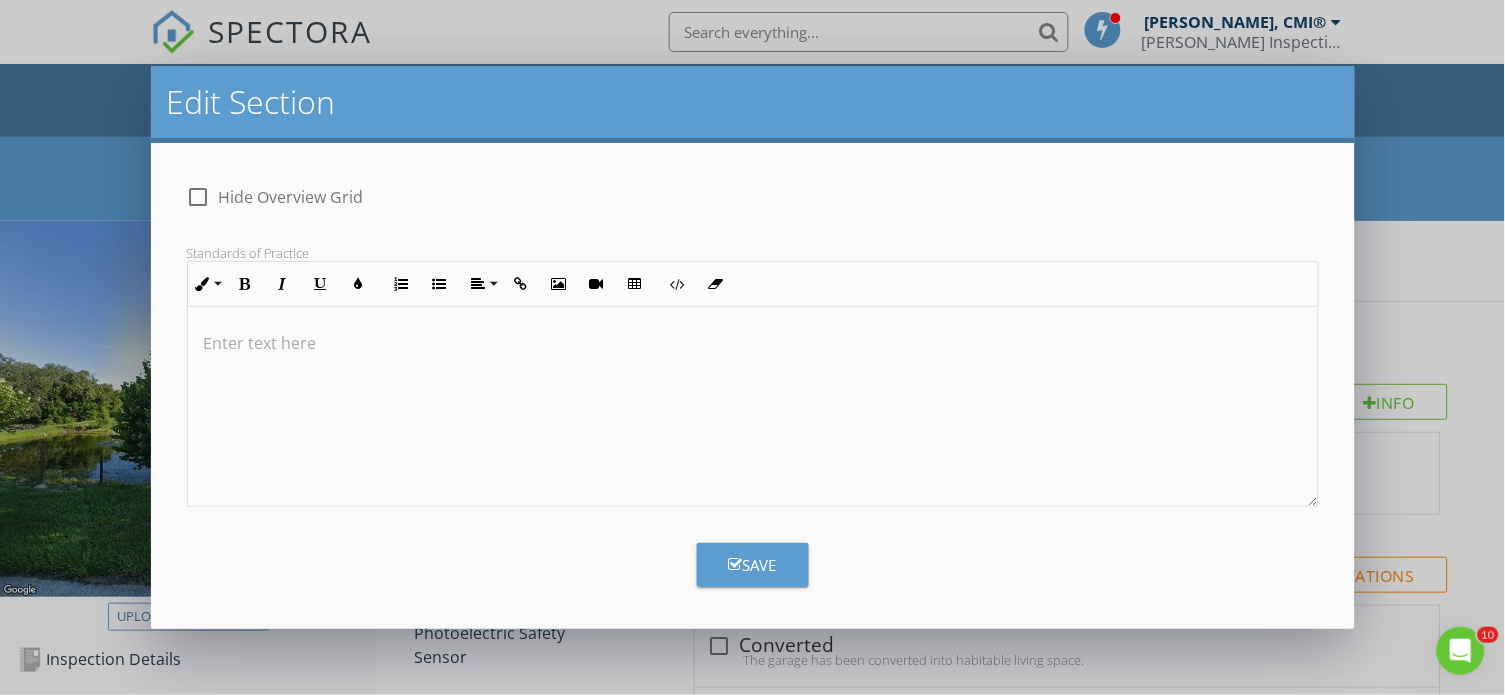 type on "Garage - Single" 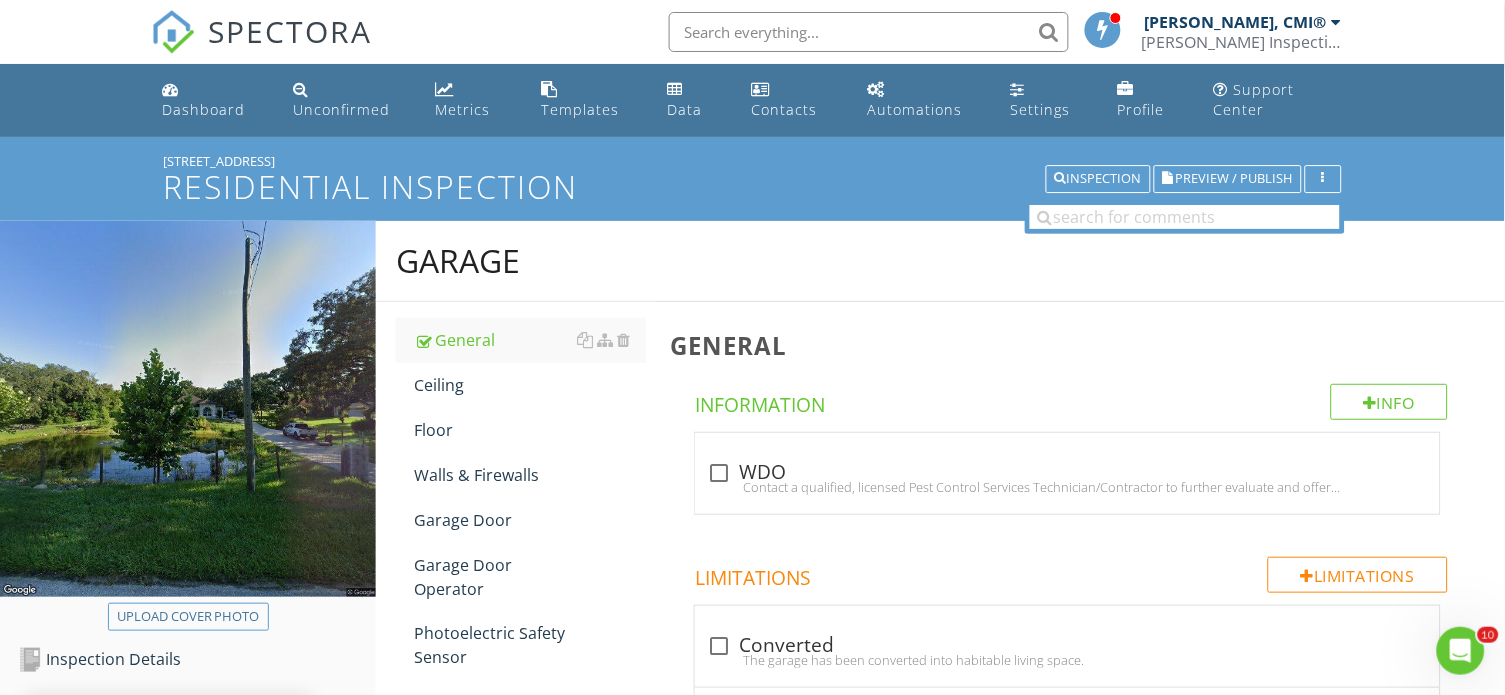 scroll, scrollTop: 5, scrollLeft: 0, axis: vertical 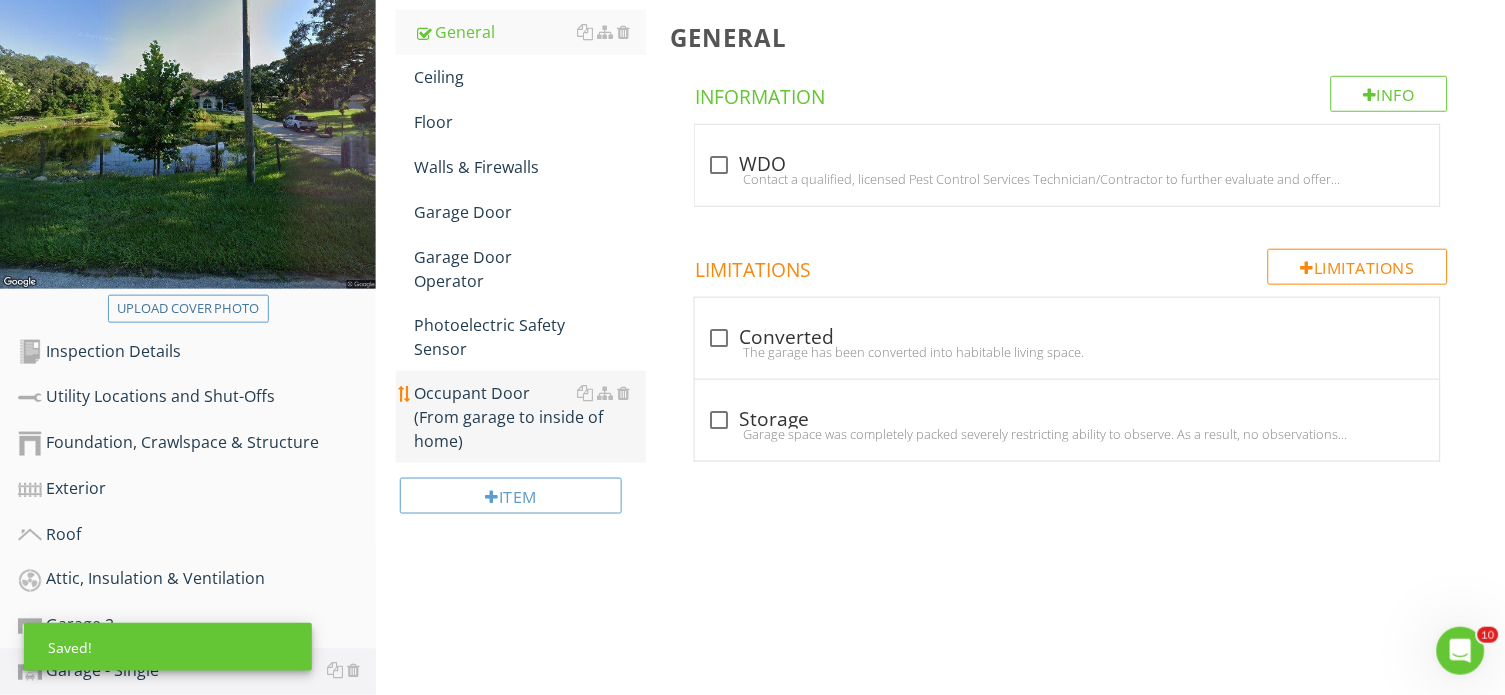 click on "Occupant Door (From garage to inside of home)" at bounding box center [530, 417] 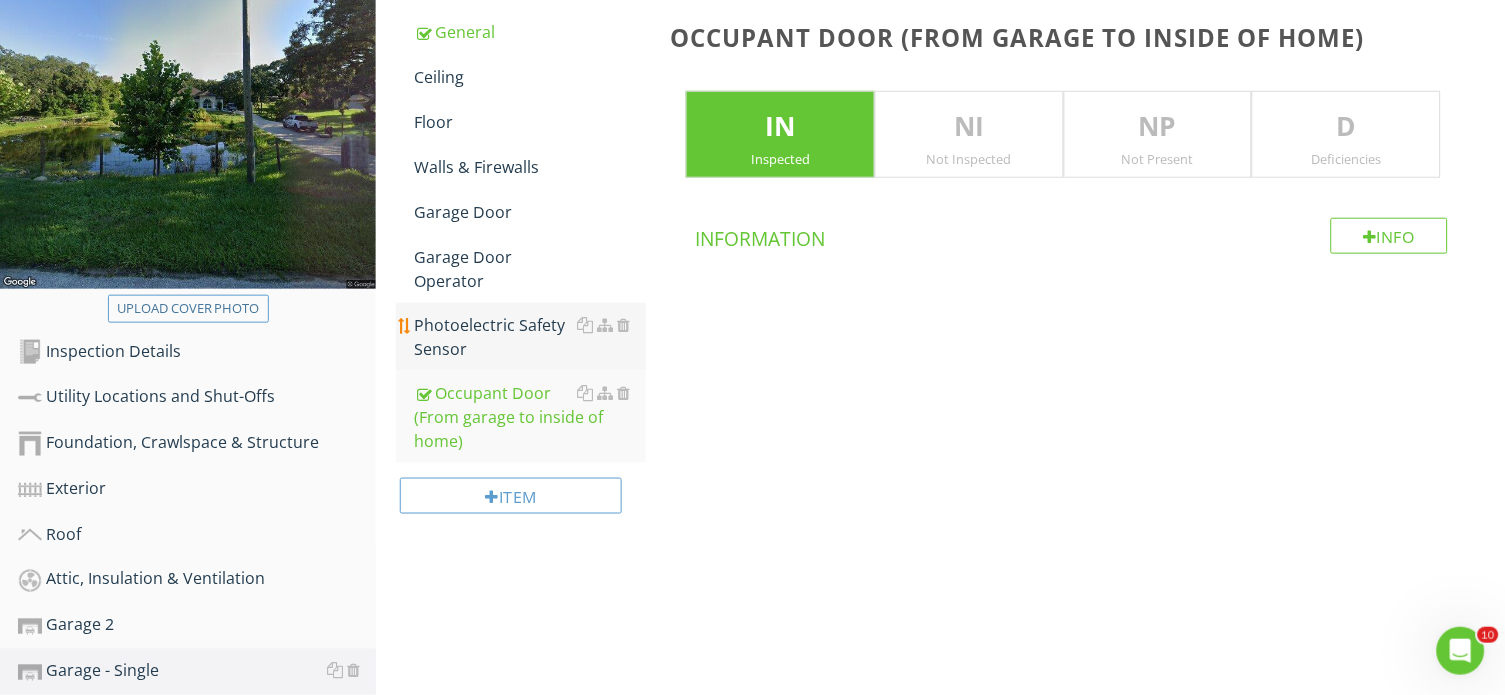 click on "Photoelectric Safety Sensor" at bounding box center [530, 337] 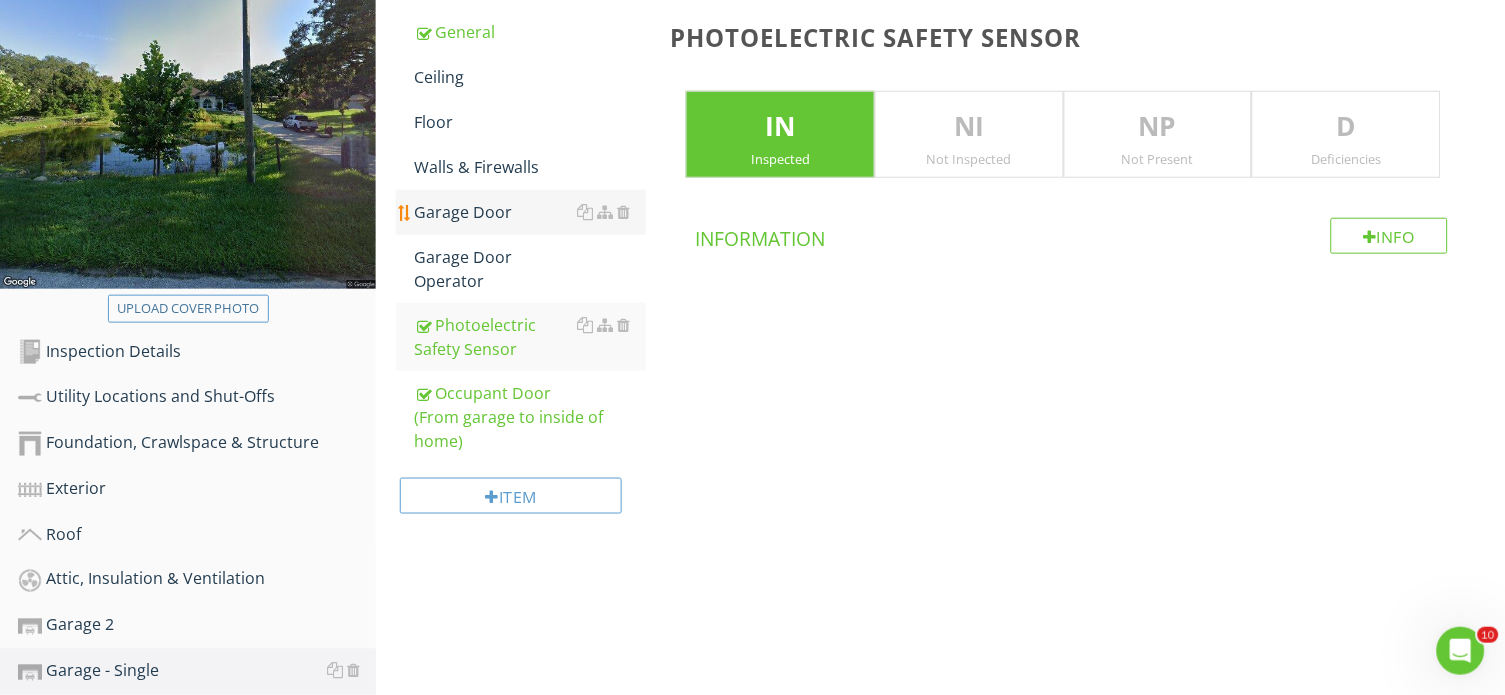 click on "Garage Door" at bounding box center [530, 212] 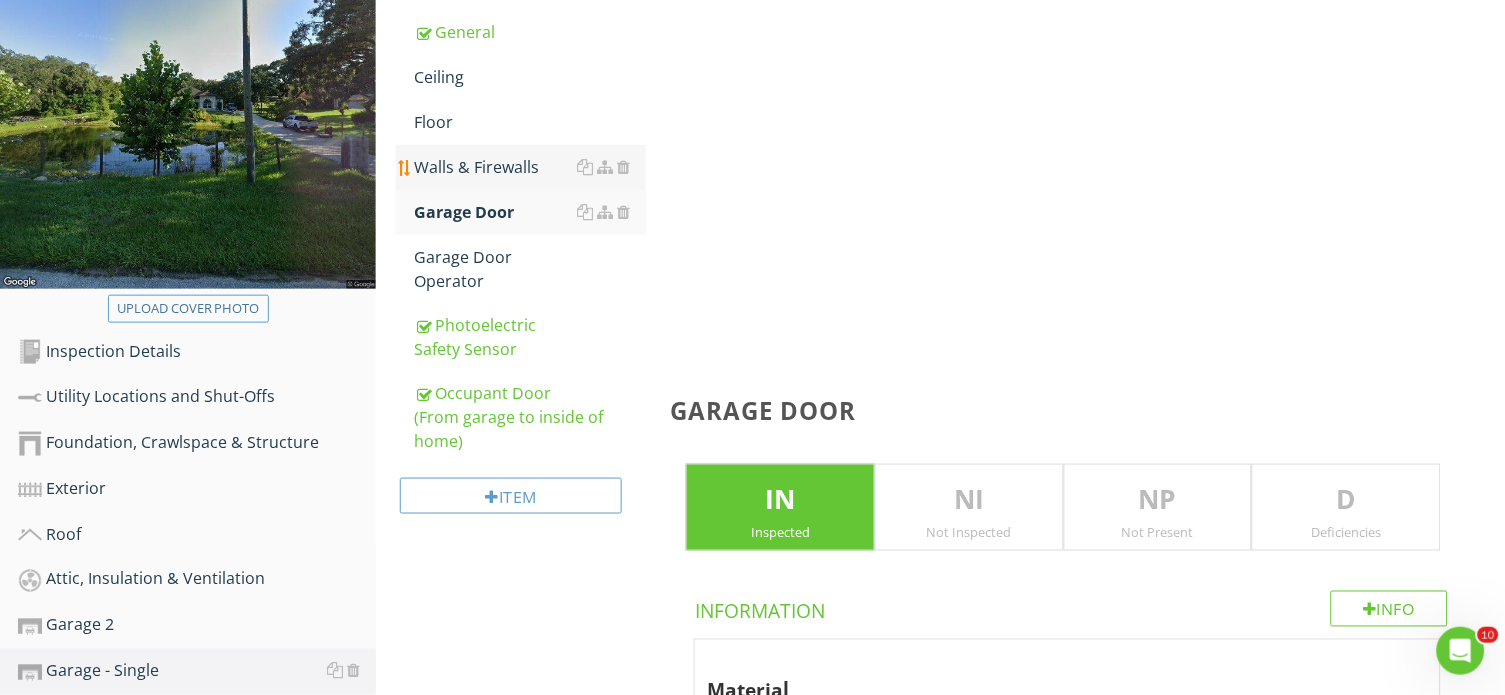 click on "Walls & Firewalls" at bounding box center (530, 167) 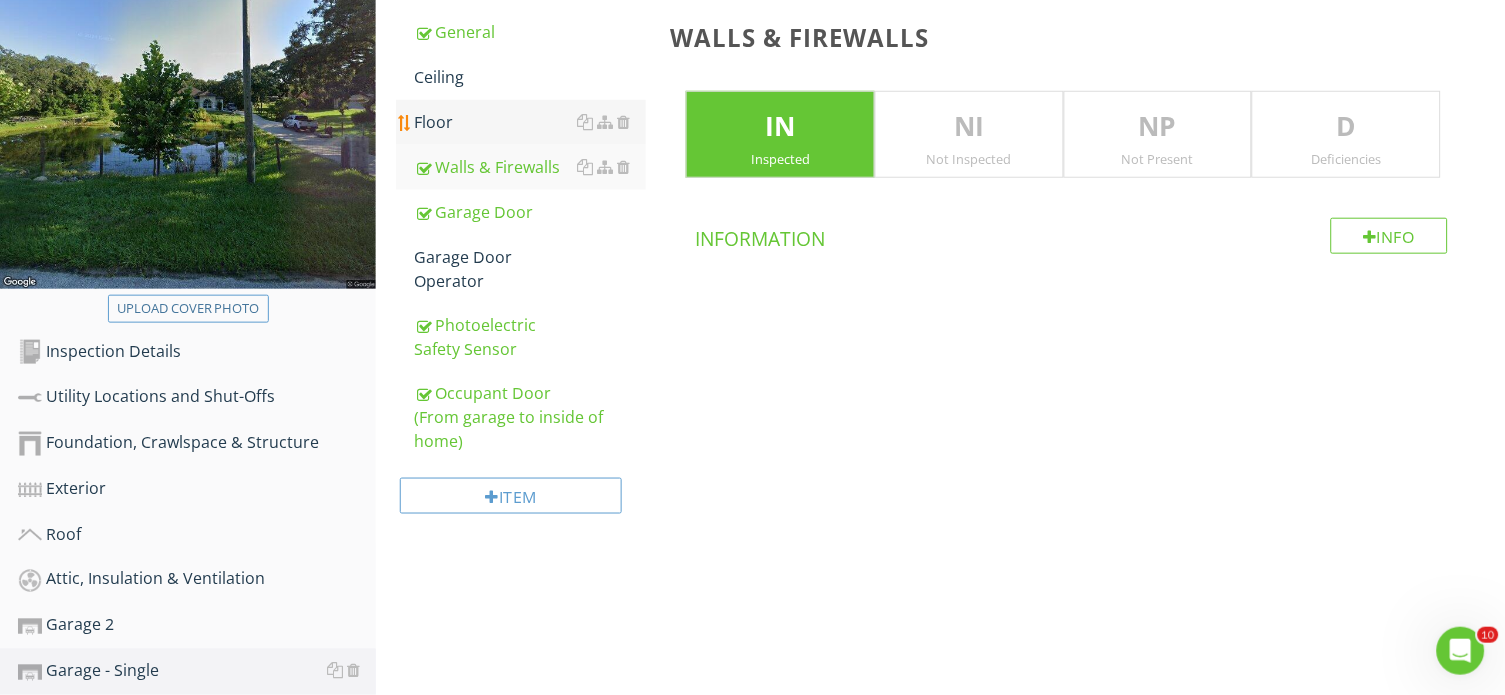 click on "Floor" at bounding box center [530, 122] 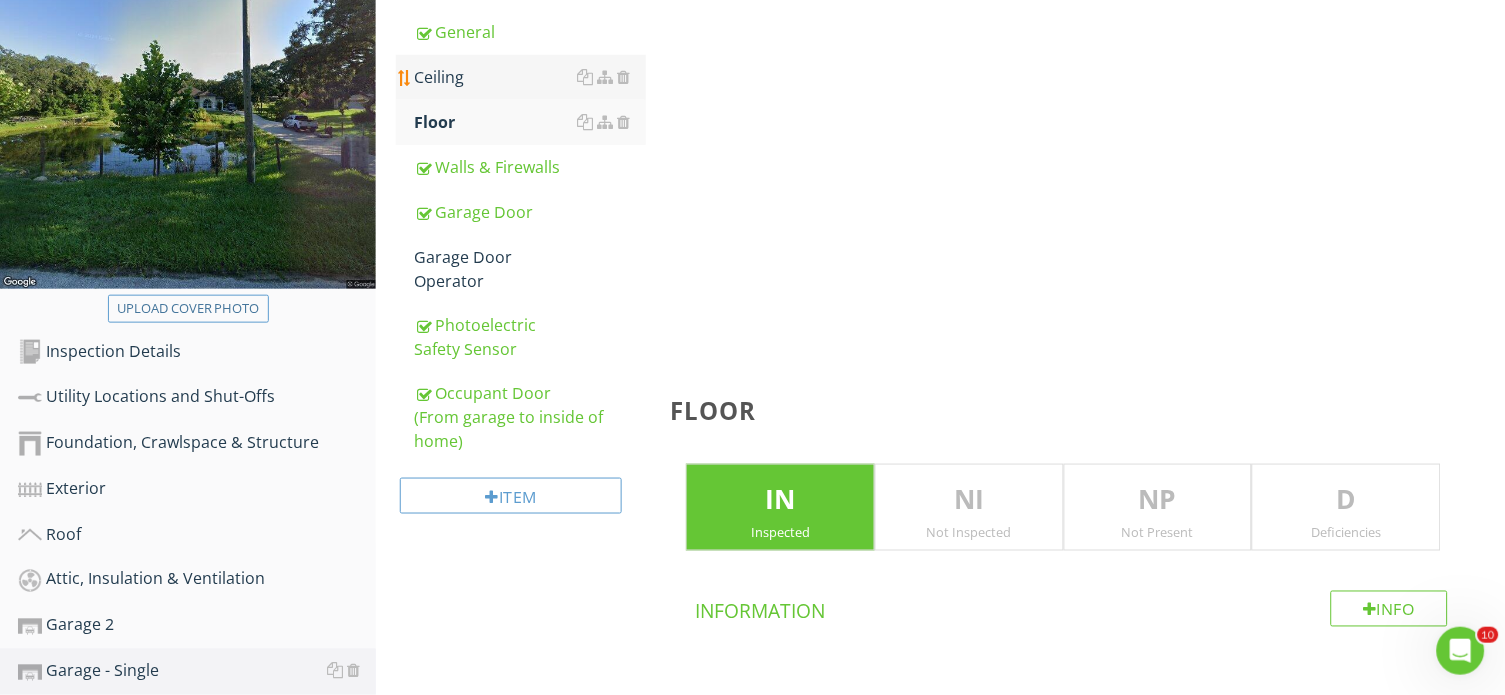 click on "Ceiling" at bounding box center [530, 77] 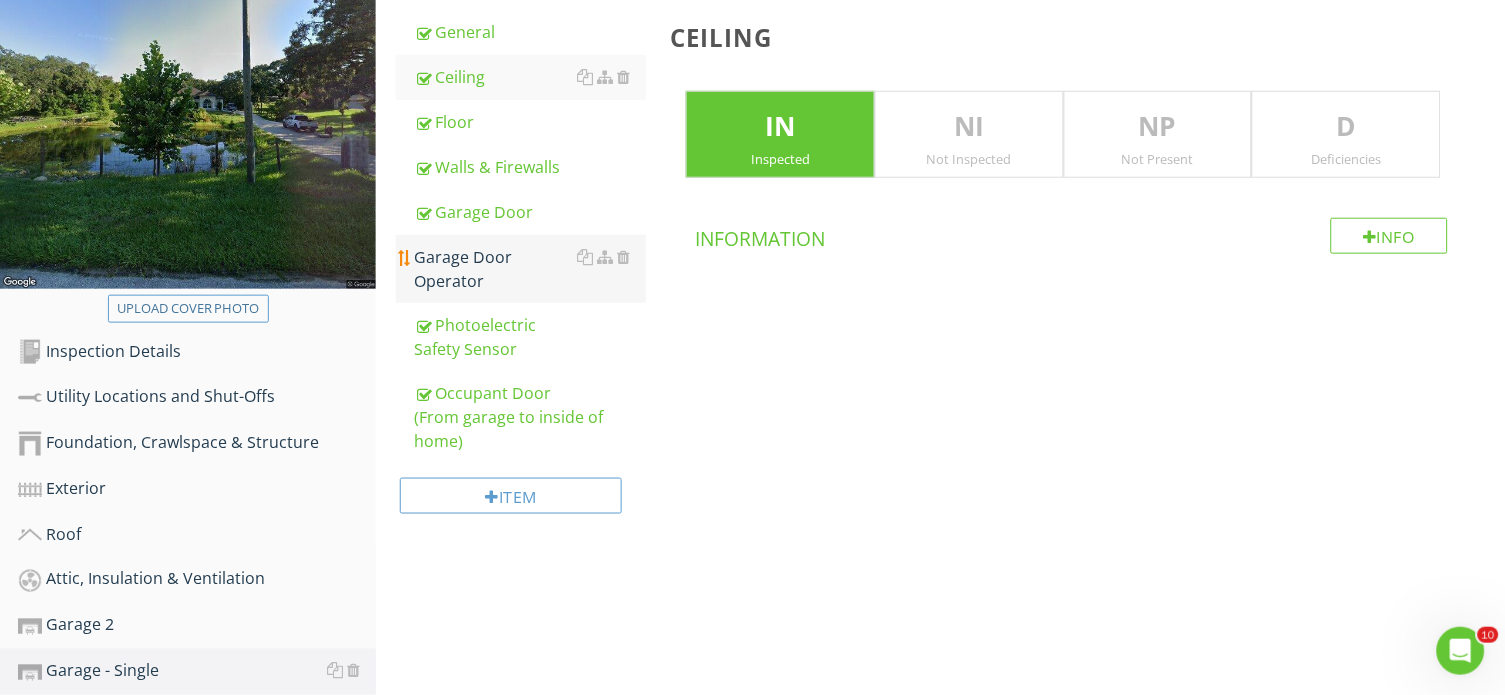 click on "Garage Door Operator" at bounding box center [530, 269] 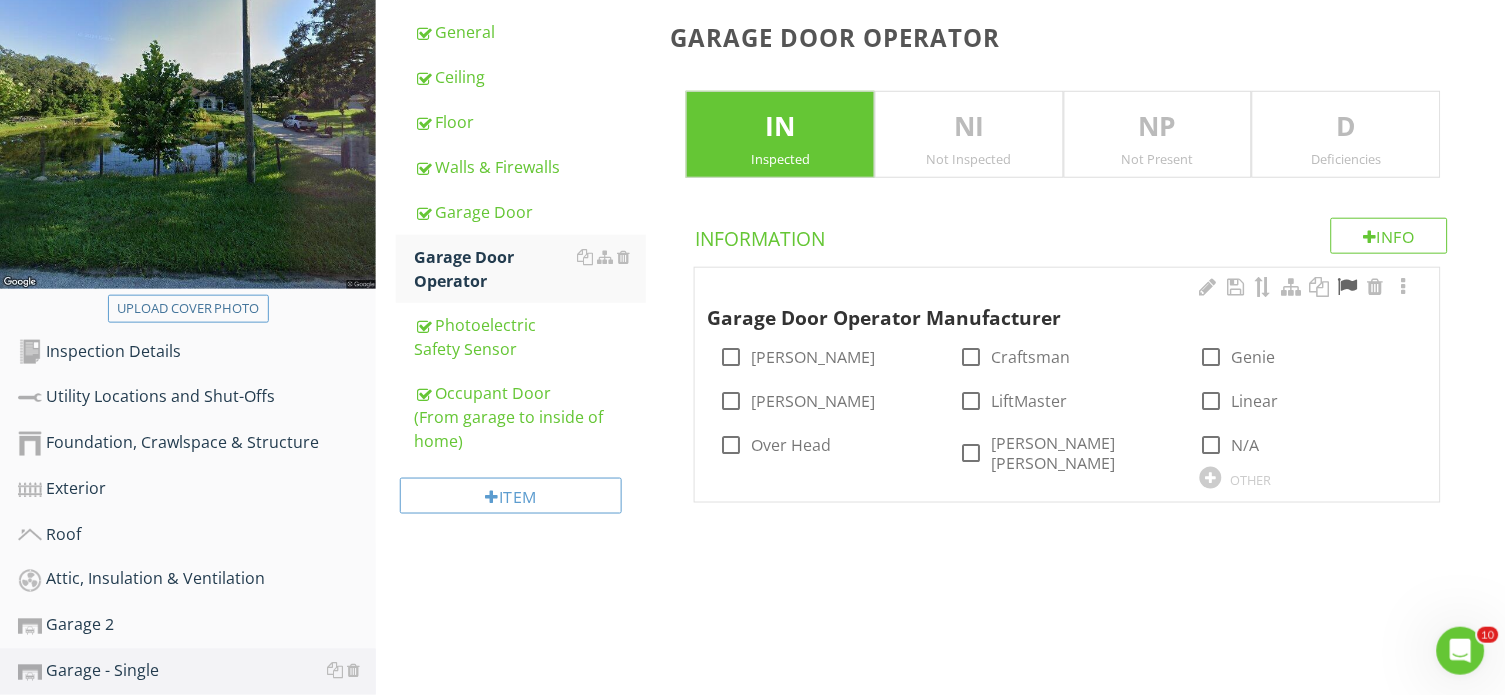 click at bounding box center [1348, 287] 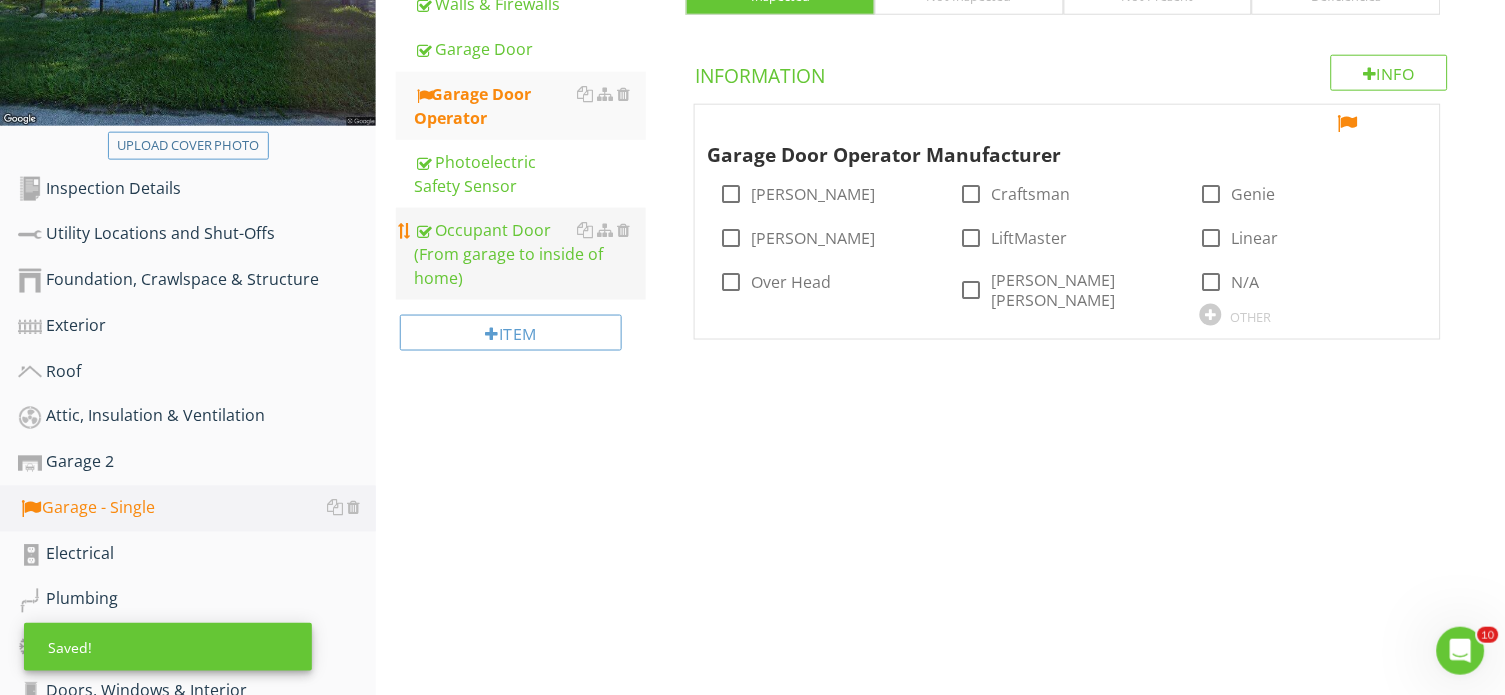 scroll, scrollTop: 482, scrollLeft: 0, axis: vertical 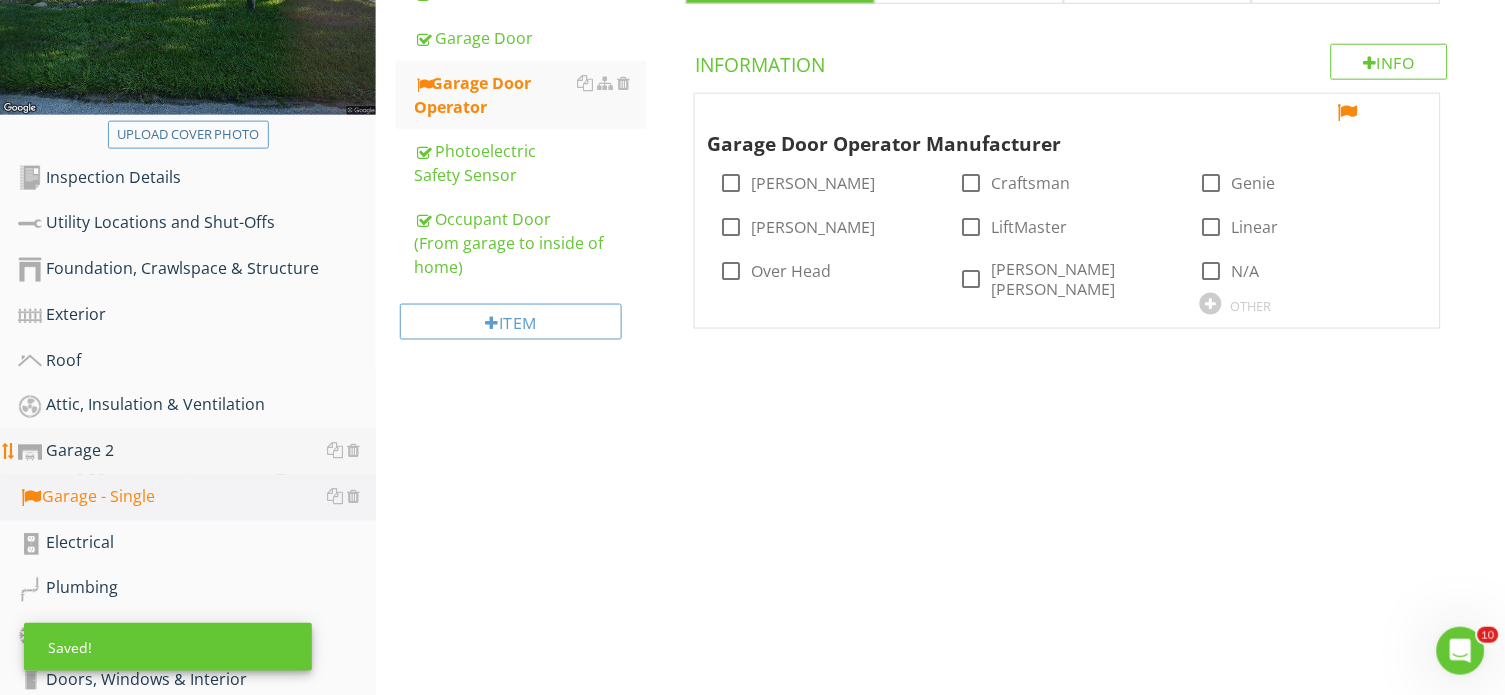 click on "Garage 2" at bounding box center [197, 452] 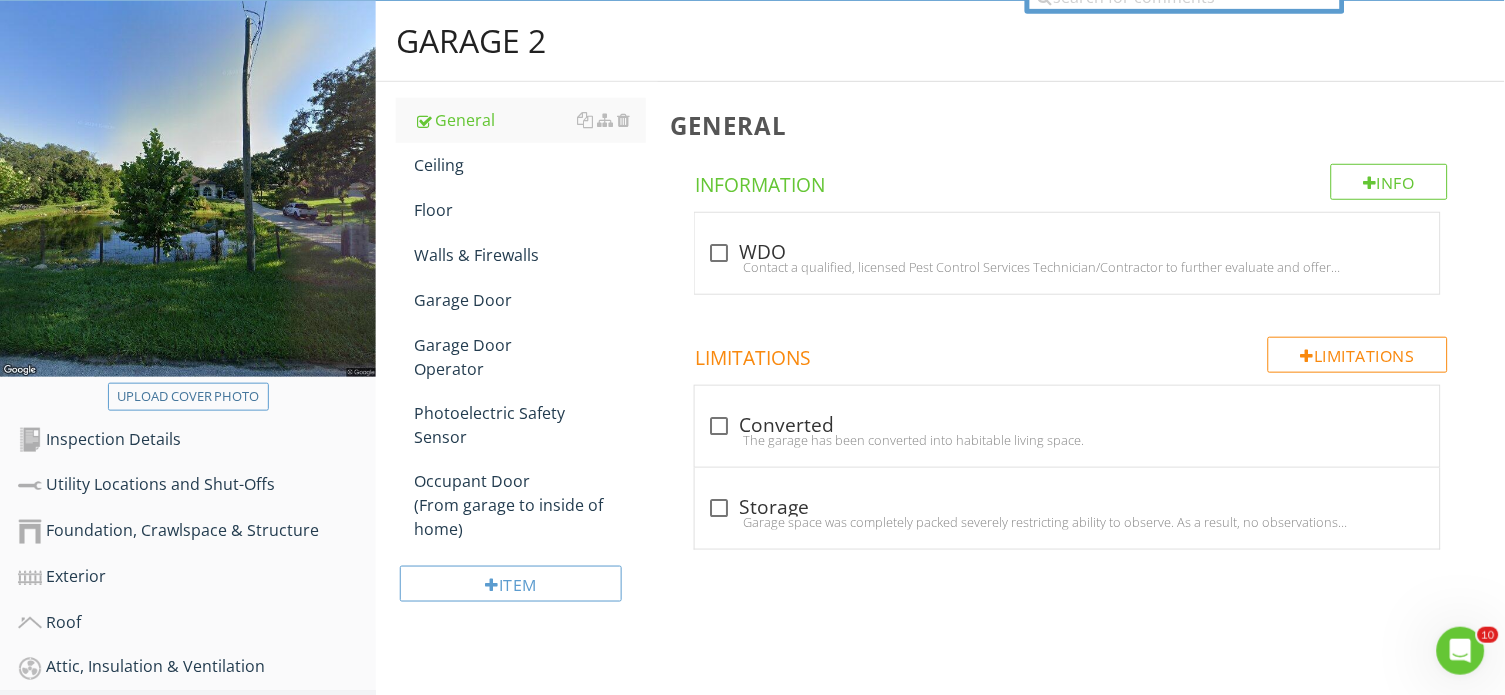 scroll, scrollTop: 180, scrollLeft: 0, axis: vertical 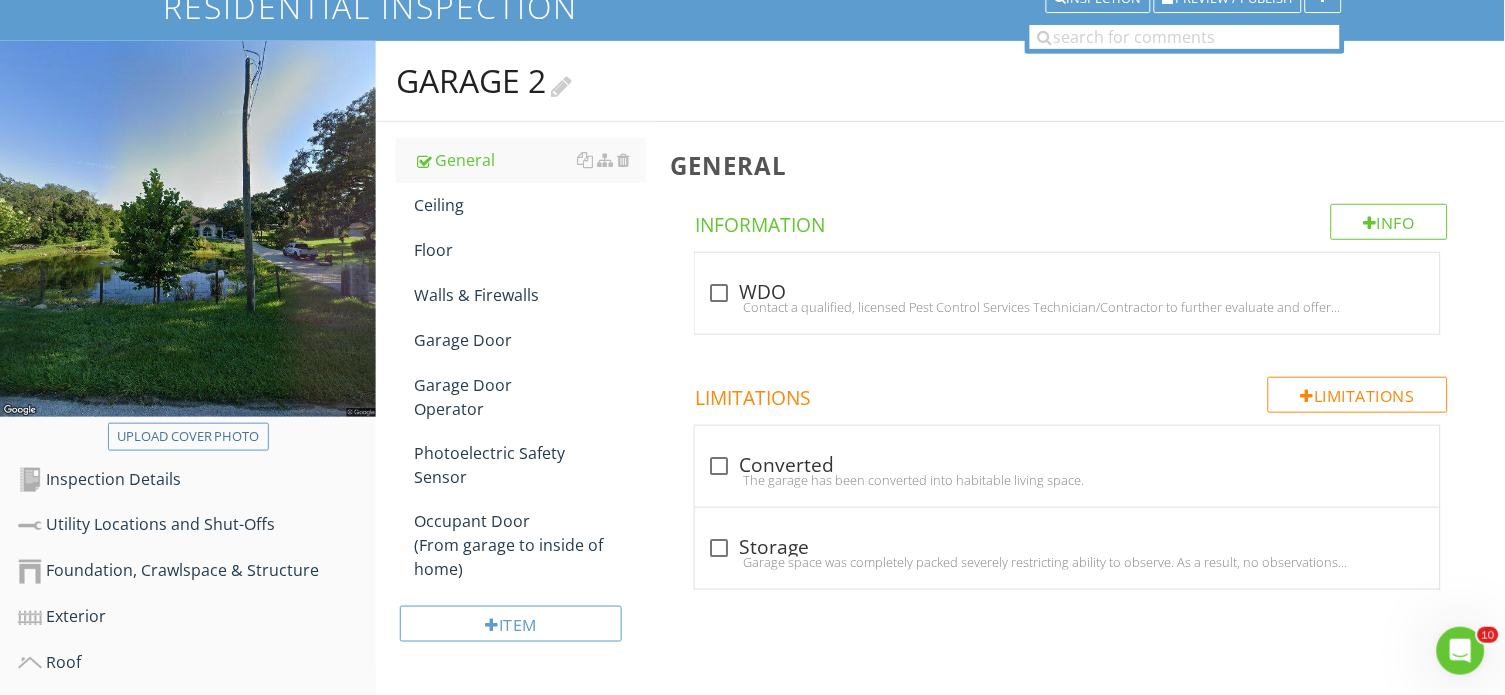 click at bounding box center (561, 83) 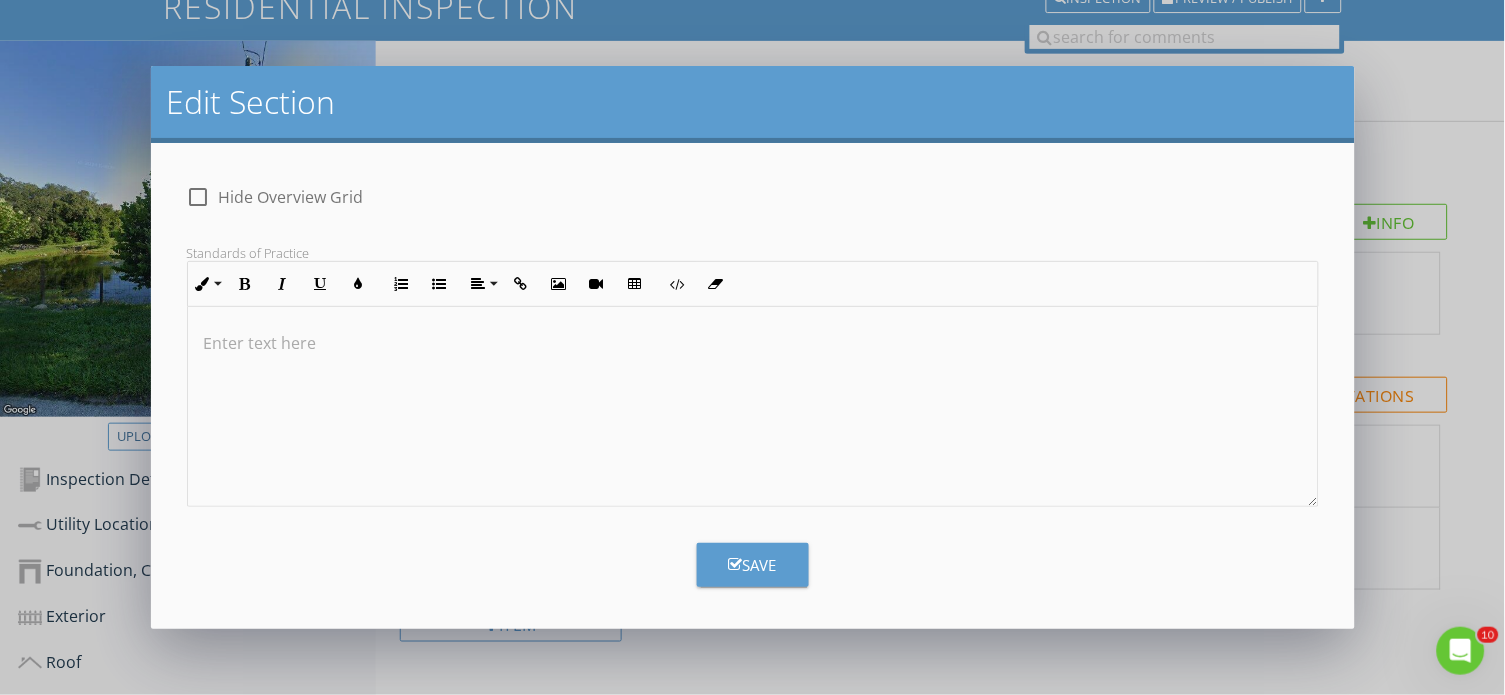 type on "Garage - Double" 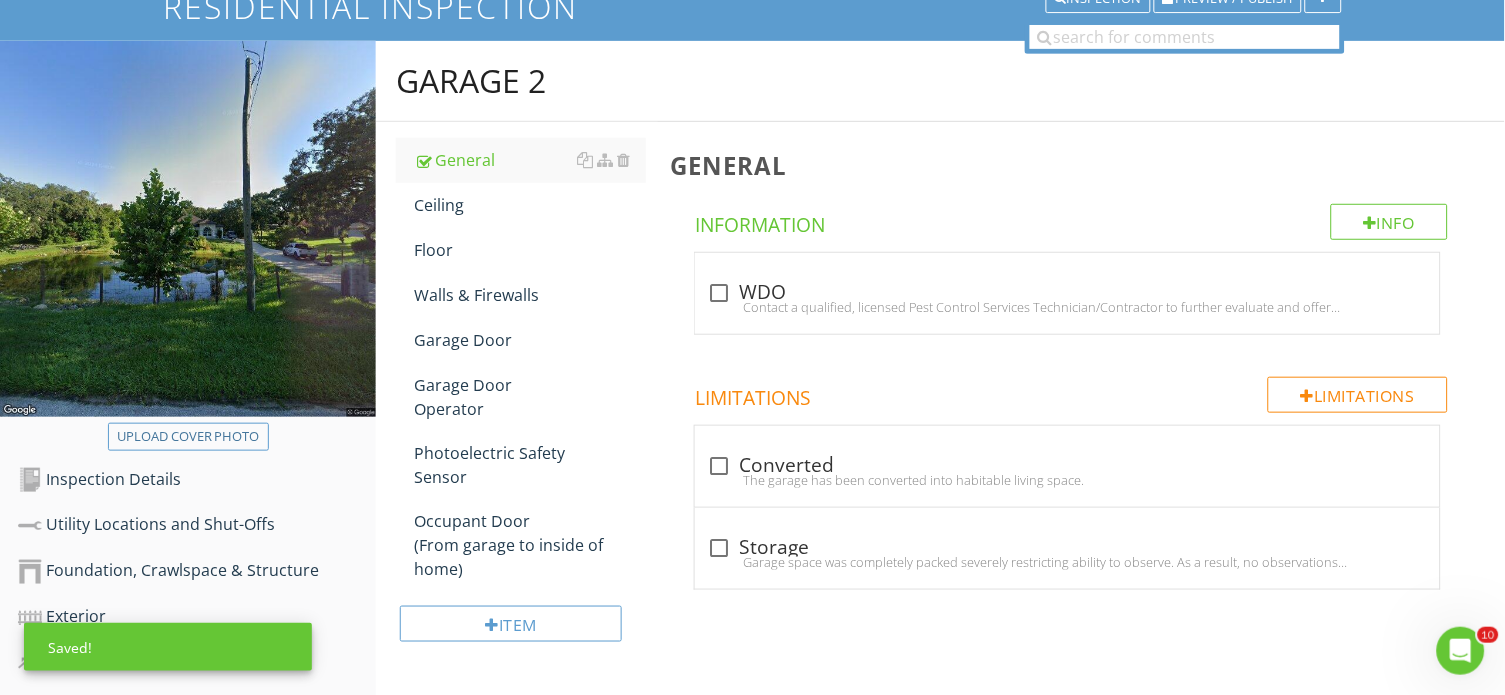 scroll, scrollTop: 5, scrollLeft: 0, axis: vertical 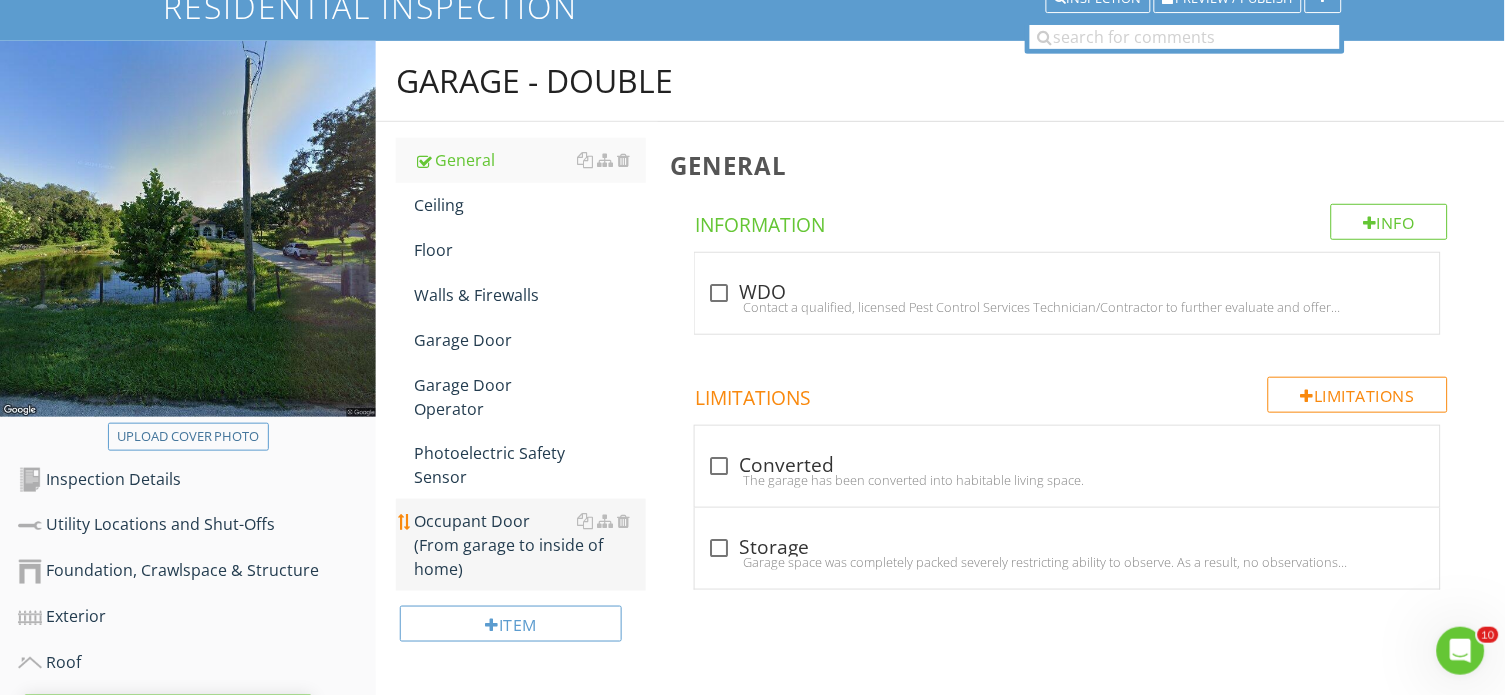 click on "Occupant Door (From garage to inside of home)" at bounding box center [530, 545] 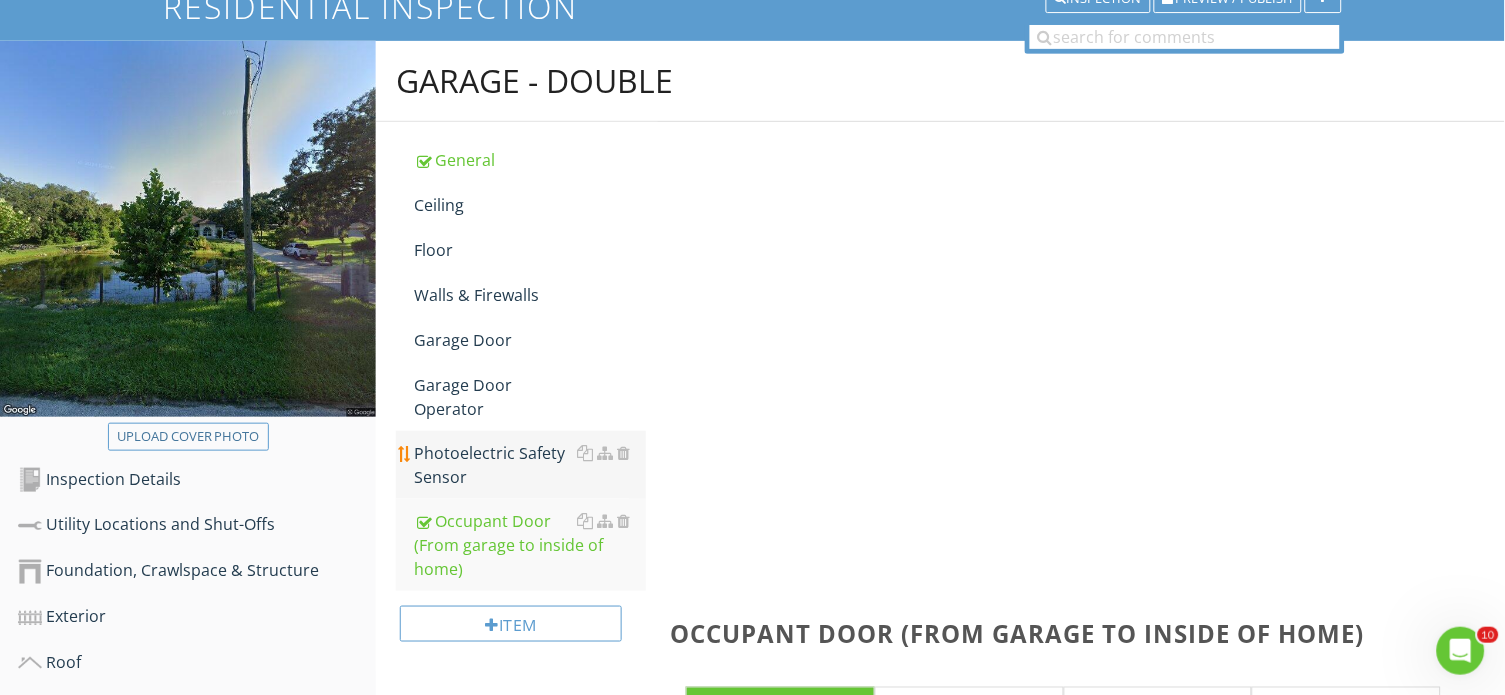 click on "Photoelectric Safety Sensor" at bounding box center [530, 465] 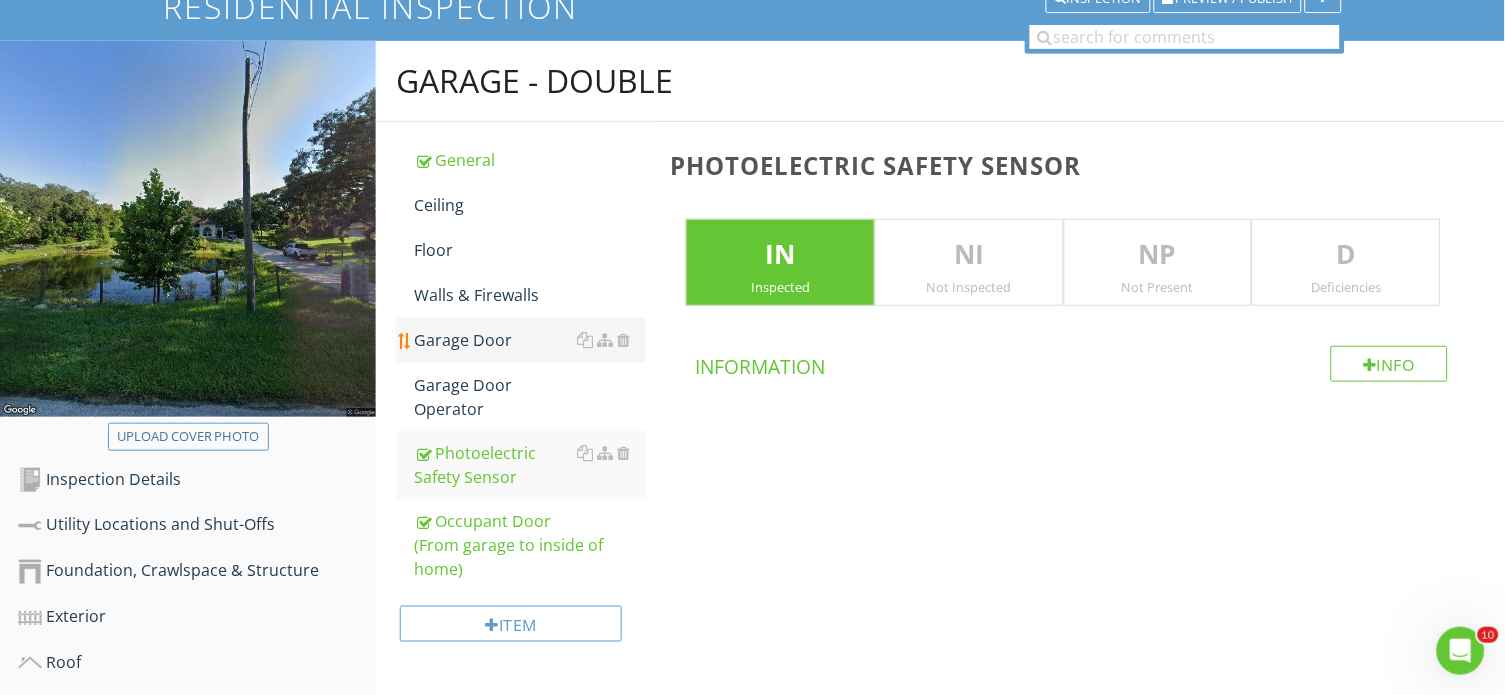 click on "Garage Door" at bounding box center (530, 340) 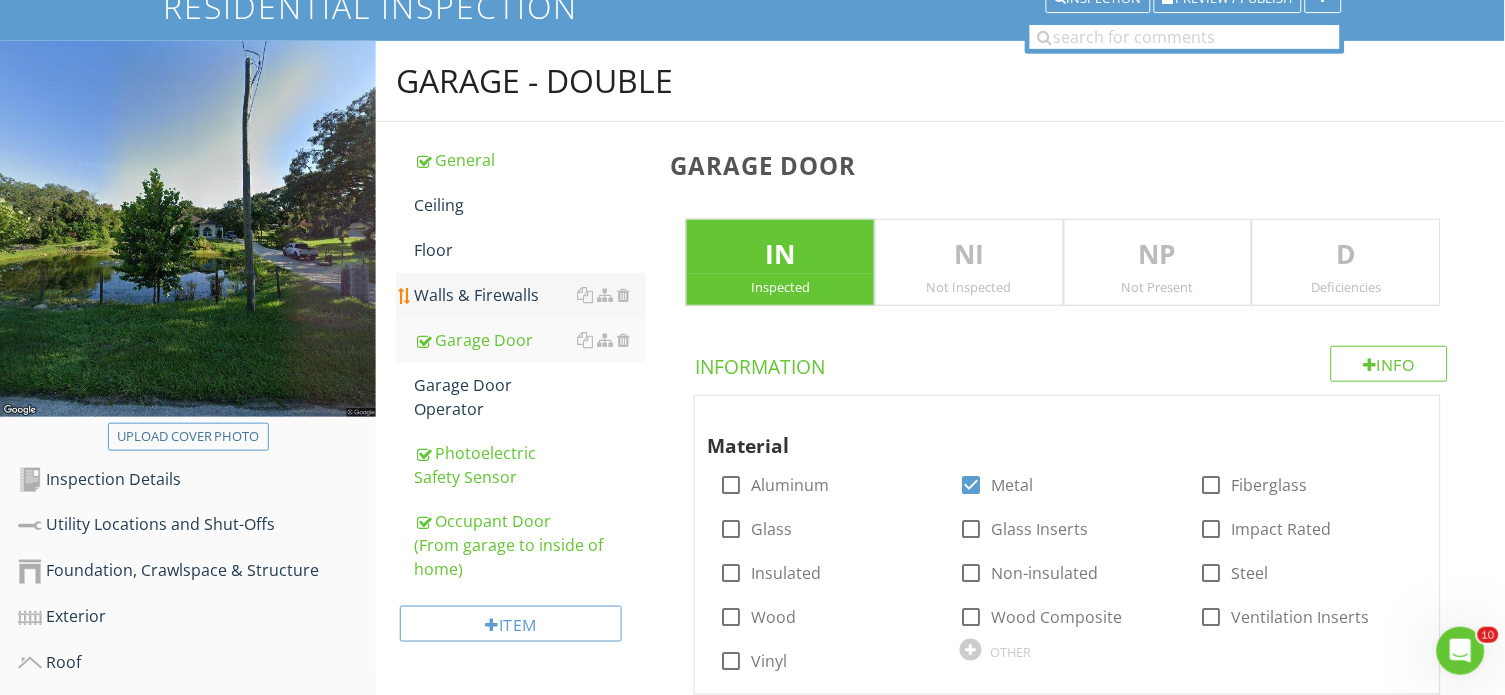 click on "Walls & Firewalls" at bounding box center [530, 295] 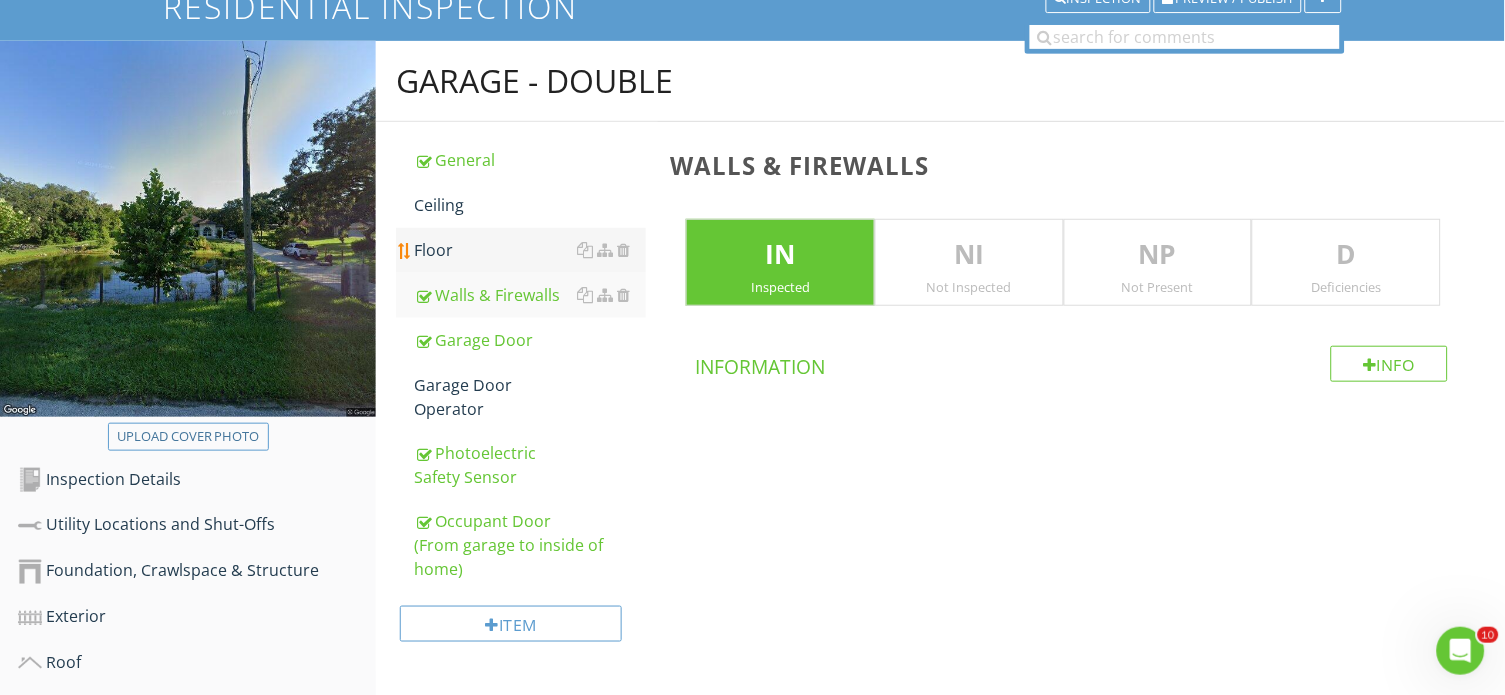 click on "Floor" at bounding box center [530, 250] 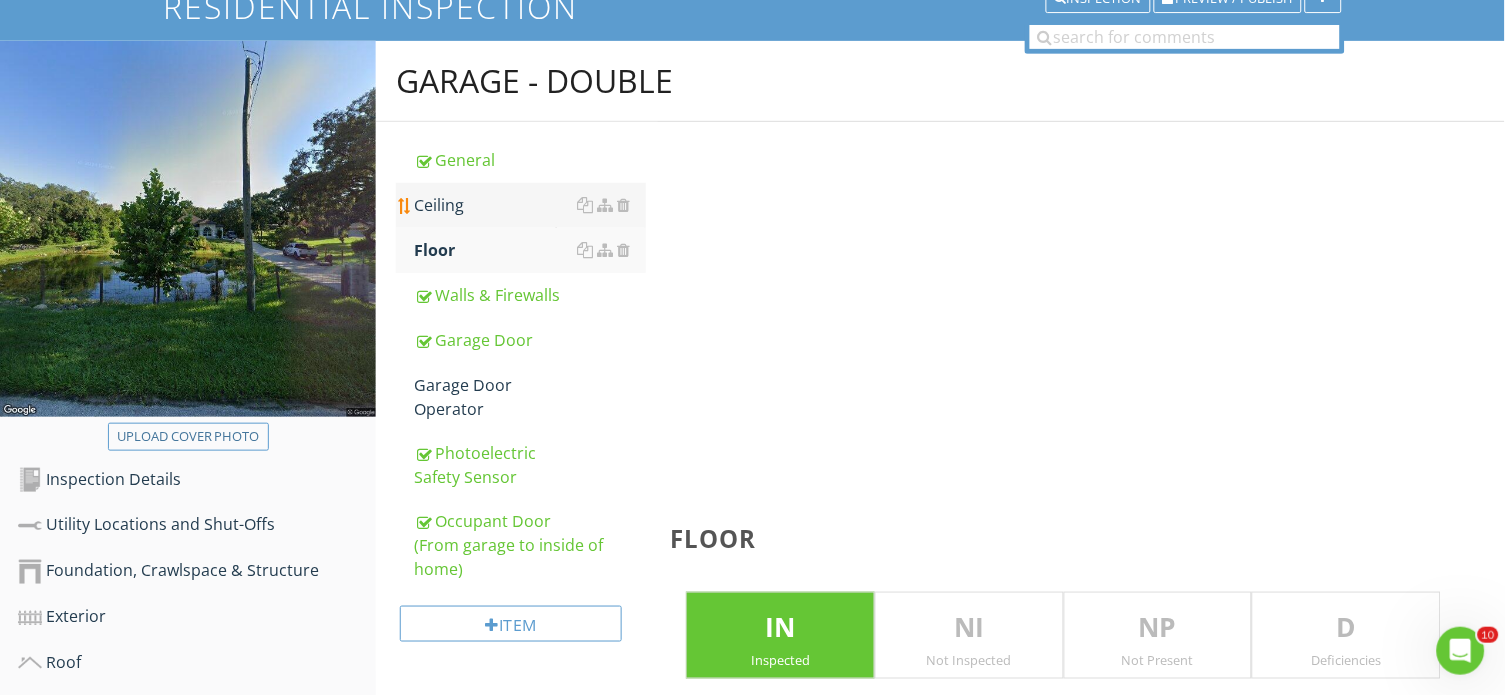 click on "Ceiling" at bounding box center [530, 205] 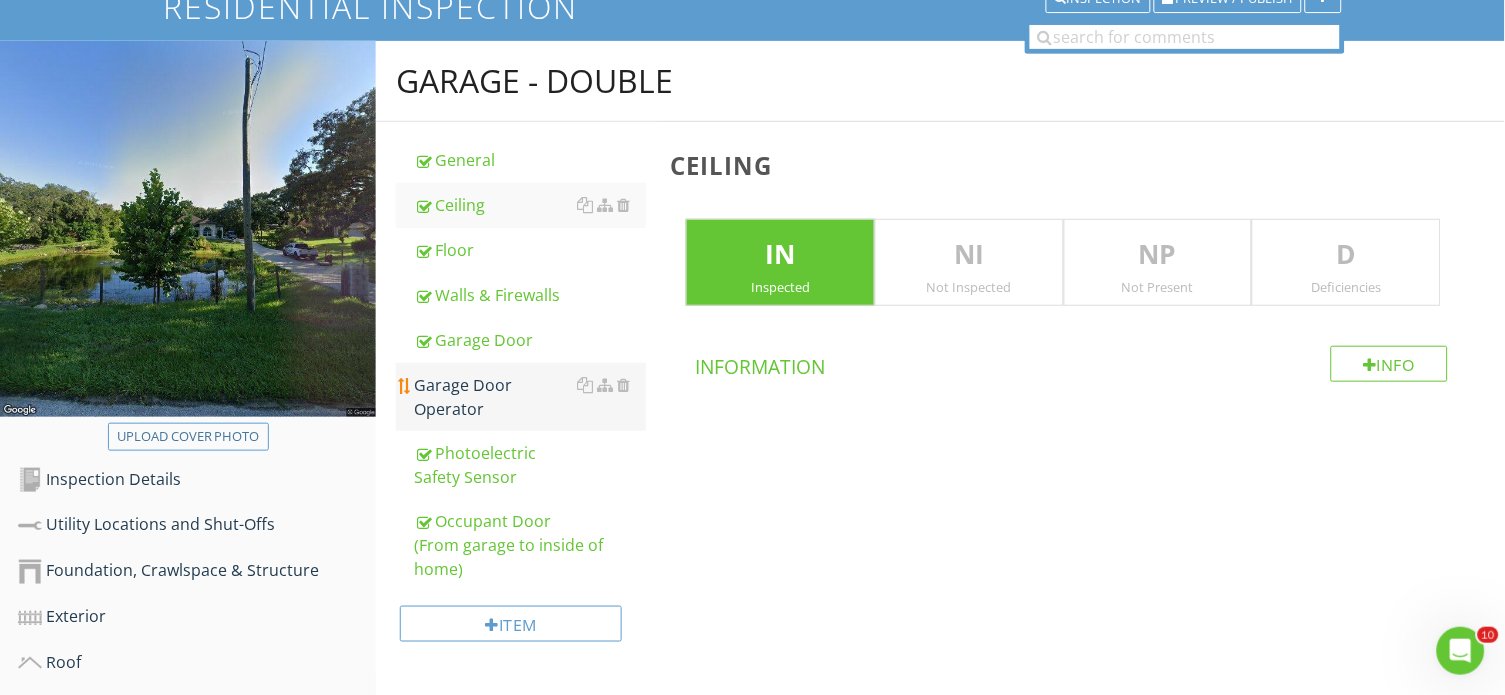 click on "Garage Door Operator" at bounding box center (530, 397) 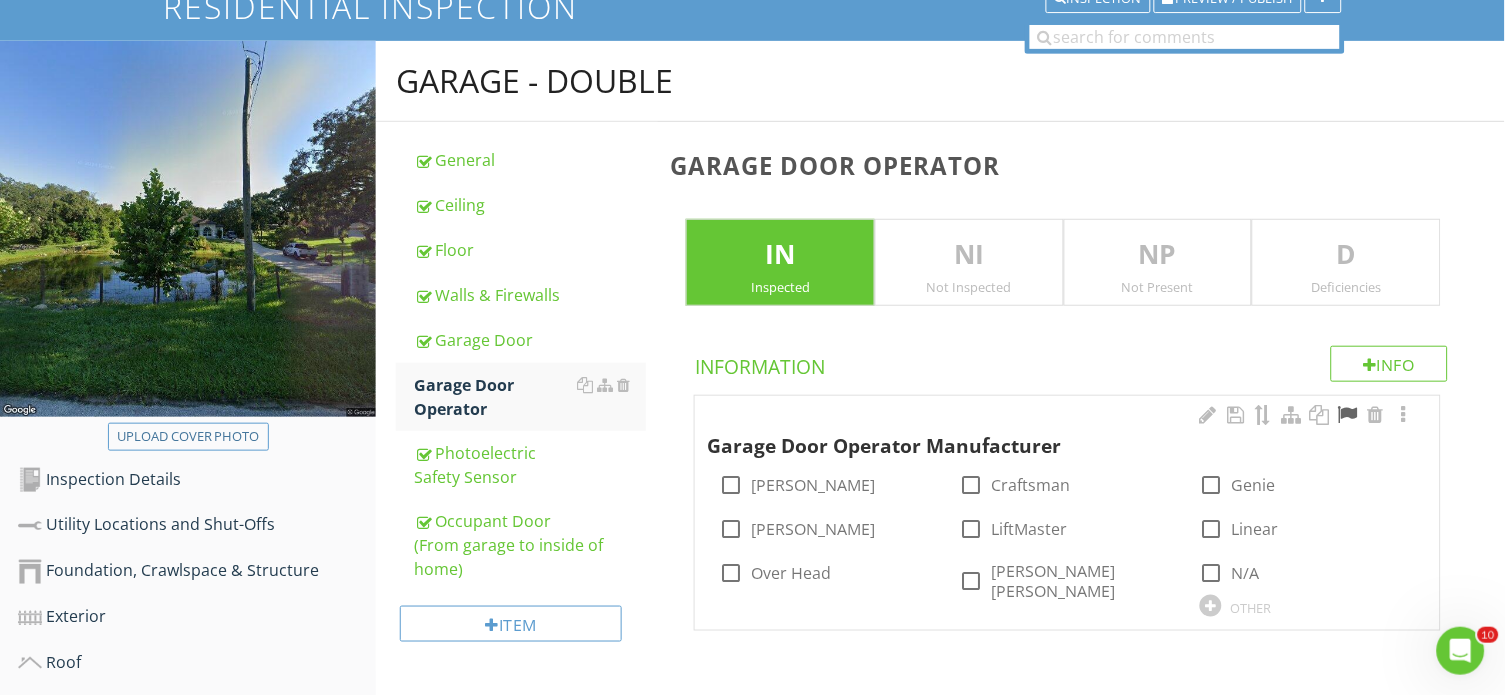 click at bounding box center (1348, 415) 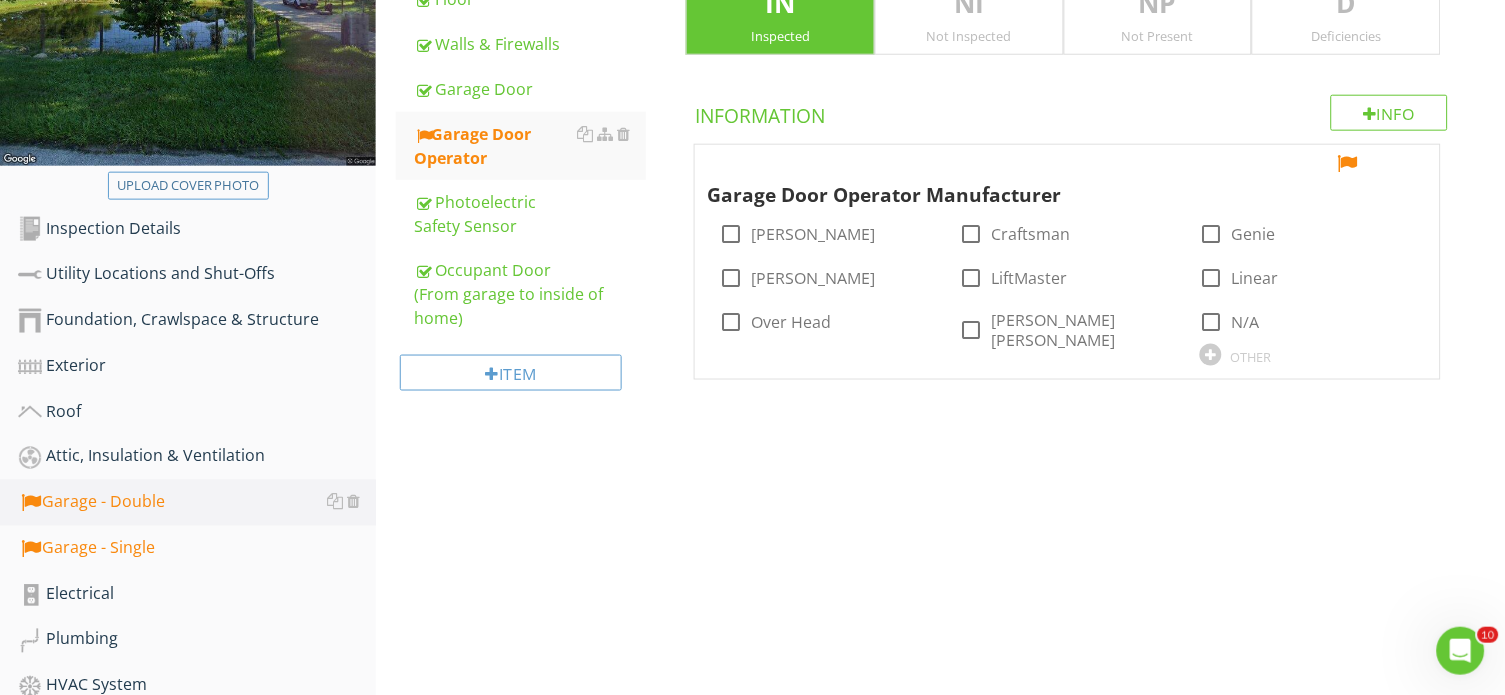 scroll, scrollTop: 420, scrollLeft: 0, axis: vertical 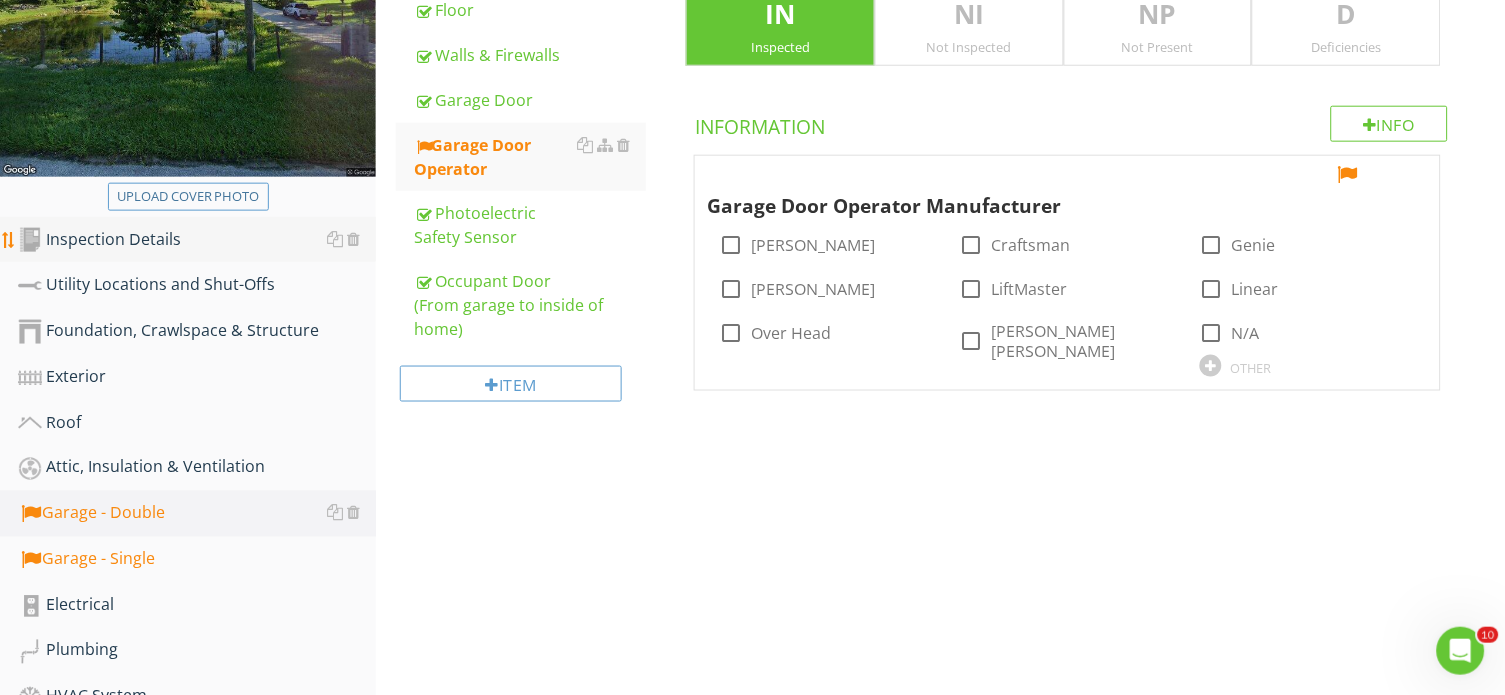 click on "Inspection Details" at bounding box center [197, 240] 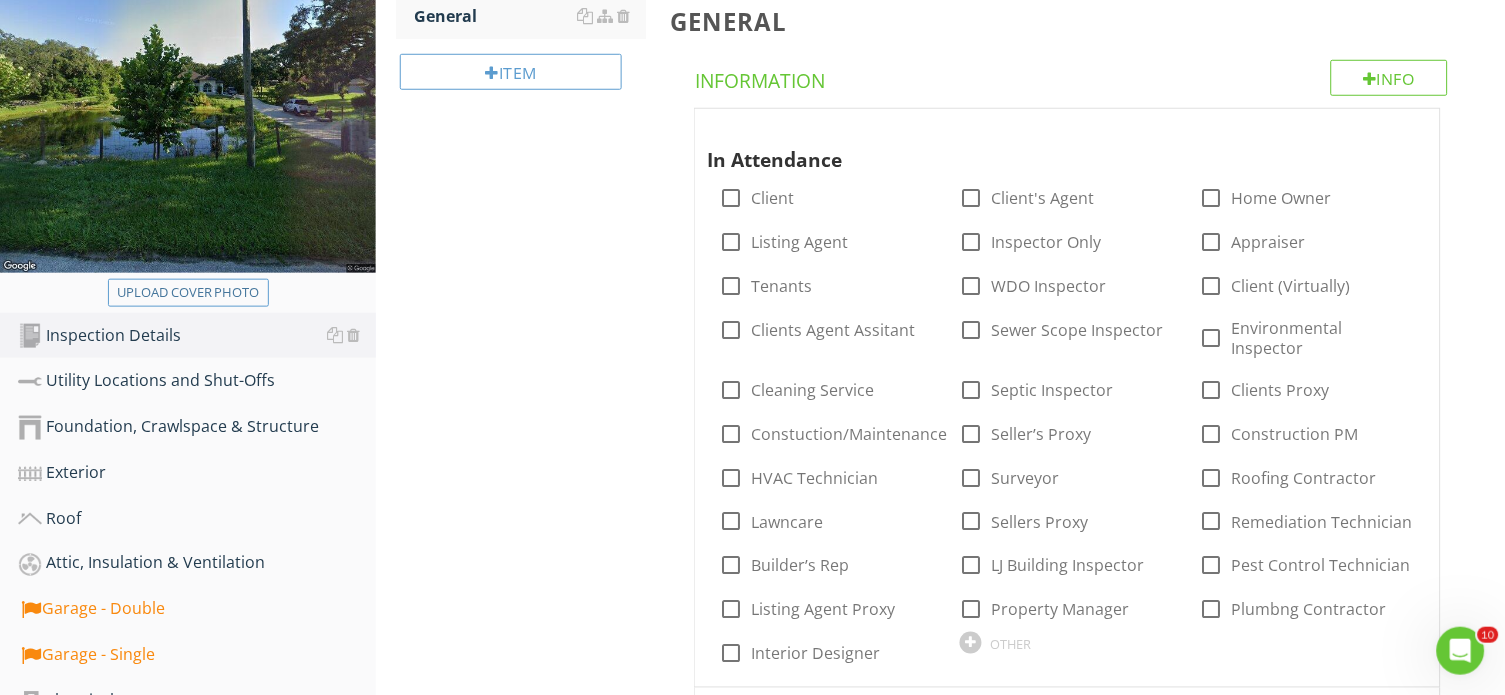 scroll, scrollTop: 320, scrollLeft: 0, axis: vertical 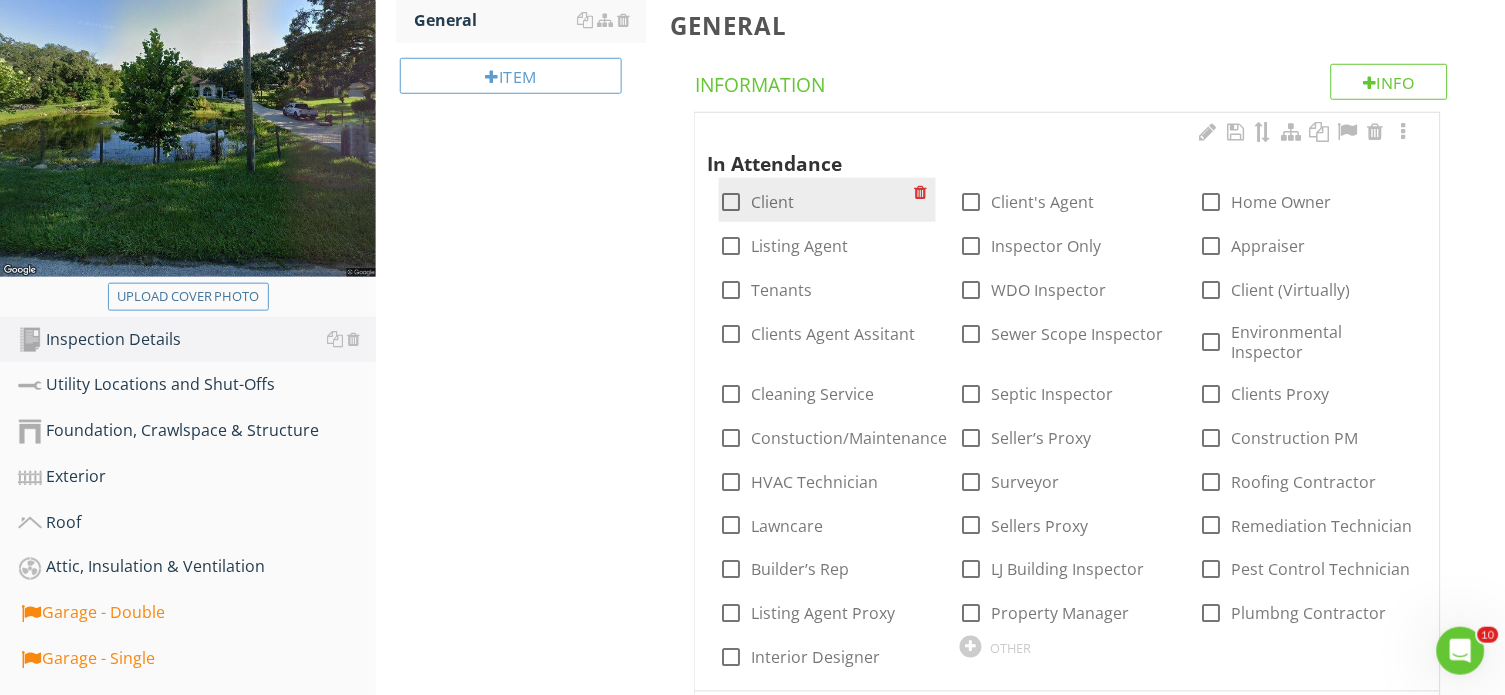 click at bounding box center [731, 202] 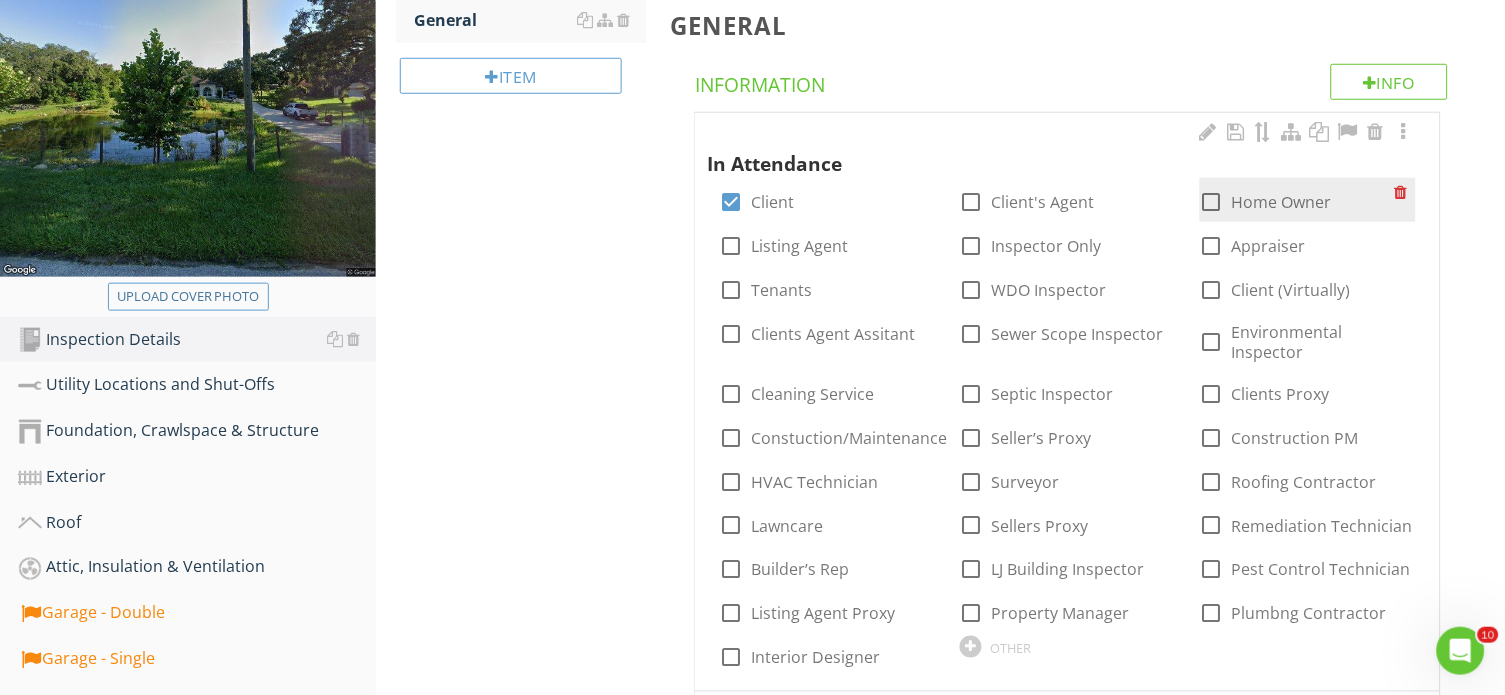 click at bounding box center (1212, 202) 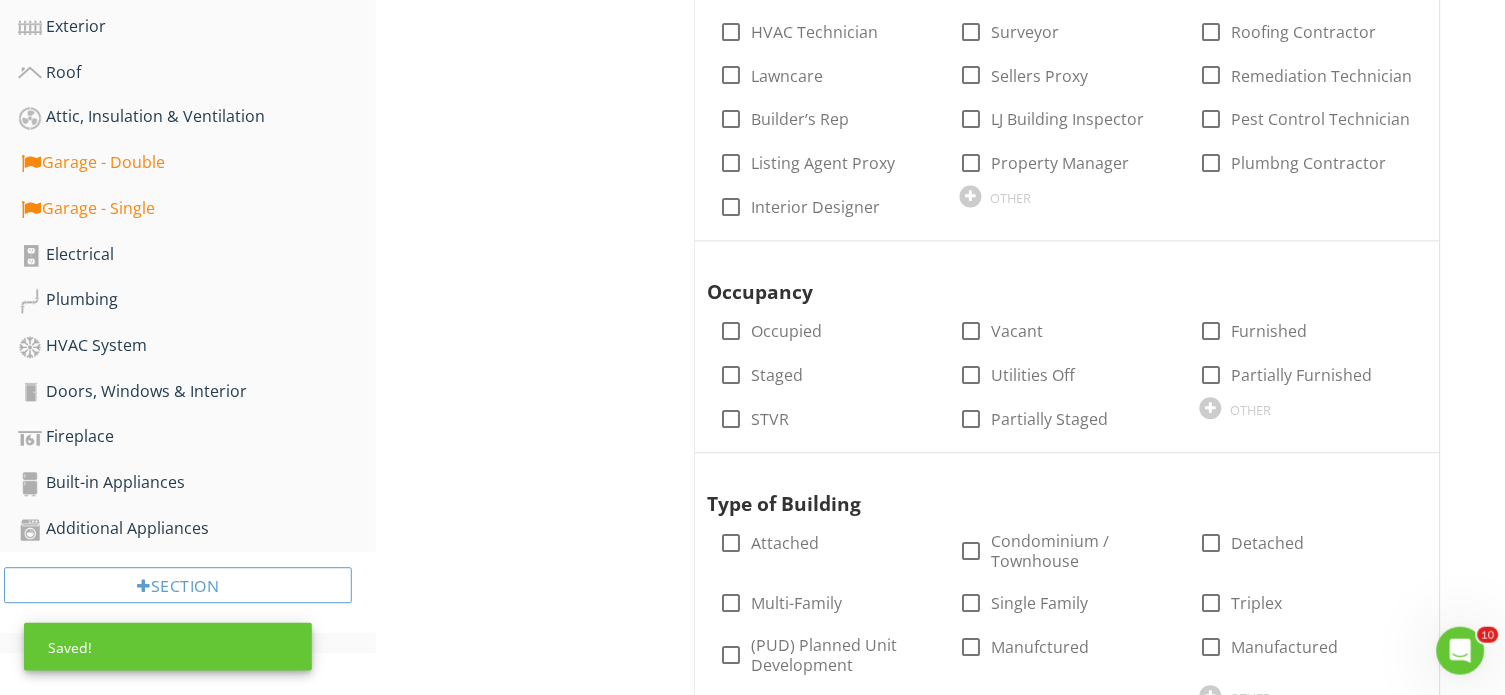 scroll, scrollTop: 780, scrollLeft: 0, axis: vertical 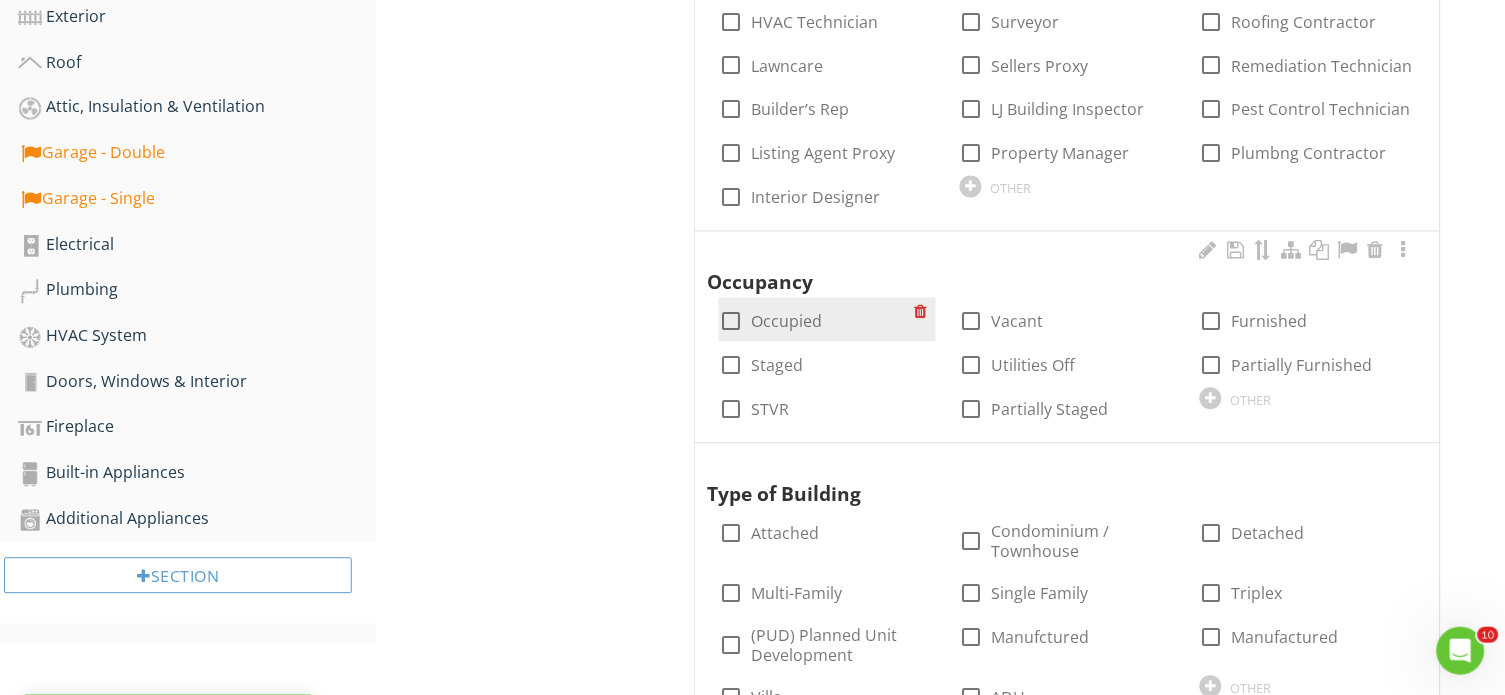 click on "Occupied" at bounding box center (786, 322) 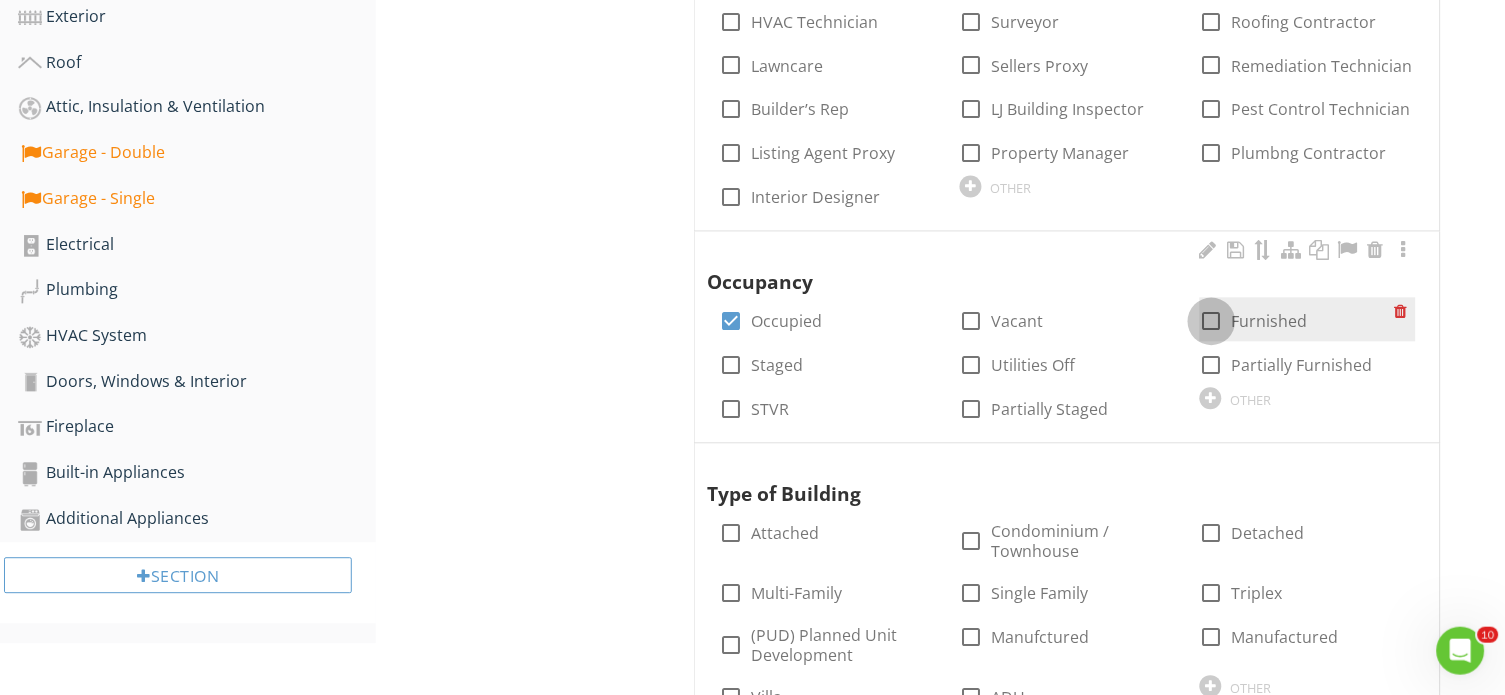 click at bounding box center (1212, 322) 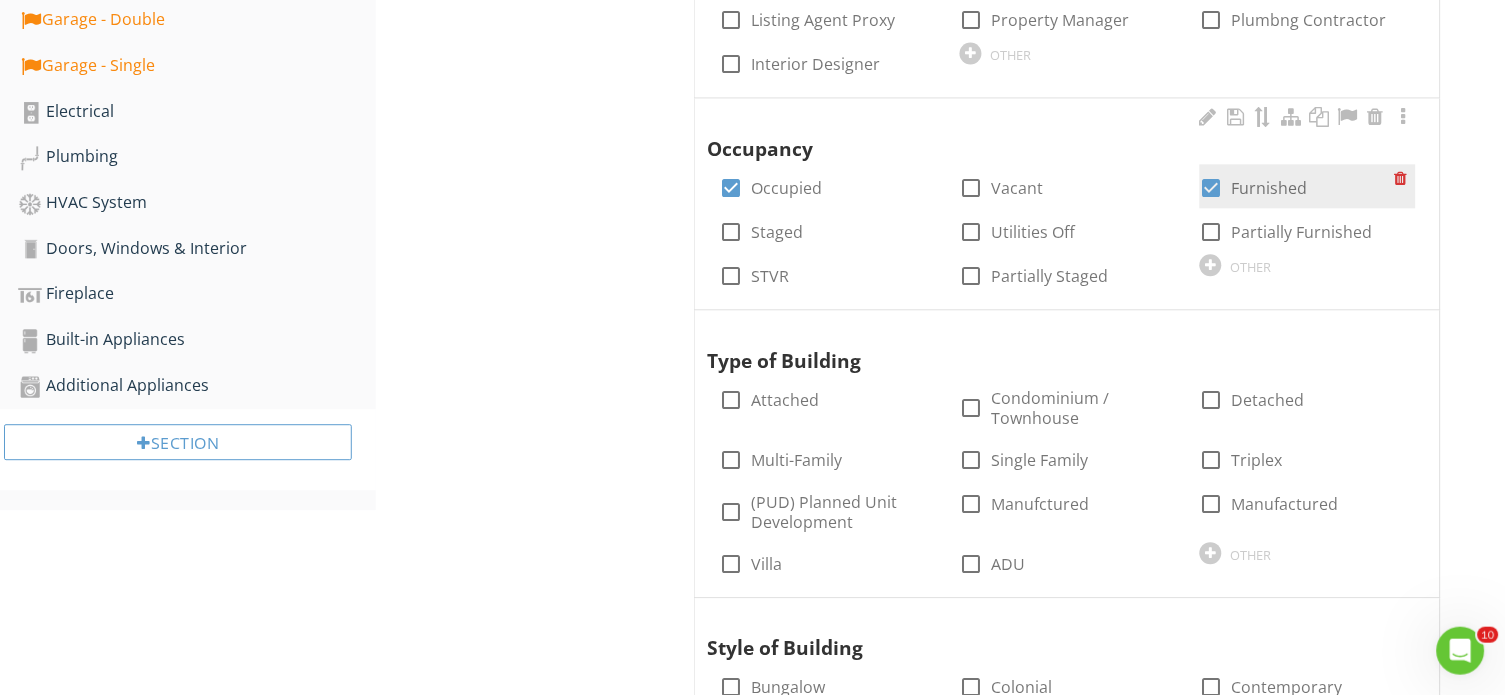 scroll, scrollTop: 916, scrollLeft: 0, axis: vertical 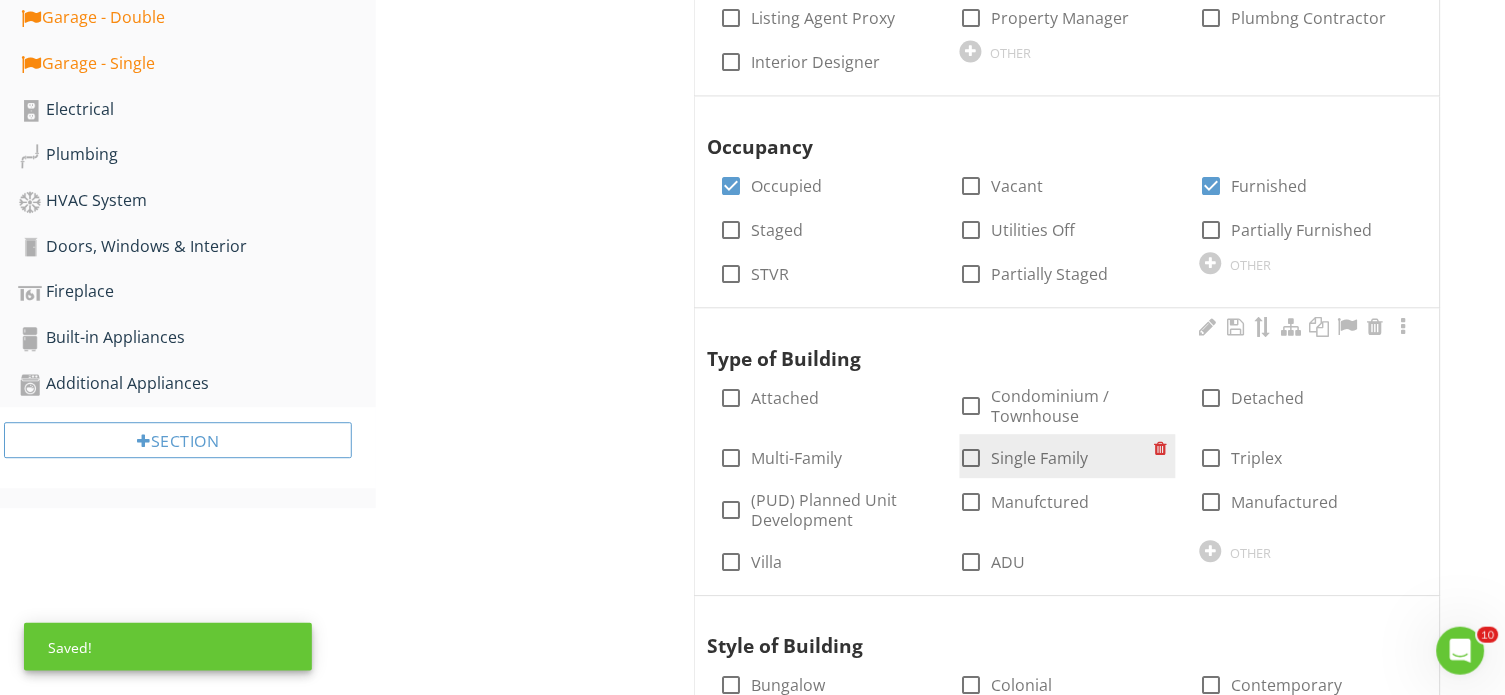 click on "Single Family" at bounding box center [1040, 458] 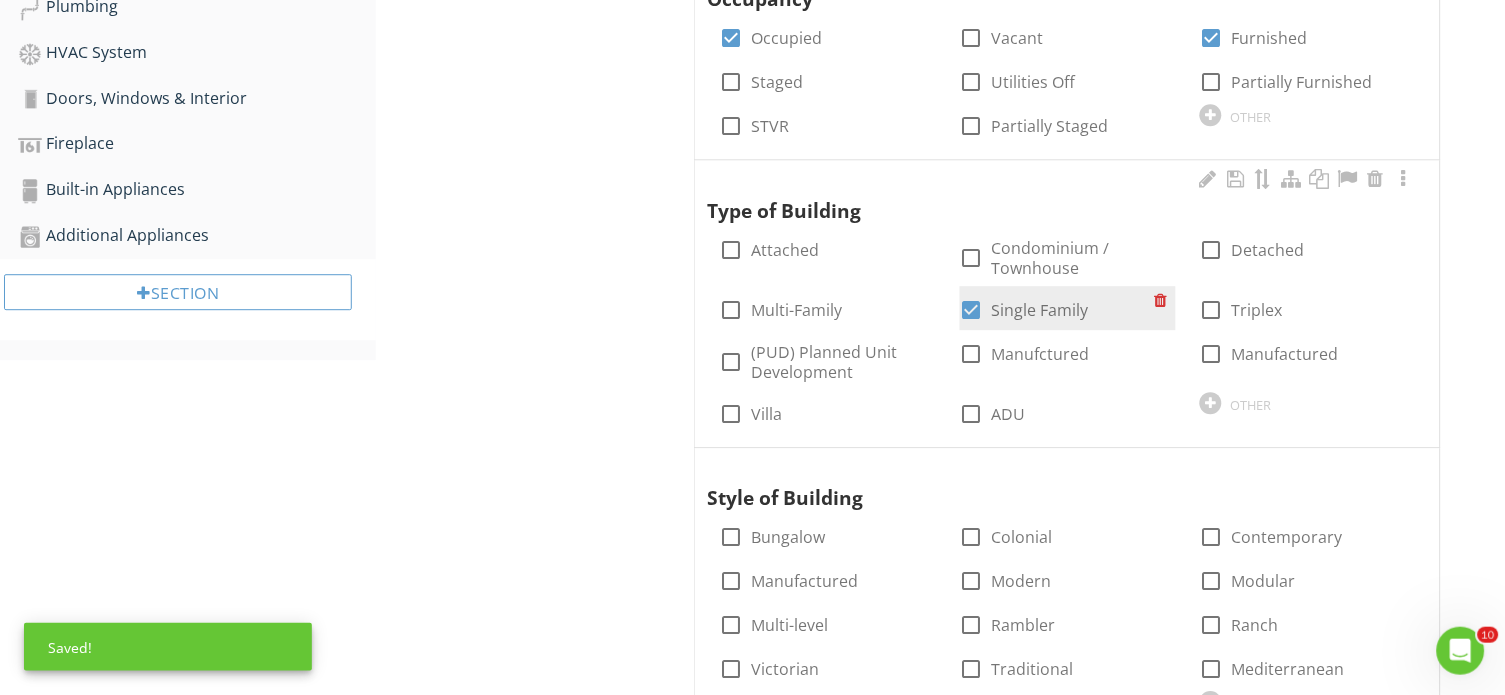 scroll, scrollTop: 1100, scrollLeft: 0, axis: vertical 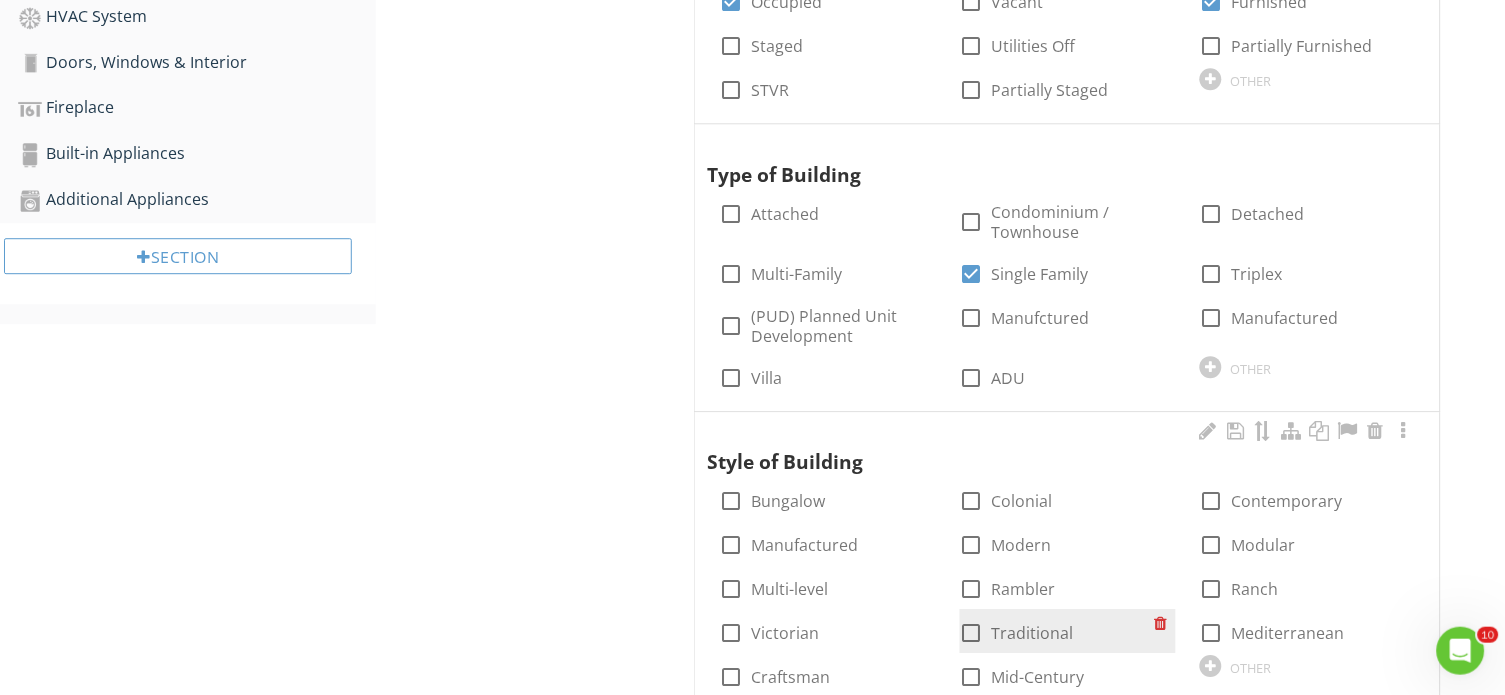 click on "Traditional" at bounding box center (1033, 633) 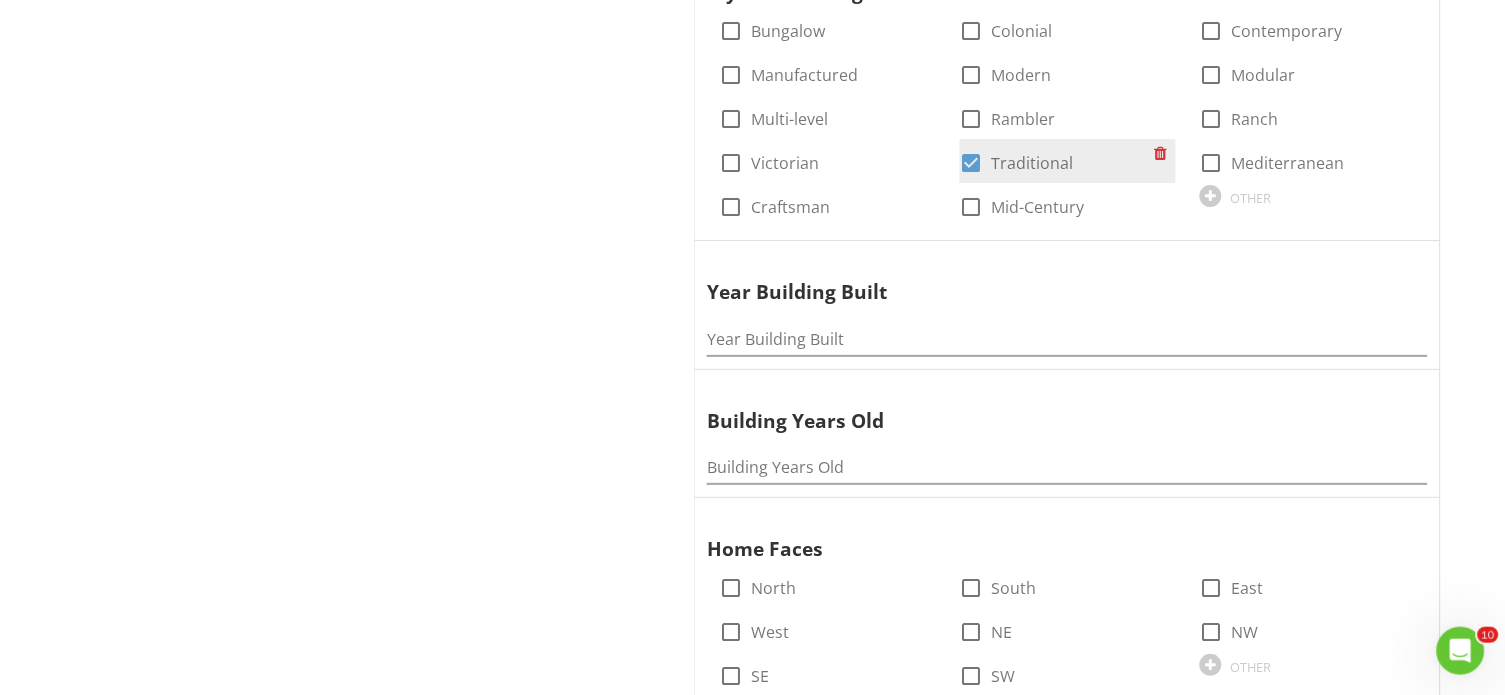 scroll, scrollTop: 1574, scrollLeft: 0, axis: vertical 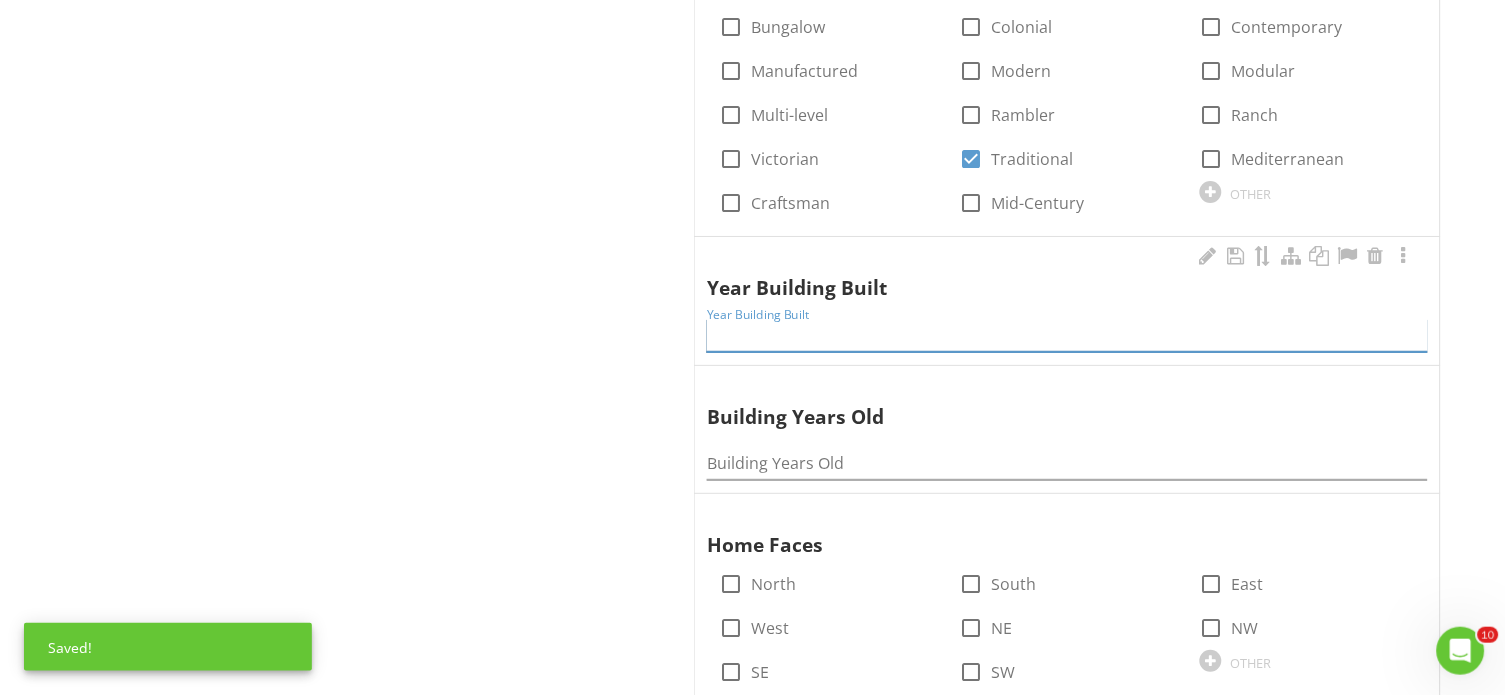 click at bounding box center (1067, 335) 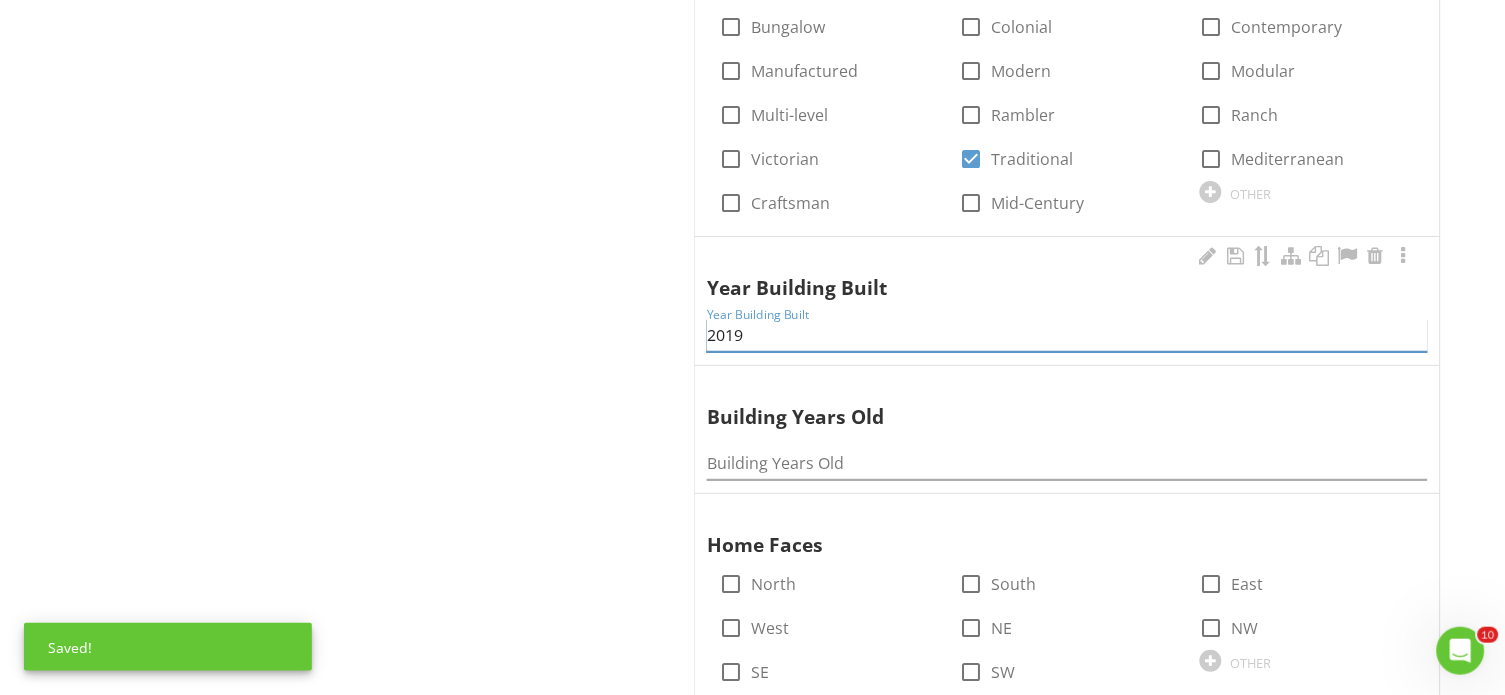 type on "2019" 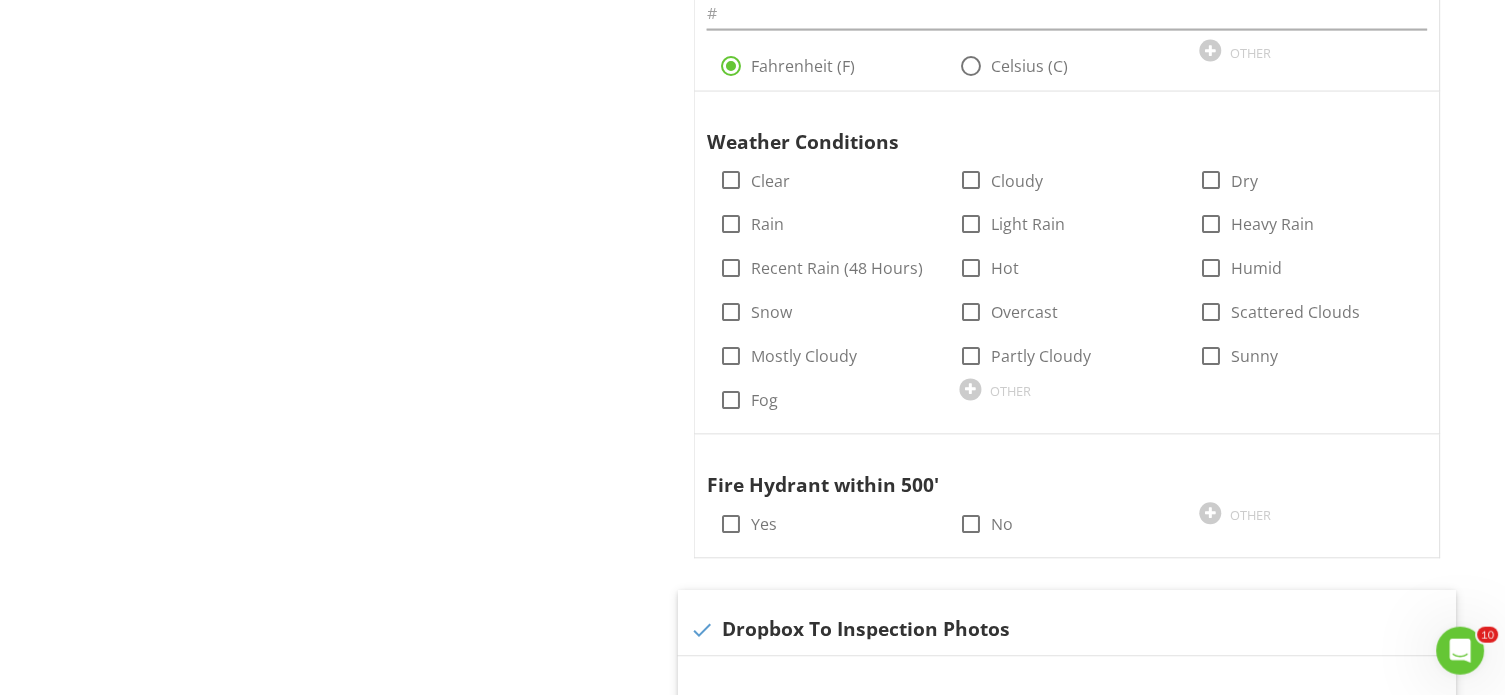 scroll, scrollTop: 2385, scrollLeft: 0, axis: vertical 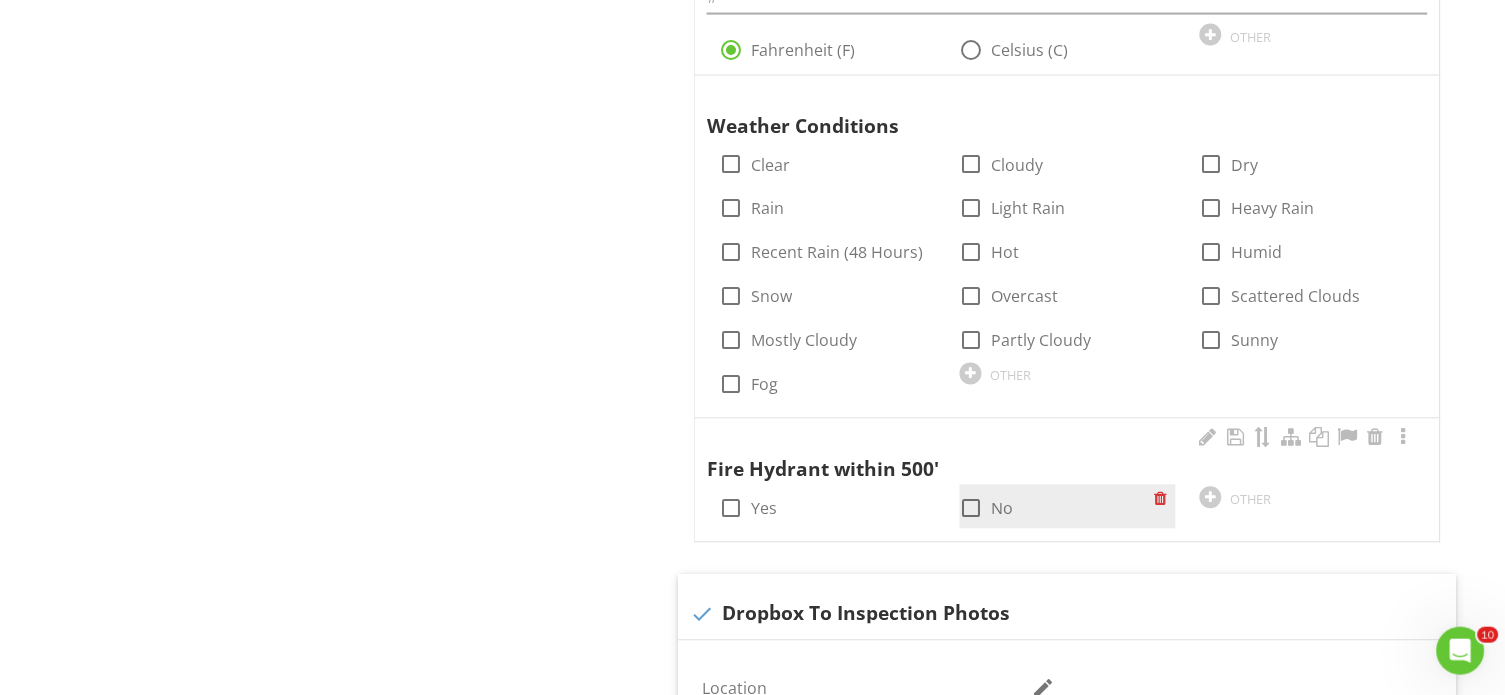type on "06" 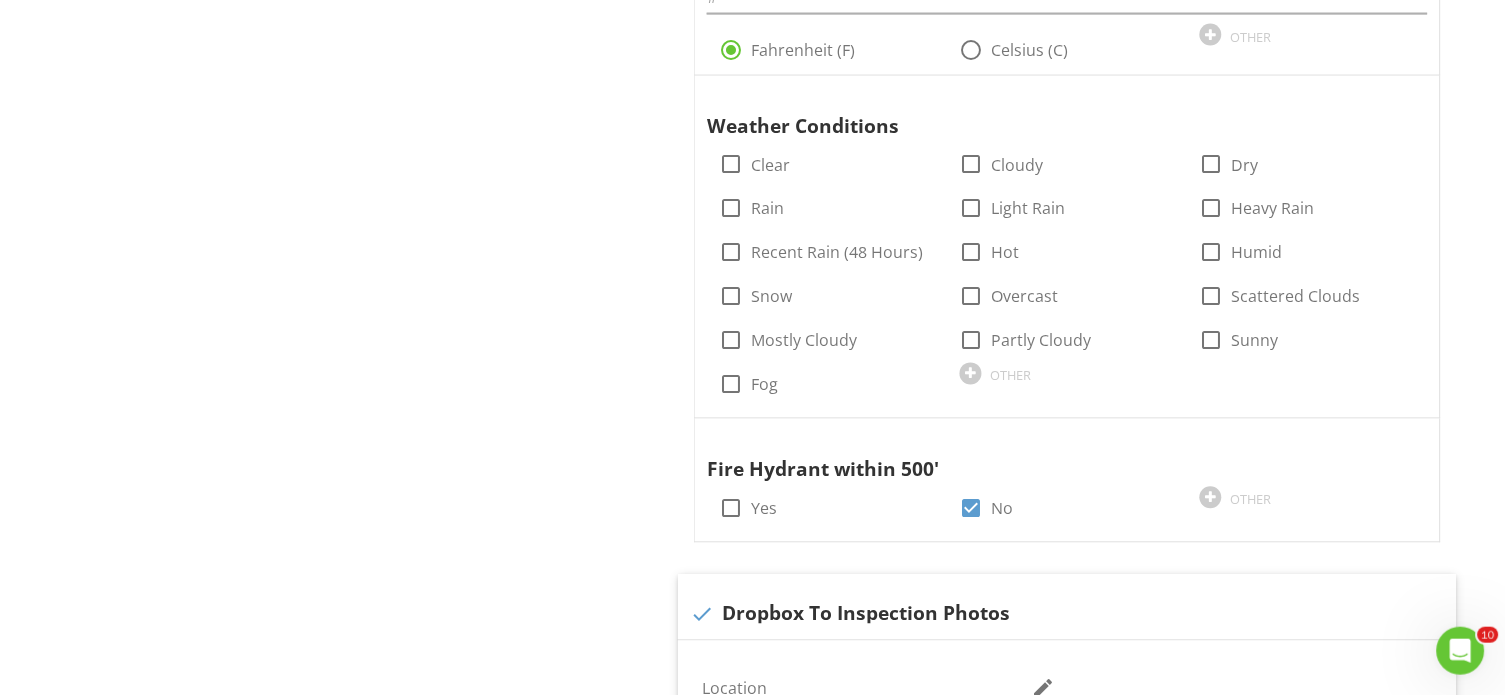 click on "Inspection Details
General
Item
General
Info
Information
In Attendance
check_box Client   check_box_outline_blank Client's Agent   check_box Home Owner   check_box_outline_blank Listing Agent   check_box_outline_blank Inspector Only   check_box_outline_blank Appraiser   check_box_outline_blank Tenants   check_box_outline_blank WDO Inspector   check_box_outline_blank Client (Virtually)   check_box_outline_blank Clients Agent Assitant   check_box_outline_blank Sewer Scope Inspector   check_box_outline_blank Environmental Inspector   check_box_outline_blank Cleaning Service   check_box_outline_blank Septic Inspector   check_box_outline_blank Clients Proxy   check_box_outline_blank Constuction/Maintenance   check_box_outline_blank Seller’s Proxy" at bounding box center [940, -418] 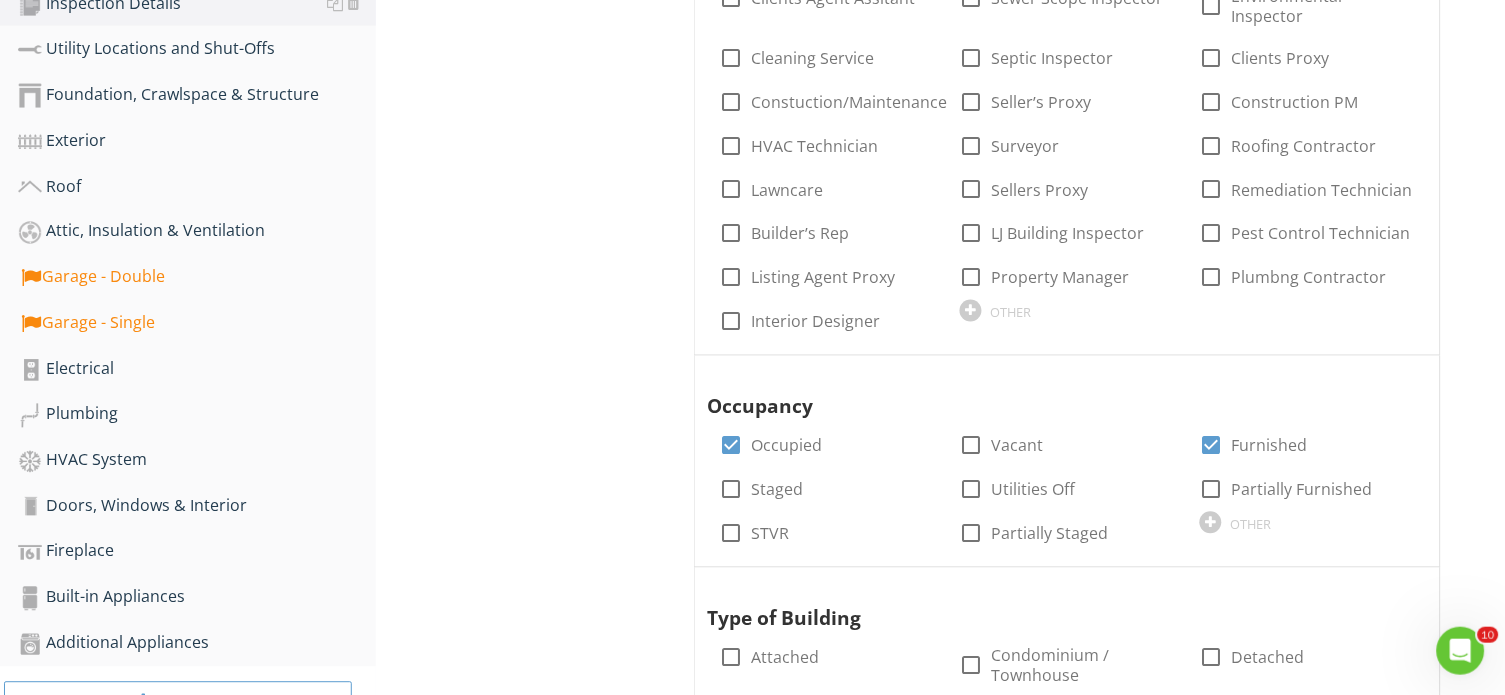 scroll, scrollTop: 654, scrollLeft: 0, axis: vertical 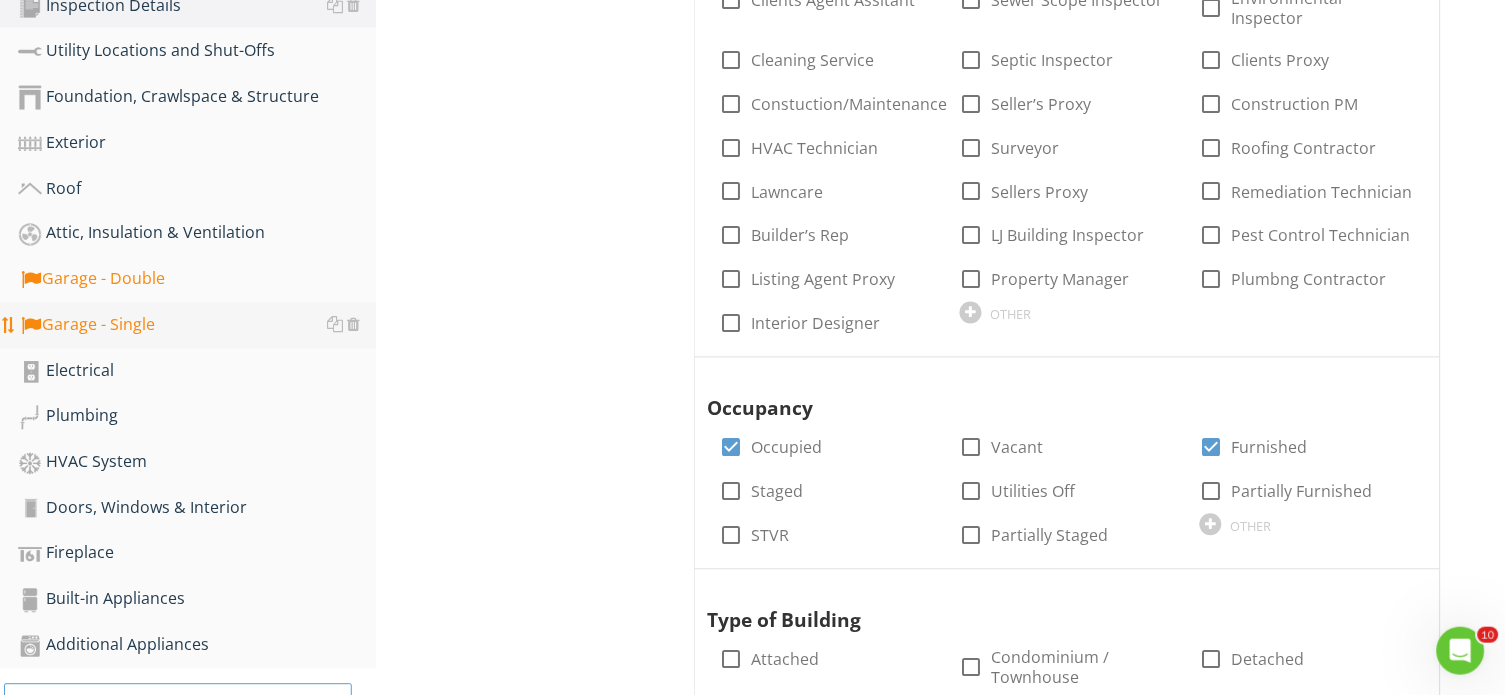 type 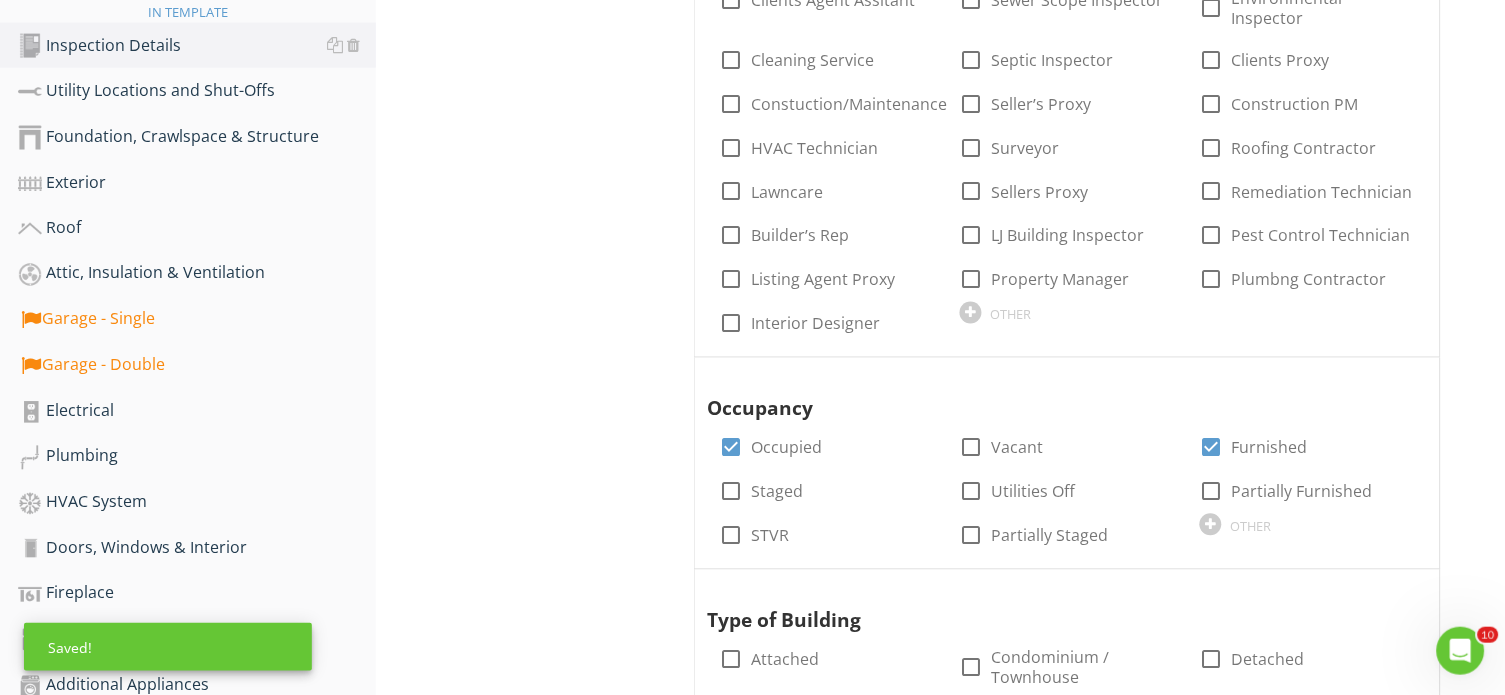click on "Inspection Details
General
Item
General
Info
Information
In Attendance
check_box Client   check_box_outline_blank Client's Agent   check_box Home Owner   check_box_outline_blank Listing Agent   check_box_outline_blank Inspector Only   check_box_outline_blank Appraiser   check_box_outline_blank Tenants   check_box_outline_blank WDO Inspector   check_box_outline_blank Client (Virtually)   check_box_outline_blank Clients Agent Assitant   check_box_outline_blank Sewer Scope Inspector   check_box_outline_blank Environmental Inspector   check_box_outline_blank Cleaning Service   check_box_outline_blank Septic Inspector   check_box_outline_blank Clients Proxy   check_box_outline_blank Constuction/Maintenance   check_box_outline_blank Seller’s Proxy" at bounding box center (940, 1313) 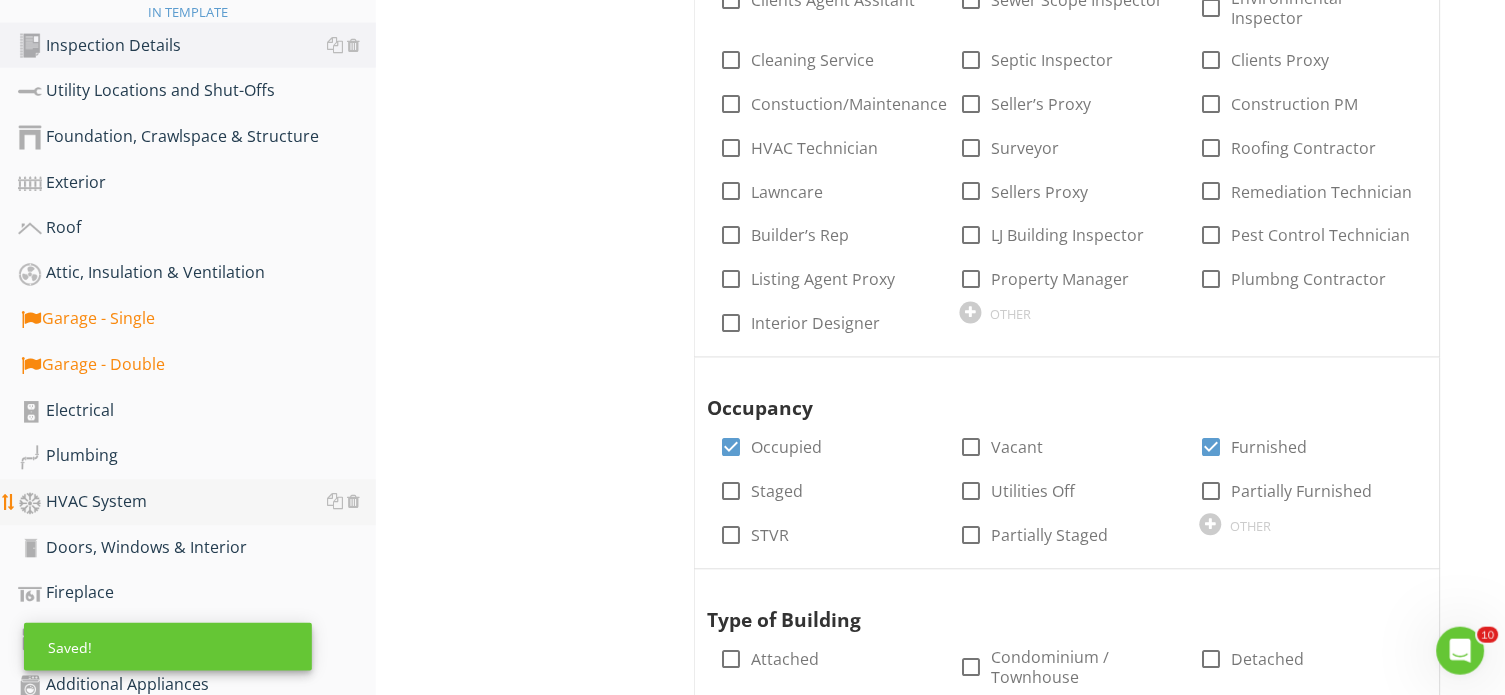 click on "HVAC System" at bounding box center [197, 503] 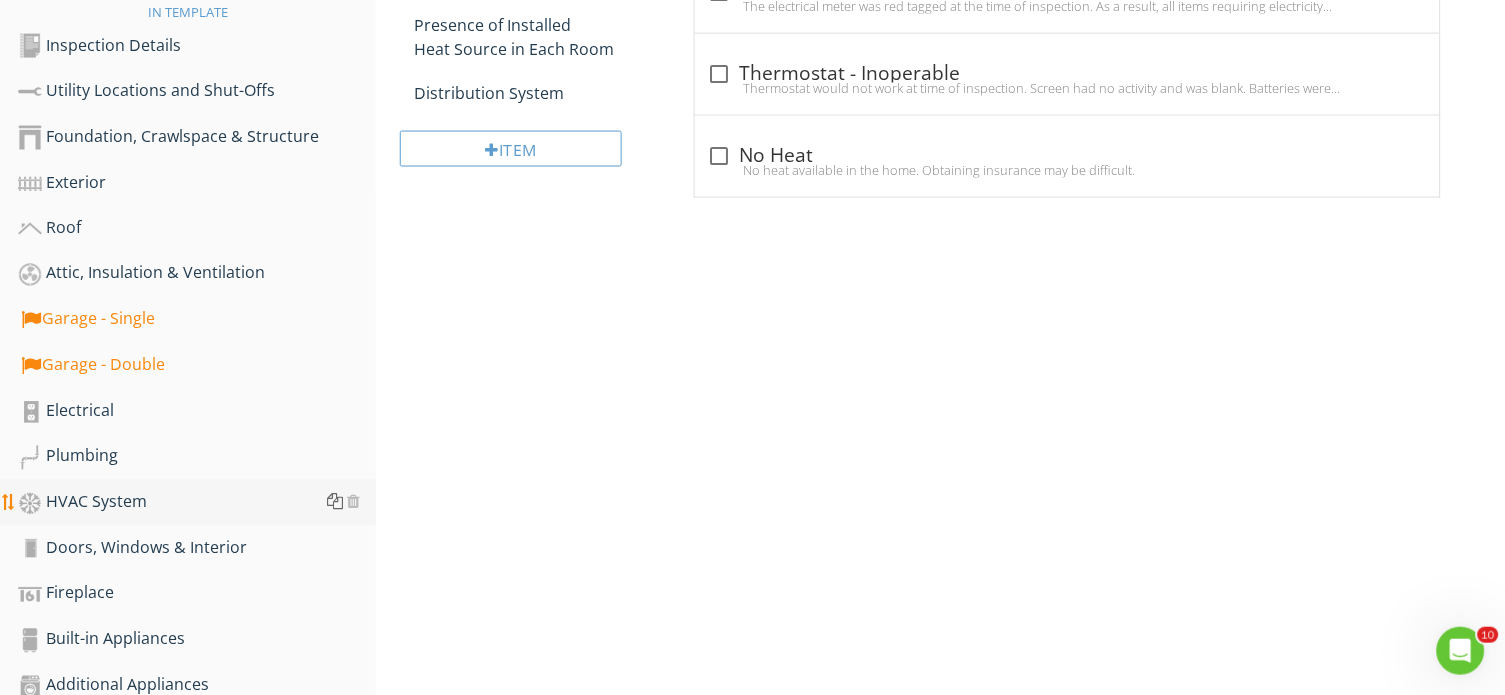 click at bounding box center [335, 502] 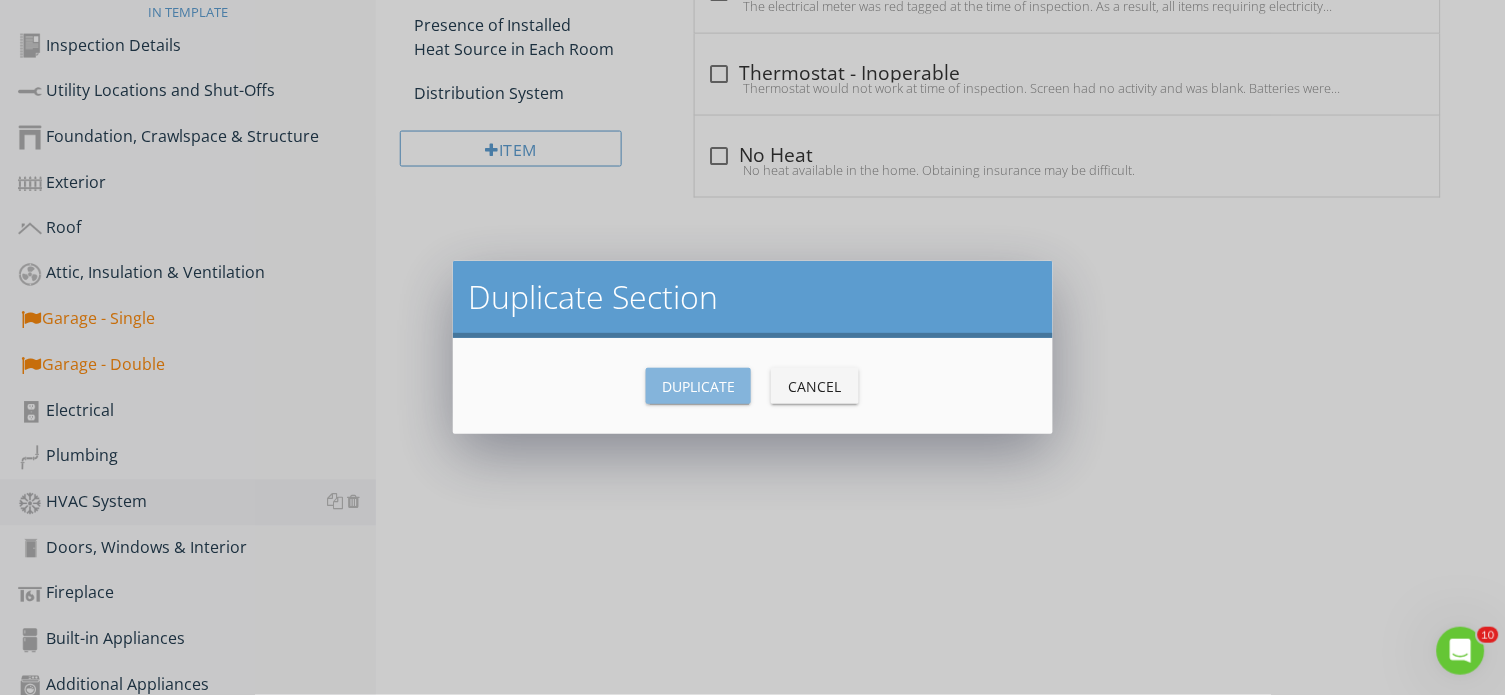 click on "Duplicate" at bounding box center [698, 386] 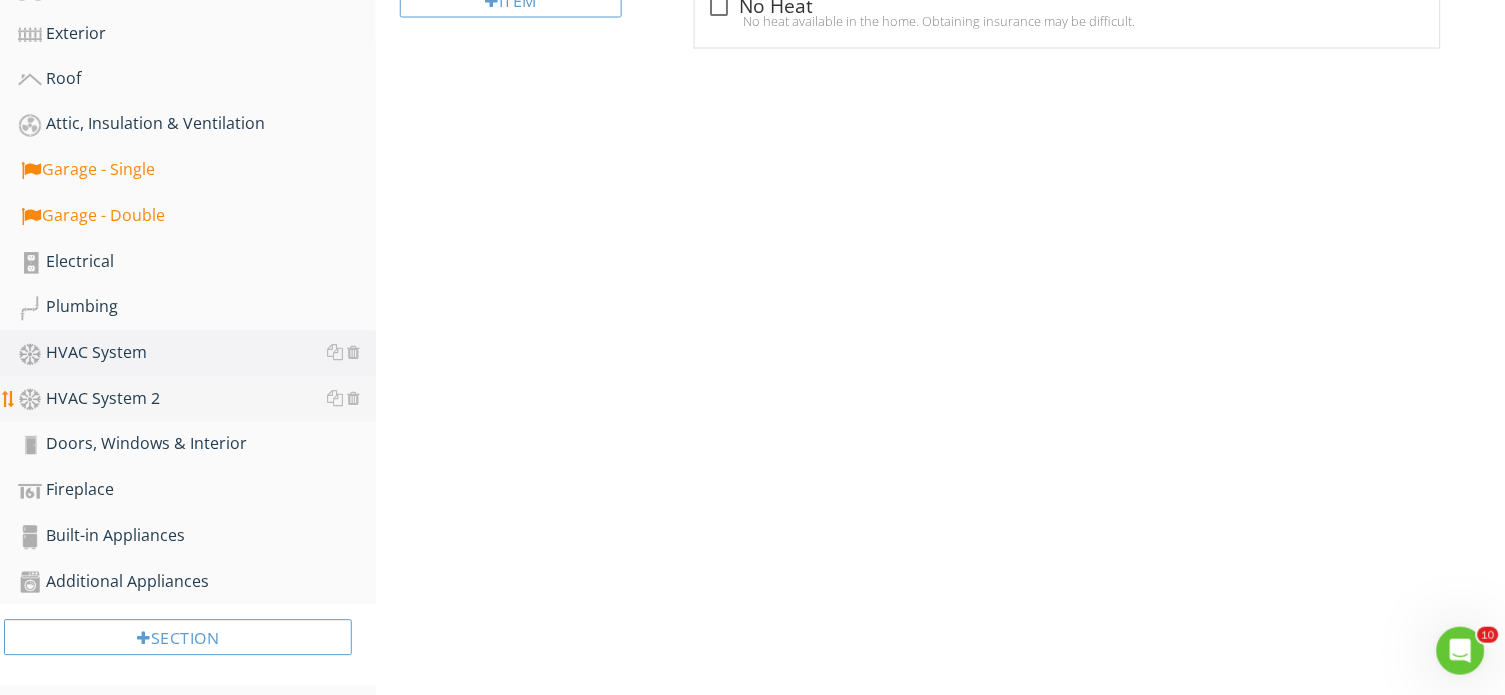 scroll, scrollTop: 802, scrollLeft: 0, axis: vertical 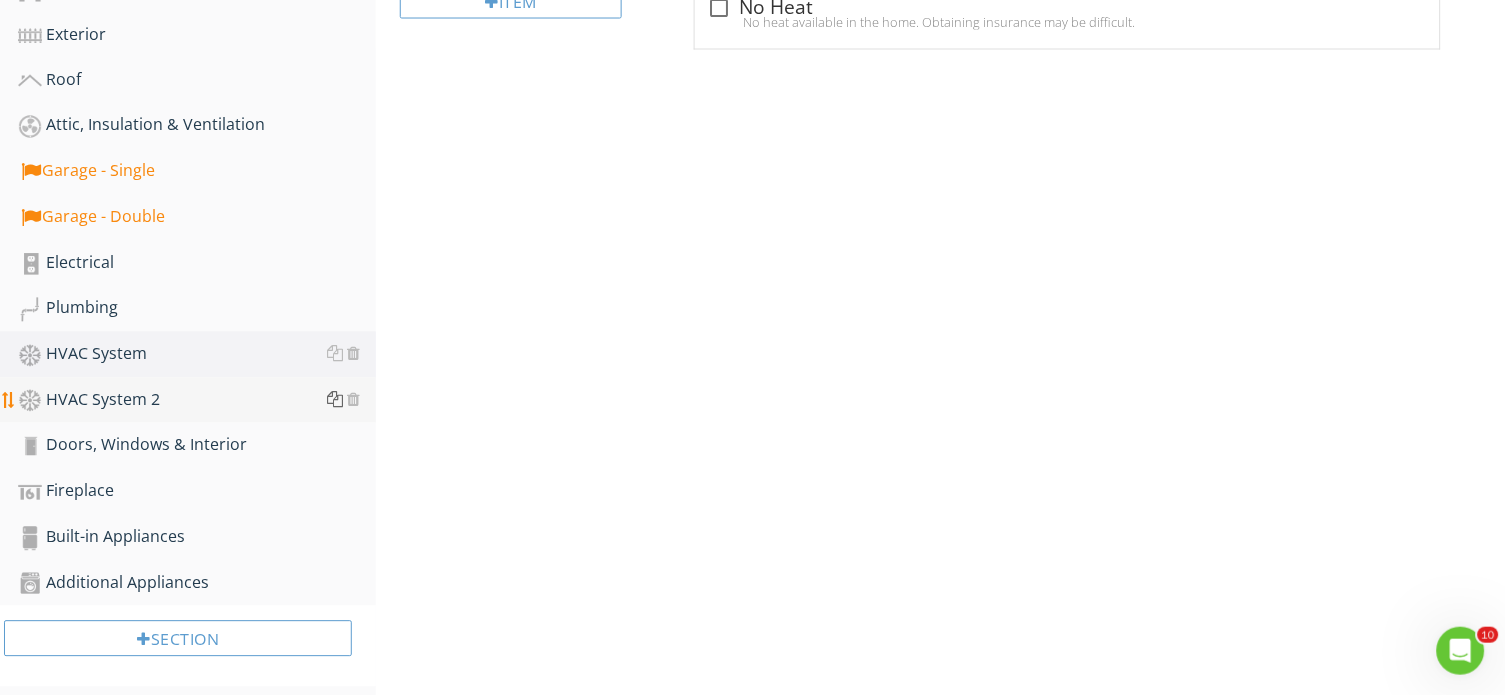 click at bounding box center (335, 400) 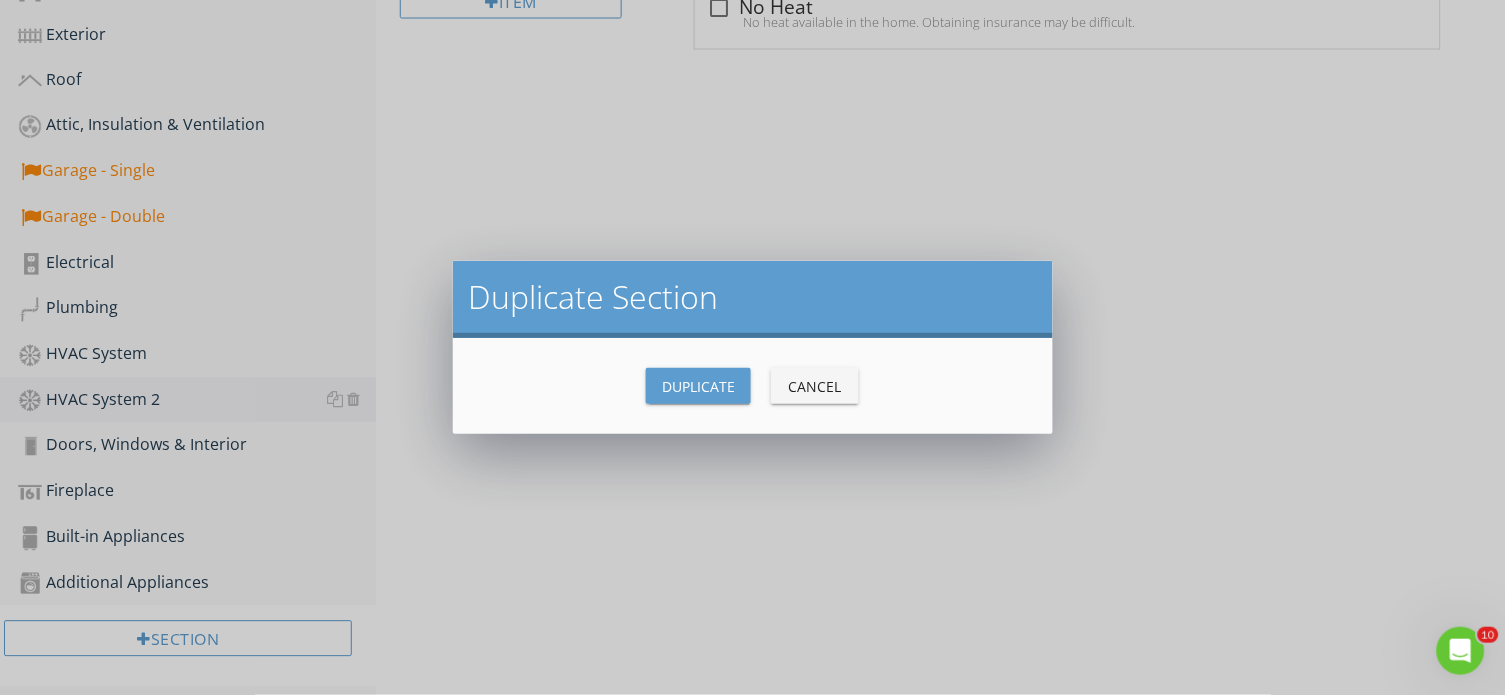 click on "Duplicate" at bounding box center [698, 386] 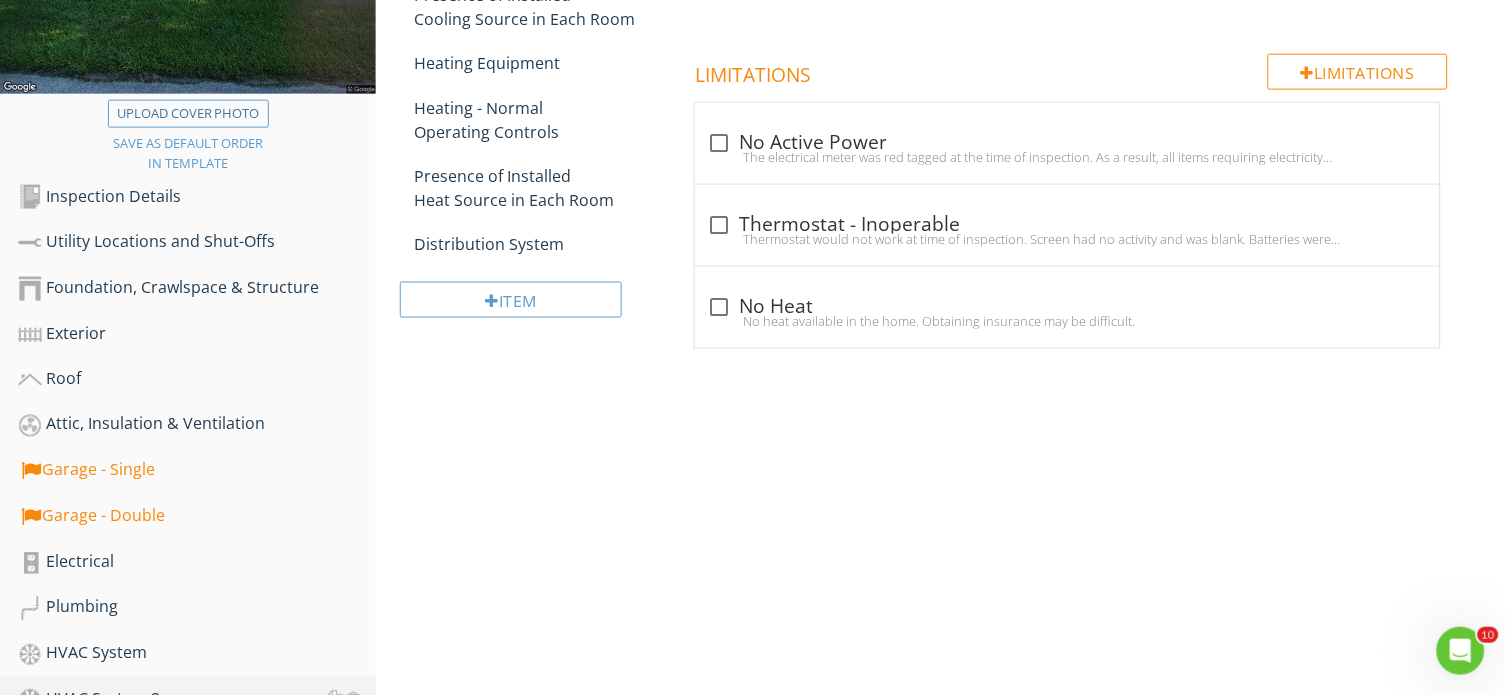 scroll, scrollTop: 472, scrollLeft: 0, axis: vertical 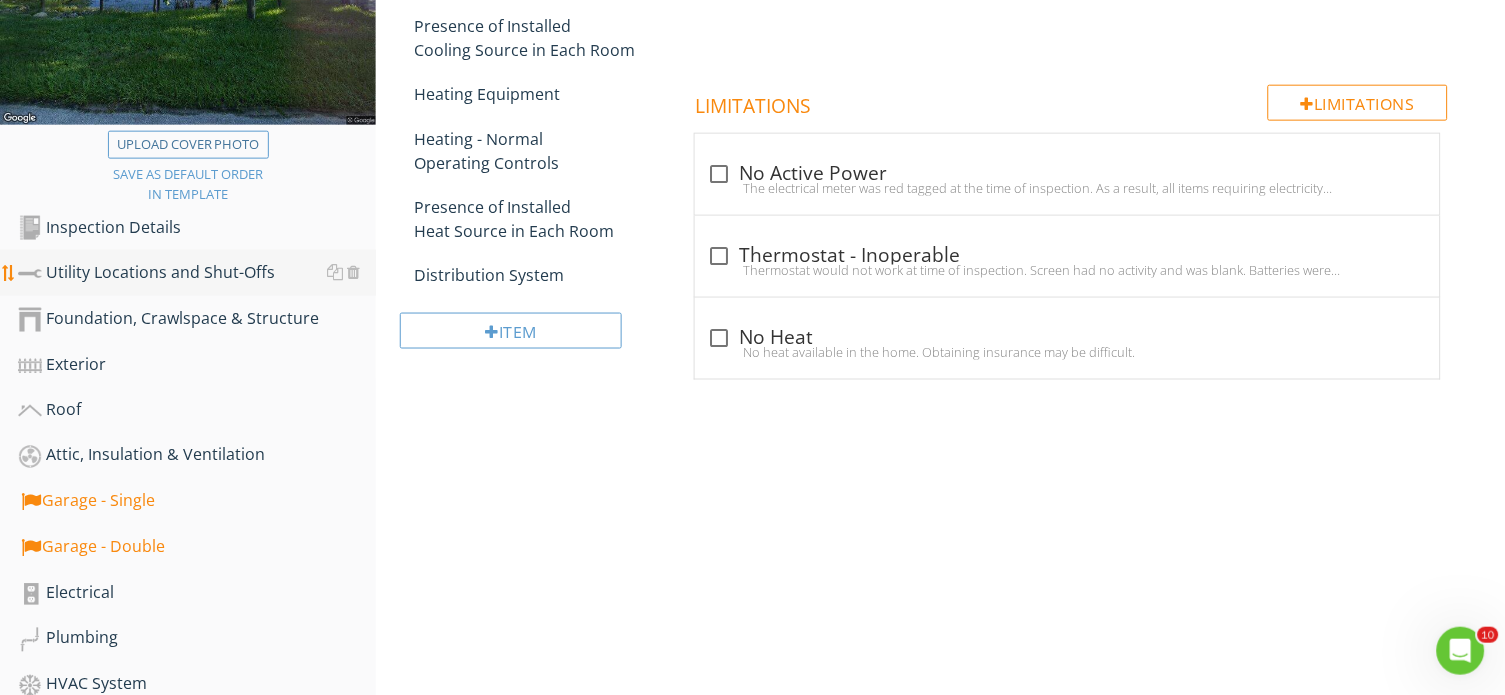 click on "Utility Locations and Shut-Offs" at bounding box center [197, 273] 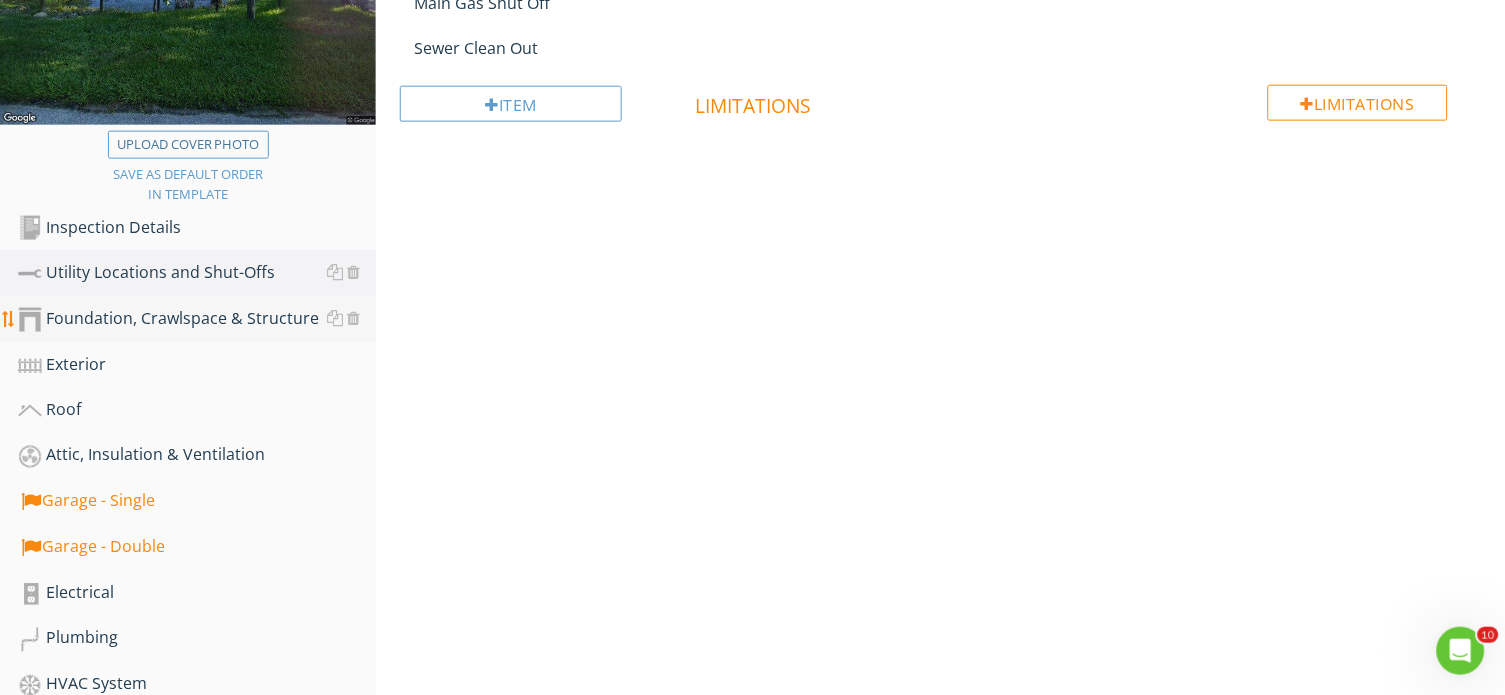 click on "Foundation, Crawlspace & Structure" at bounding box center (197, 319) 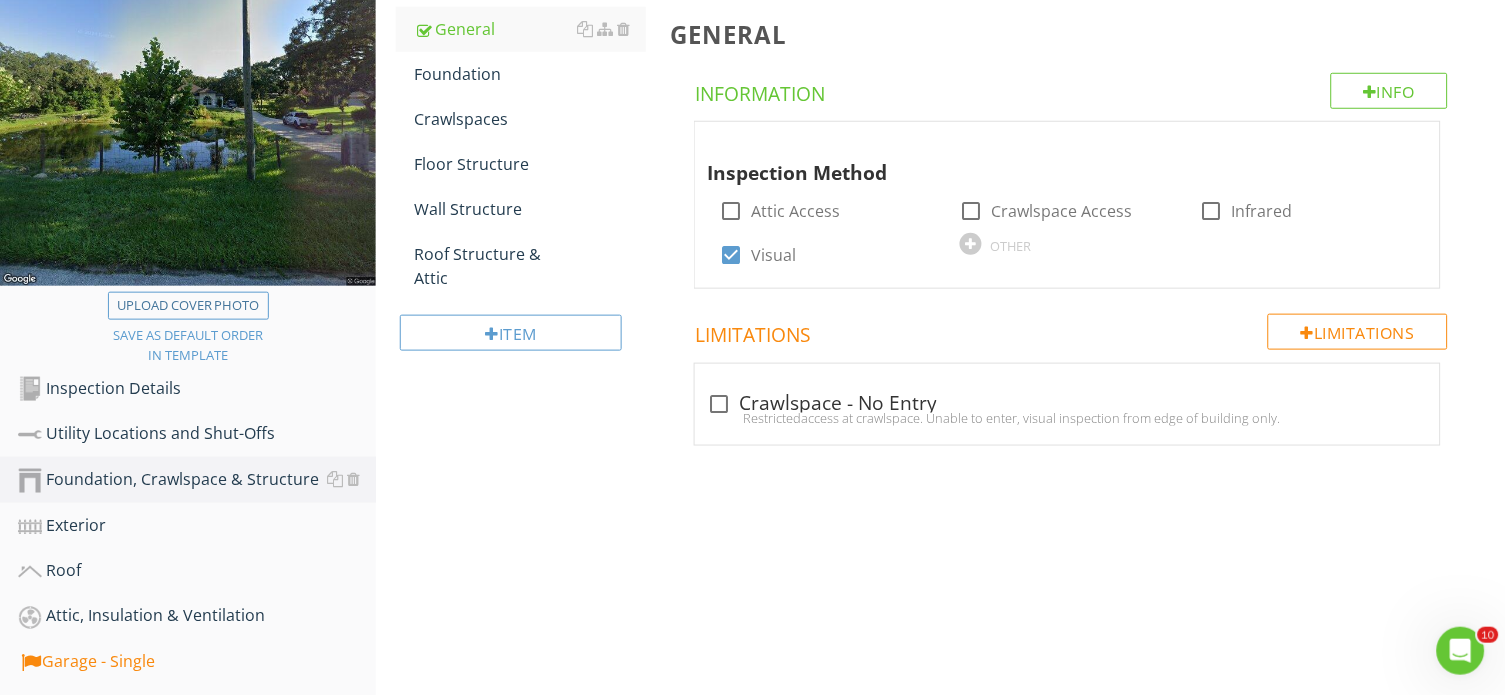 scroll, scrollTop: 297, scrollLeft: 0, axis: vertical 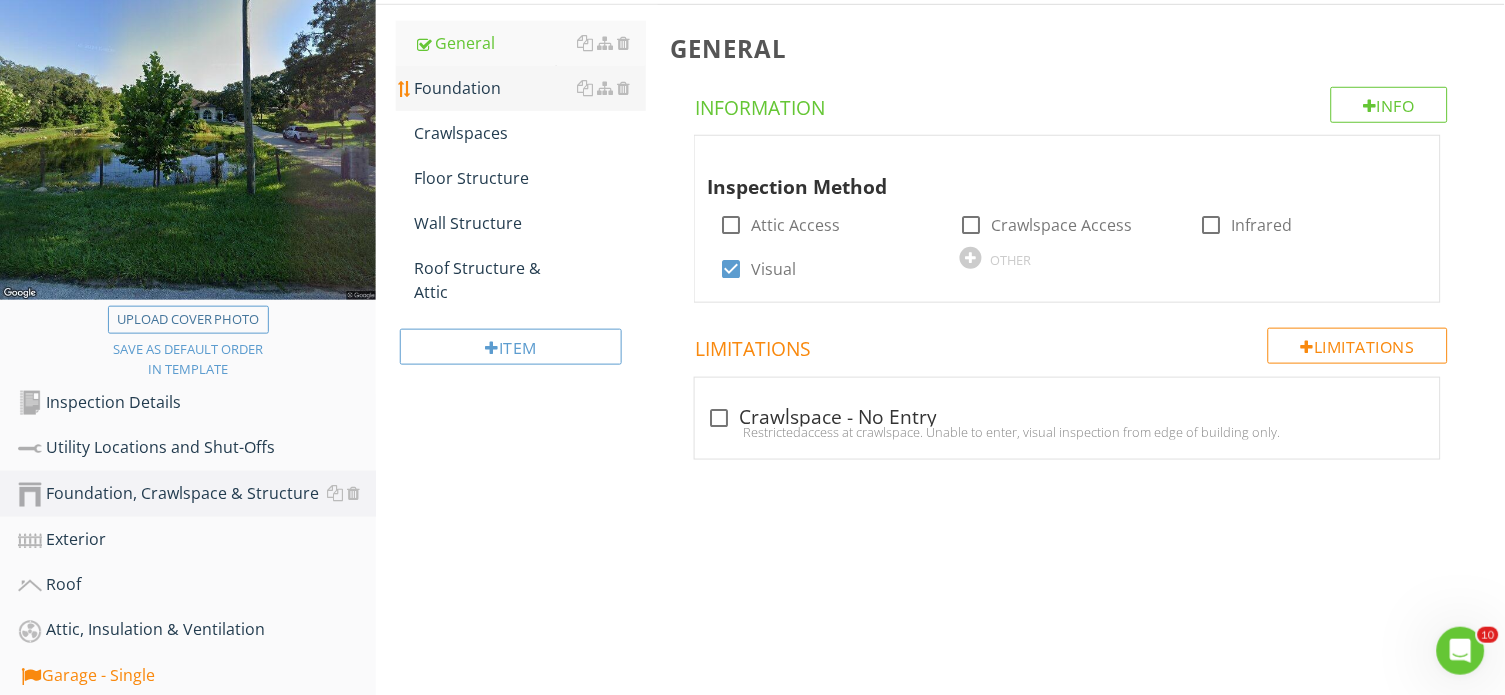 click on "Foundation" at bounding box center (530, 88) 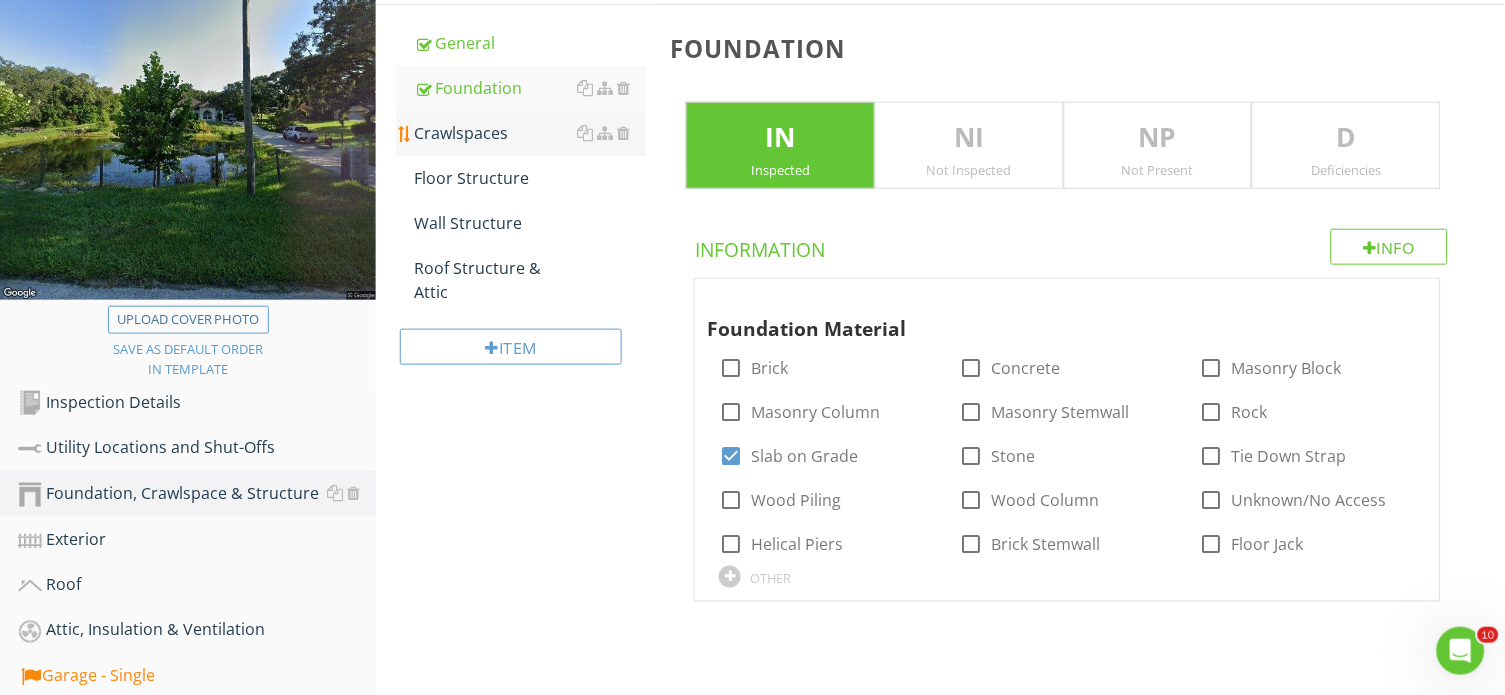 click on "Crawlspaces" at bounding box center [530, 133] 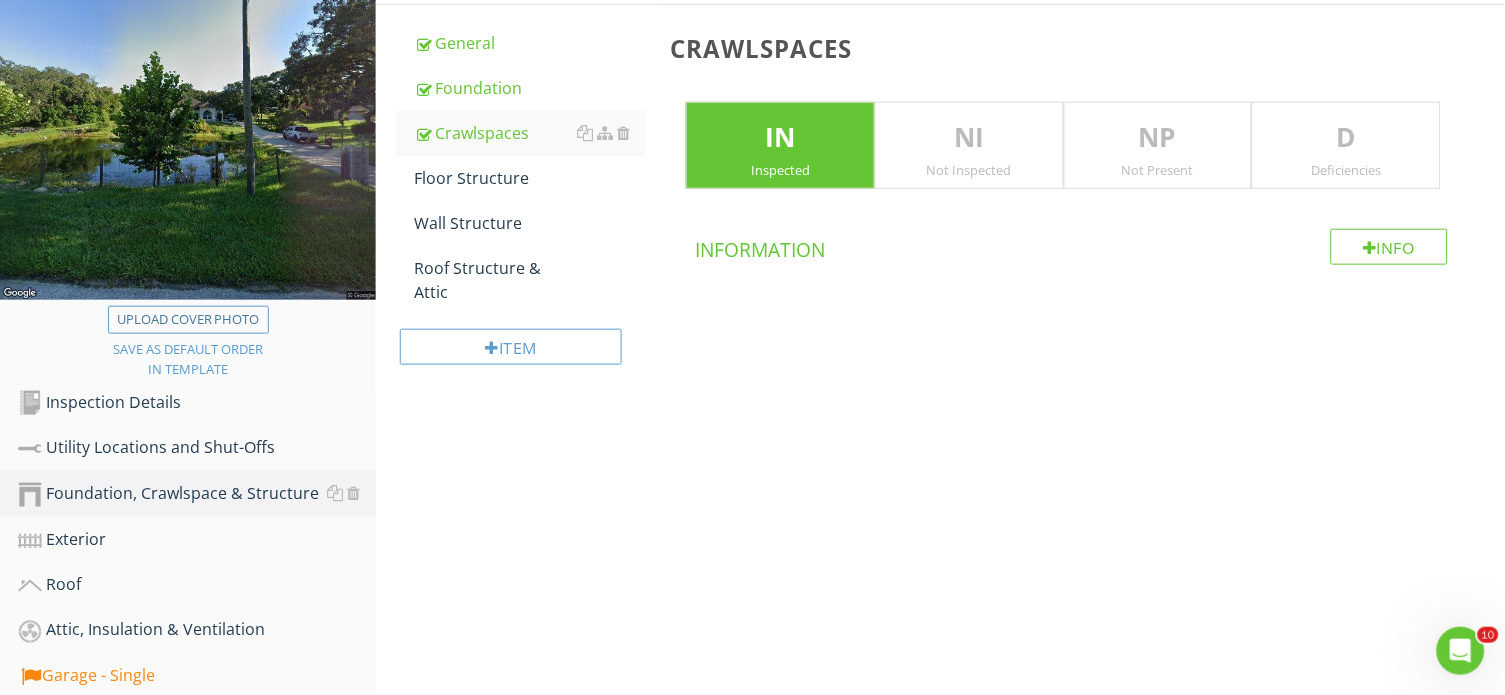 click on "NP" at bounding box center [1158, 138] 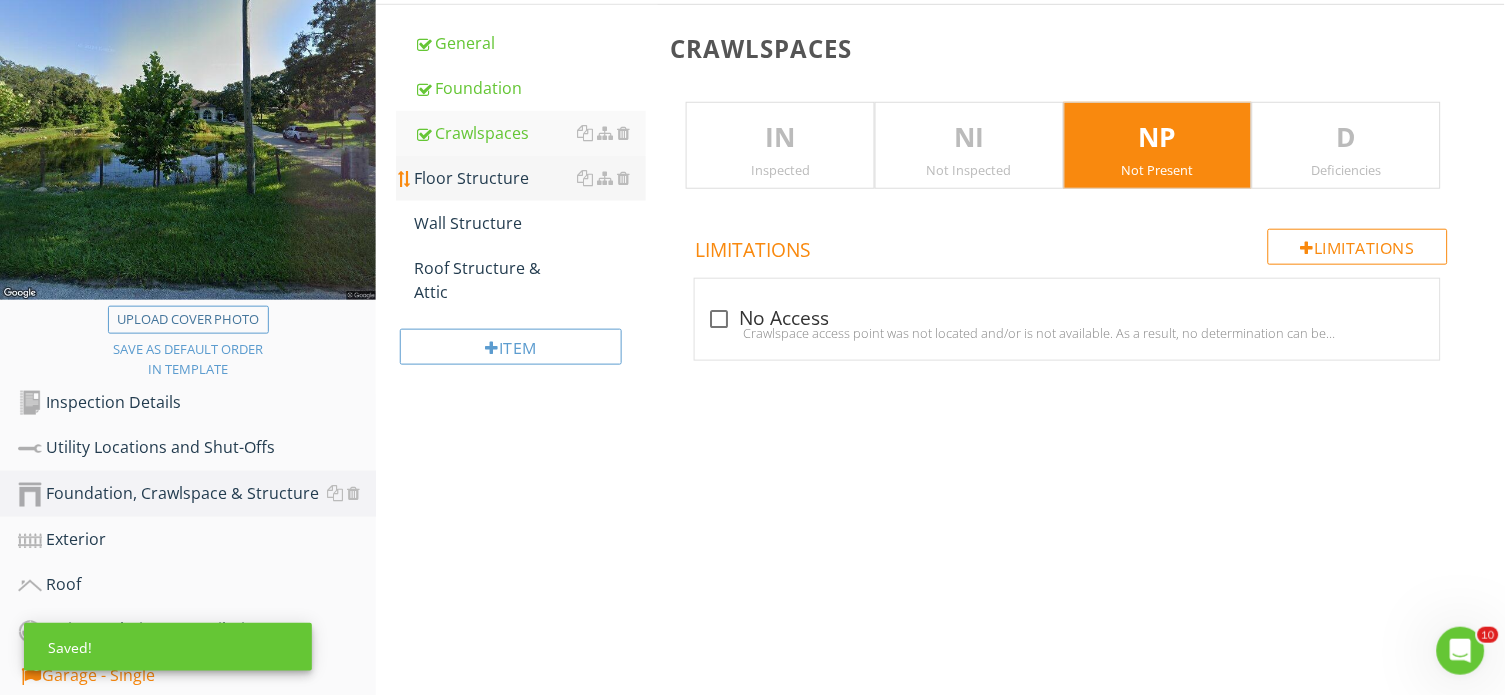 click on "Floor Structure" at bounding box center [530, 178] 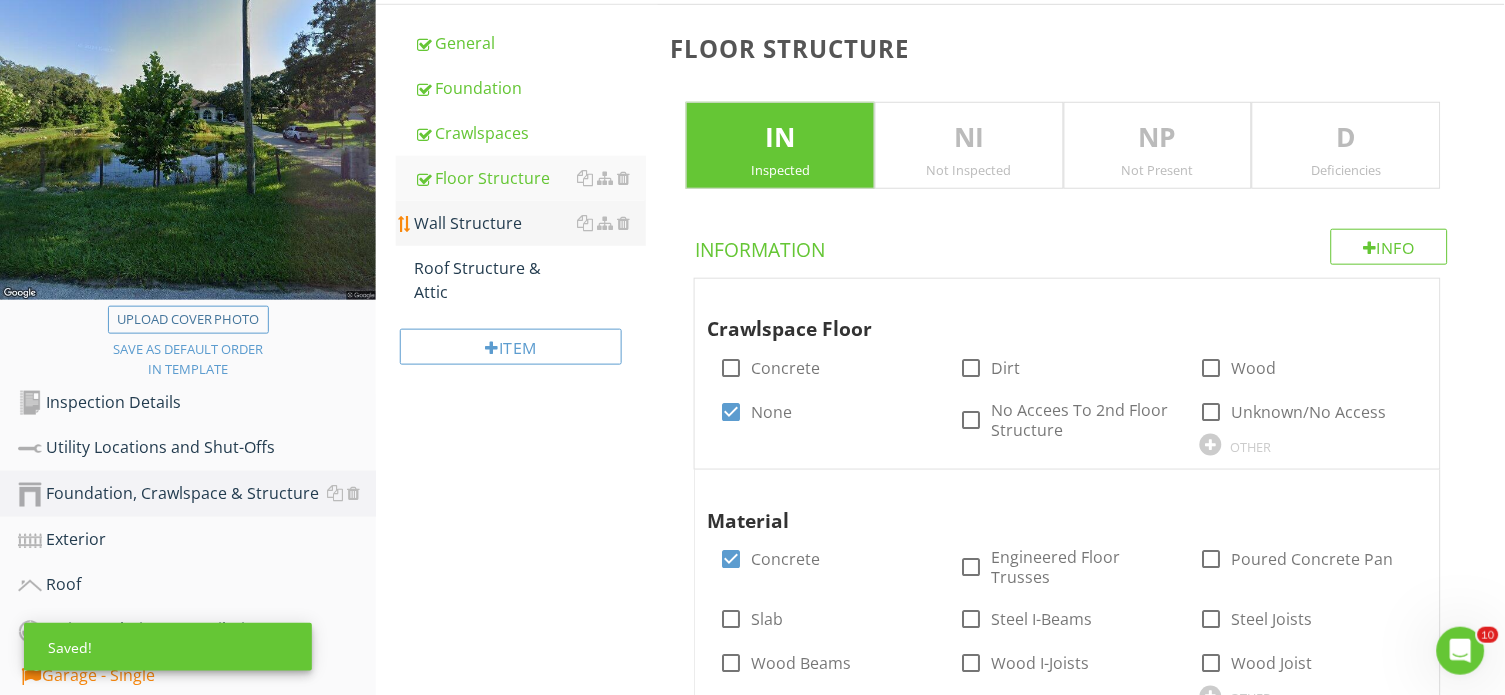 click on "Wall Structure" at bounding box center [530, 223] 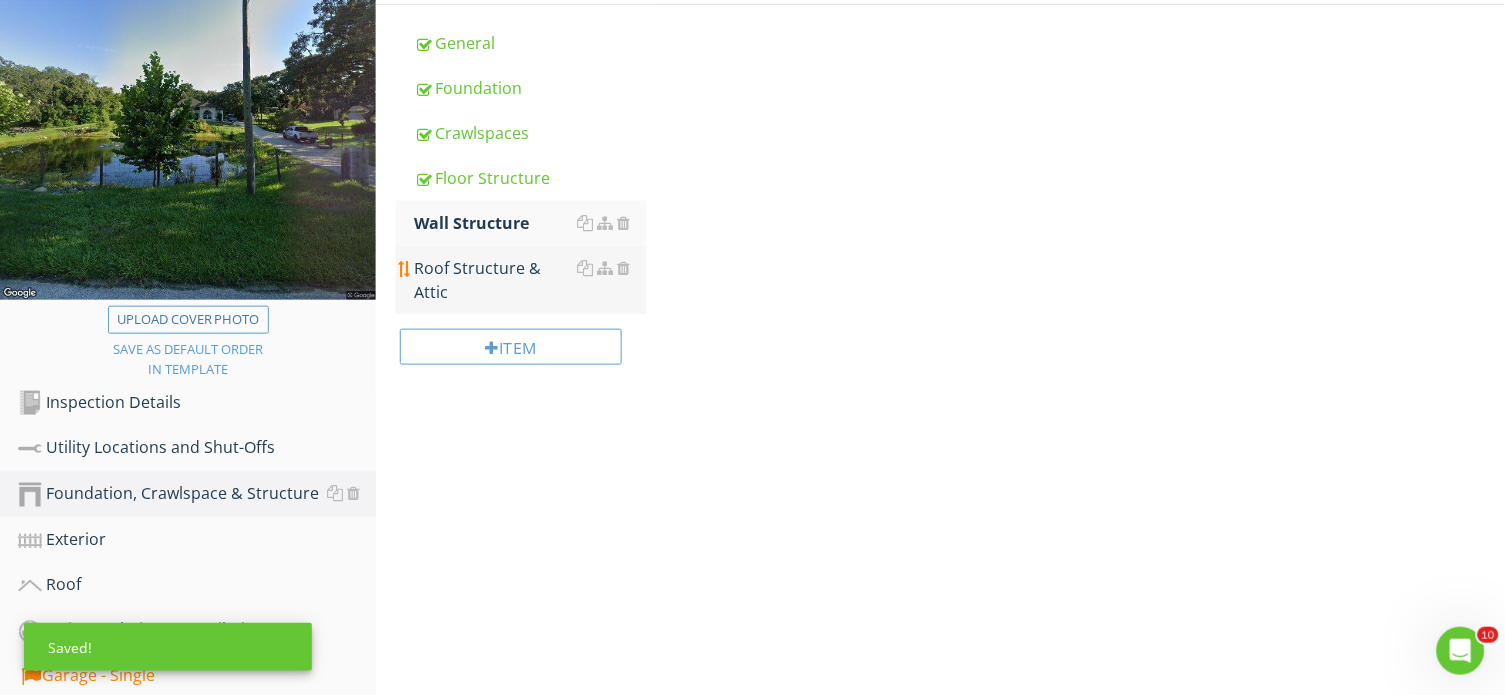 click on "Roof Structure & Attic" at bounding box center (530, 280) 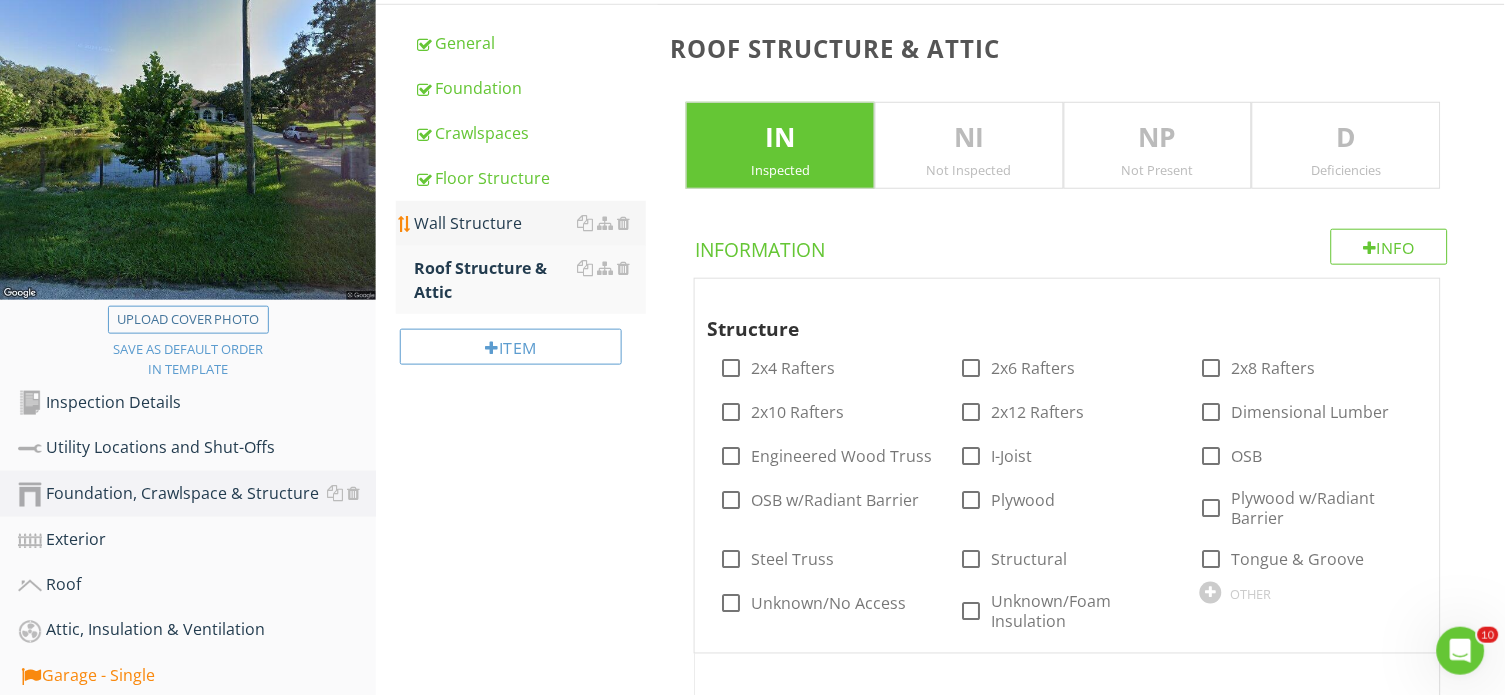 click on "Wall Structure" at bounding box center [530, 223] 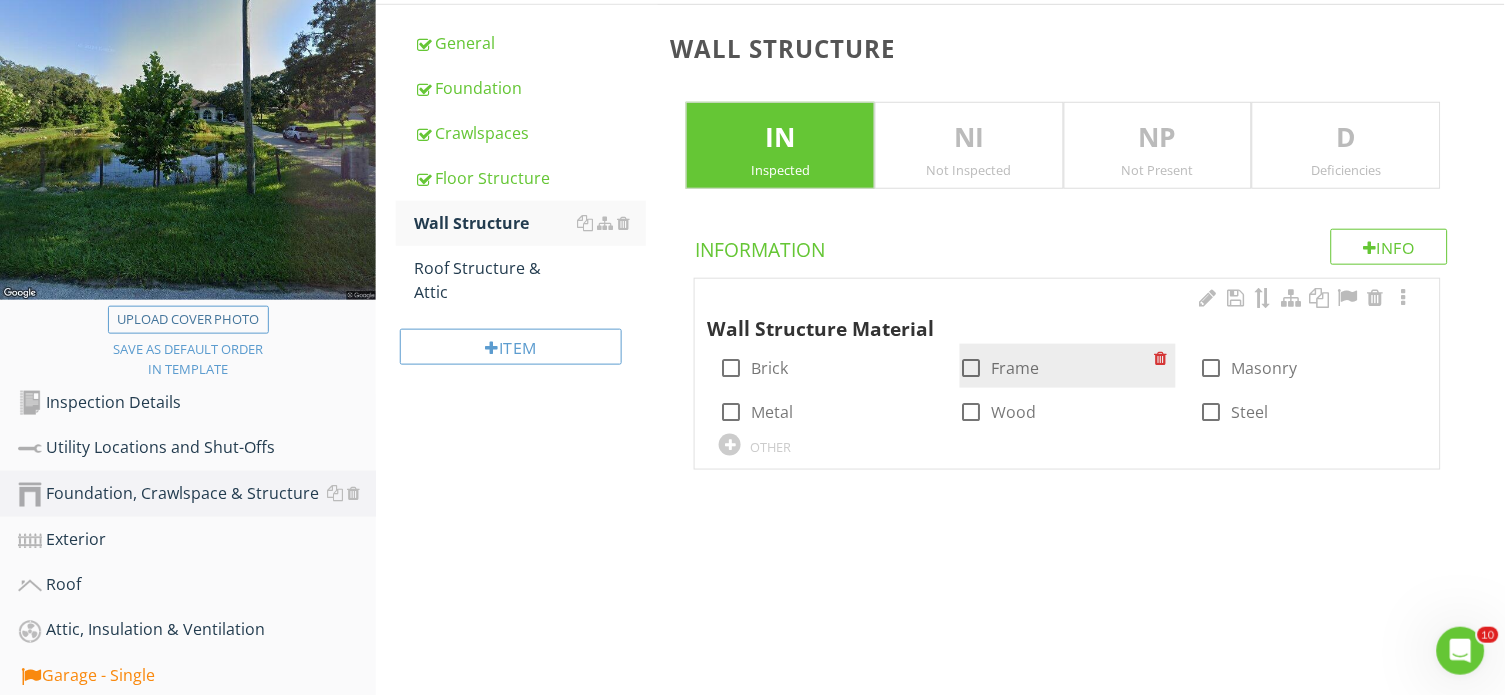 click at bounding box center [972, 368] 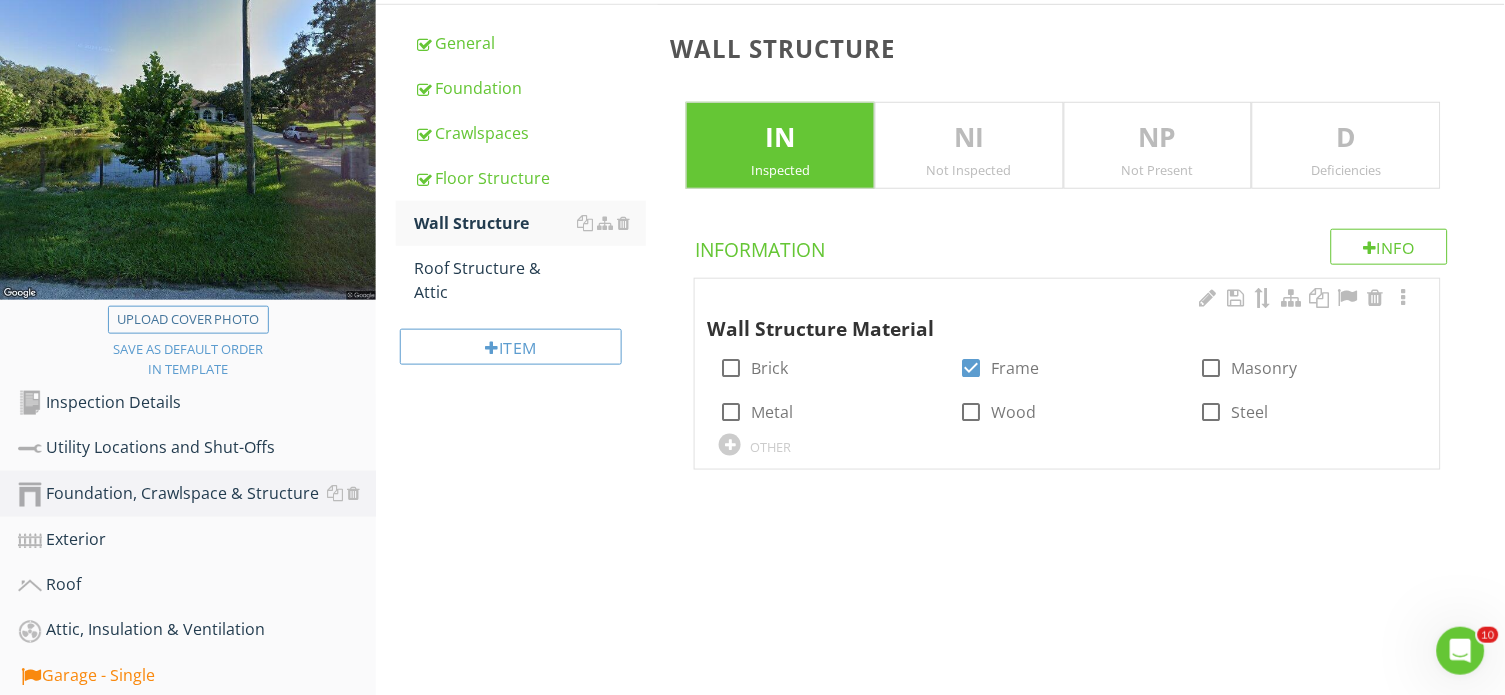 click on "check_box_outline_blank Masonry" at bounding box center [1308, 366] 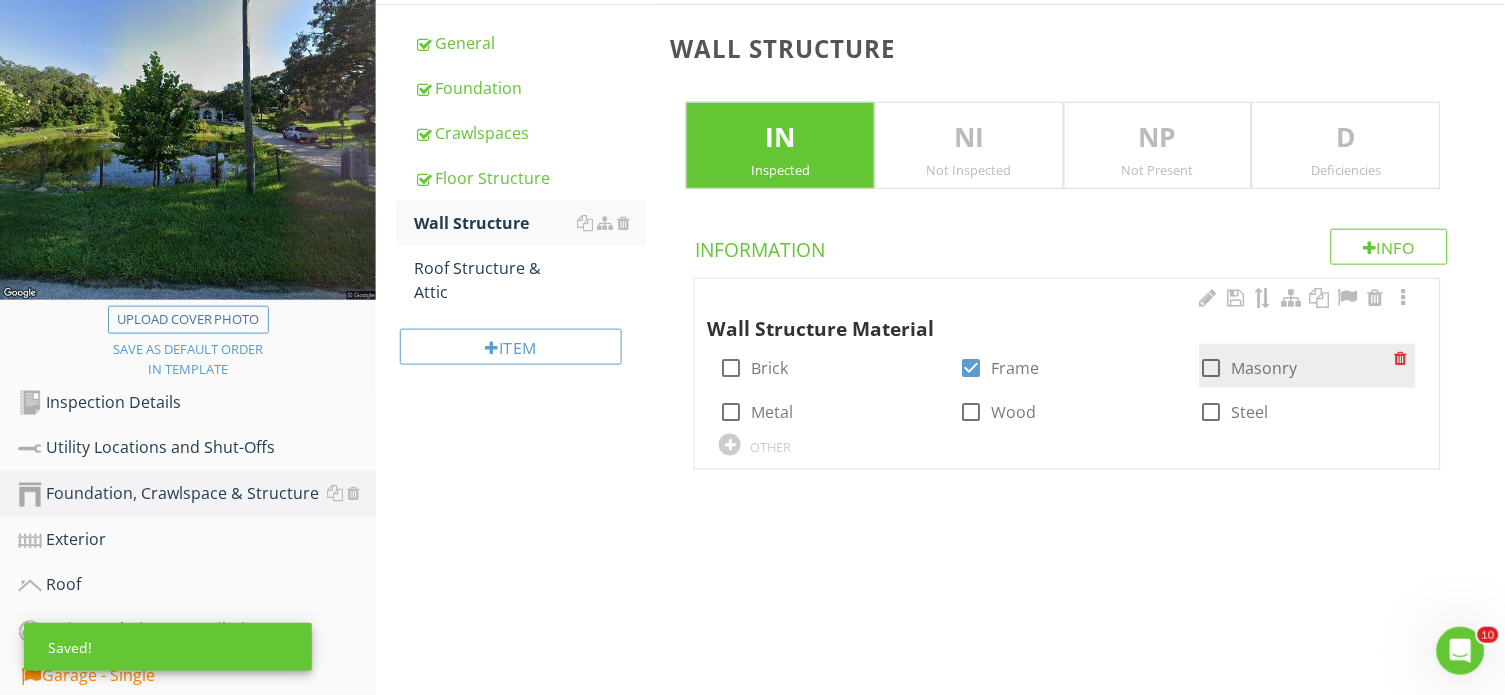 click at bounding box center (1212, 368) 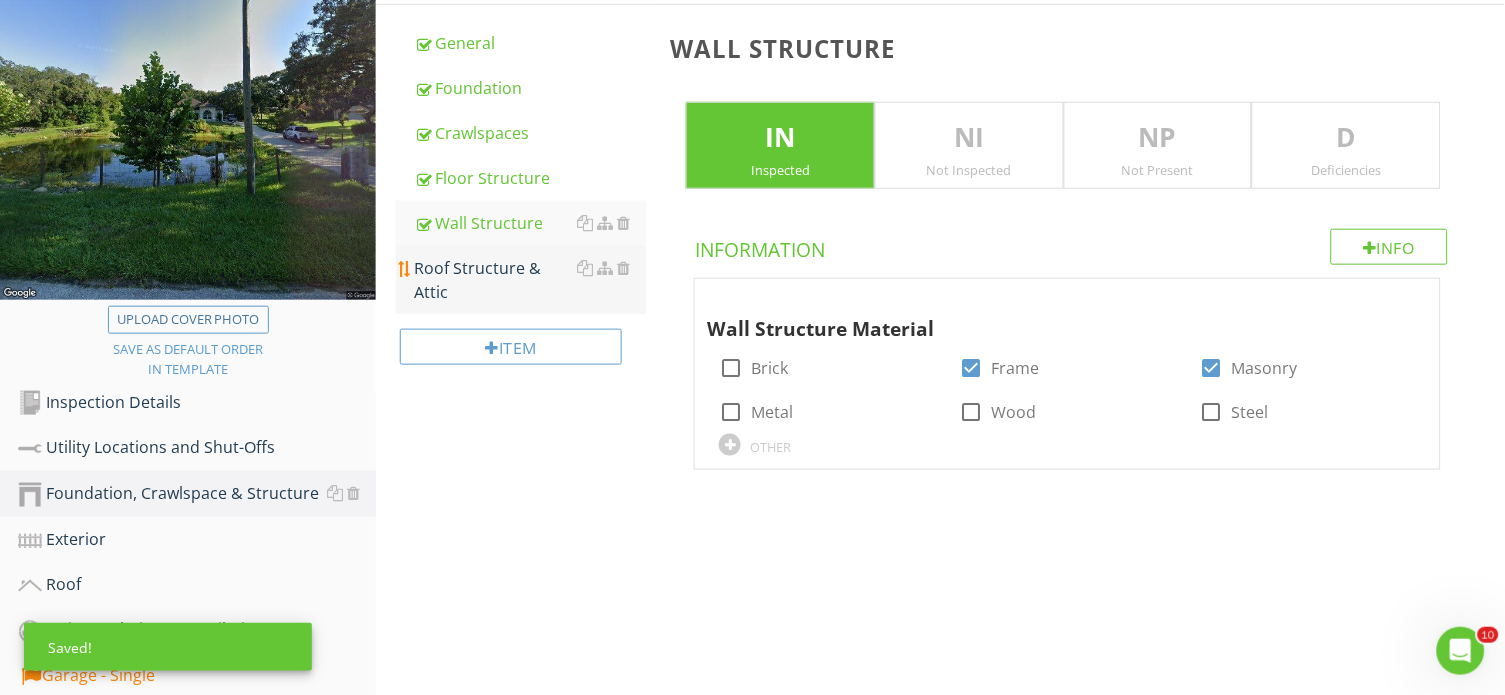 click on "Roof Structure & Attic" at bounding box center (530, 280) 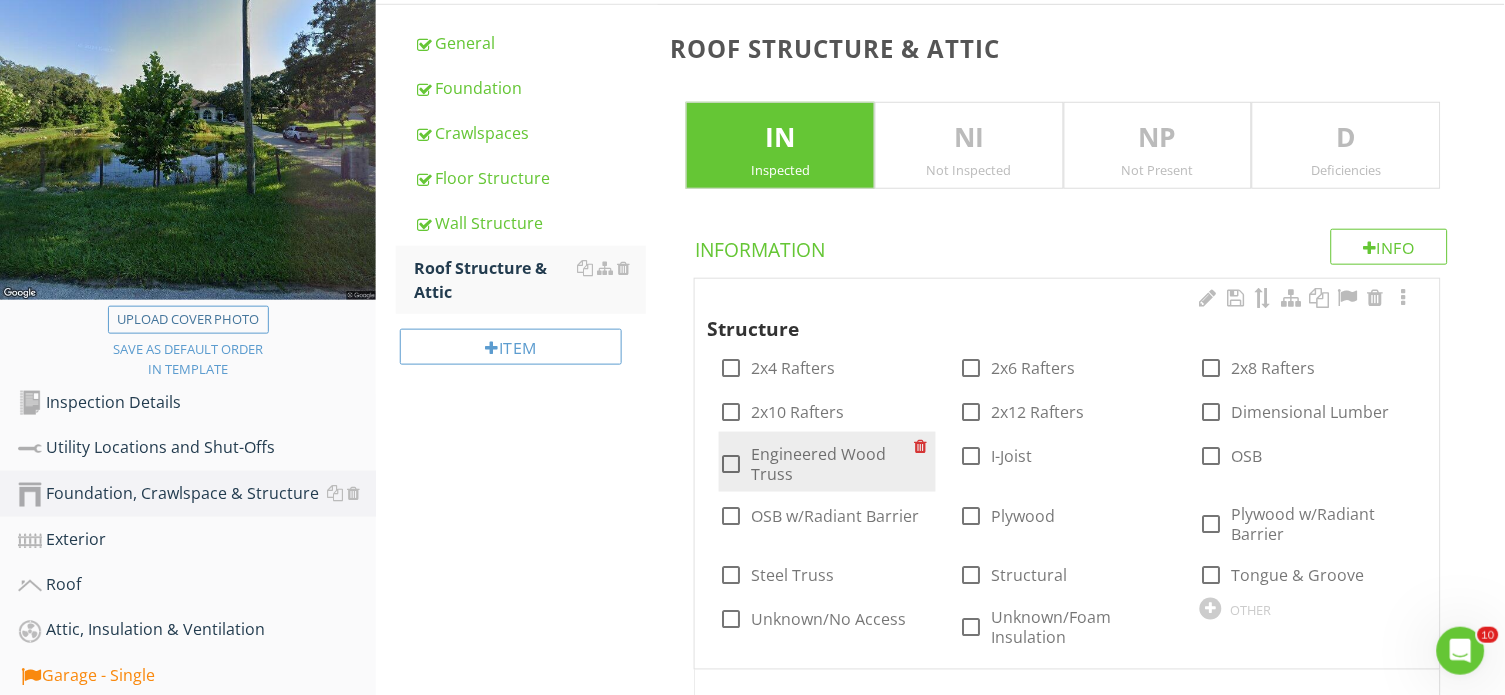 click on "Engineered Wood Truss" at bounding box center (832, 464) 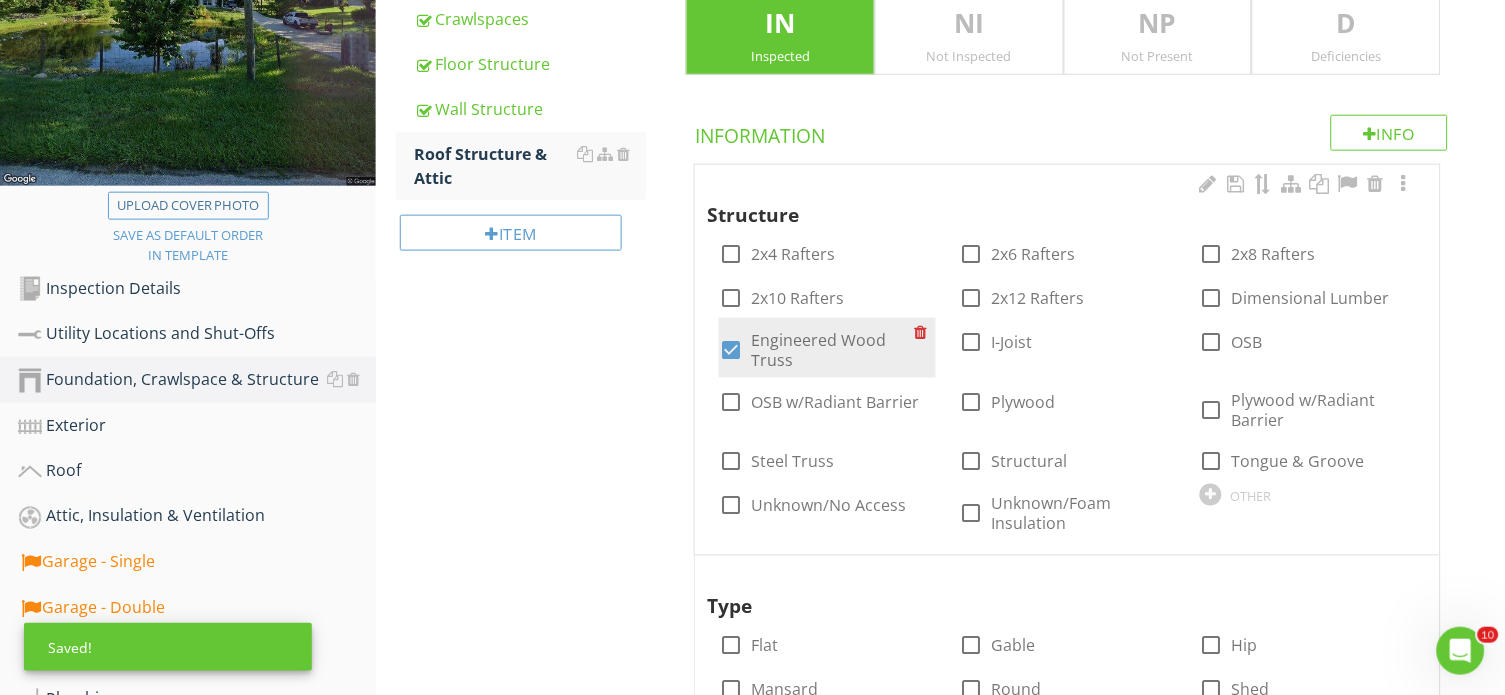 scroll, scrollTop: 418, scrollLeft: 0, axis: vertical 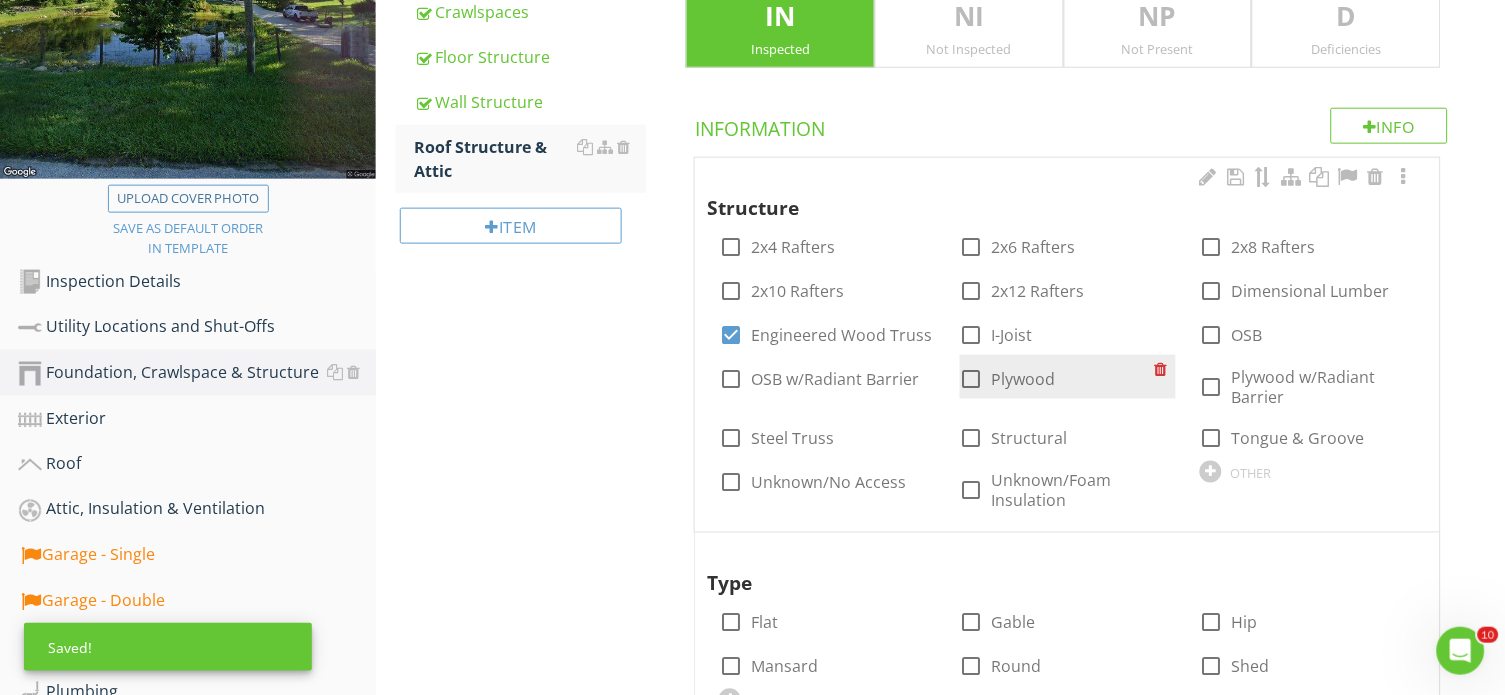 click at bounding box center [972, 379] 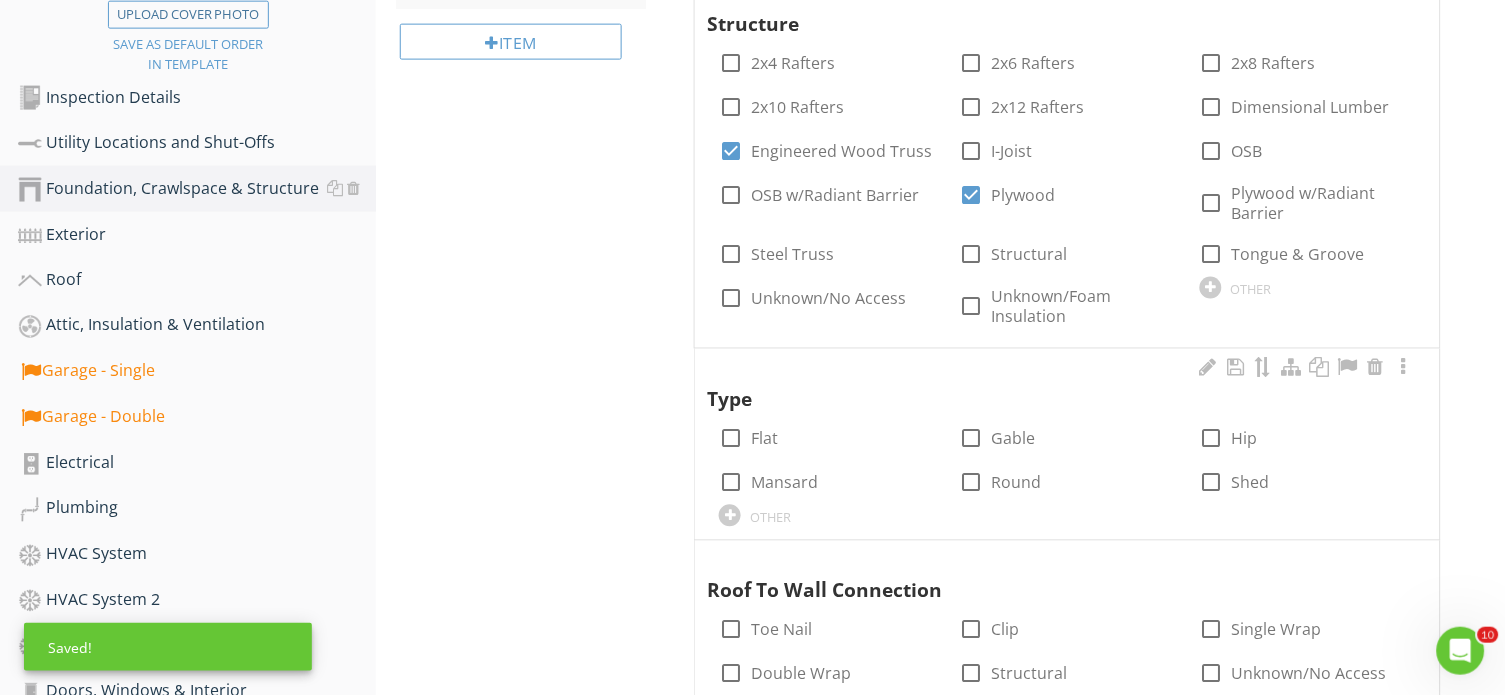 scroll, scrollTop: 604, scrollLeft: 0, axis: vertical 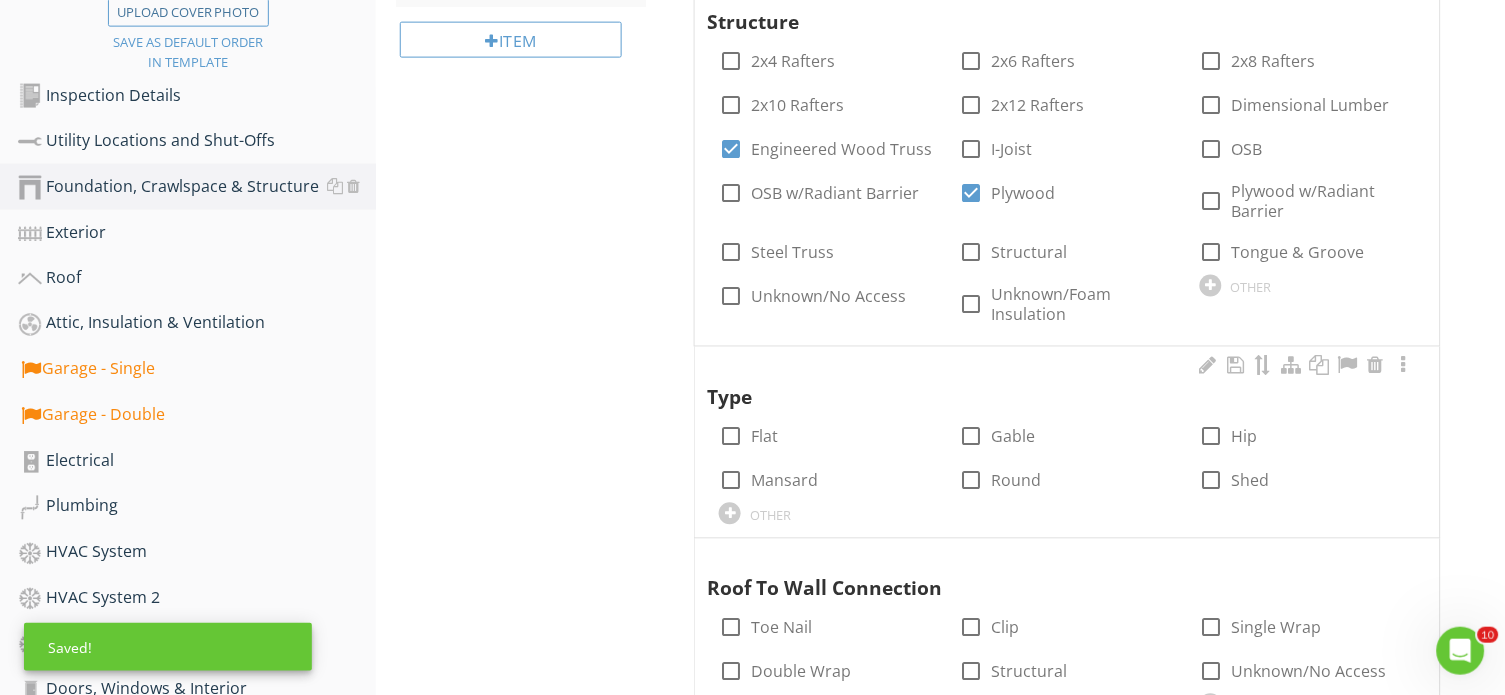 click on "check_box_outline_blank Hip" at bounding box center (1308, 435) 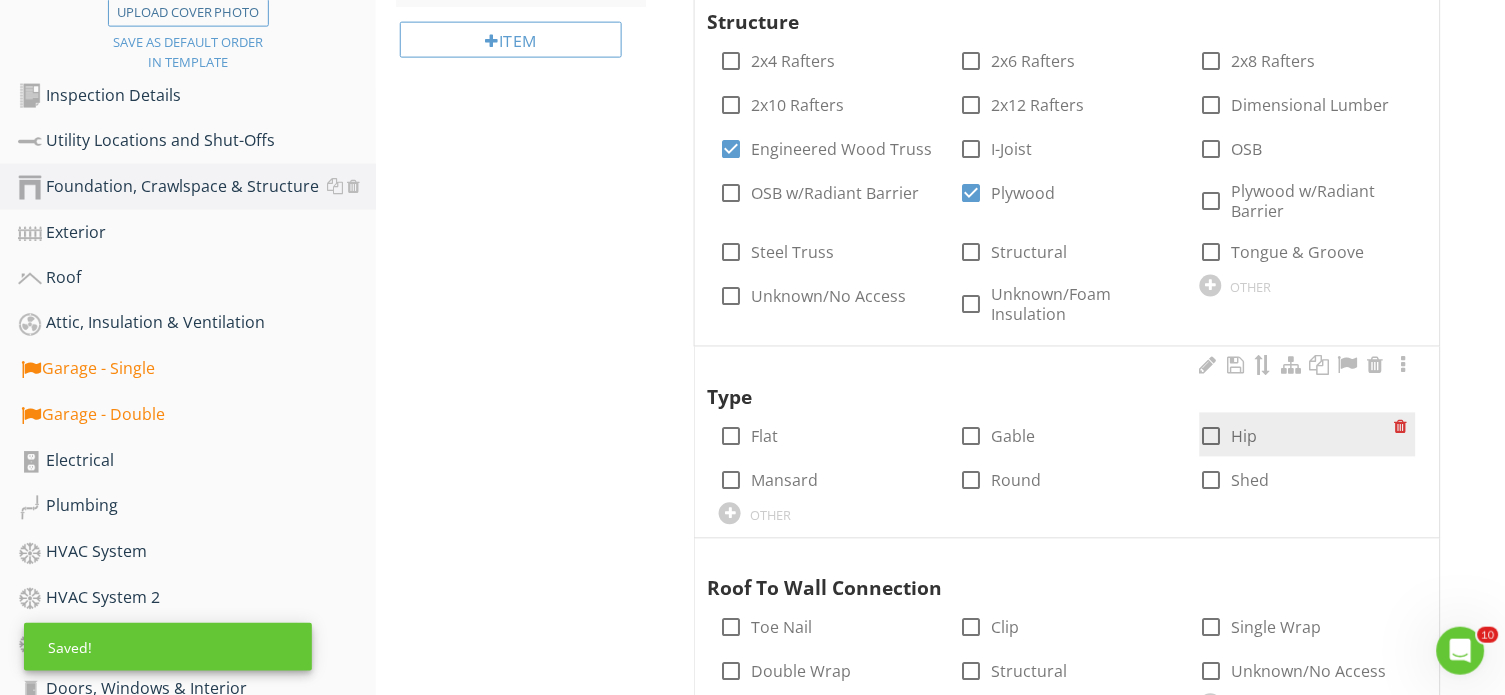 click at bounding box center [1212, 437] 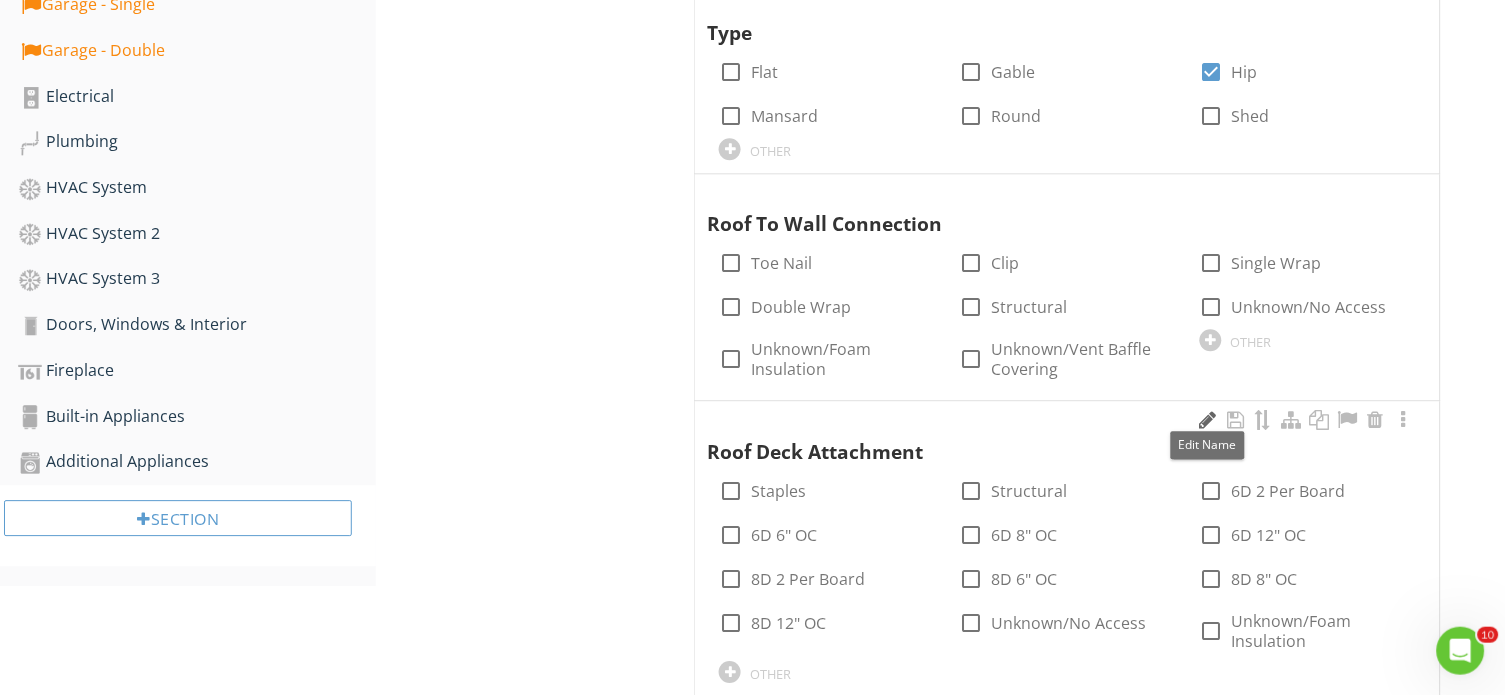 scroll, scrollTop: 970, scrollLeft: 0, axis: vertical 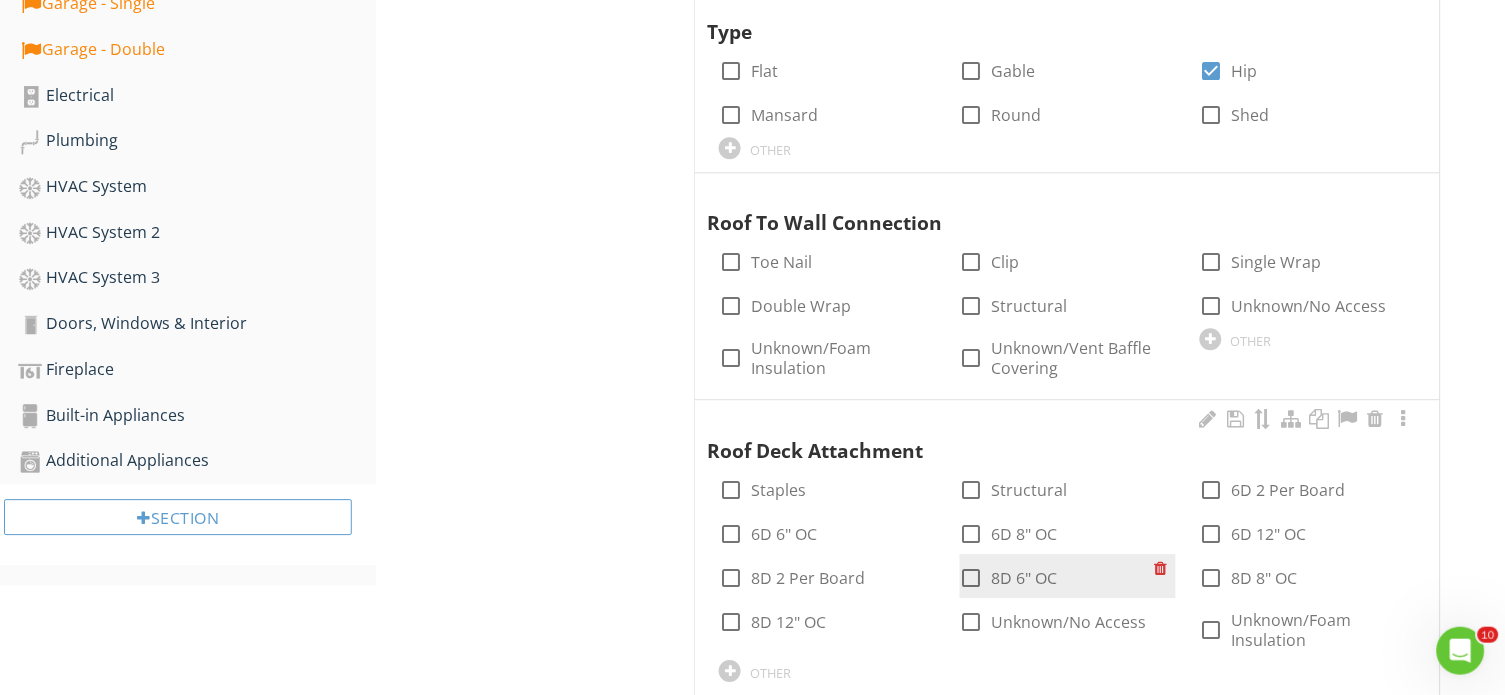 click on "8D 6" OC" at bounding box center [1025, 578] 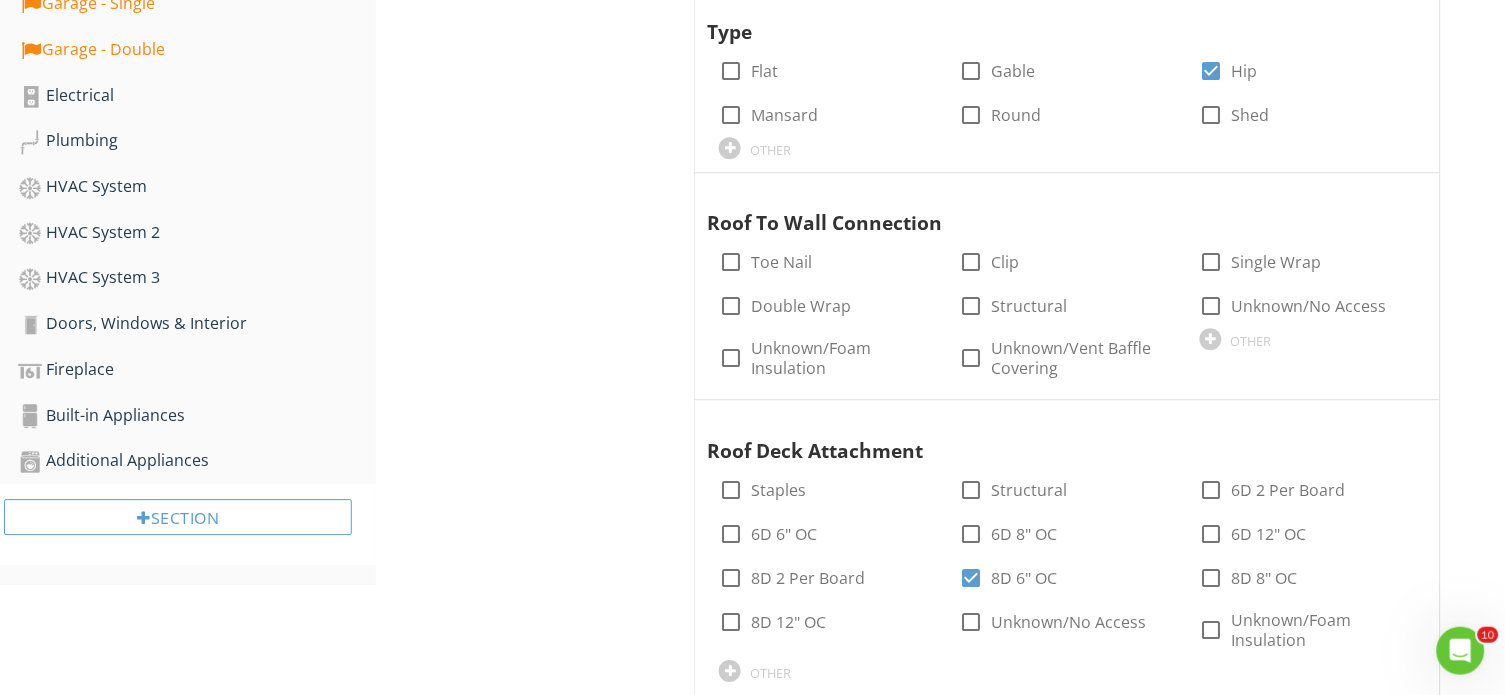 click on "Foundation, Crawlspace & Structure
General
Foundation
Crawlspaces
Floor Structure
Wall Structure
Roof Structure & Attic
Item
Roof Structure & Attic
IN   Inspected NI   Not Inspected NP   Not Present D   Deficiencies
Info
Information
Structure
check_box_outline_blank 2x4 Rafters   check_box_outline_blank 2x6 Rafters   check_box_outline_blank 2x8 Rafters   check_box_outline_blank 2x10 Rafters   check_box_outline_blank 2x12 Rafters   check_box_outline_blank Dimensional Lumber   check_box Engineered Wood Truss   check_box_outline_blank I-Joist   check_box_outline_blank OSB   check_box_outline_blank OSB w/Radiant Barrier   check_box Plywood" at bounding box center [940, 90] 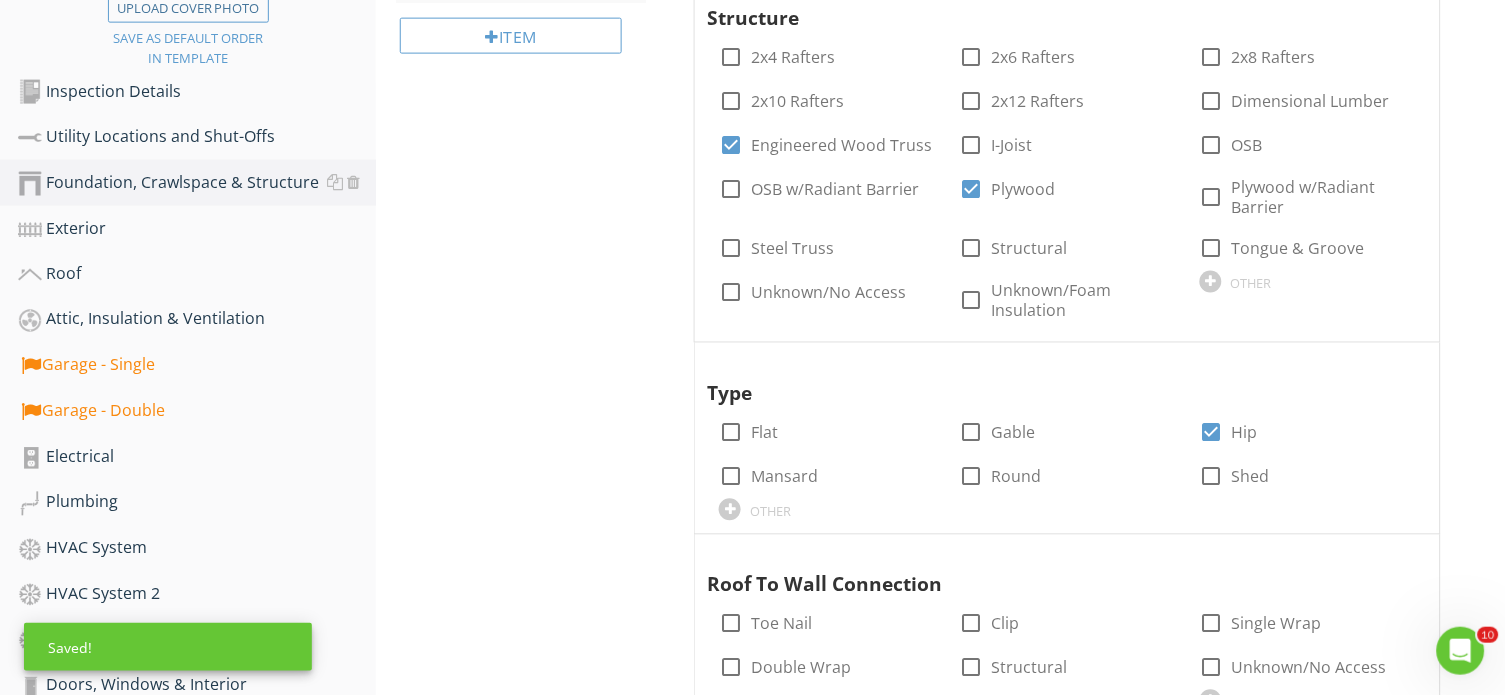 scroll, scrollTop: 577, scrollLeft: 0, axis: vertical 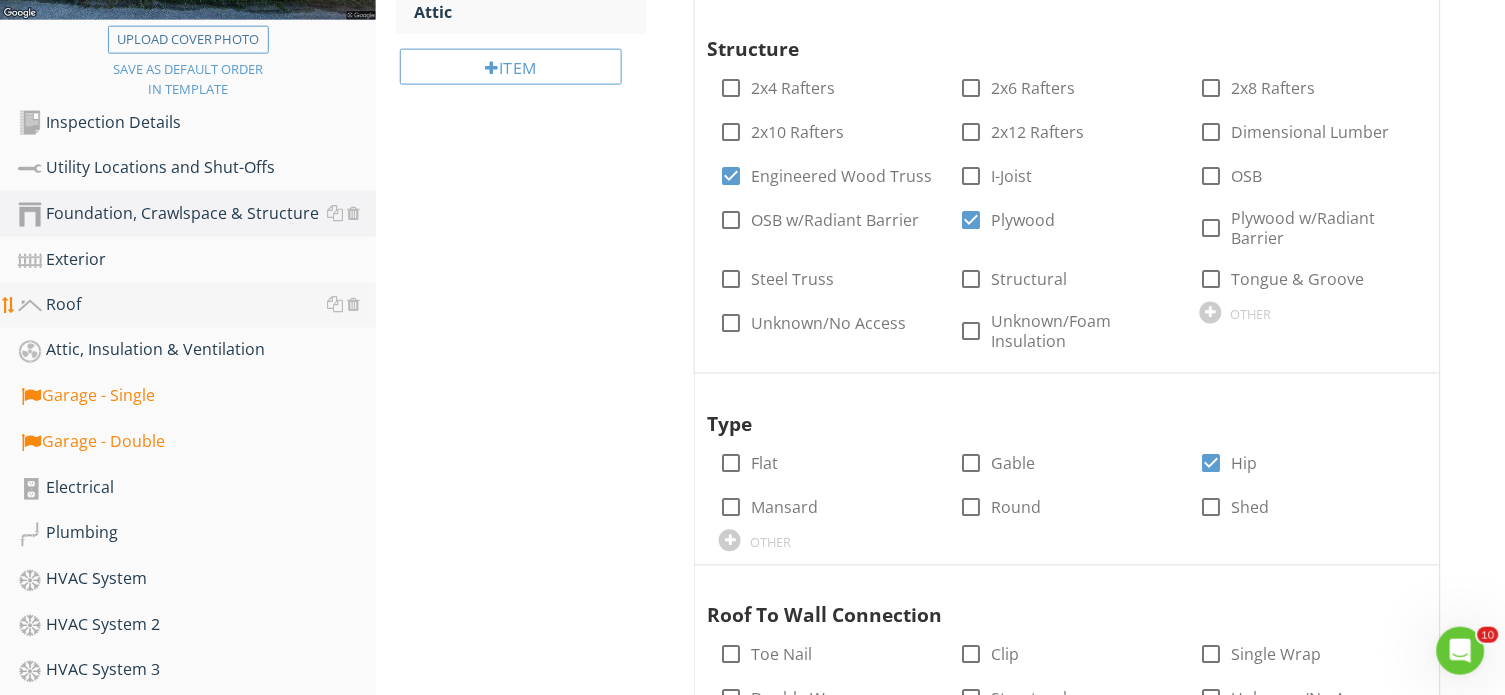click on "Roof" at bounding box center (197, 306) 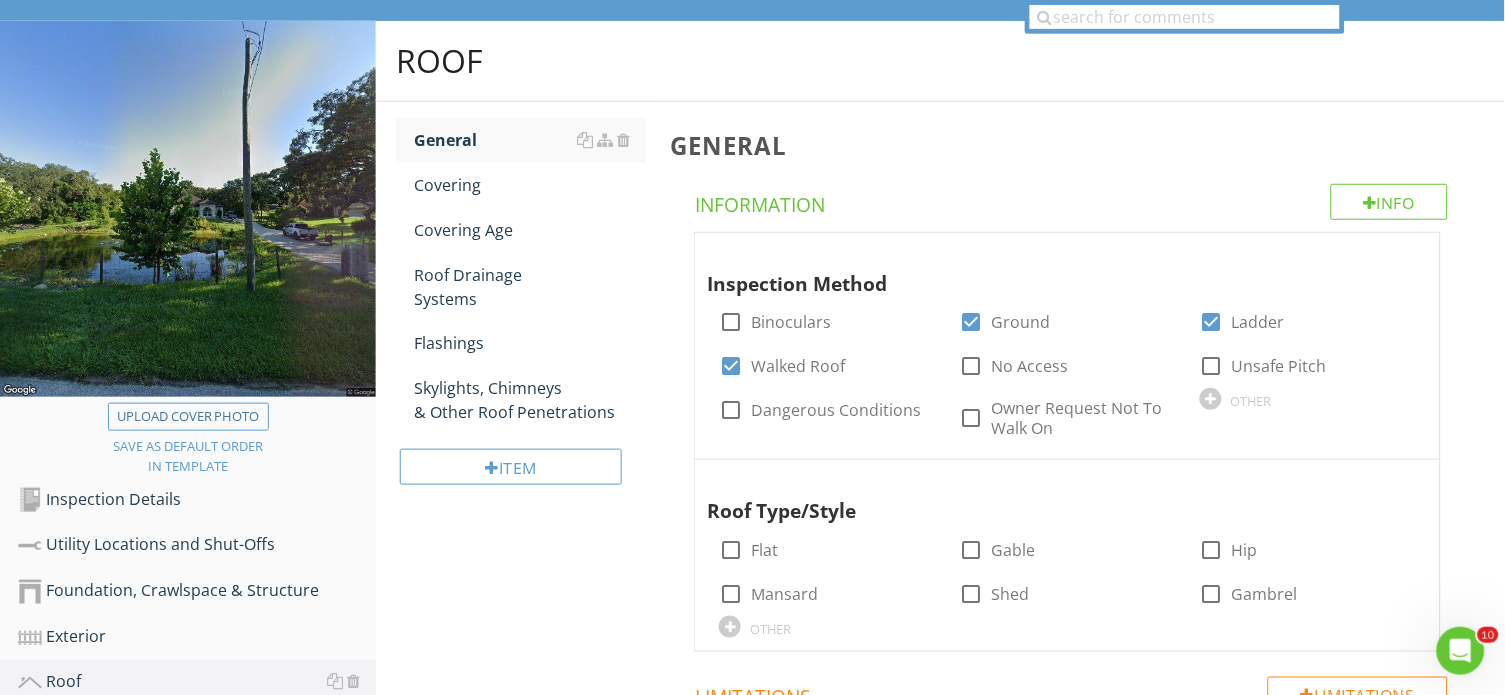 scroll, scrollTop: 163, scrollLeft: 0, axis: vertical 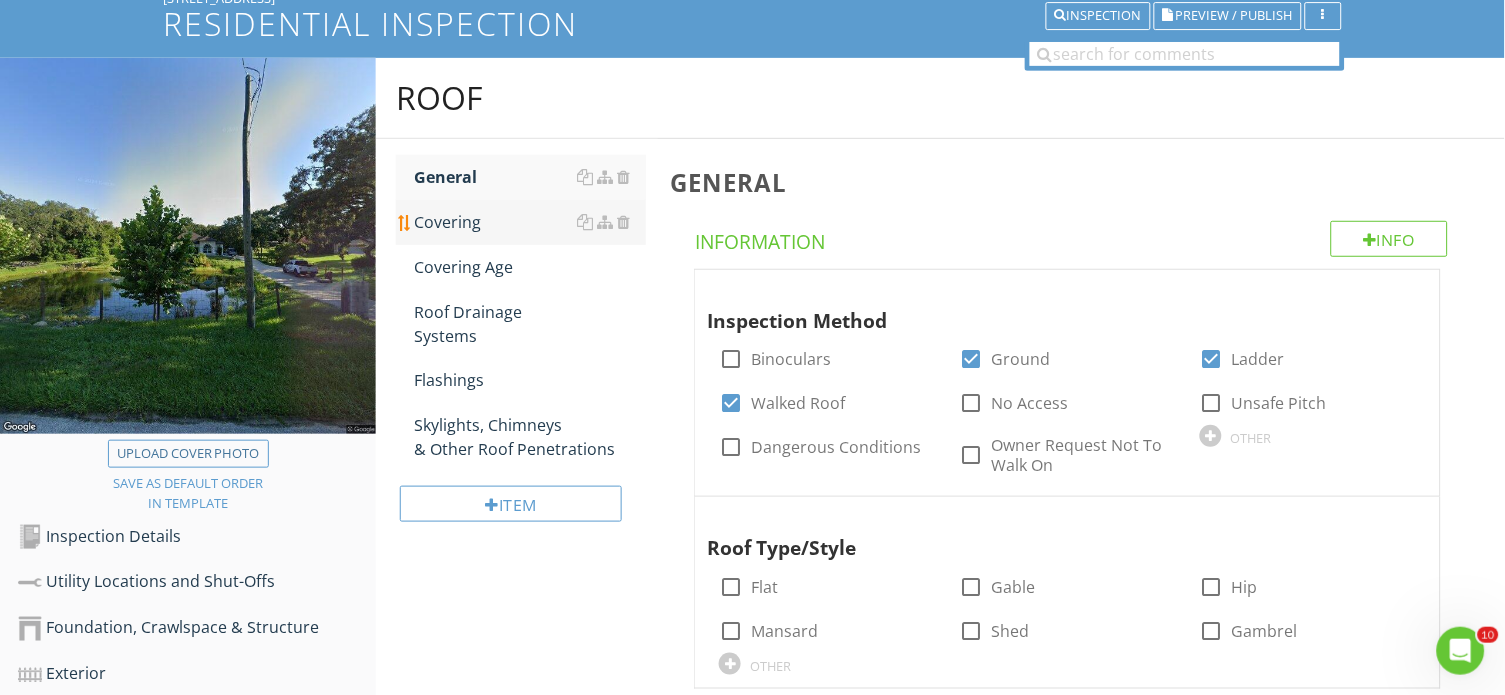click on "Covering" at bounding box center [530, 222] 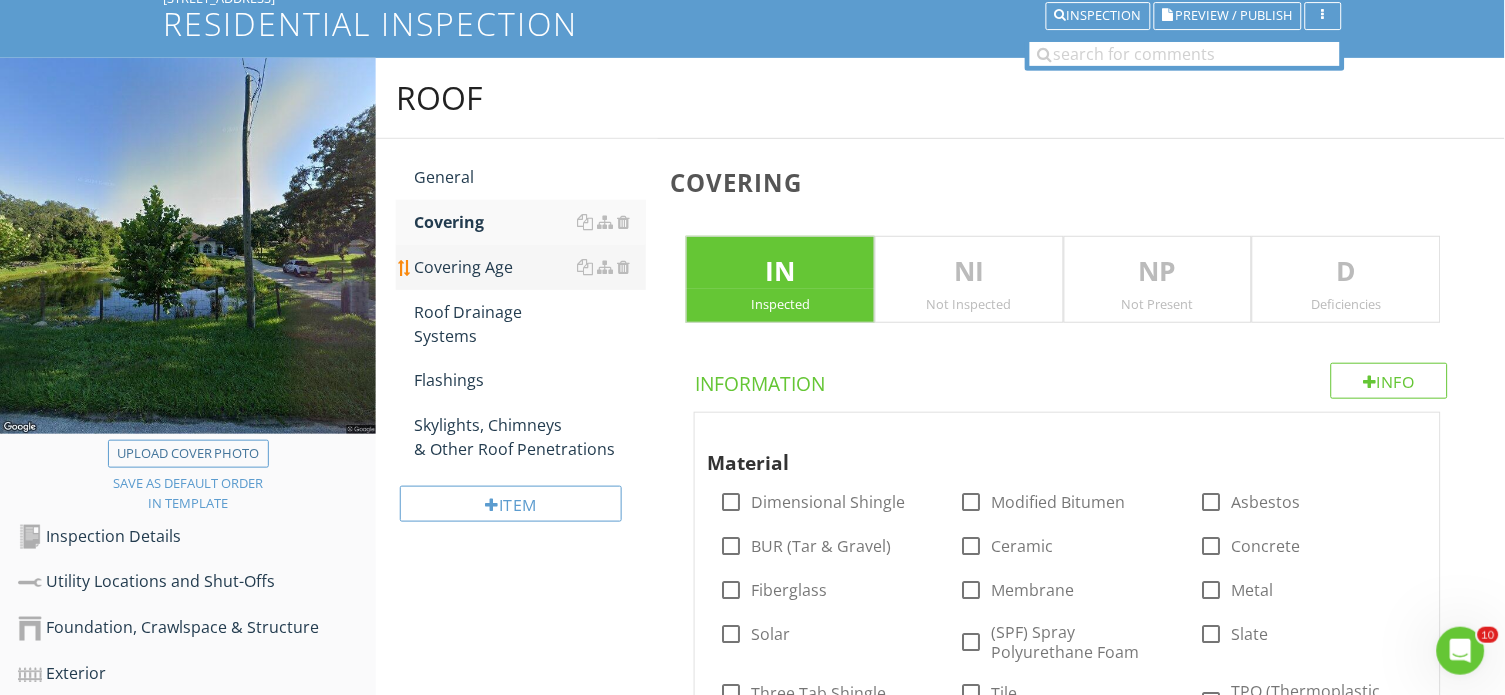 click on "Covering Age" at bounding box center [530, 267] 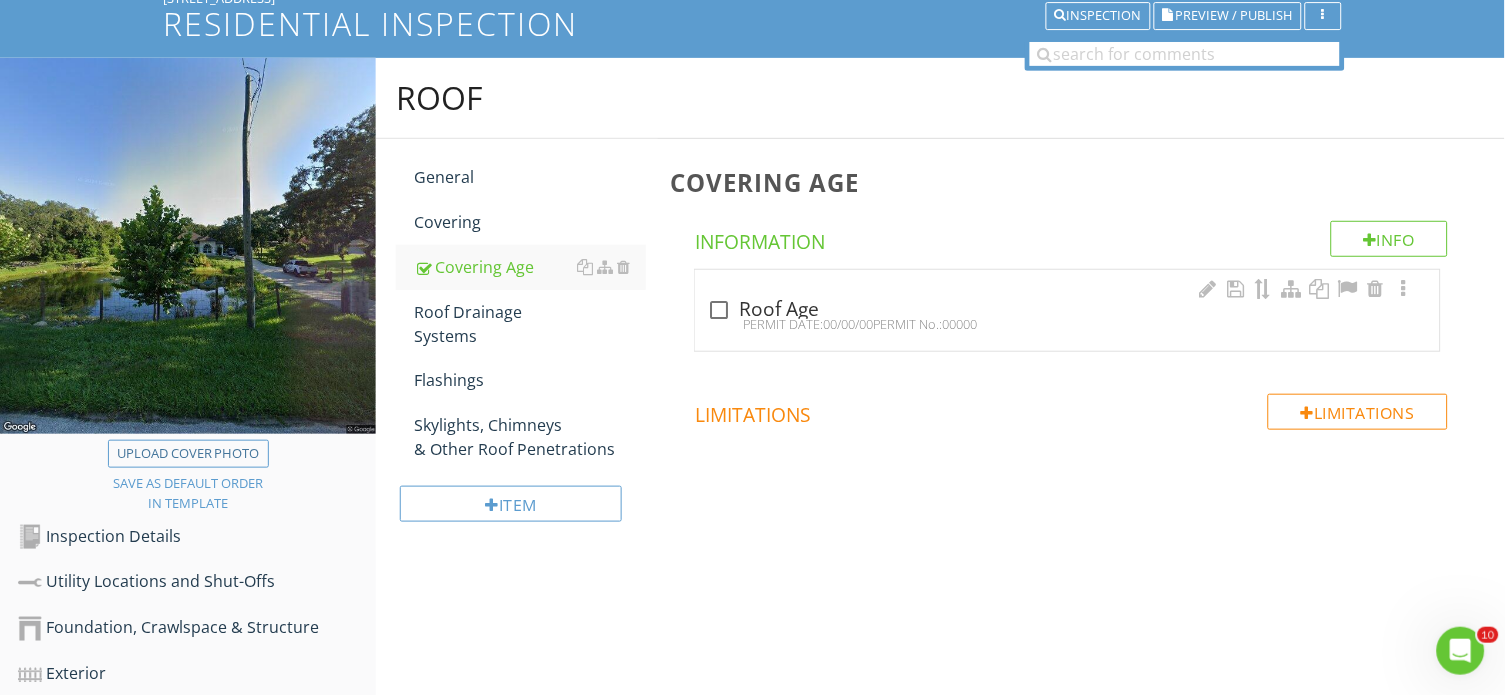 click at bounding box center (719, 310) 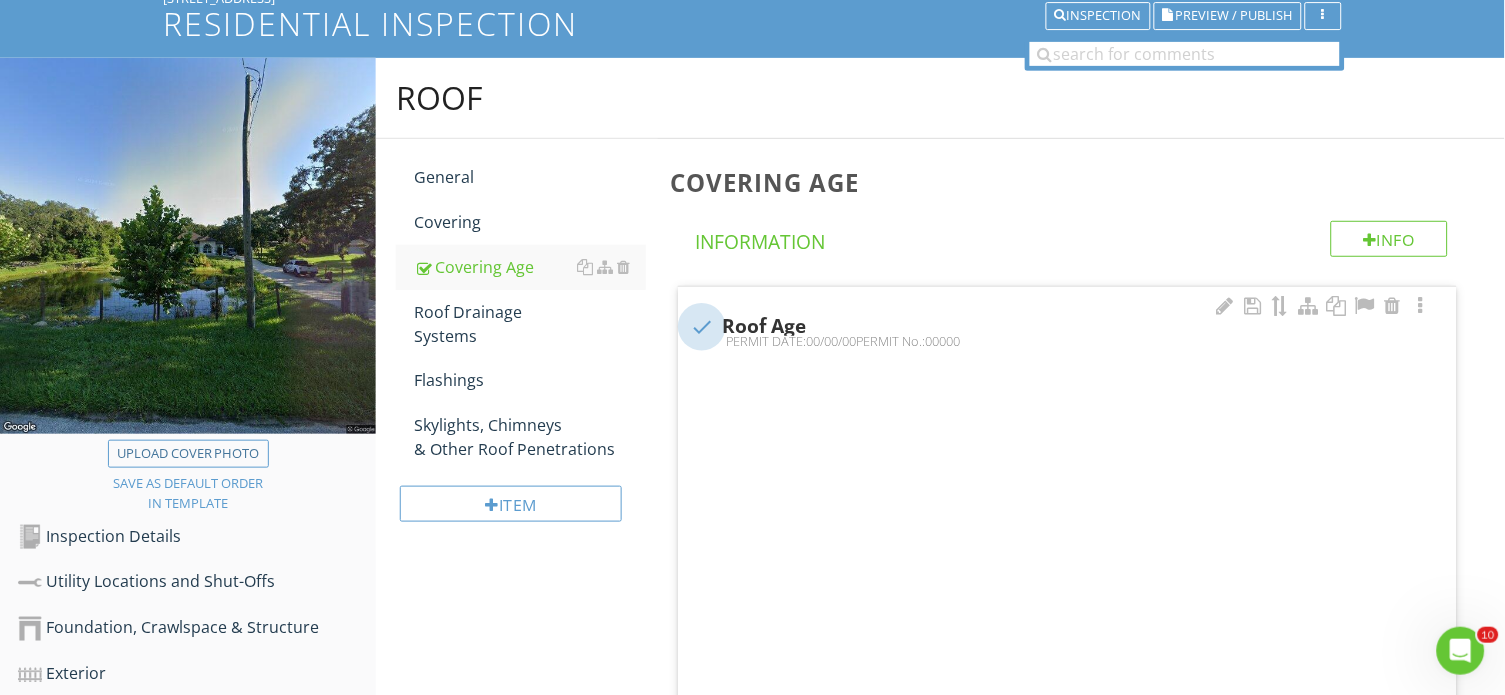 scroll, scrollTop: 162, scrollLeft: 0, axis: vertical 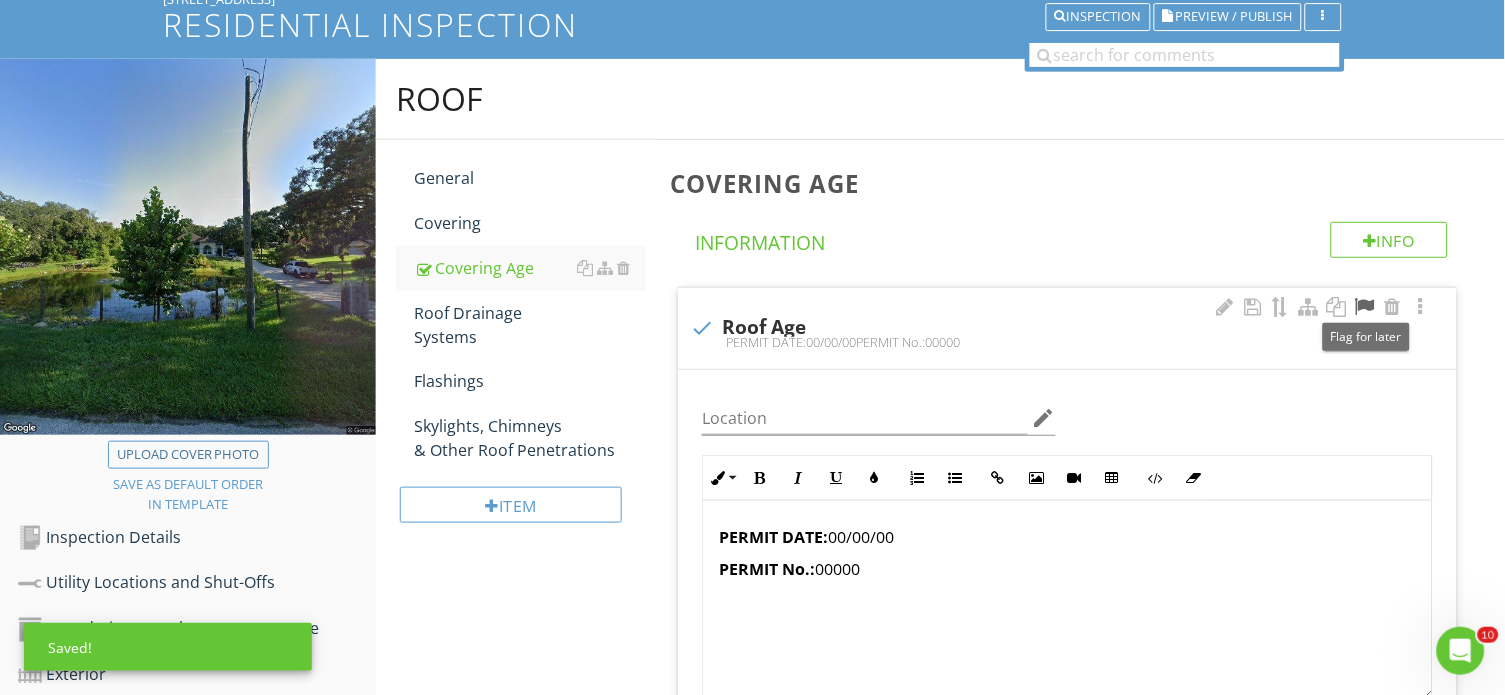 click at bounding box center (1365, 307) 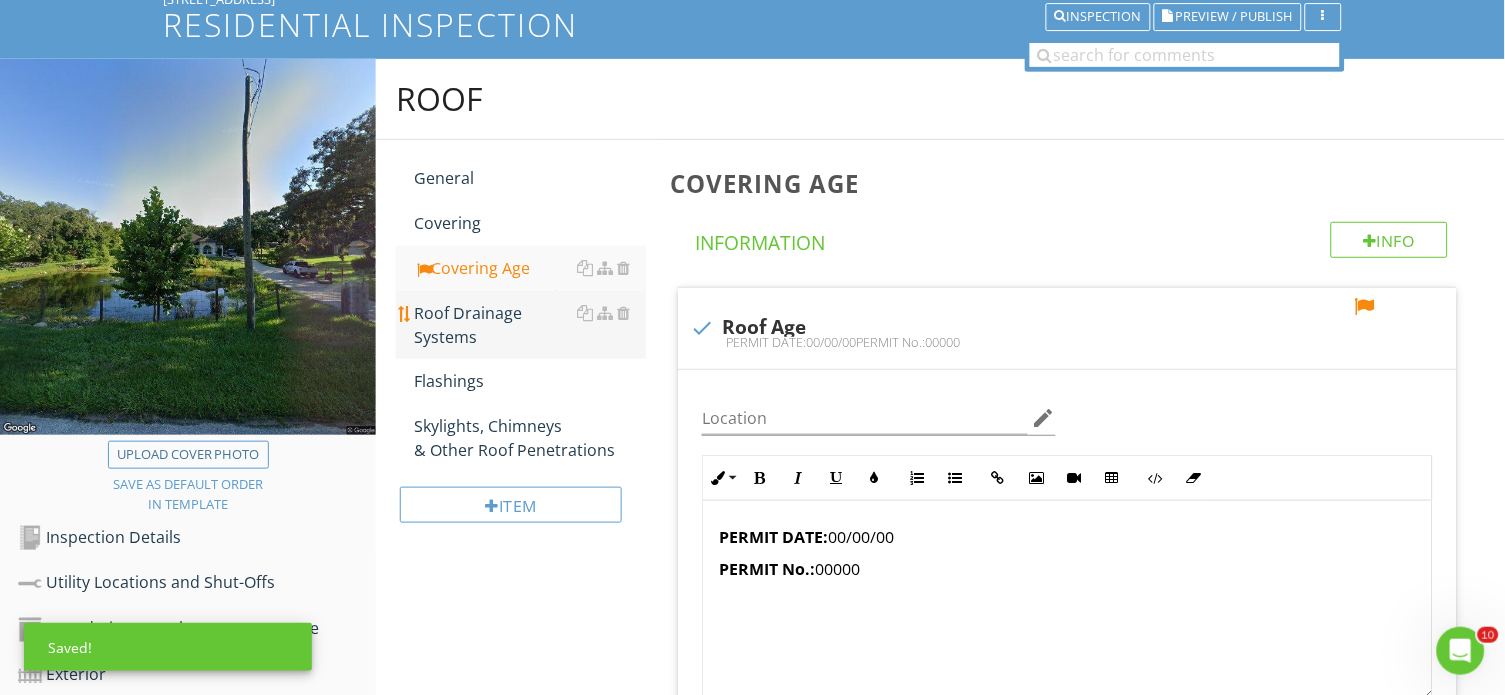 click on "Roof Drainage Systems" at bounding box center (530, 325) 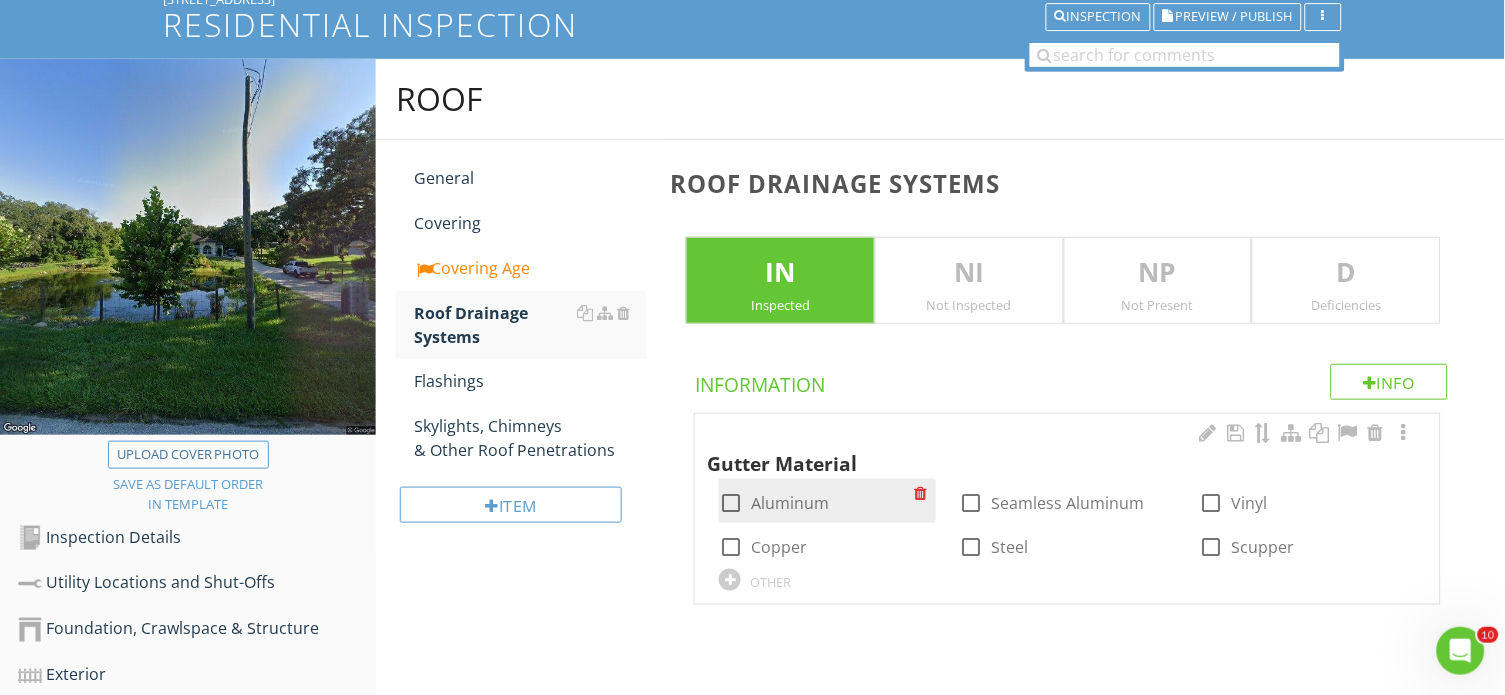click at bounding box center [731, 503] 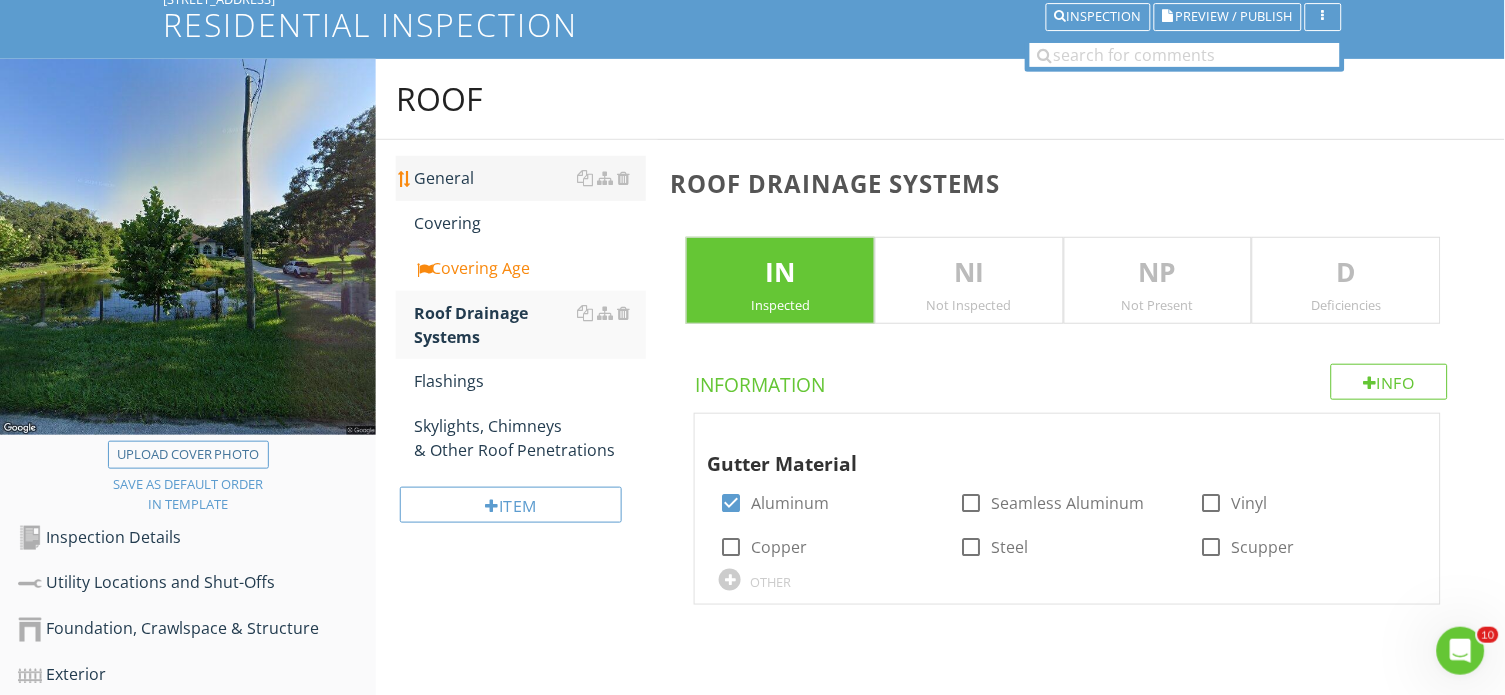 click on "General" at bounding box center (530, 178) 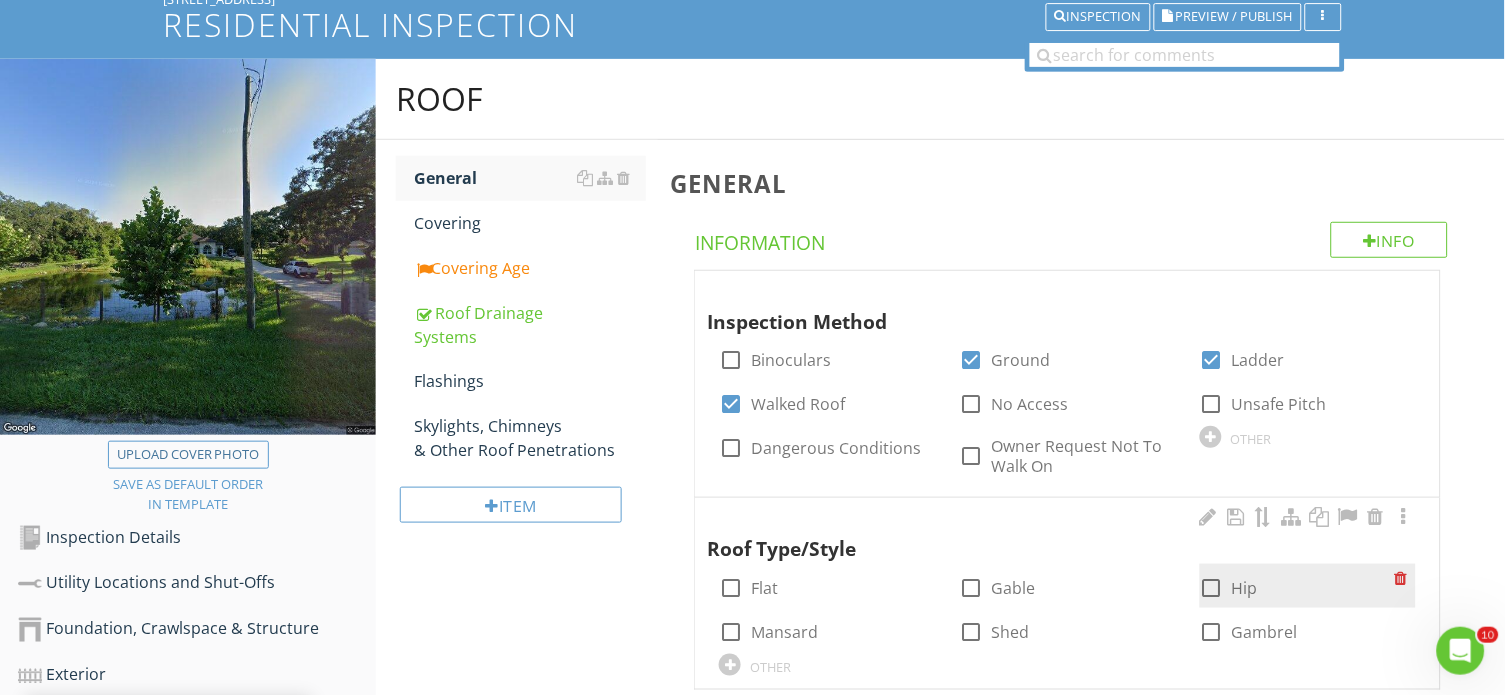 click at bounding box center (1212, 588) 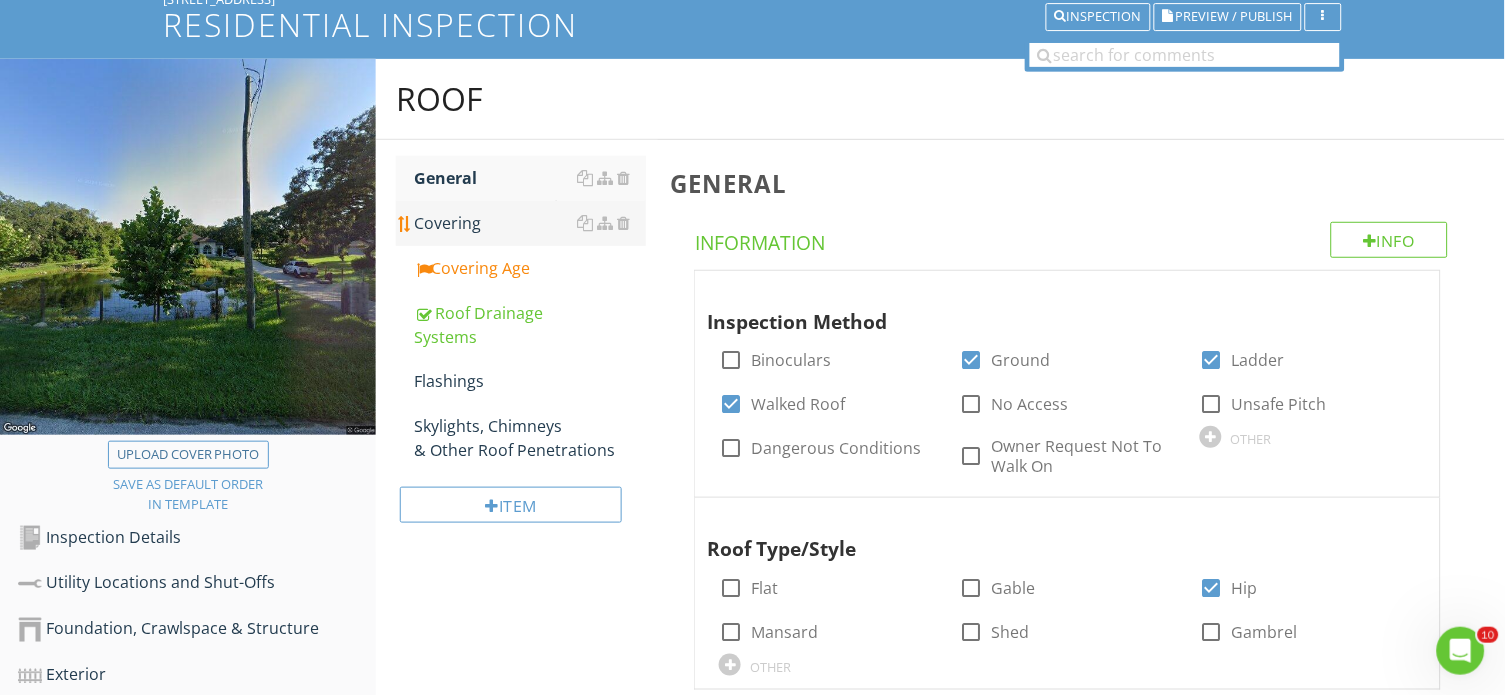 click on "Covering" at bounding box center [530, 223] 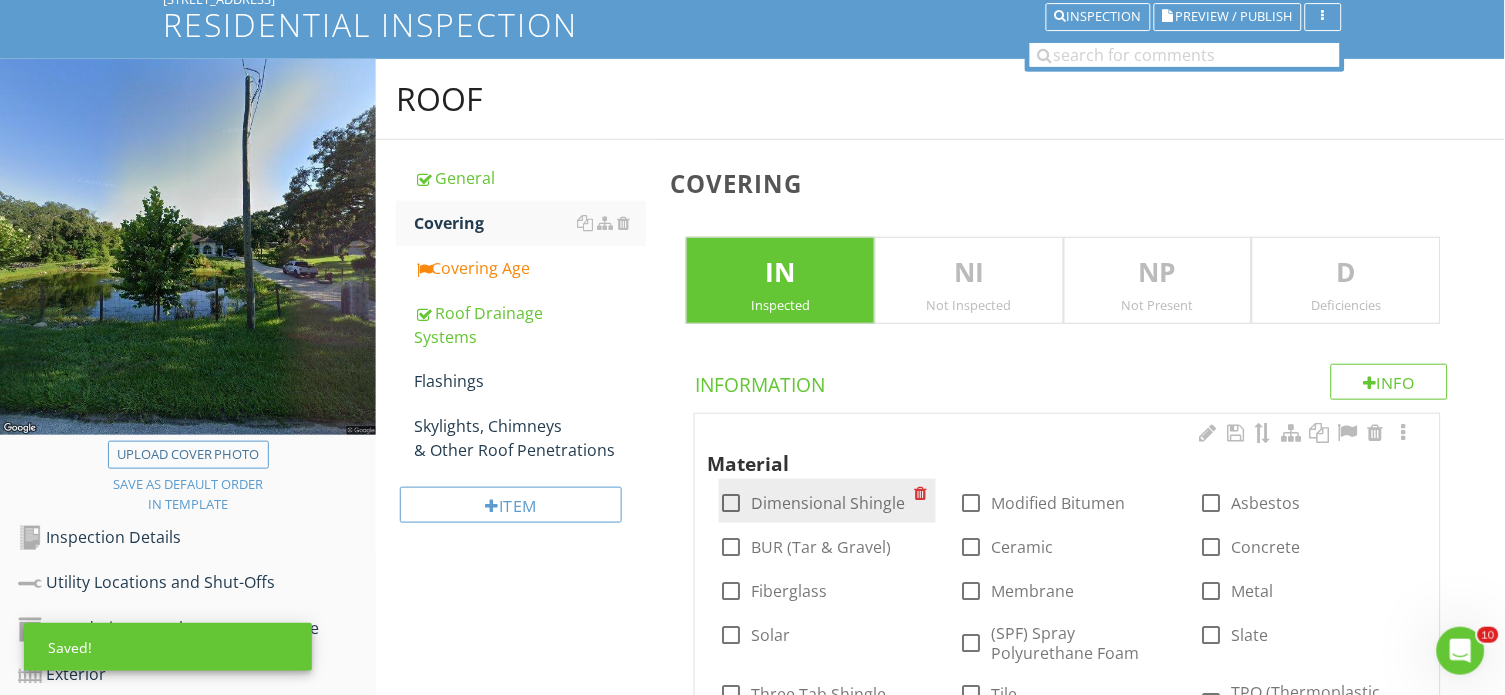 click on "Dimensional Shingle" at bounding box center (828, 503) 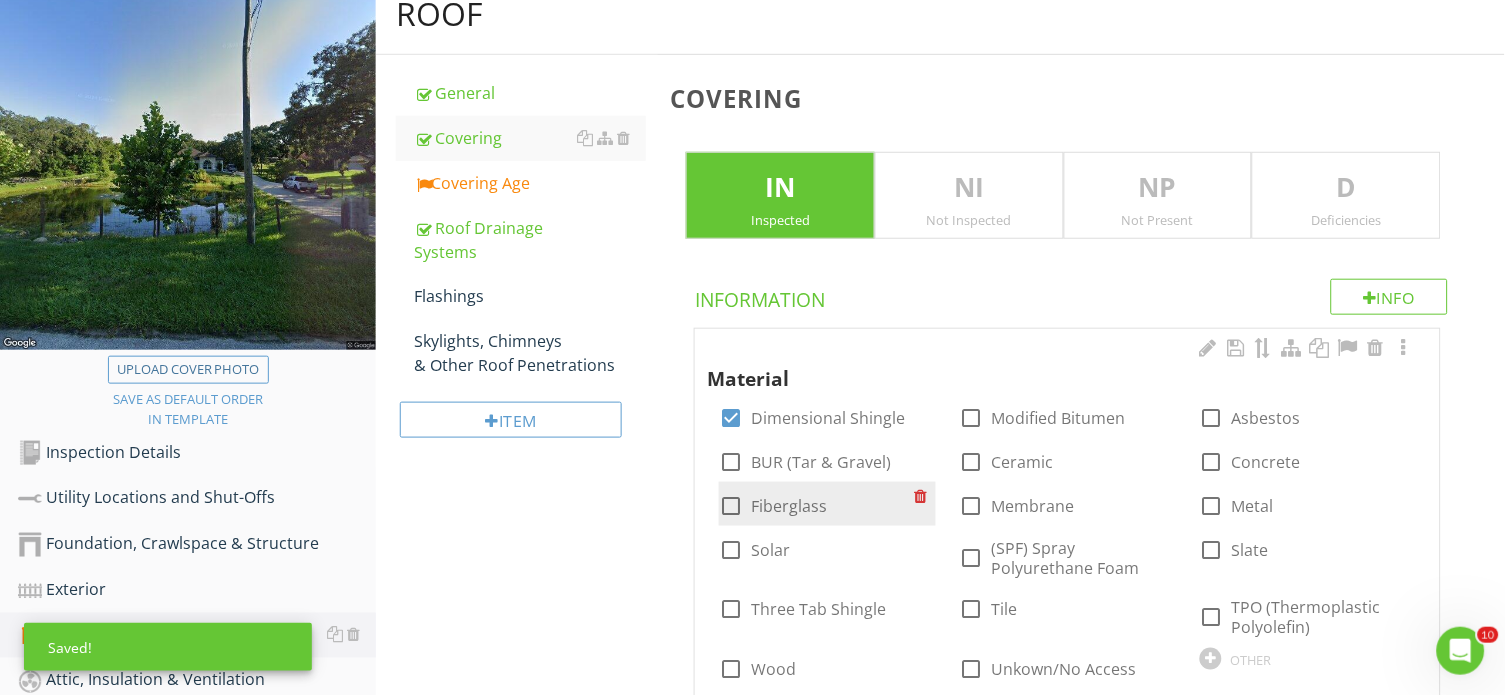 scroll, scrollTop: 243, scrollLeft: 0, axis: vertical 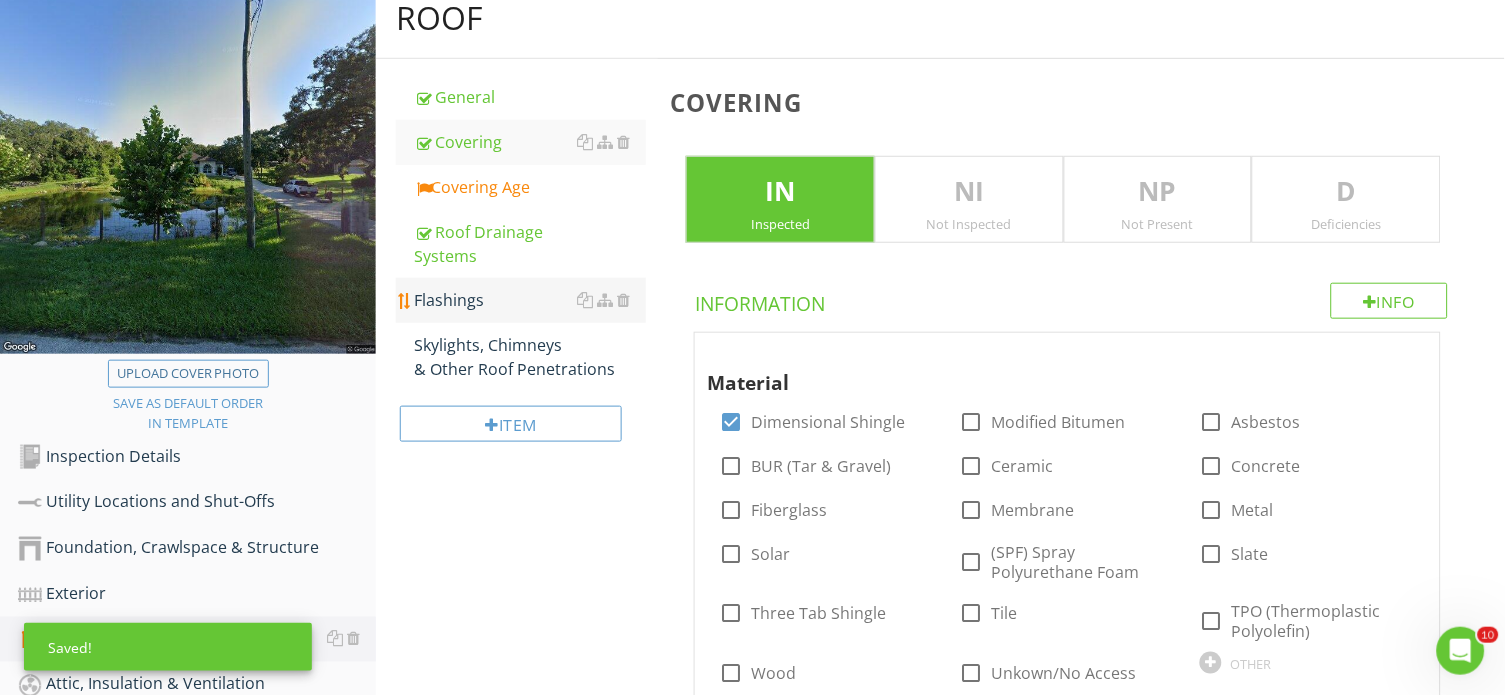 click on "Flashings" at bounding box center [530, 300] 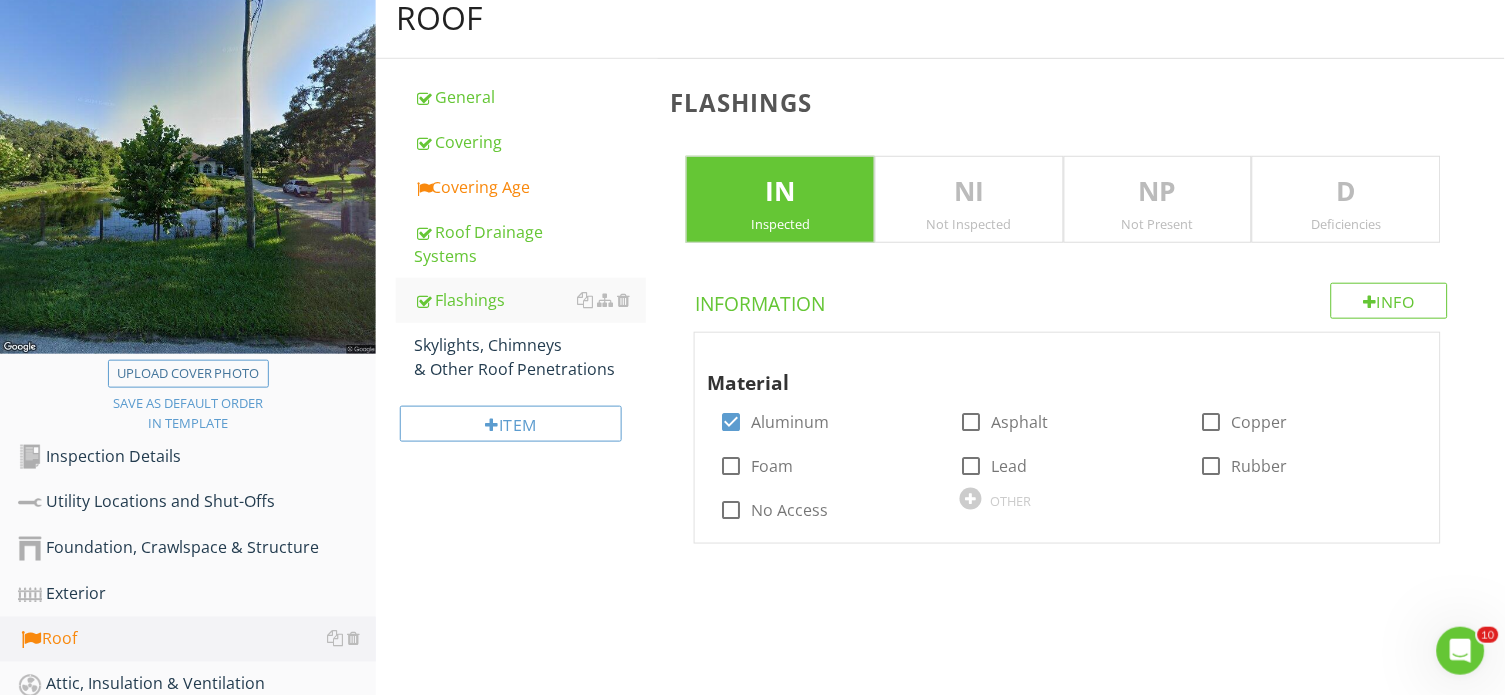 click on "D" at bounding box center (1346, 192) 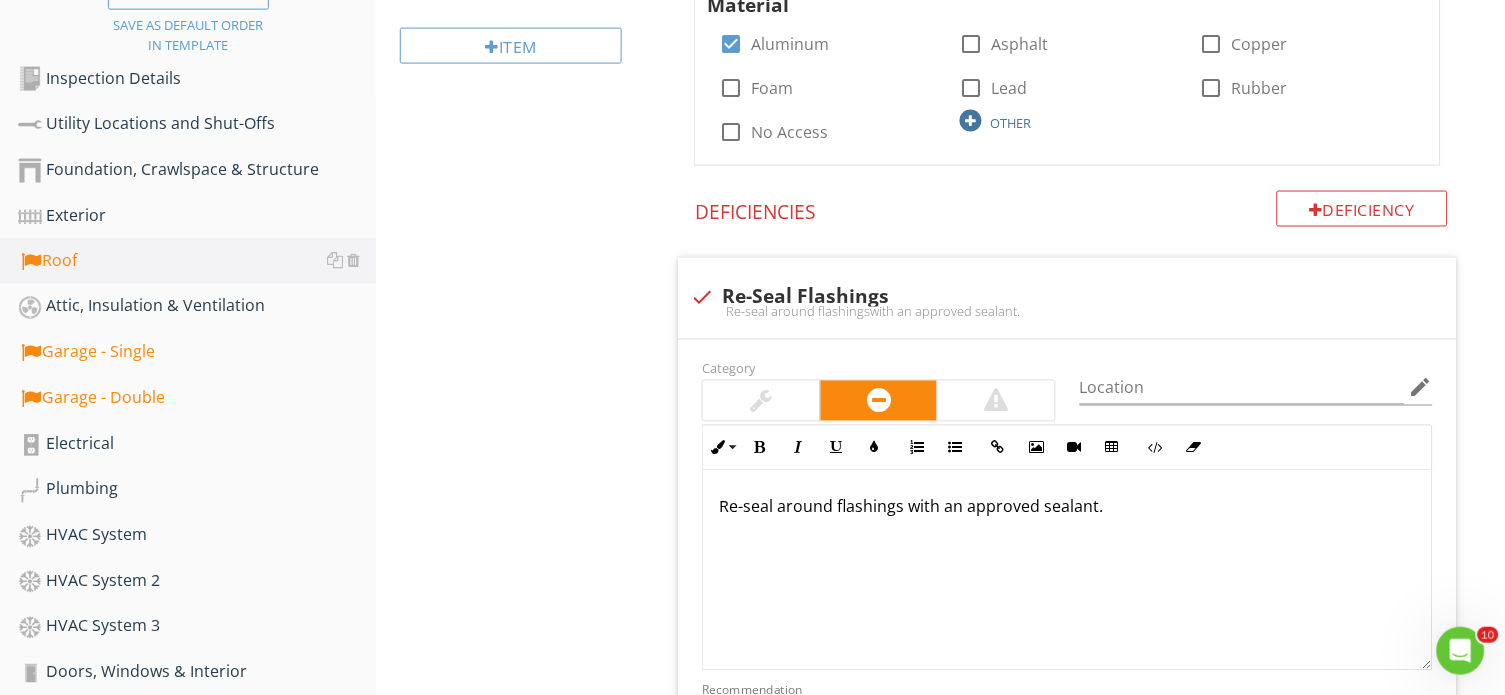 scroll, scrollTop: 622, scrollLeft: 0, axis: vertical 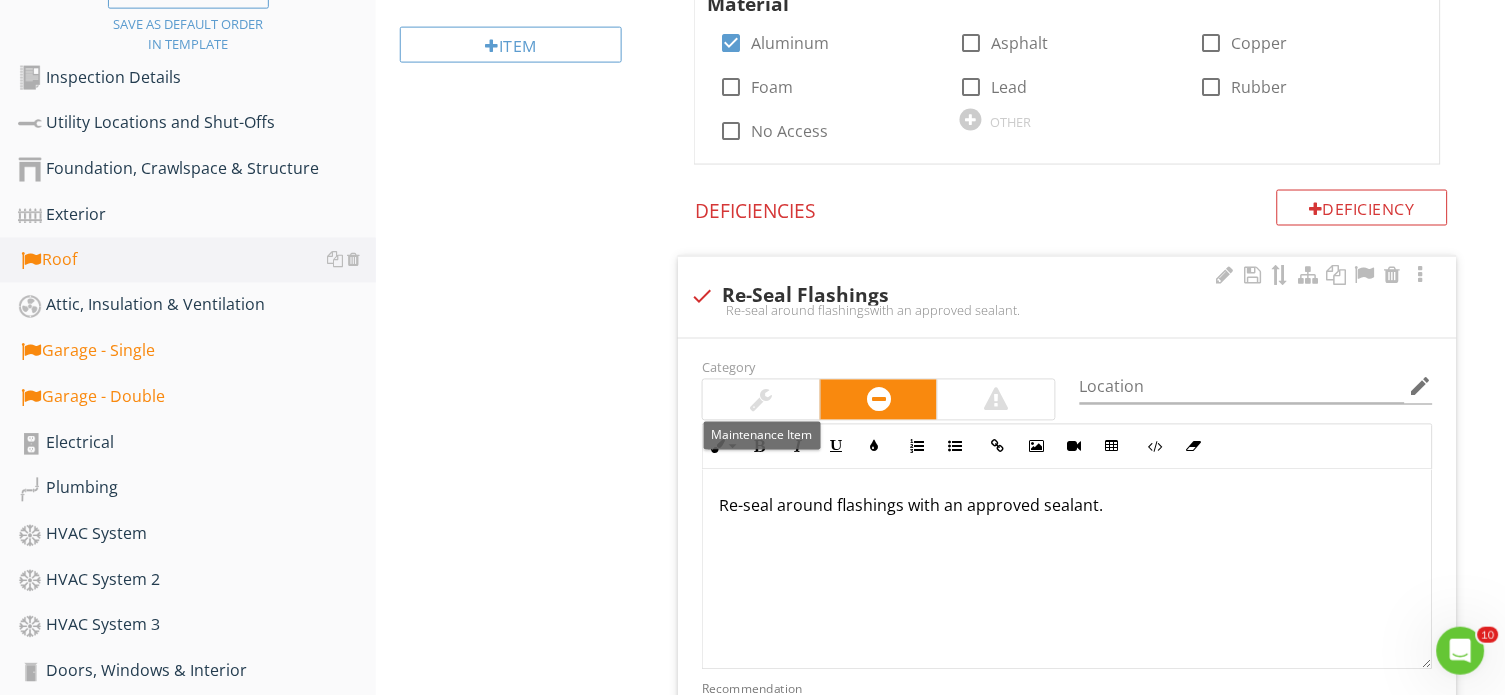 click at bounding box center [761, 400] 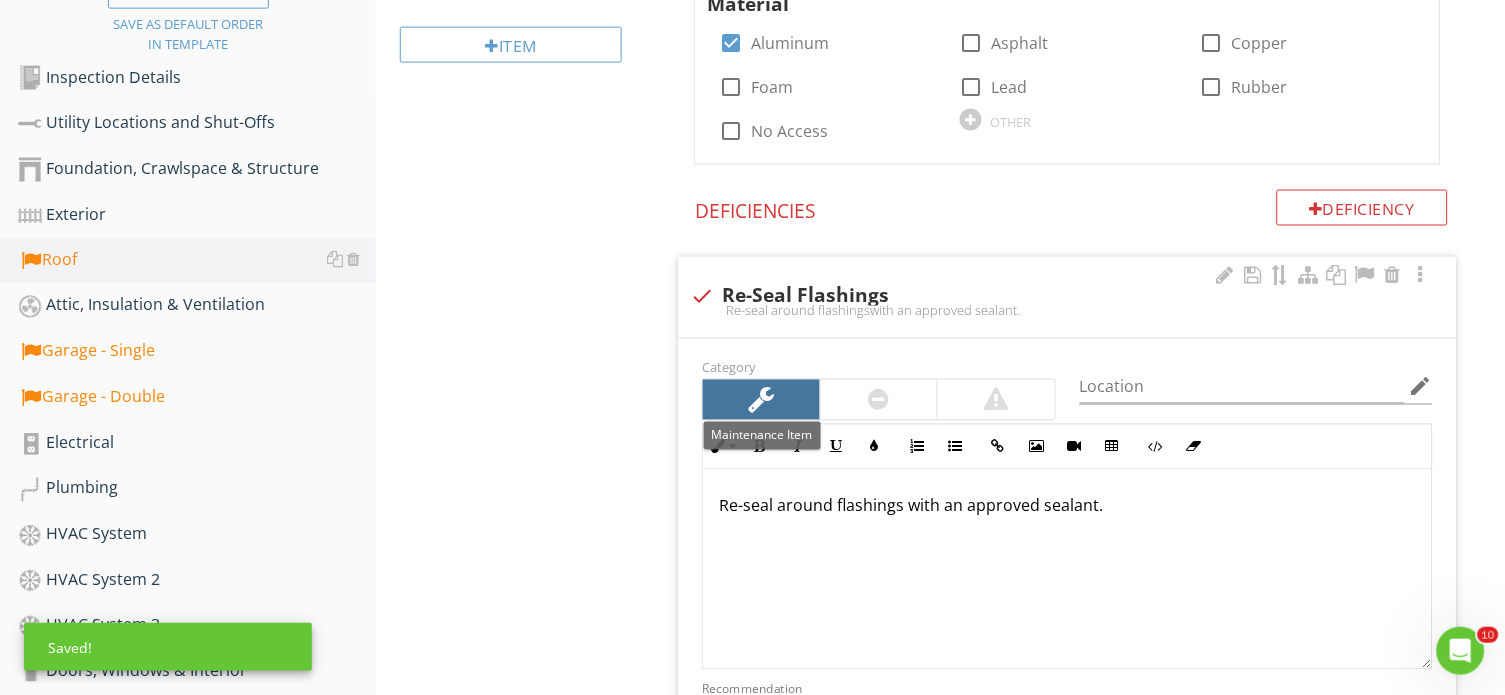 click at bounding box center (879, 400) 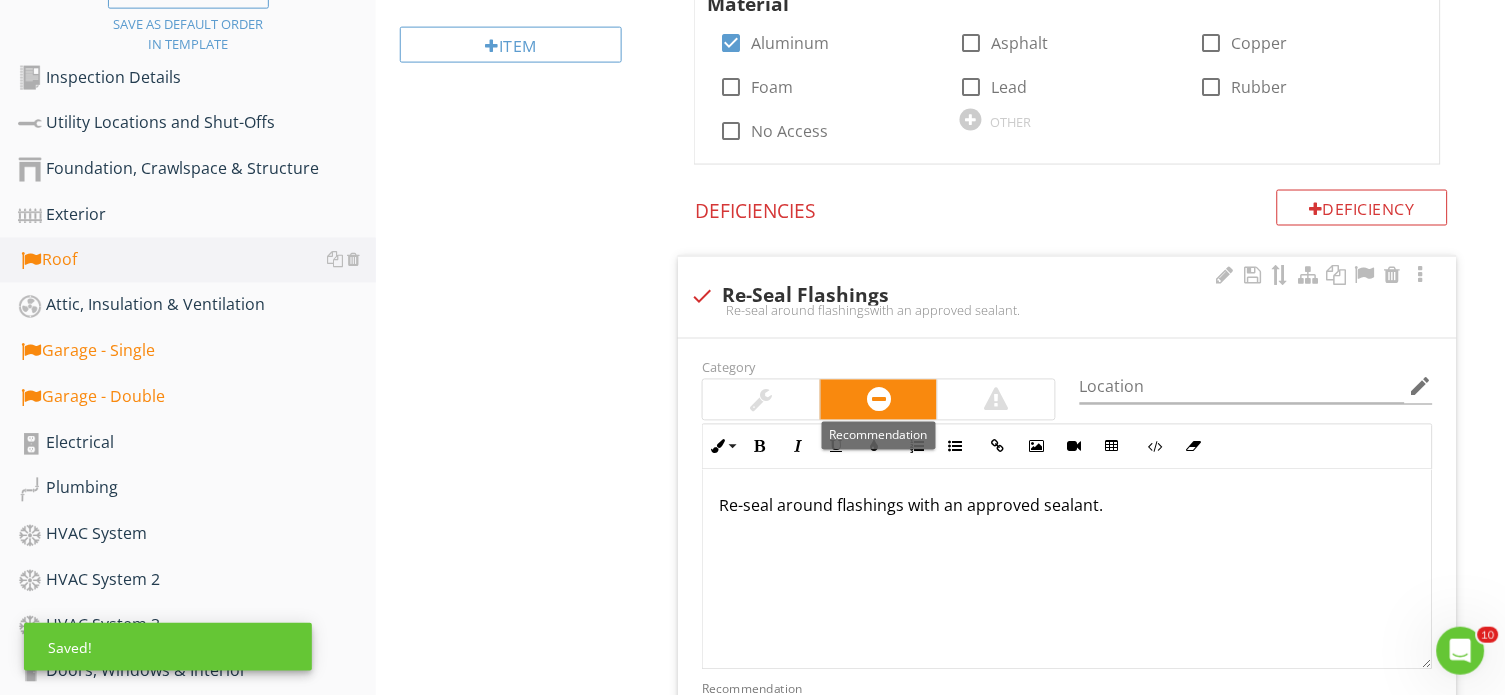 click at bounding box center (762, 400) 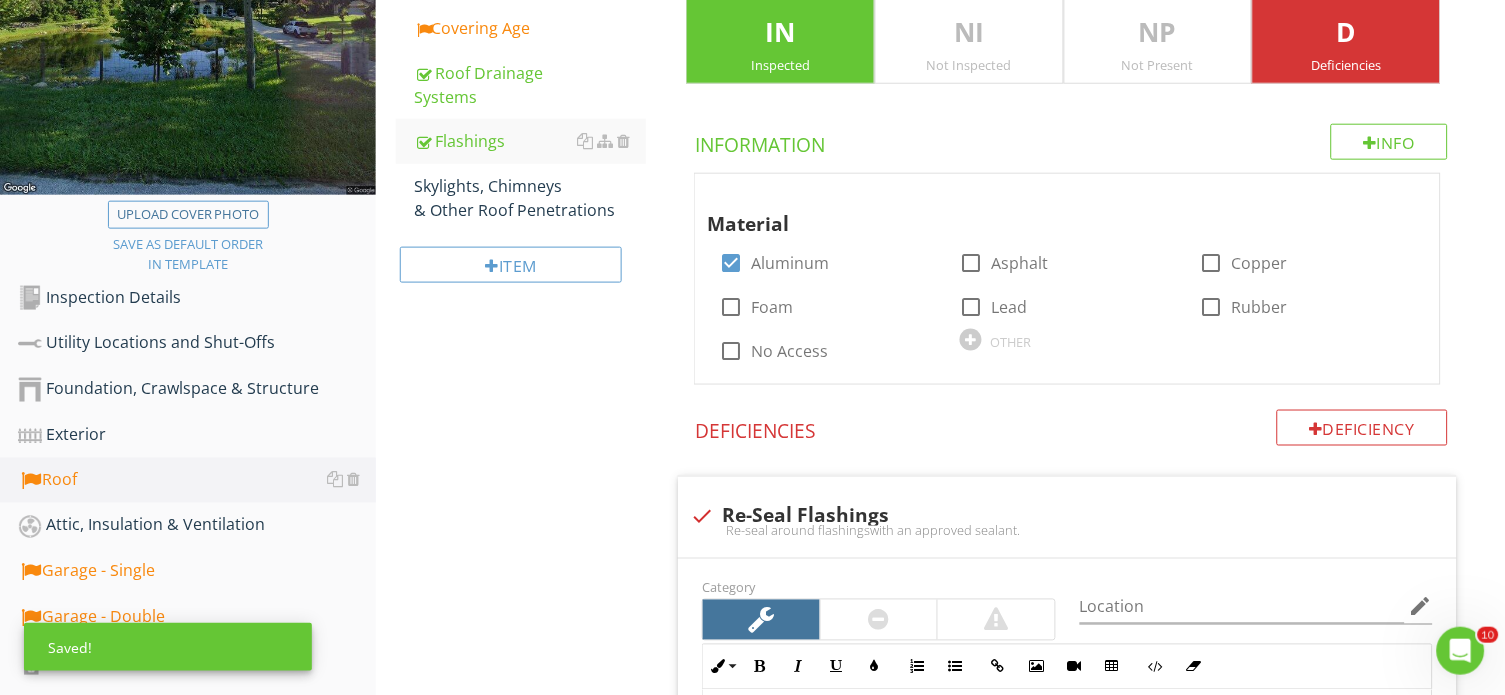 scroll, scrollTop: 360, scrollLeft: 0, axis: vertical 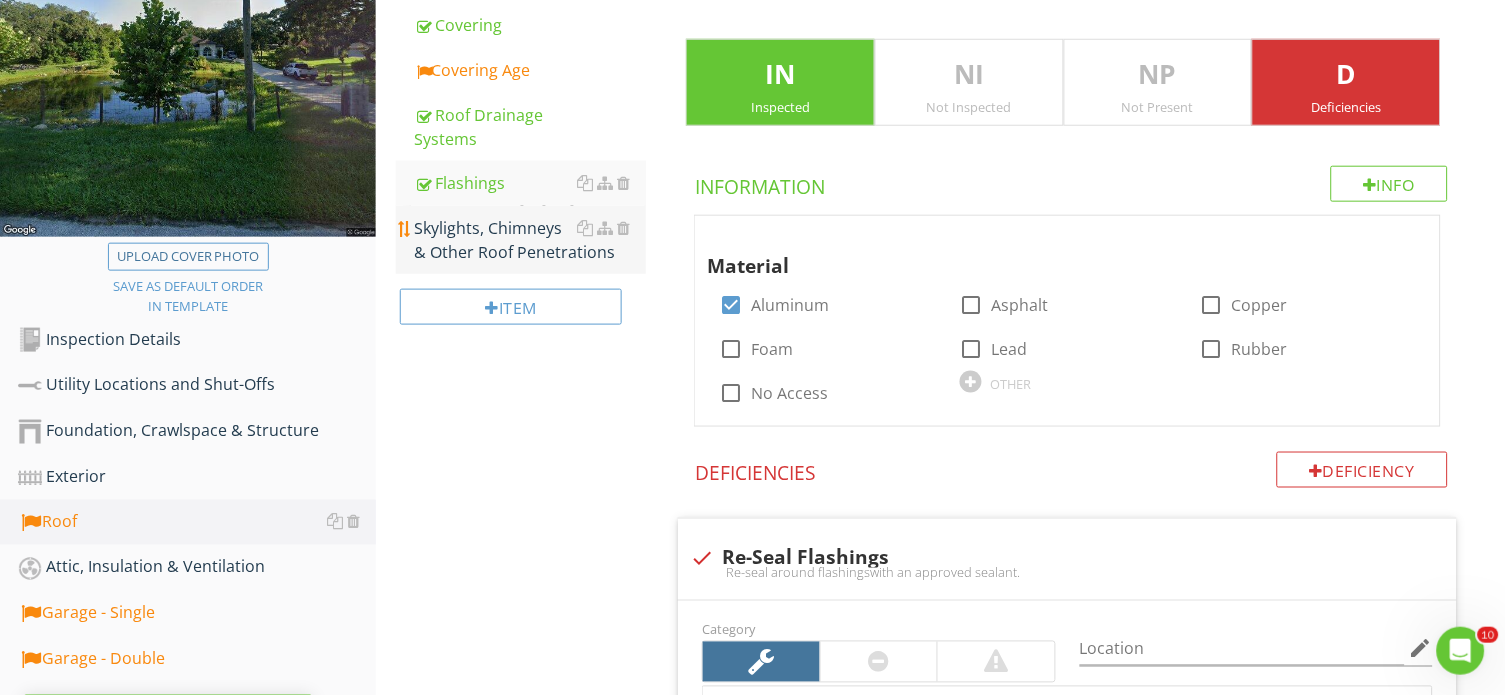 click on "Skylights, Chimneys & Other Roof Penetrations" at bounding box center [530, 240] 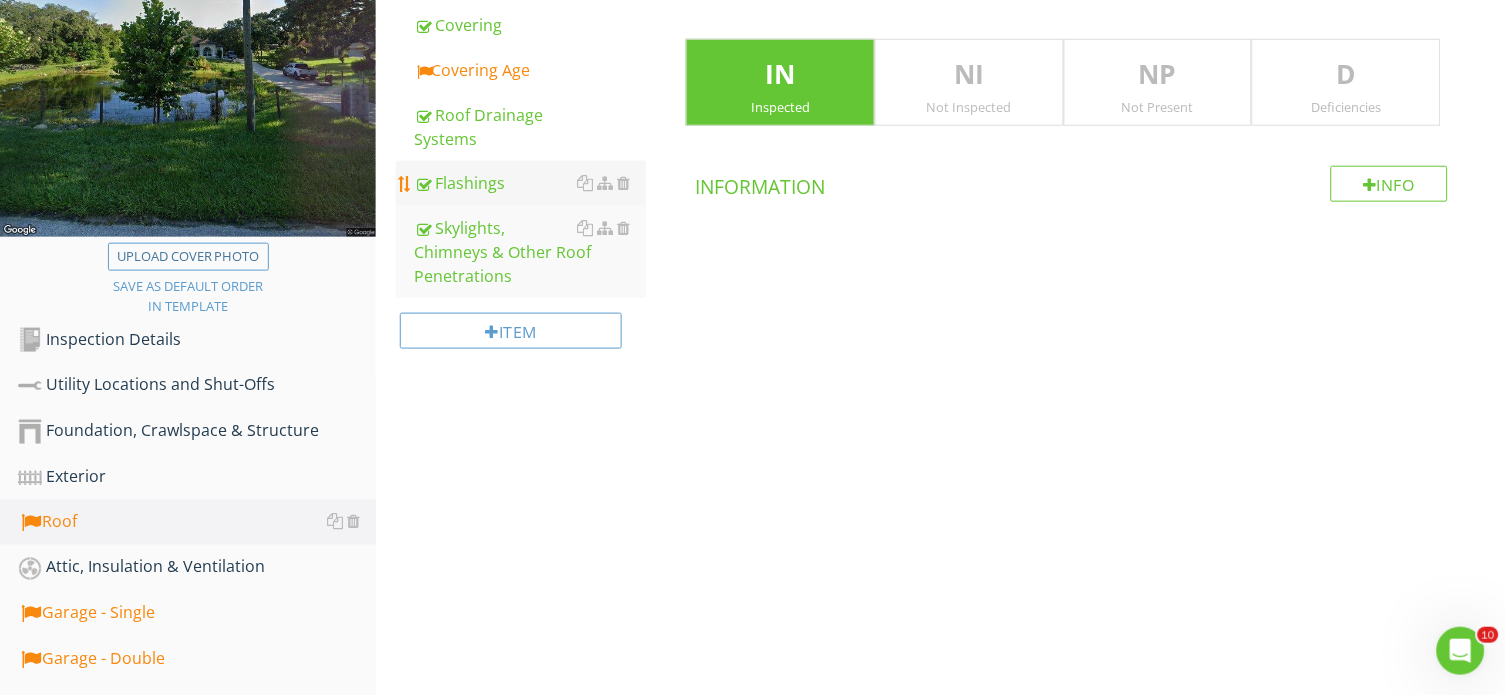 click on "Flashings" at bounding box center [530, 183] 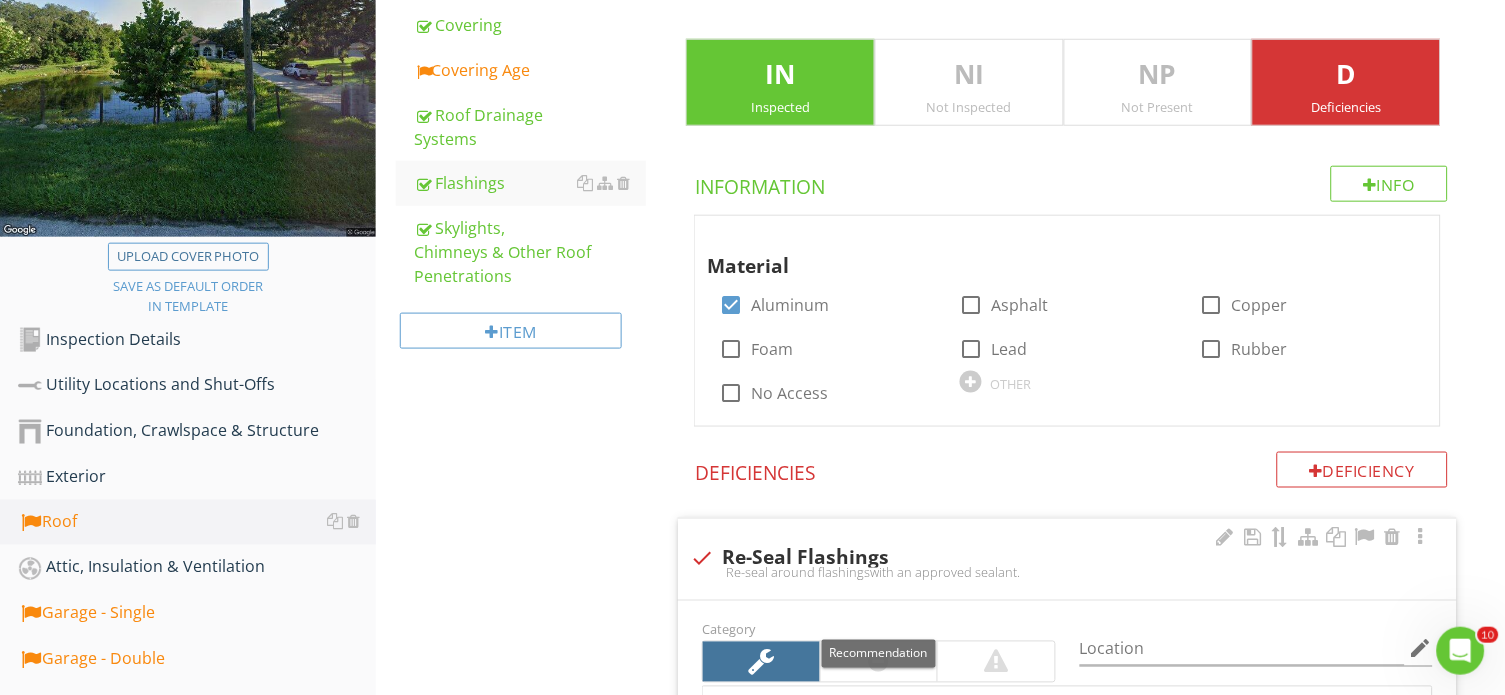 click at bounding box center (879, 662) 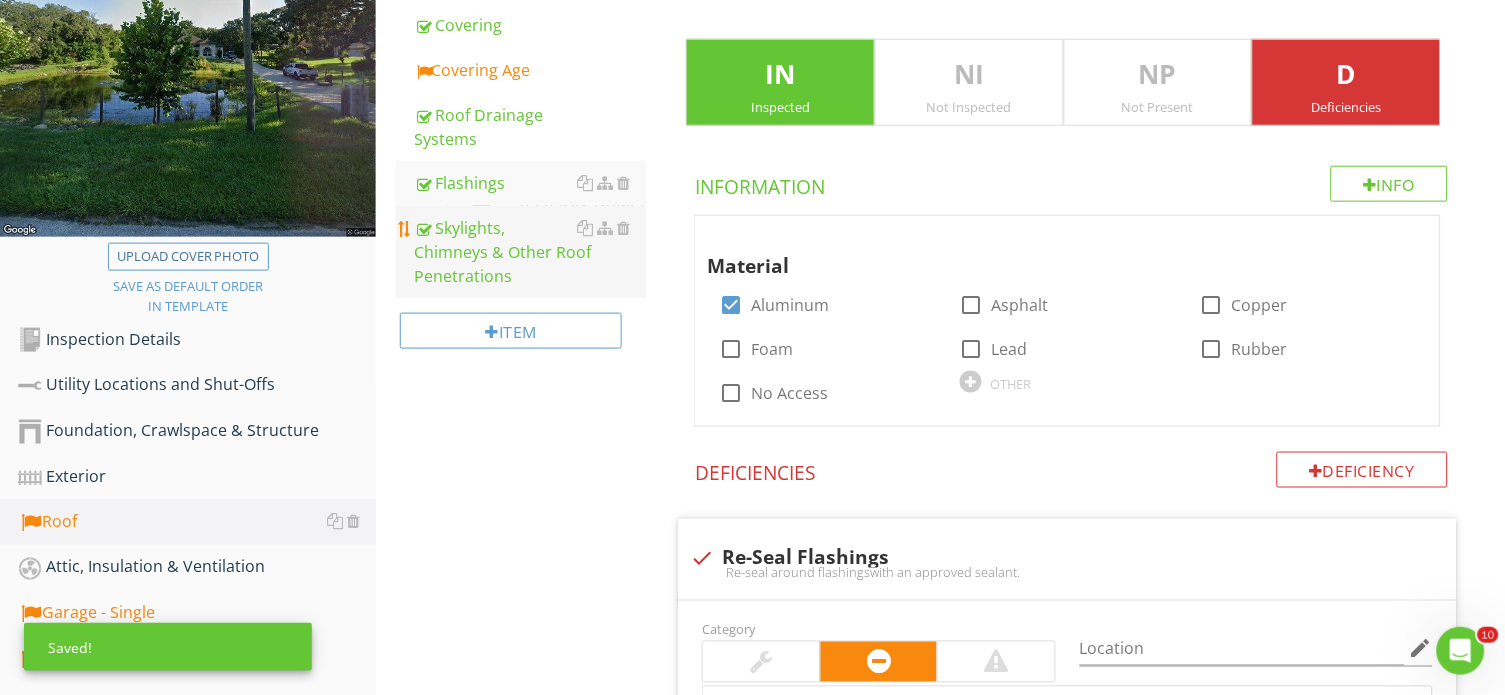 click on "Skylights, Chimneys & Other Roof Penetrations" at bounding box center (530, 252) 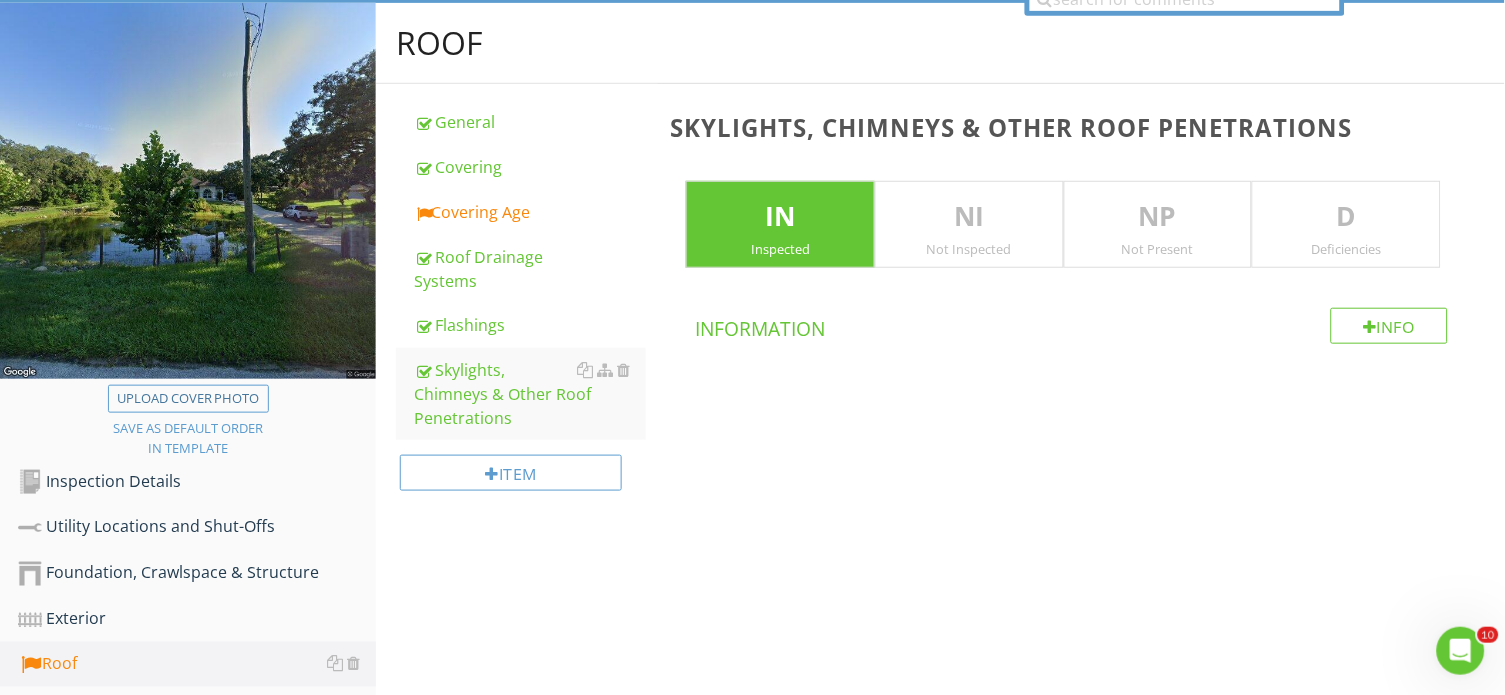 click on "D" at bounding box center [1346, 217] 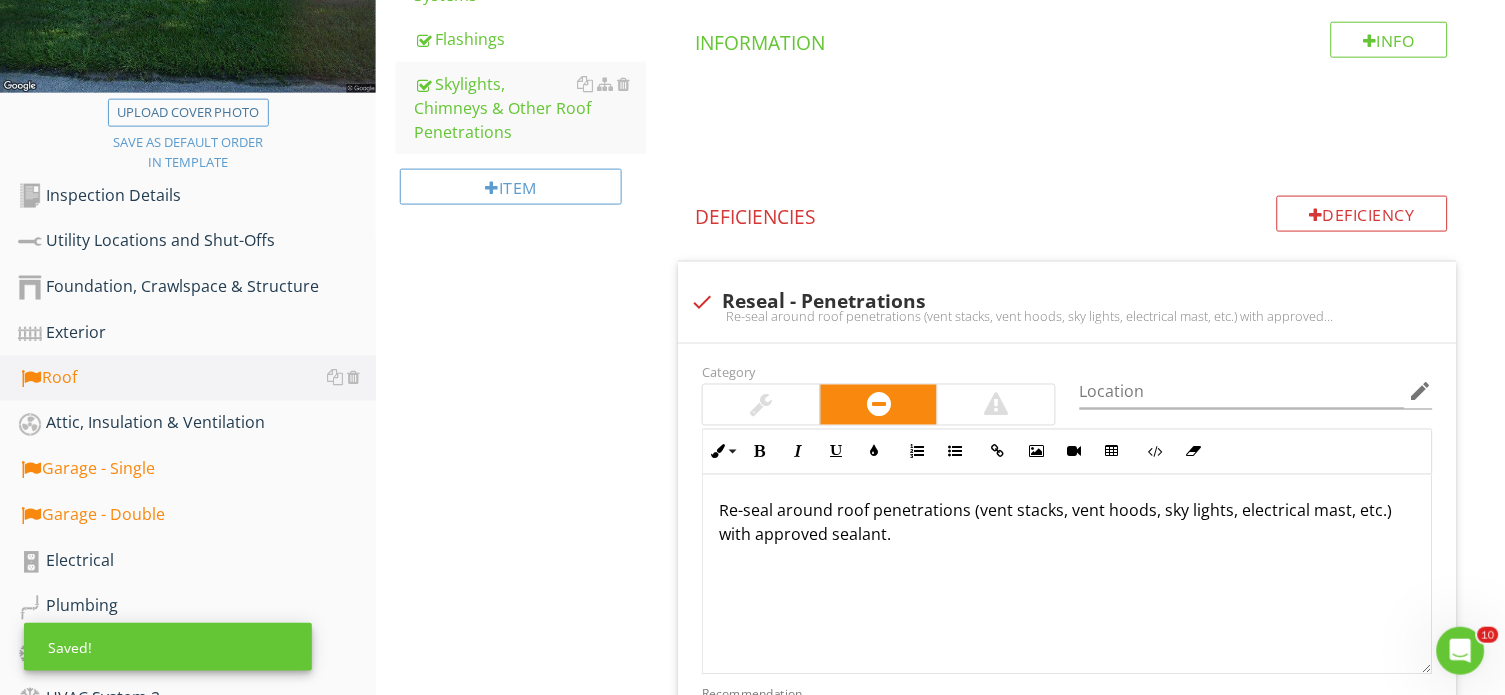 scroll, scrollTop: 508, scrollLeft: 0, axis: vertical 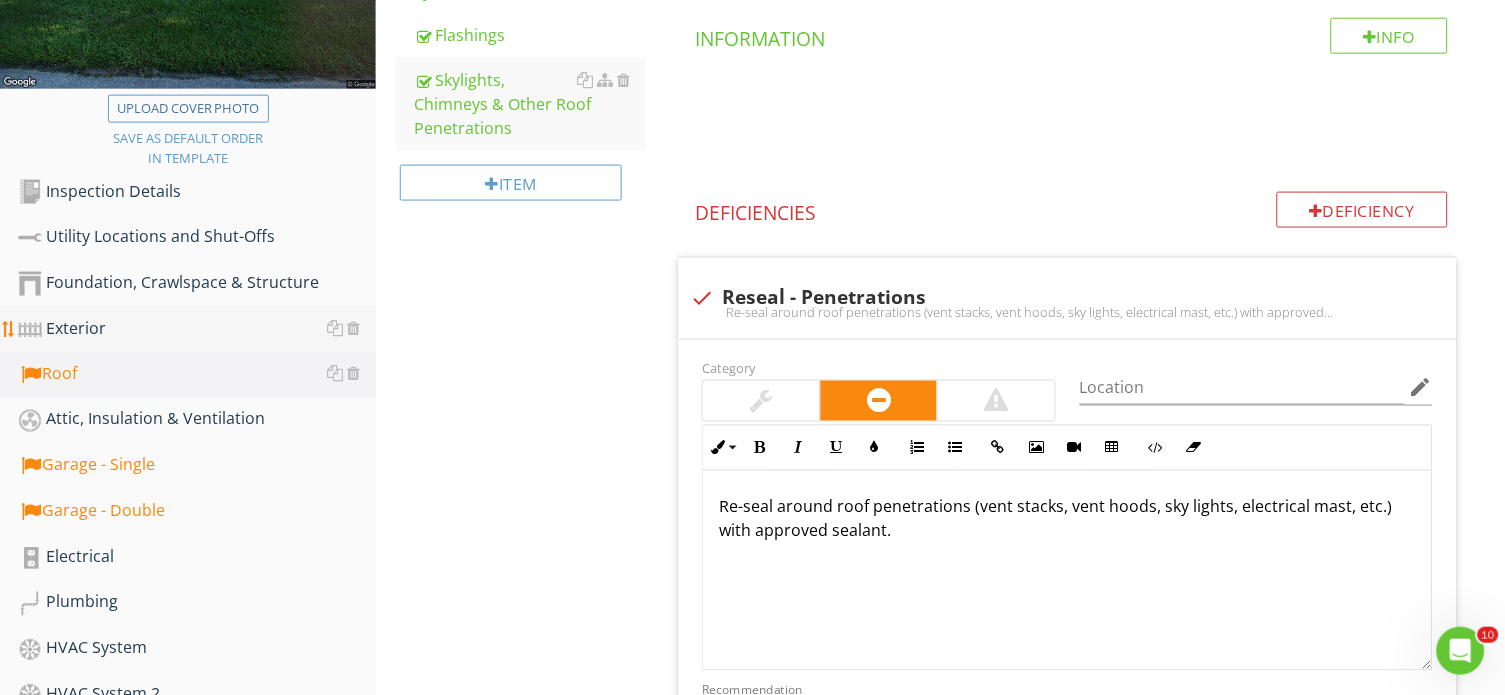 click on "Exterior" at bounding box center [197, 329] 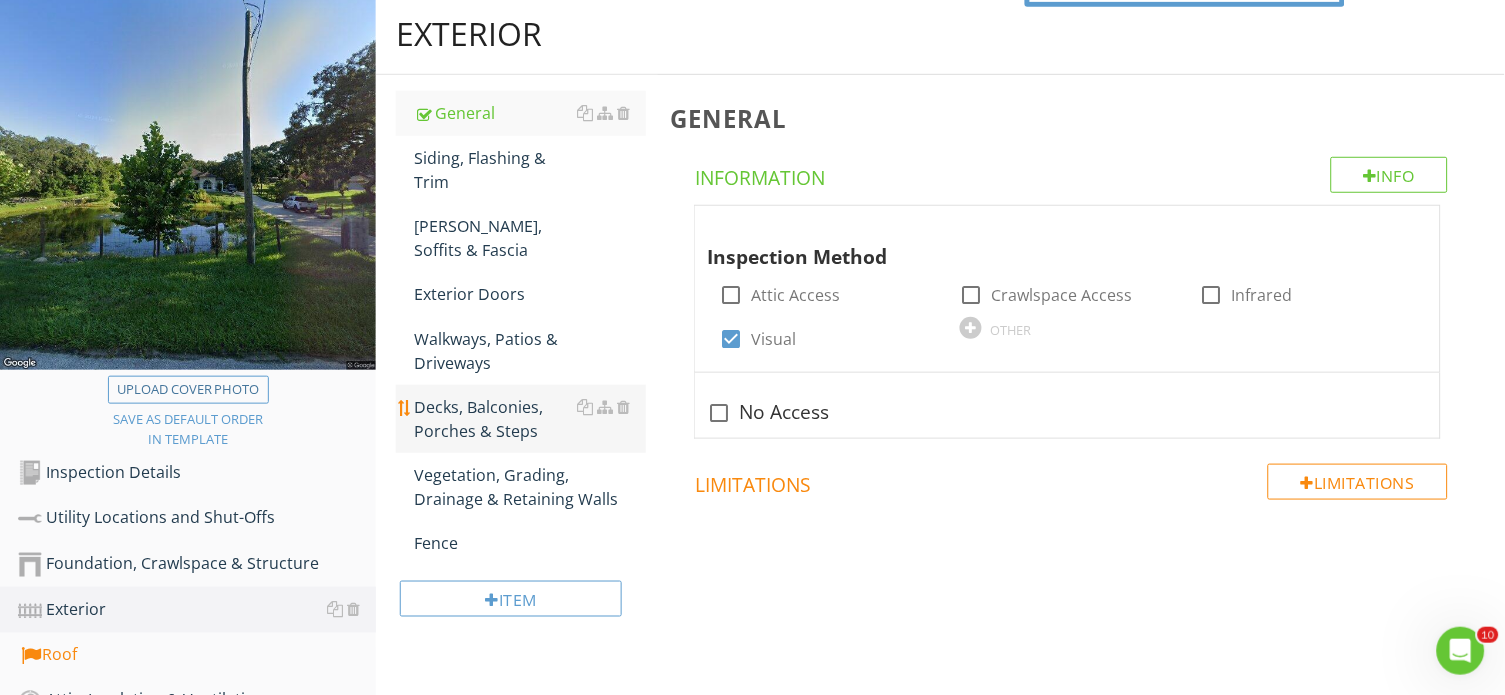 scroll, scrollTop: 204, scrollLeft: 0, axis: vertical 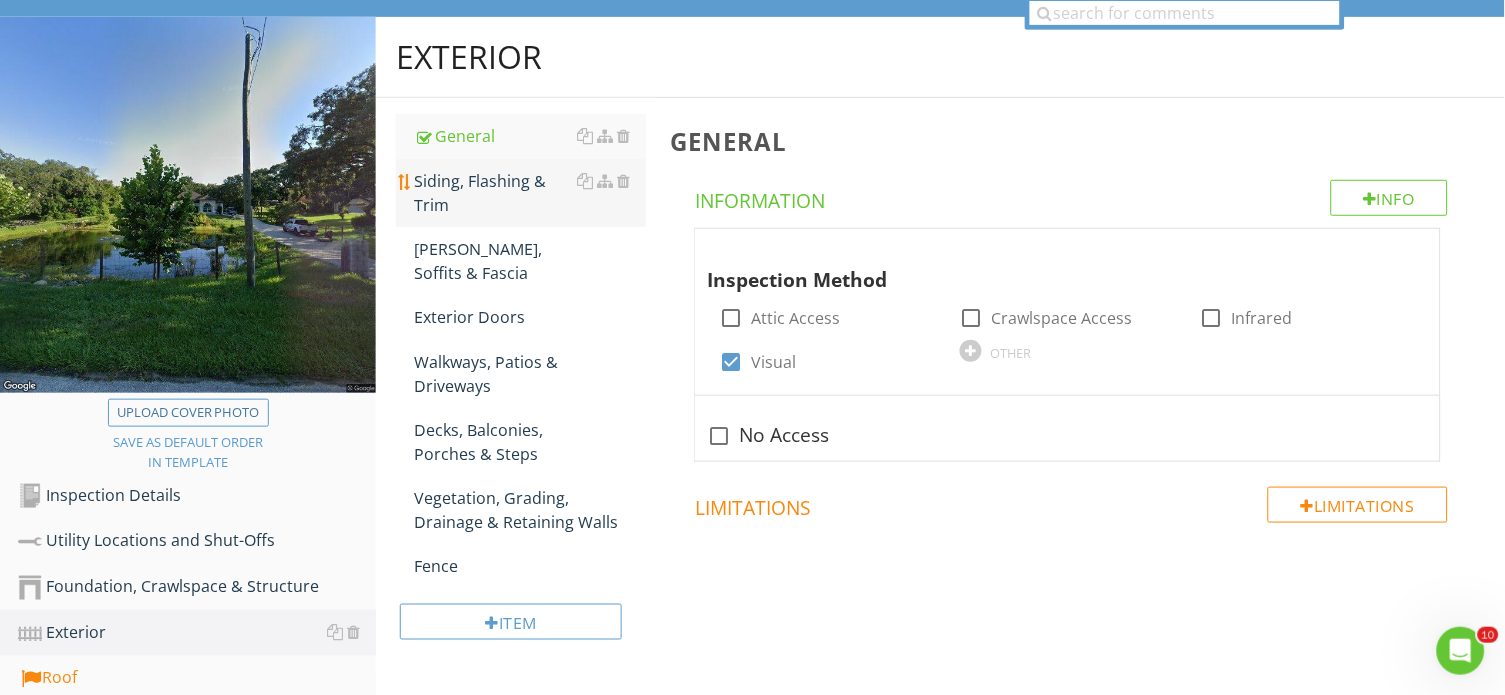 click on "Siding, Flashing & Trim" at bounding box center (530, 193) 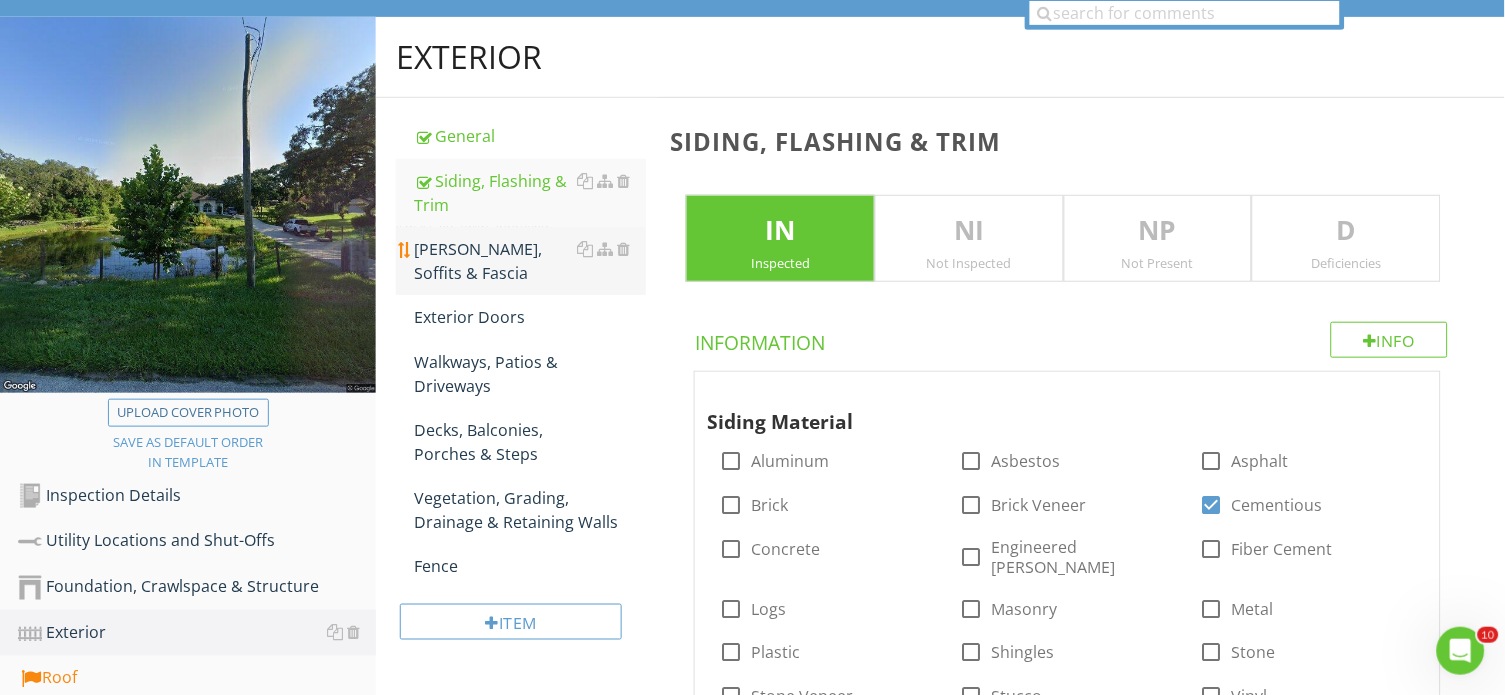 click on "Eaves, Soffits & Fascia" at bounding box center [530, 261] 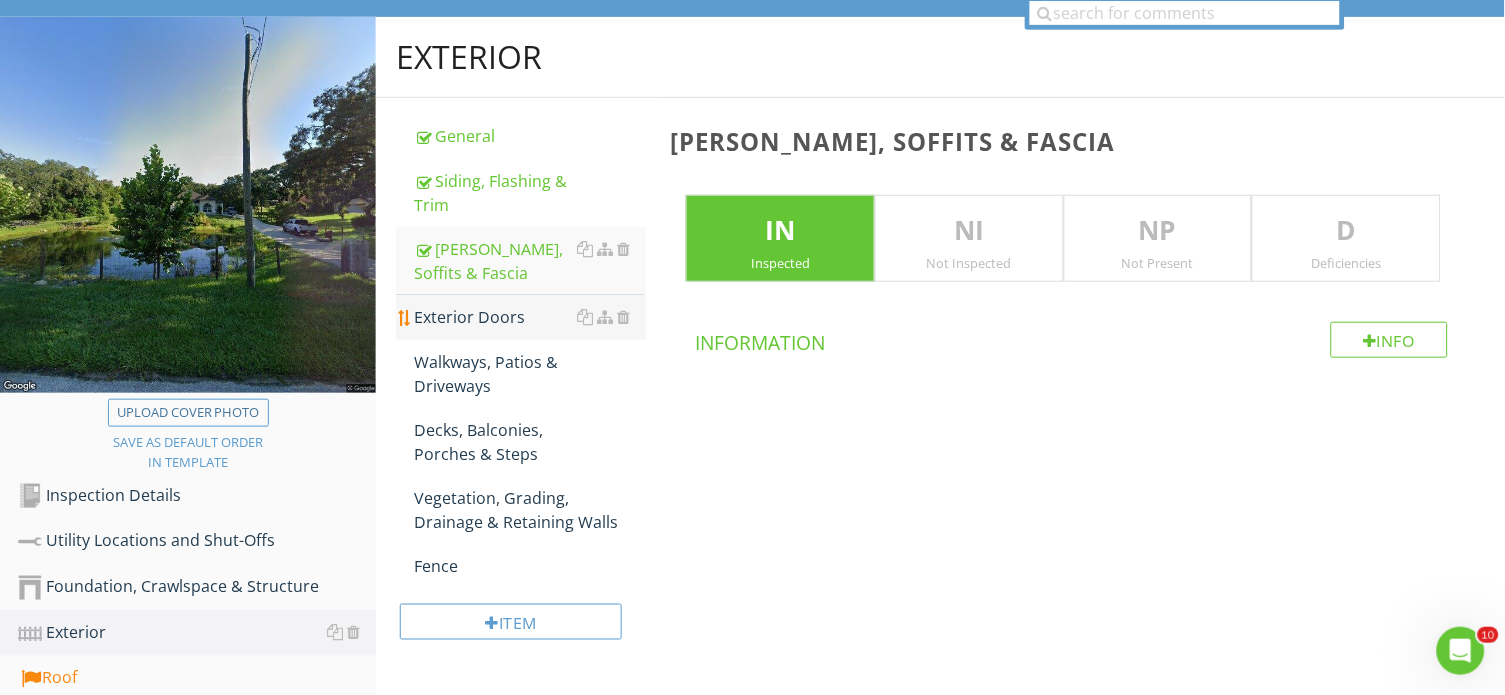 click on "Exterior Doors" at bounding box center [530, 317] 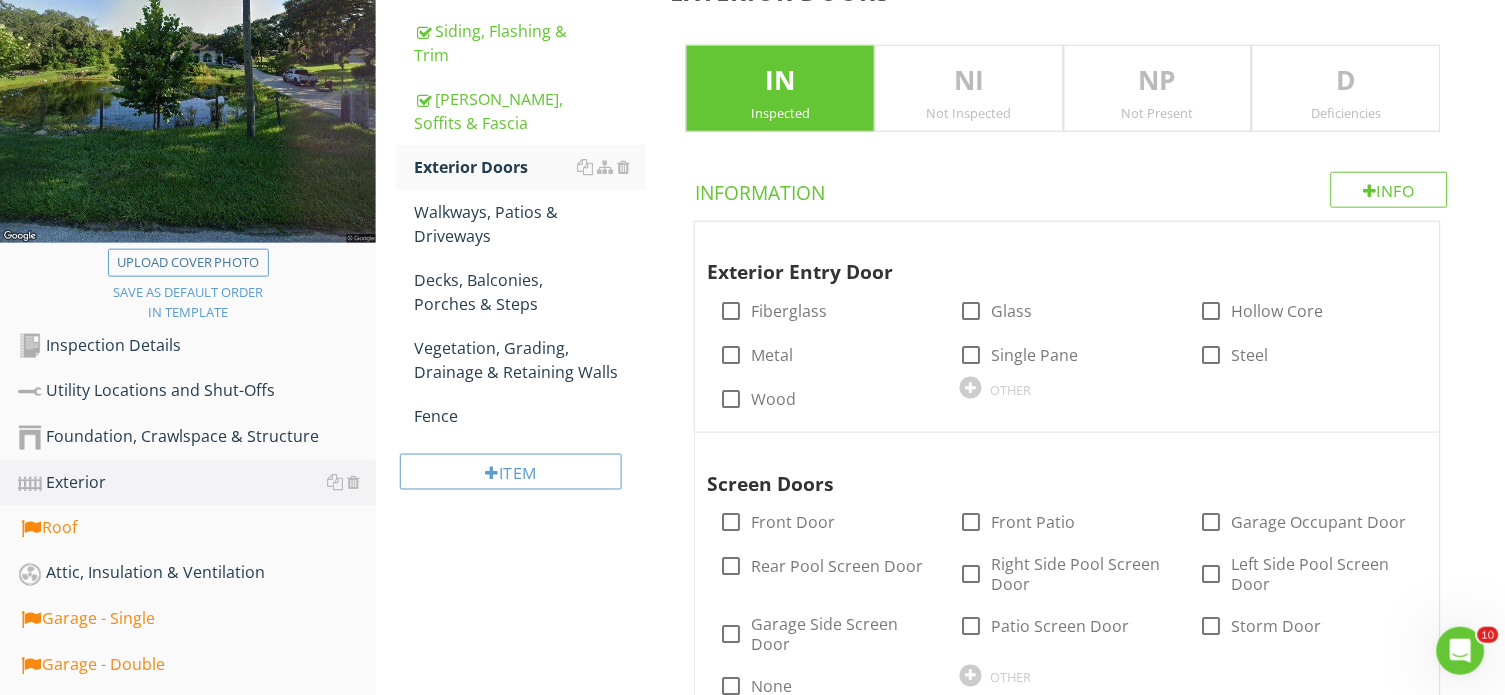 scroll, scrollTop: 371, scrollLeft: 0, axis: vertical 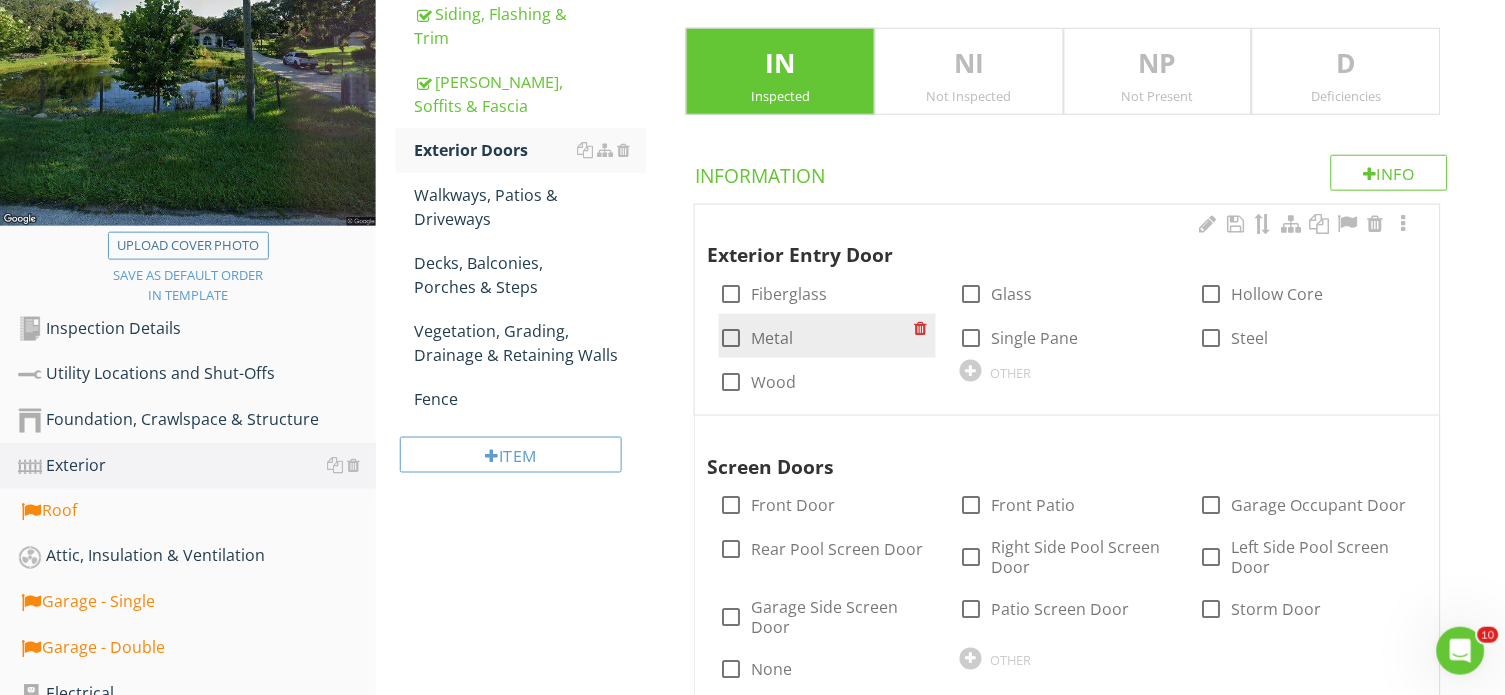 click on "Metal" at bounding box center [772, 338] 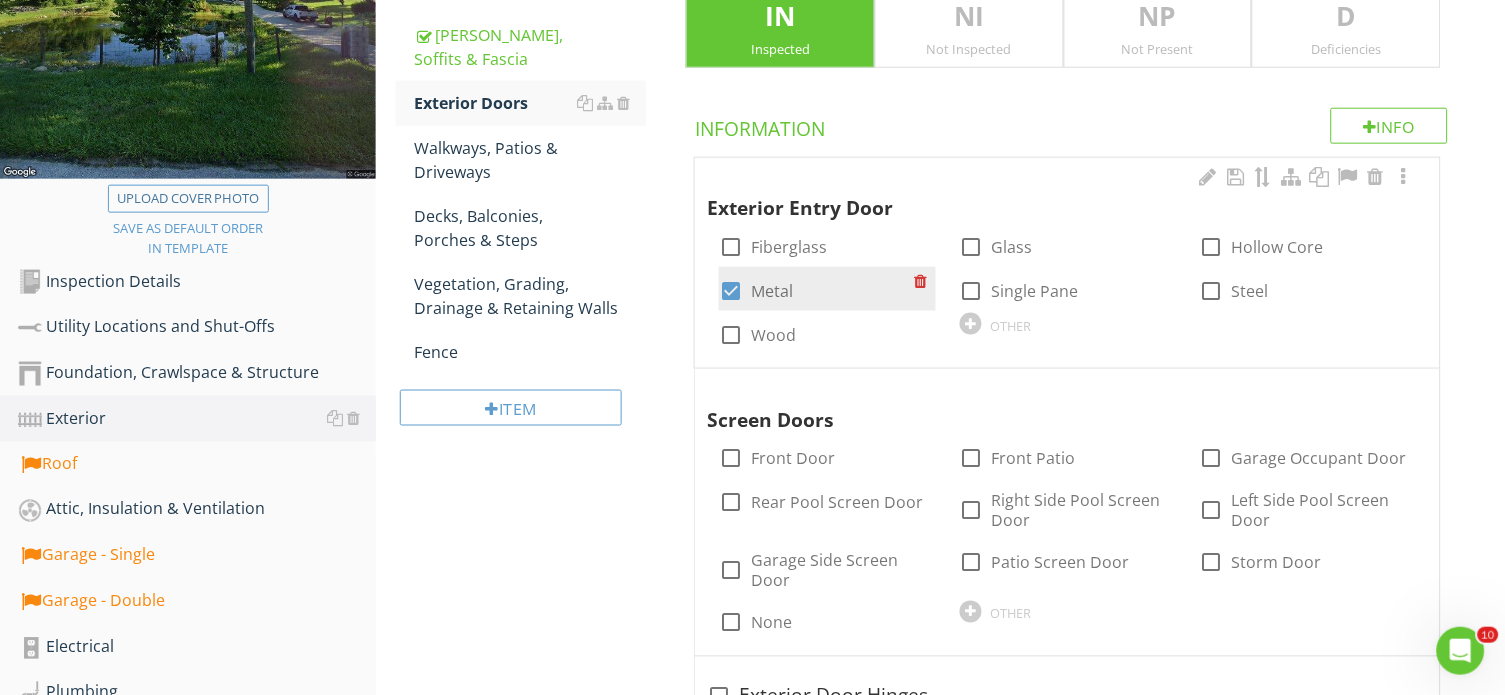 scroll, scrollTop: 429, scrollLeft: 0, axis: vertical 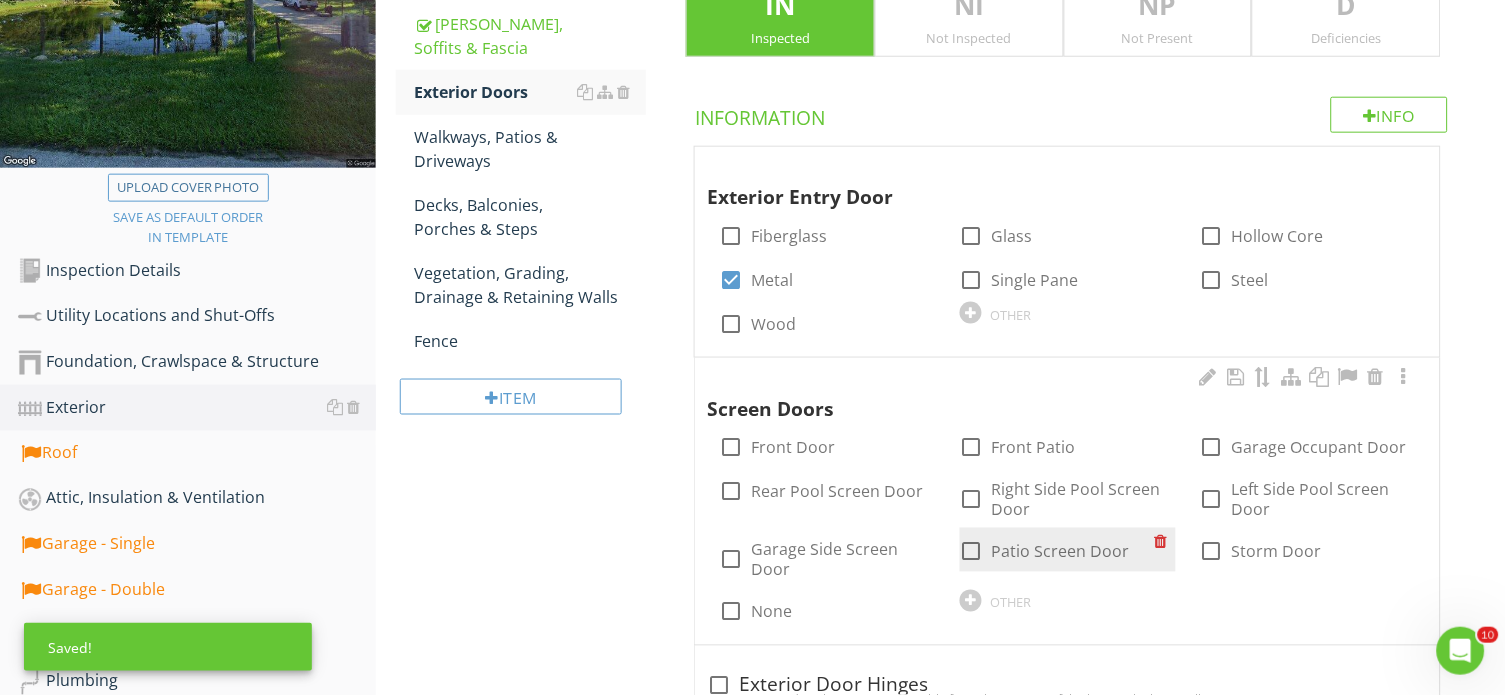 click on "Patio Screen Door" at bounding box center [1061, 552] 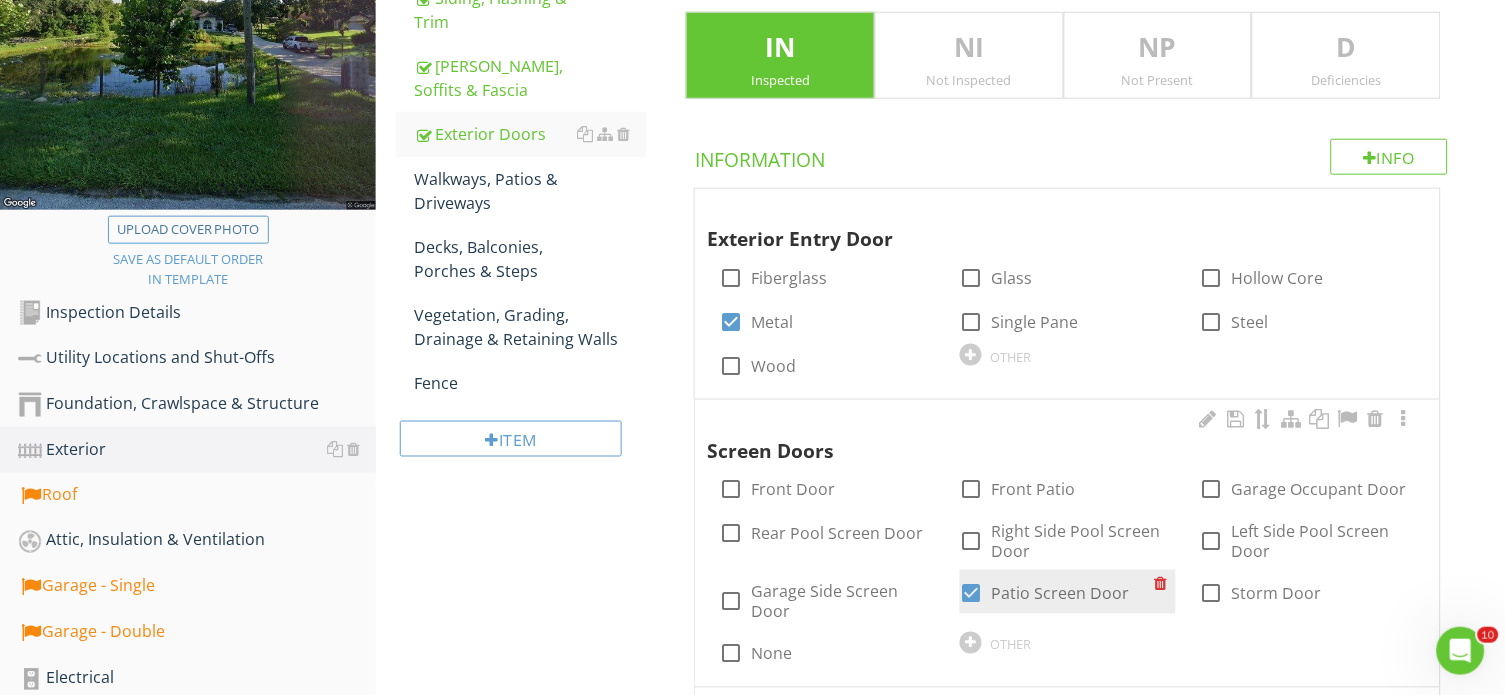 scroll, scrollTop: 352, scrollLeft: 0, axis: vertical 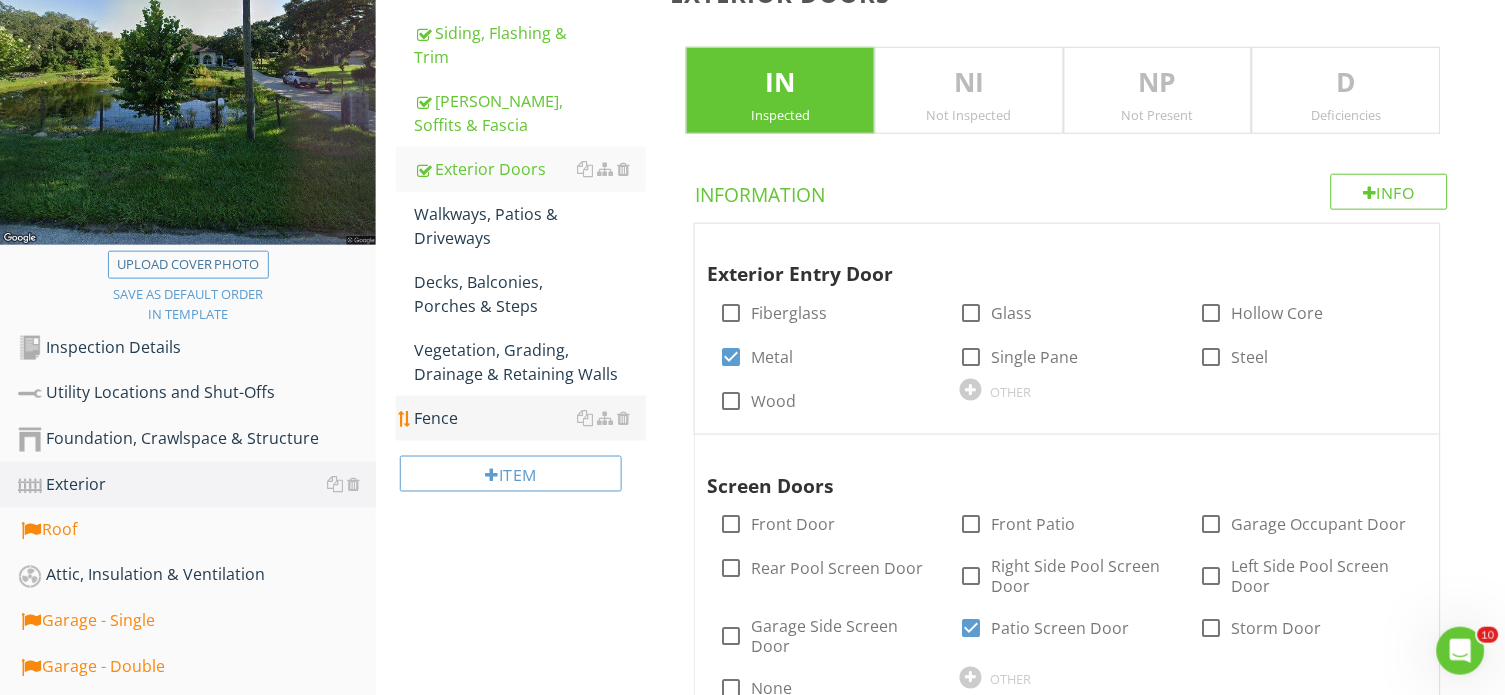 click on "Fence" at bounding box center [530, 418] 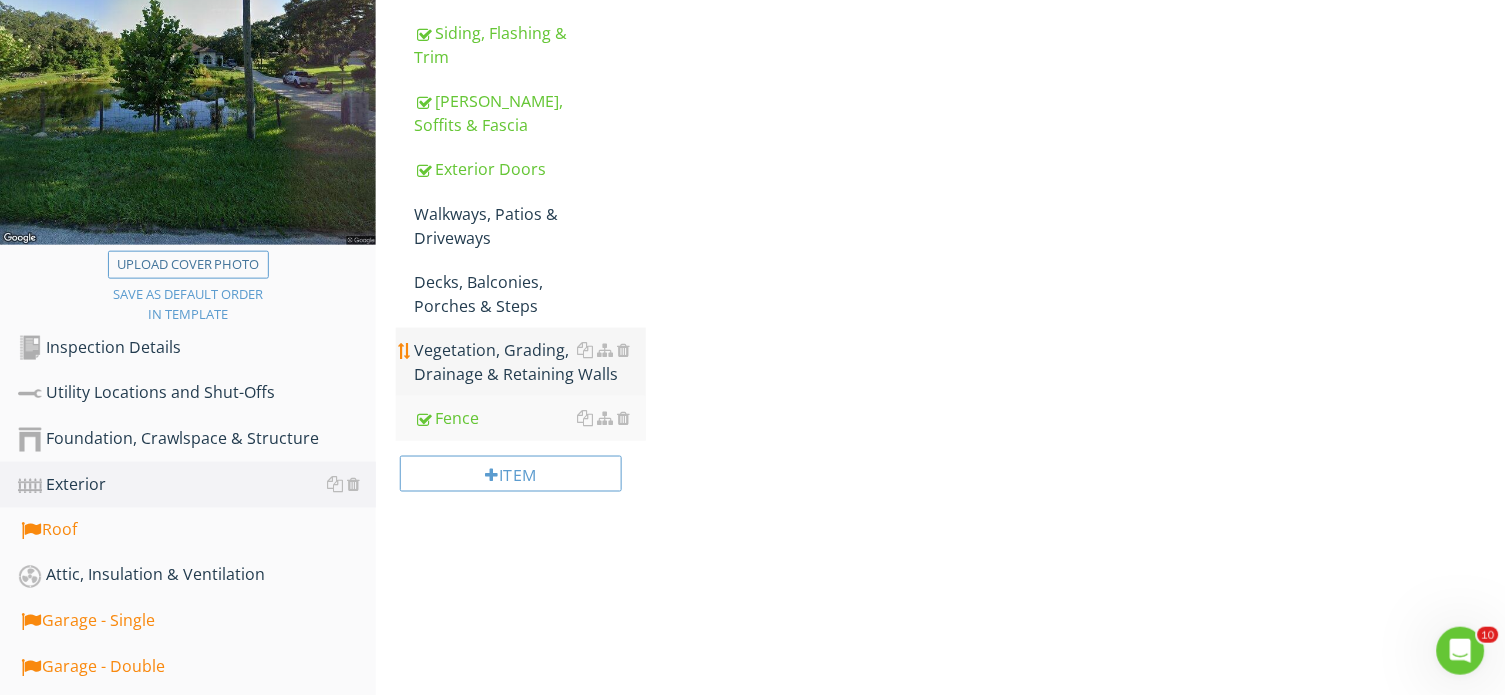 click on "Vegetation, Grading, Drainage & Retaining Walls" at bounding box center (530, 362) 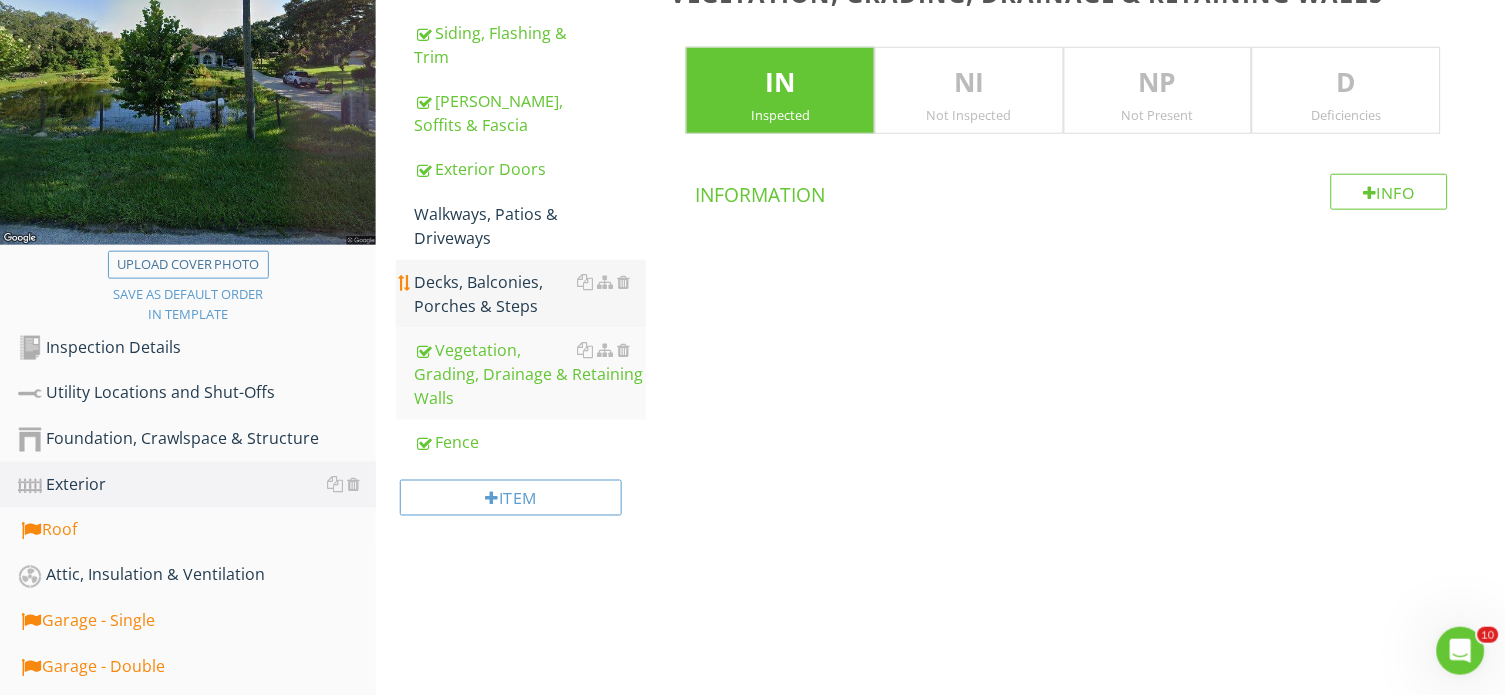click on "Decks, Balconies, Porches & Steps" at bounding box center [530, 294] 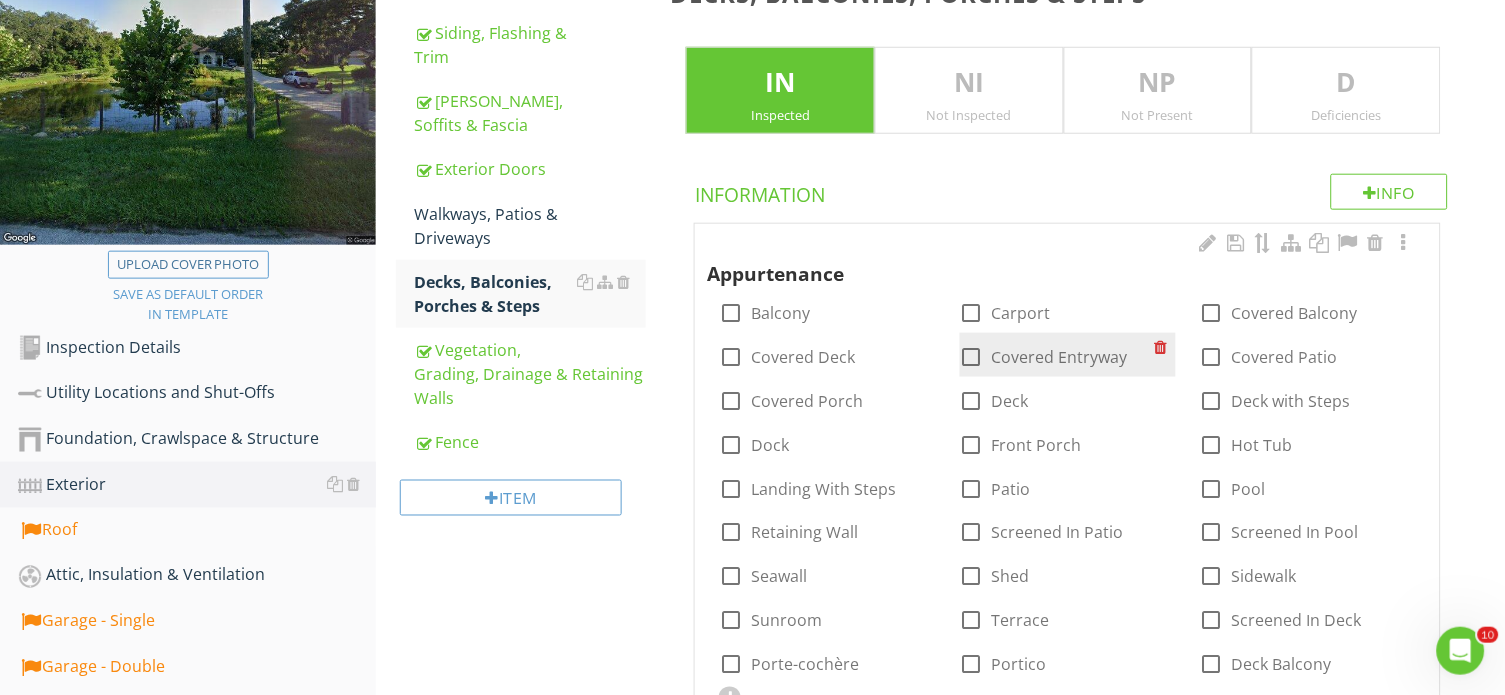 click on "Covered Entryway" at bounding box center [1060, 357] 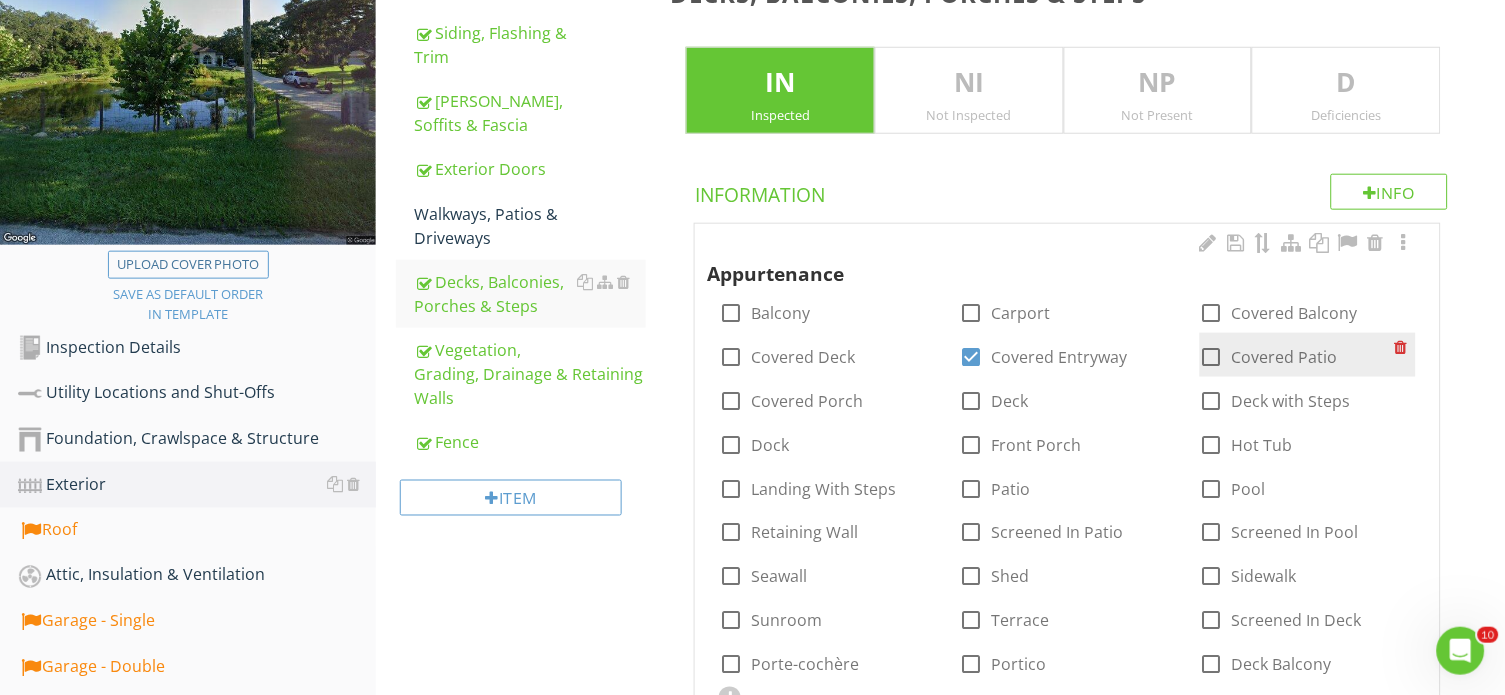 click at bounding box center (1212, 357) 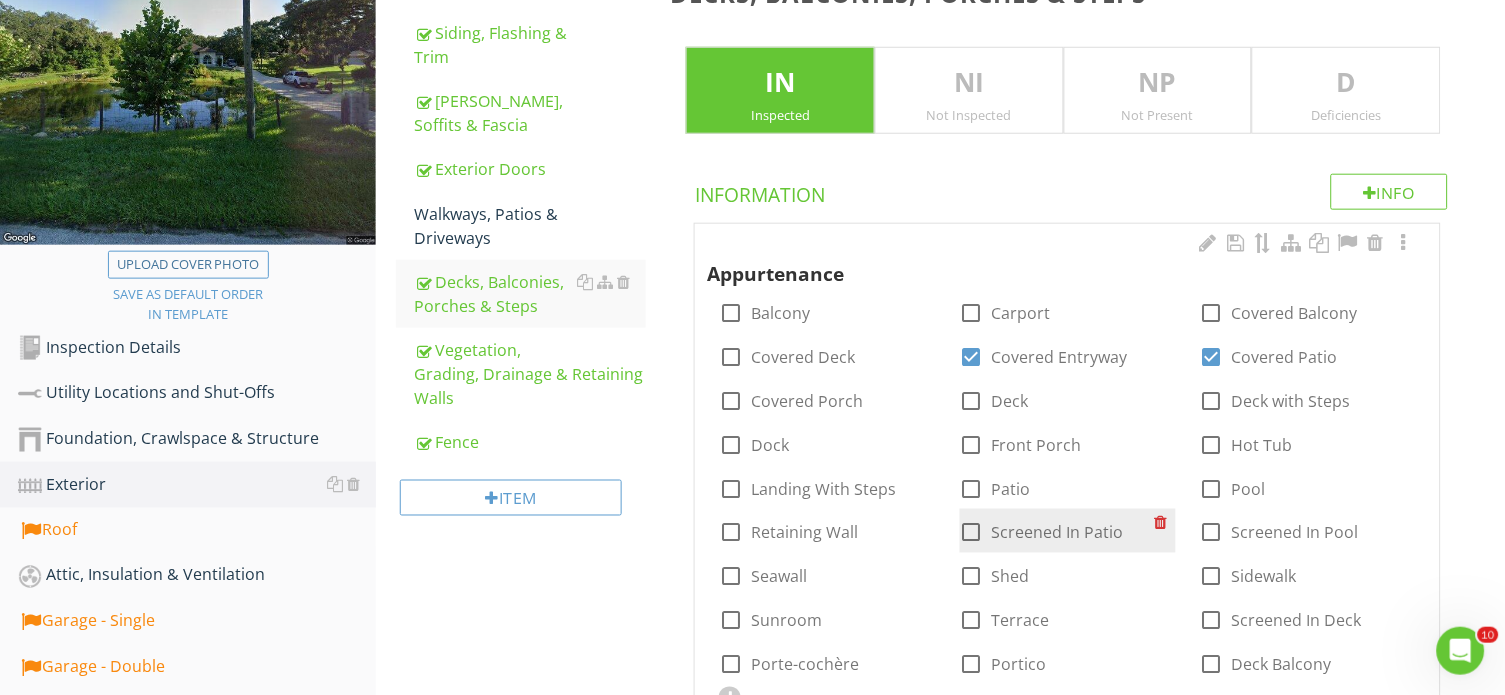 click on "Screened In Patio" at bounding box center (1058, 533) 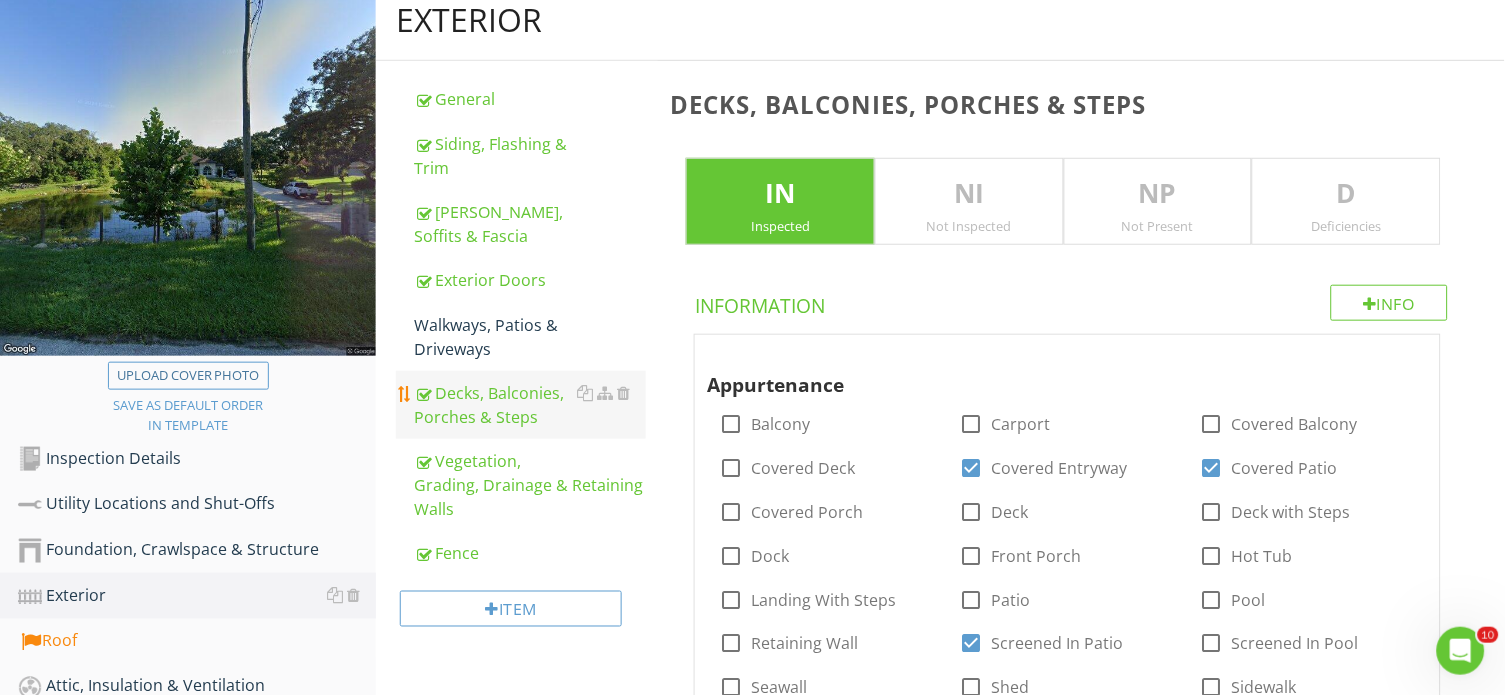 scroll, scrollTop: 230, scrollLeft: 0, axis: vertical 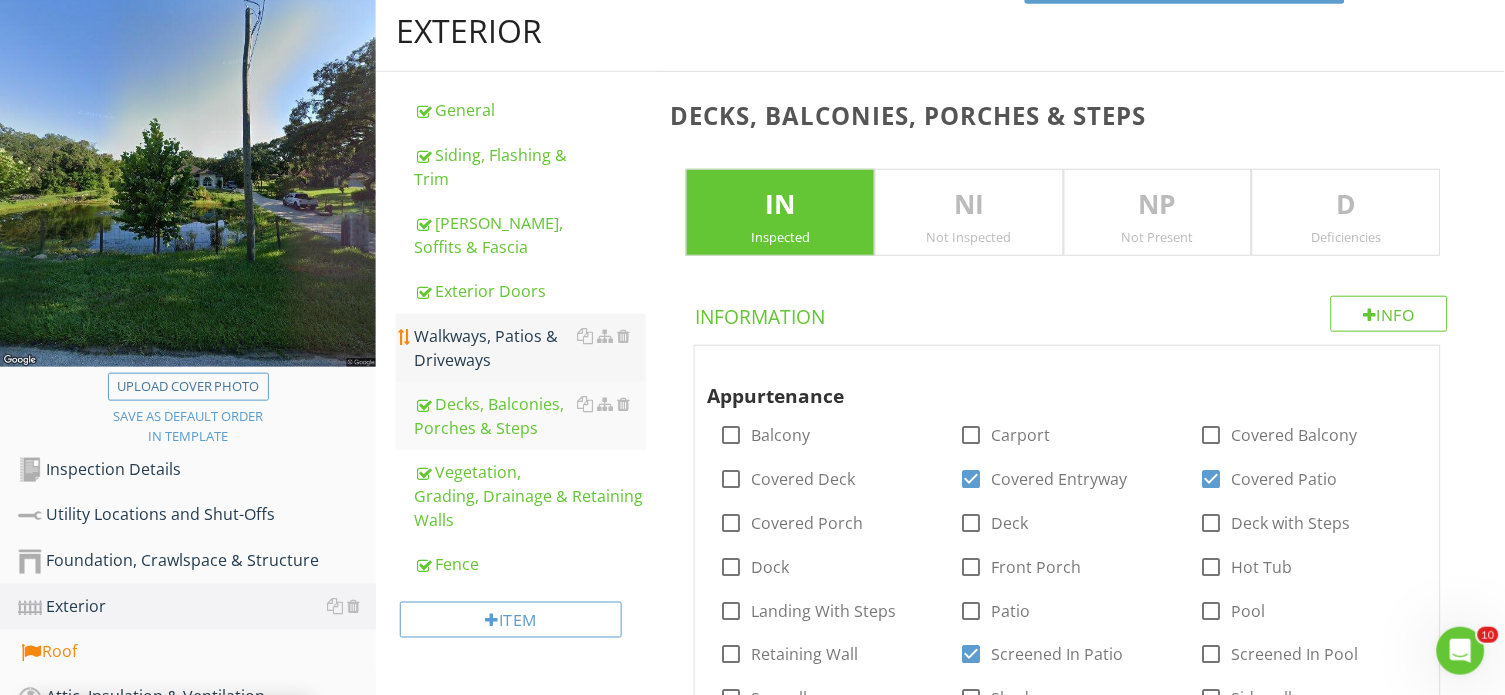 click on "Walkways, Patios & Driveways" at bounding box center (530, 348) 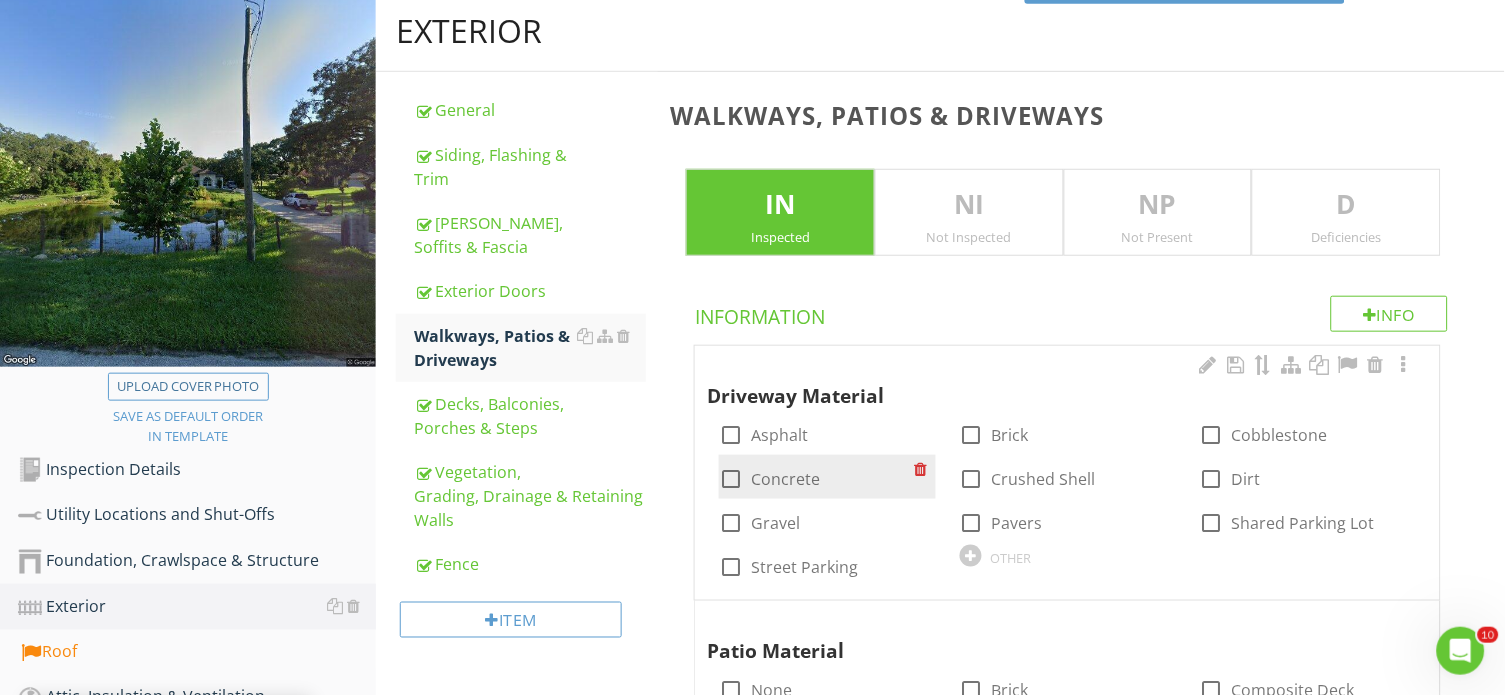 click on "check_box_outline_blank Concrete" at bounding box center (816, 477) 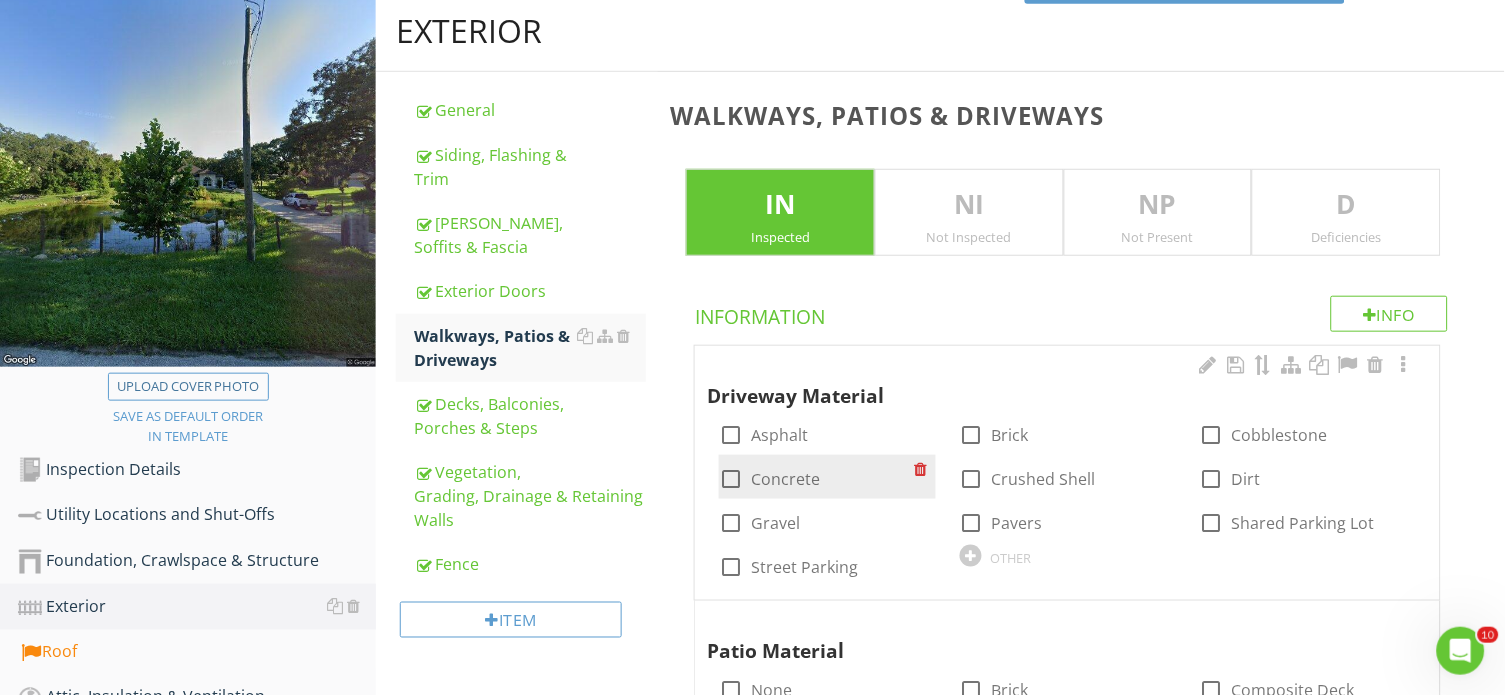 click on "Concrete" at bounding box center [785, 479] 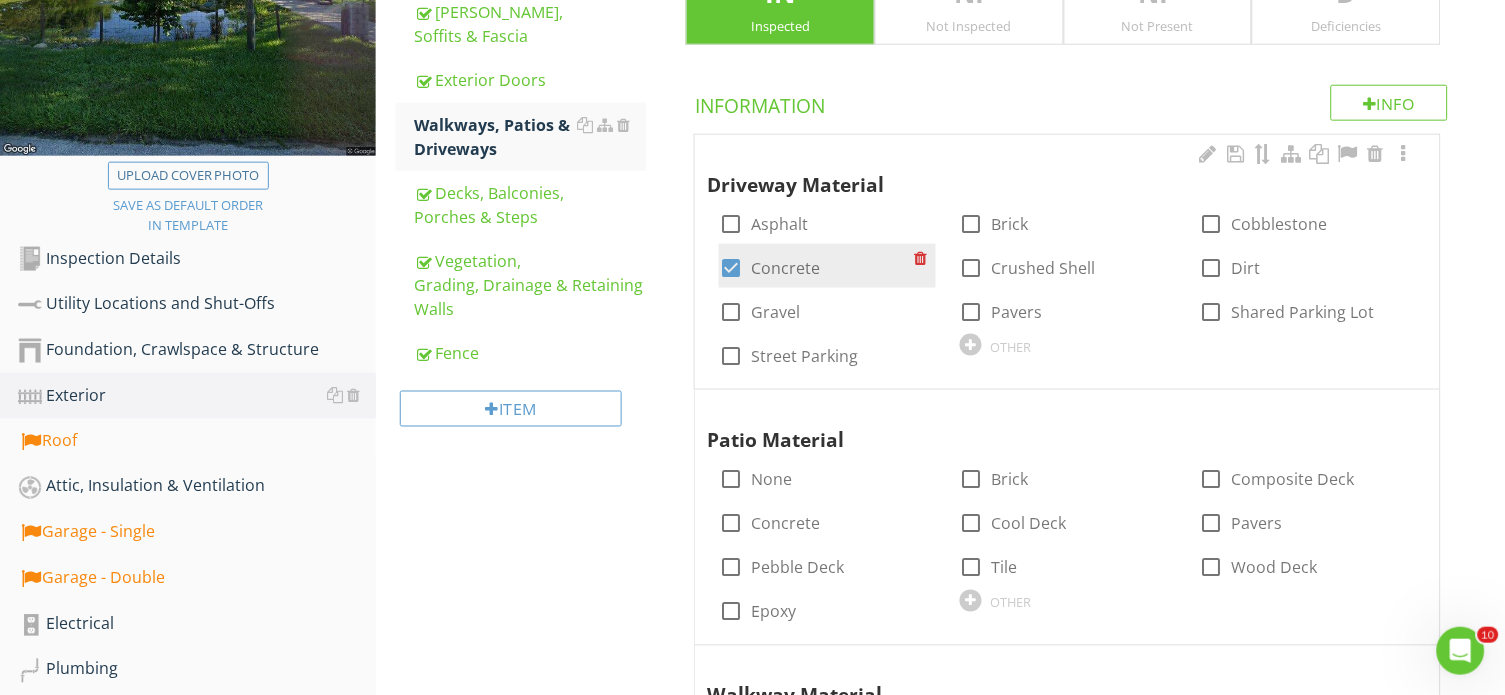 scroll, scrollTop: 451, scrollLeft: 0, axis: vertical 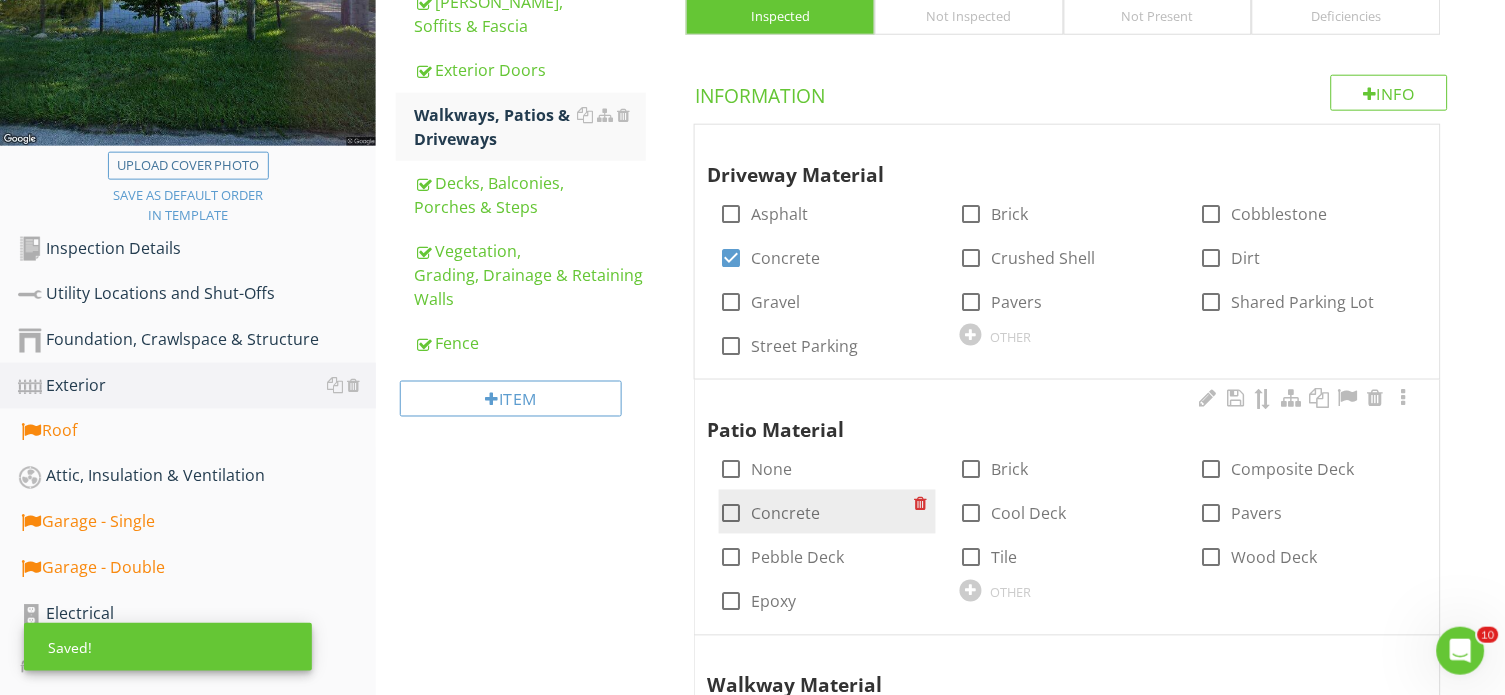 click on "Concrete" at bounding box center (785, 514) 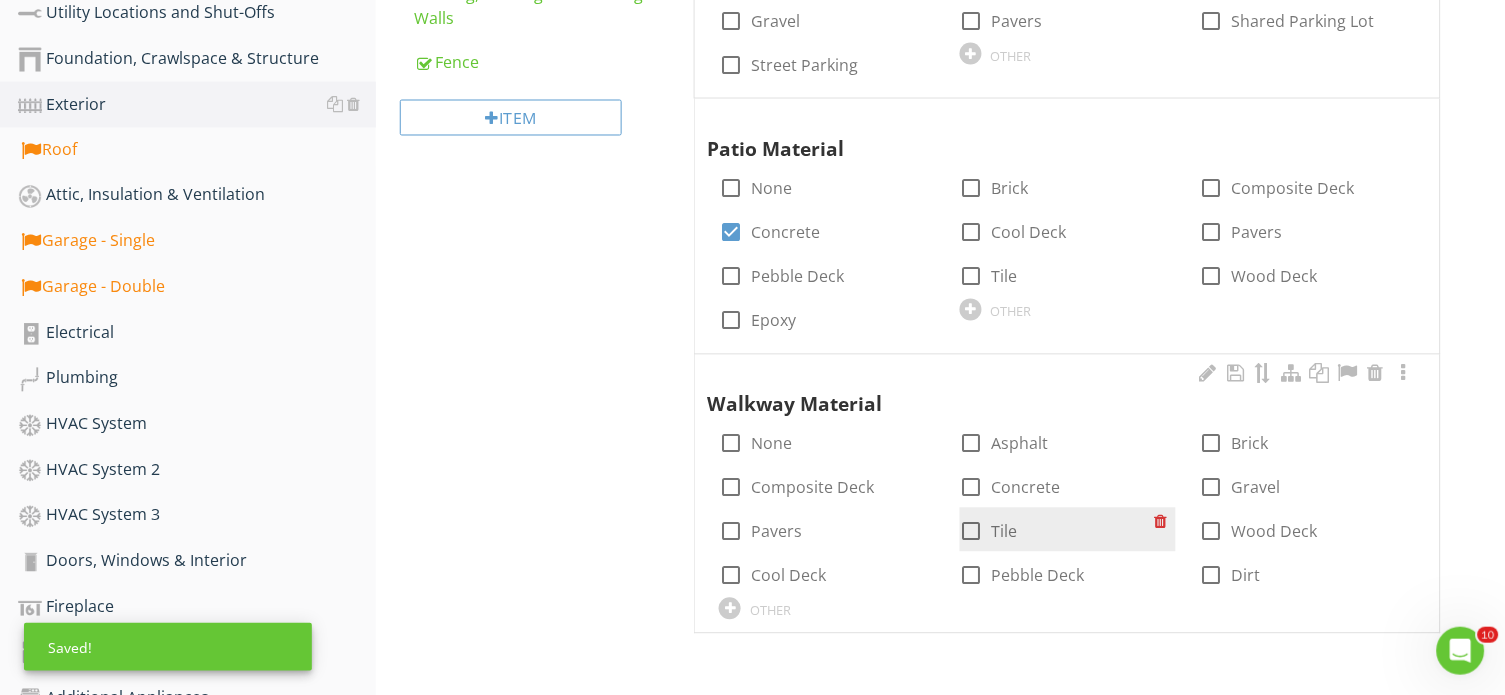 scroll, scrollTop: 743, scrollLeft: 0, axis: vertical 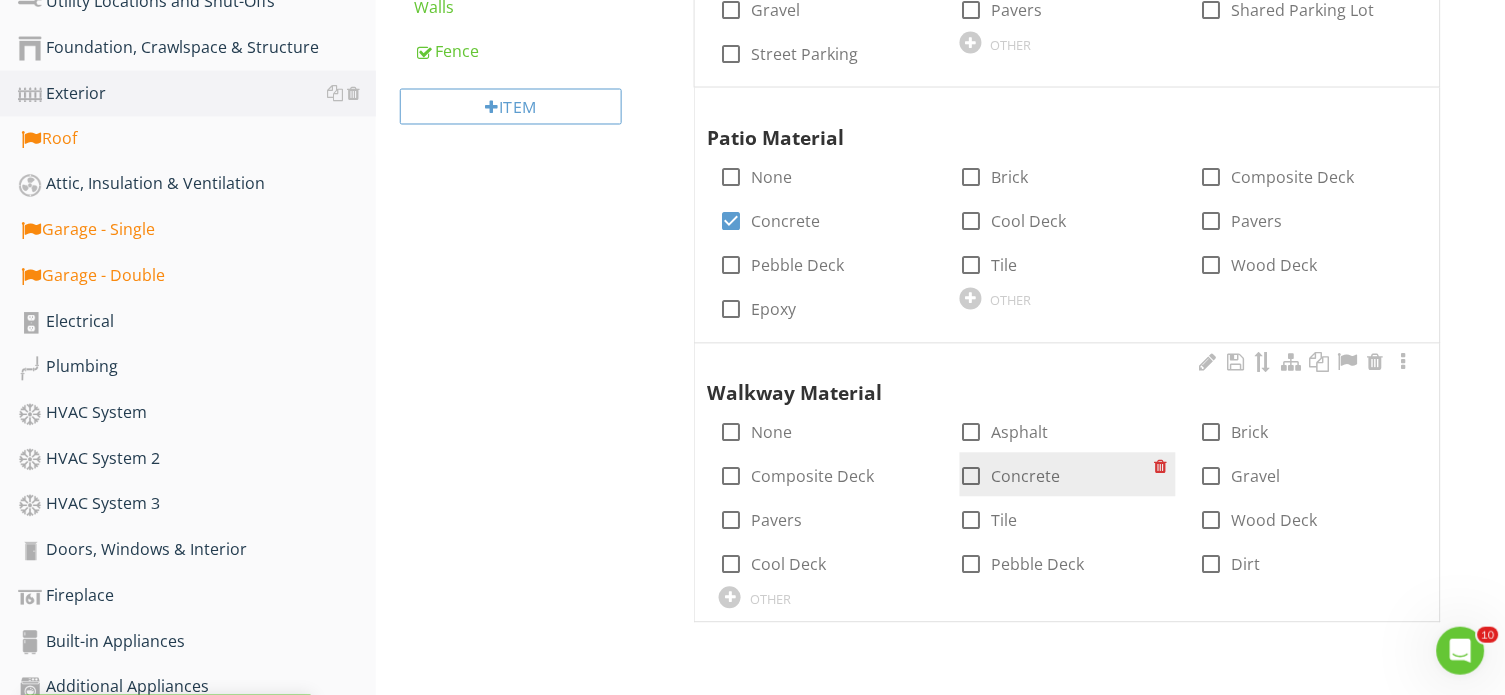 click on "check_box_outline_blank Concrete" at bounding box center (1057, 475) 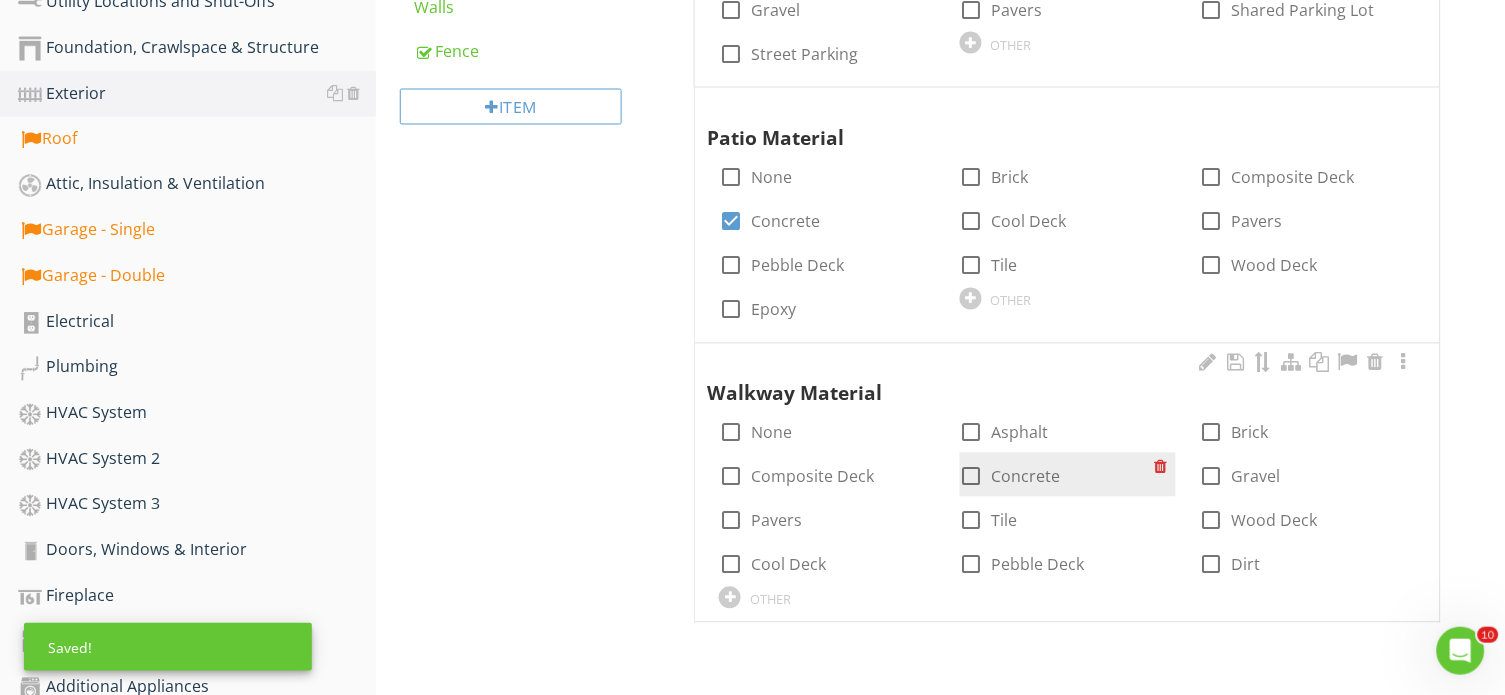 click on "Concrete" at bounding box center (1026, 477) 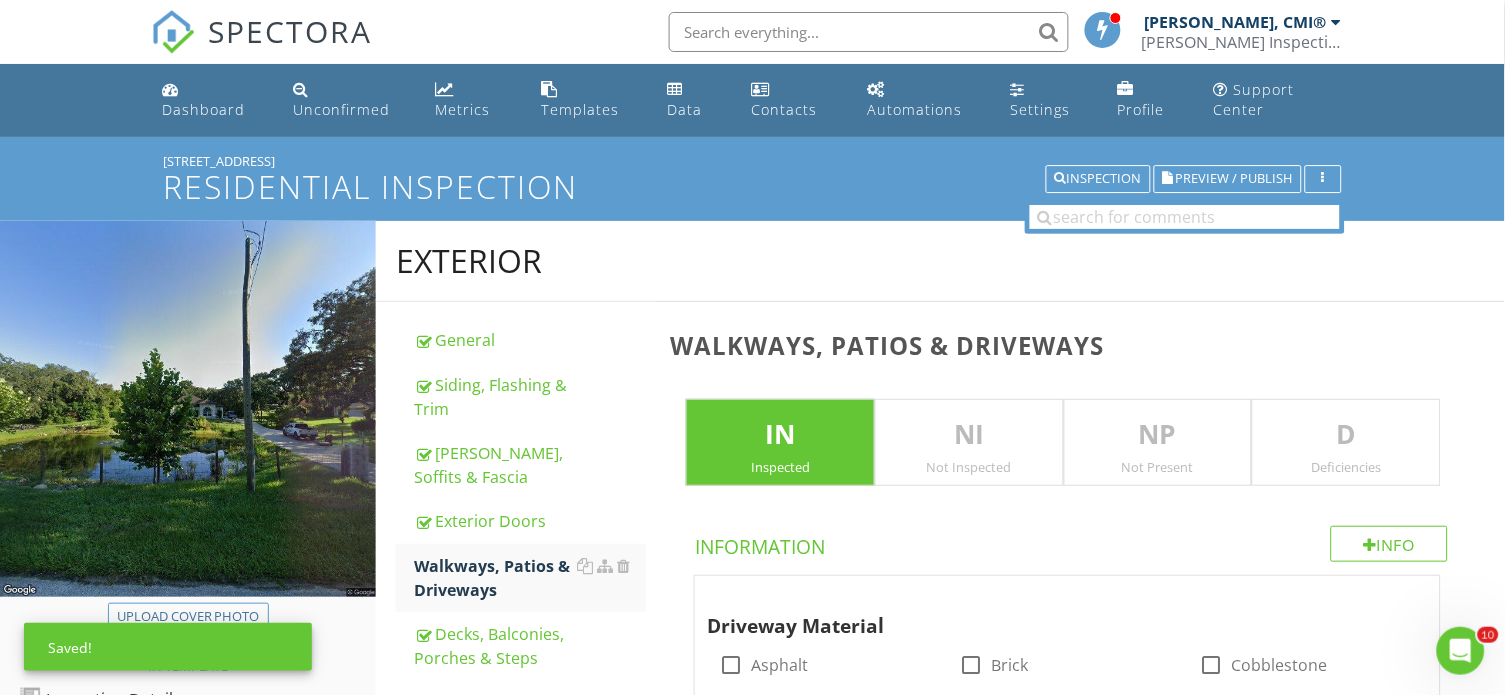 scroll, scrollTop: 0, scrollLeft: 0, axis: both 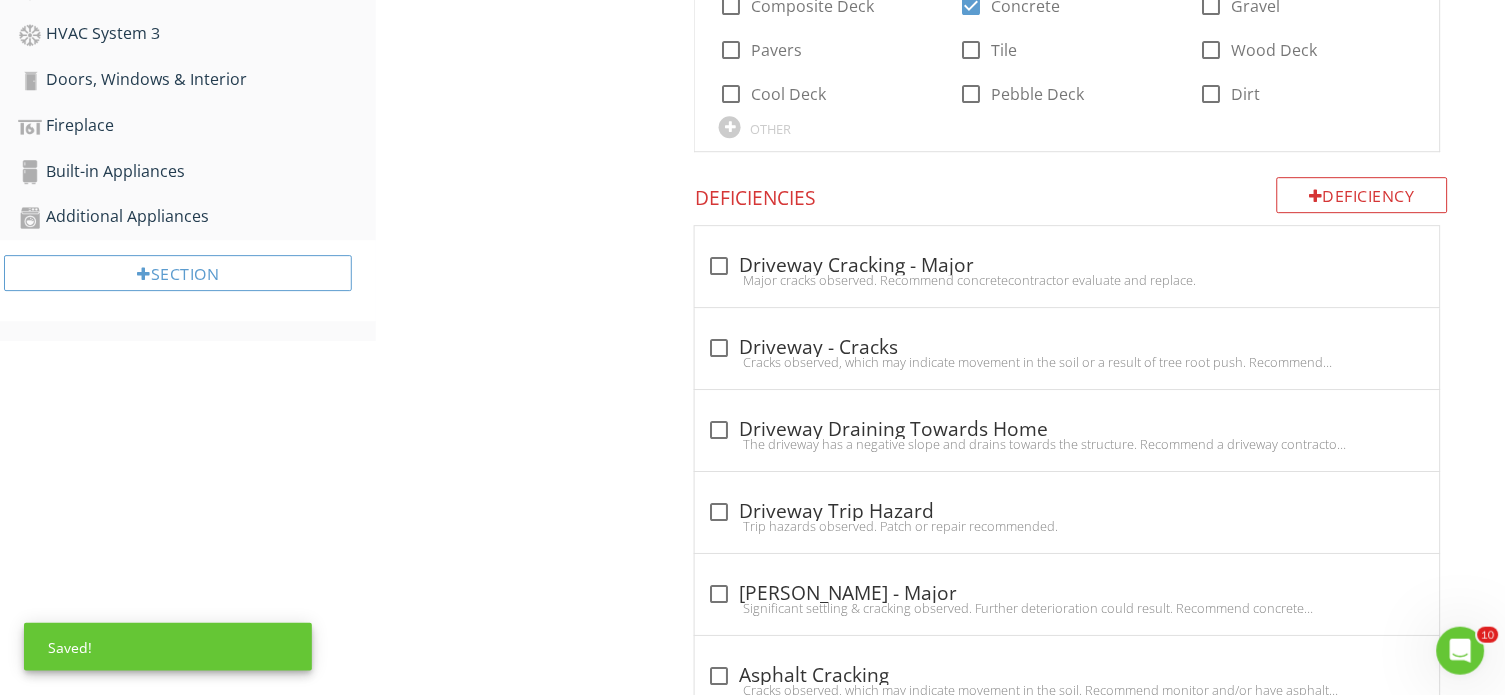 click on "check_box_outline_blank
Driveway Cracking - Major
Major cracks observed. Recommend concretecontractor evaluate and replace.
check_box_outline_blank
Driveway - Cracks
Cracks observed, which may indicate movement in the soil or a result of tree root push. Recommend monitor and/or have concrete contractor/seal.
check_box_outline_blank
Driveway Draining Towards Home
The driveway has a negative slope and drains towards the structure. Recommend a driveway contractor evaluate and repair.
check_box_outline_blank
Driveway Trip Hazard
Trip hazards observed. Patch or repair recommended.
check_box_outline_blank
Patio Cracking - Major
check_box_outline_blank" at bounding box center (1071, 1701) 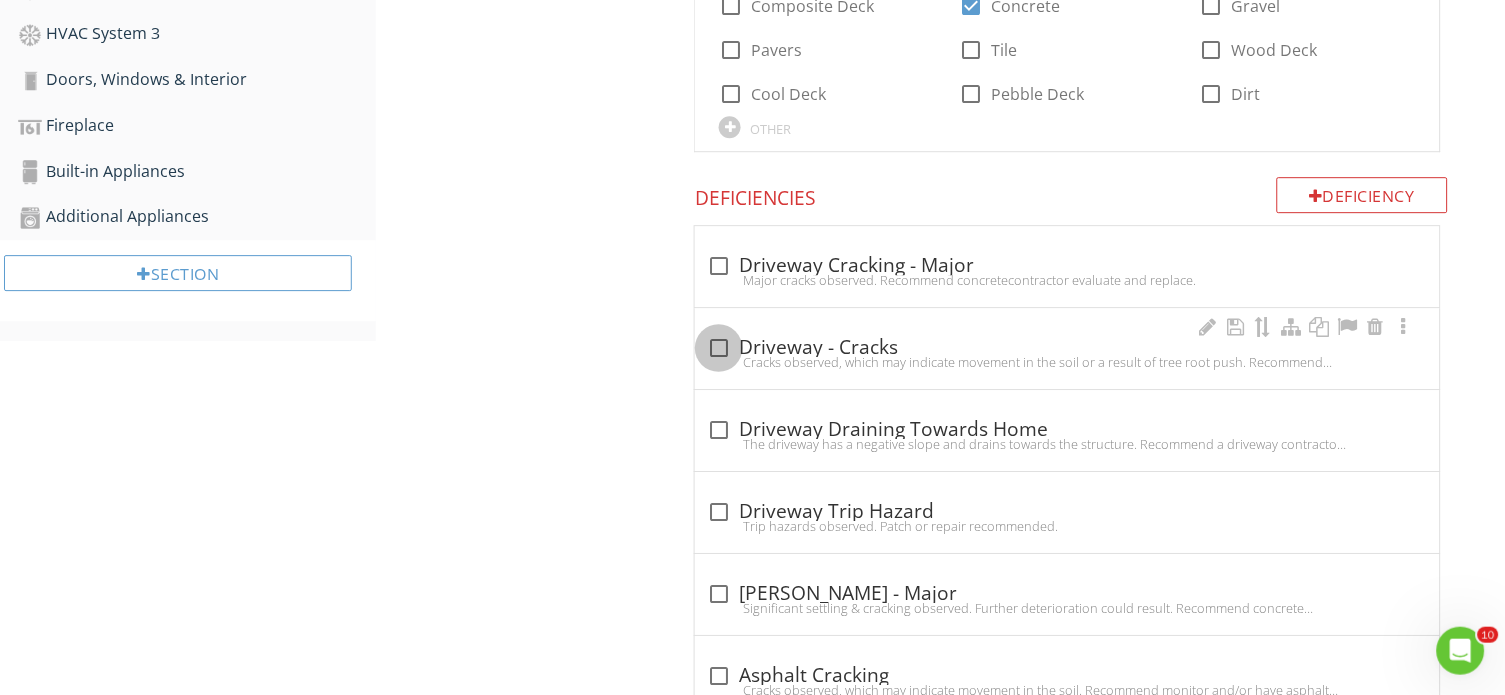 click at bounding box center (719, 348) 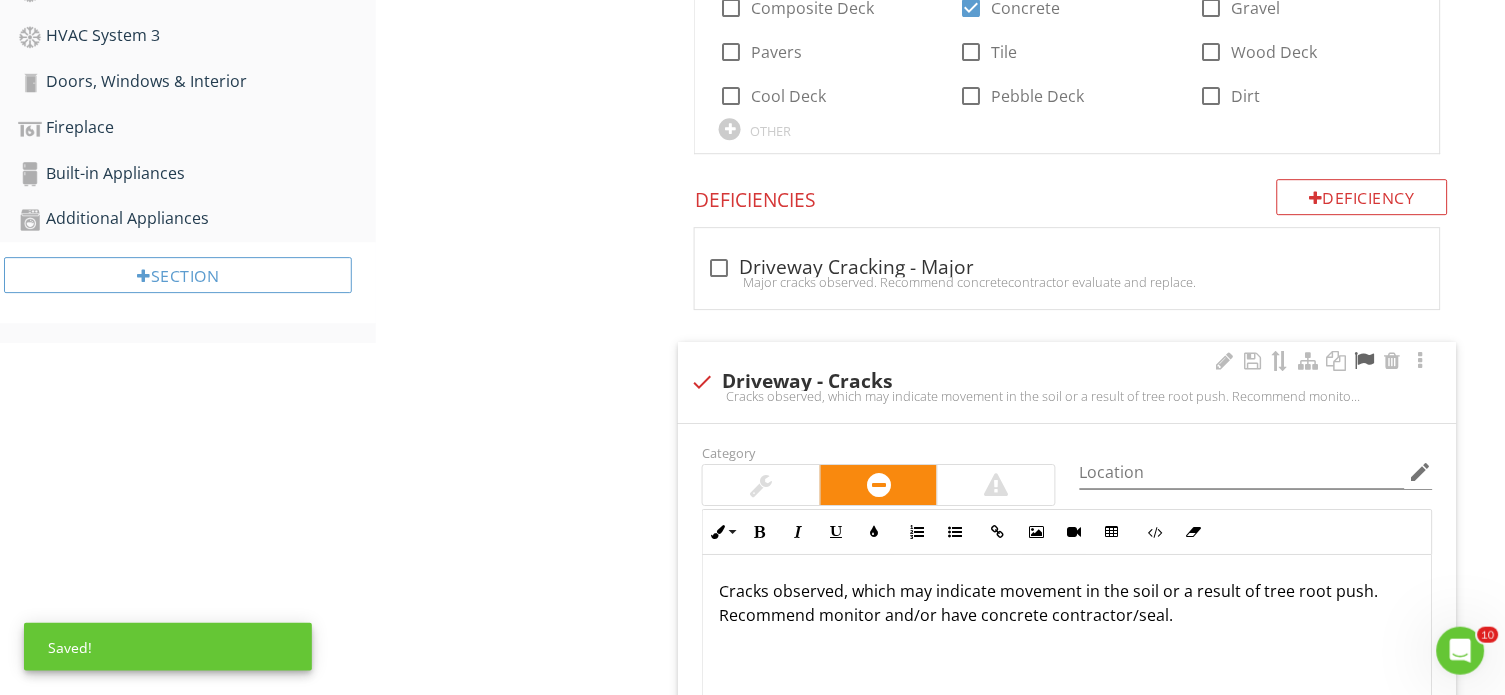 click at bounding box center (1365, 361) 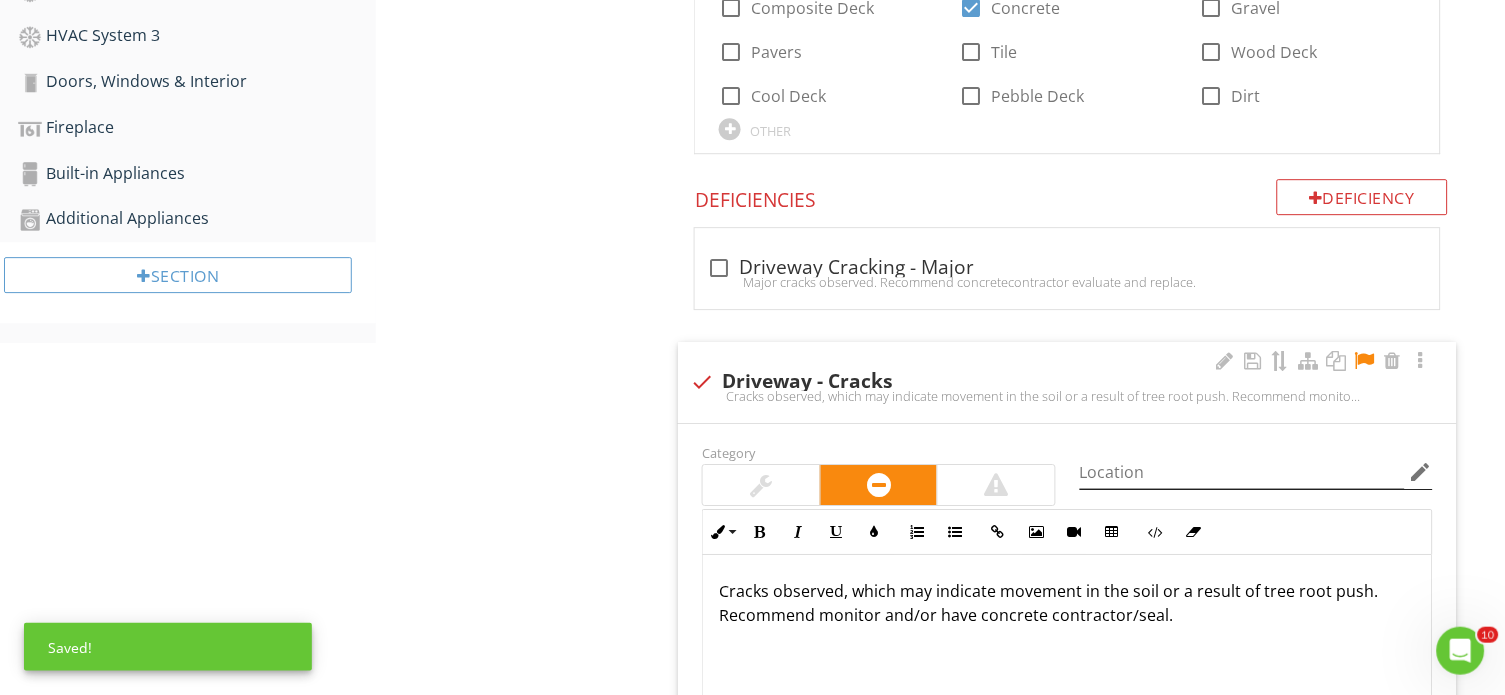 click on "edit" at bounding box center [1421, 472] 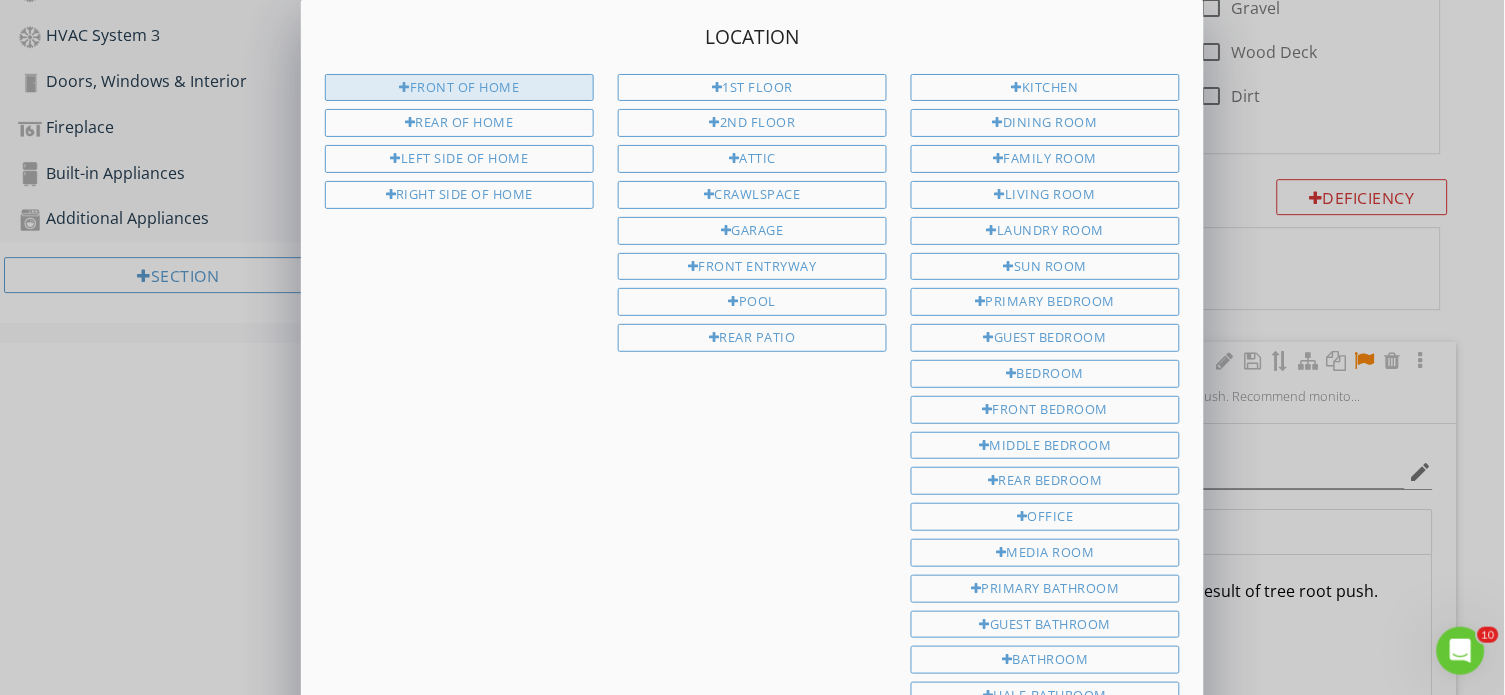 click on "Front of Home" at bounding box center [459, 88] 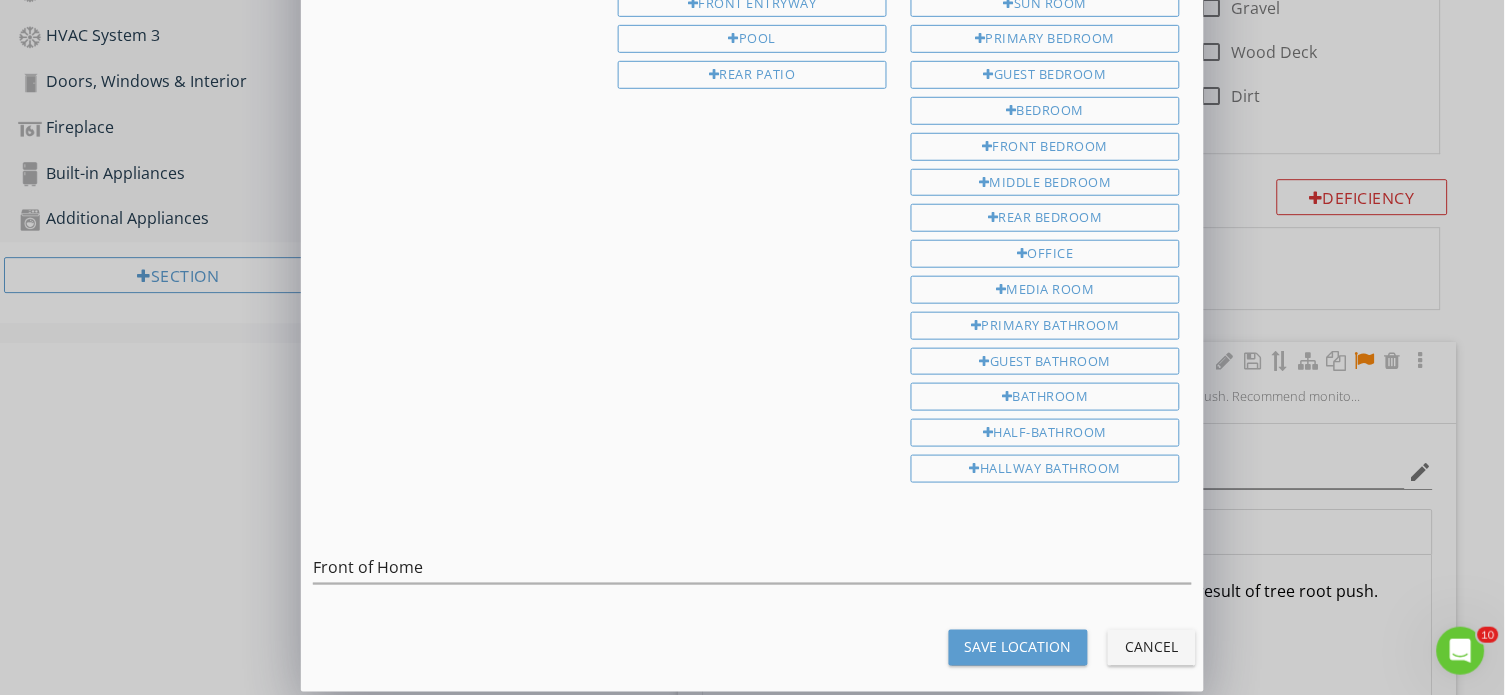 scroll, scrollTop: 261, scrollLeft: 0, axis: vertical 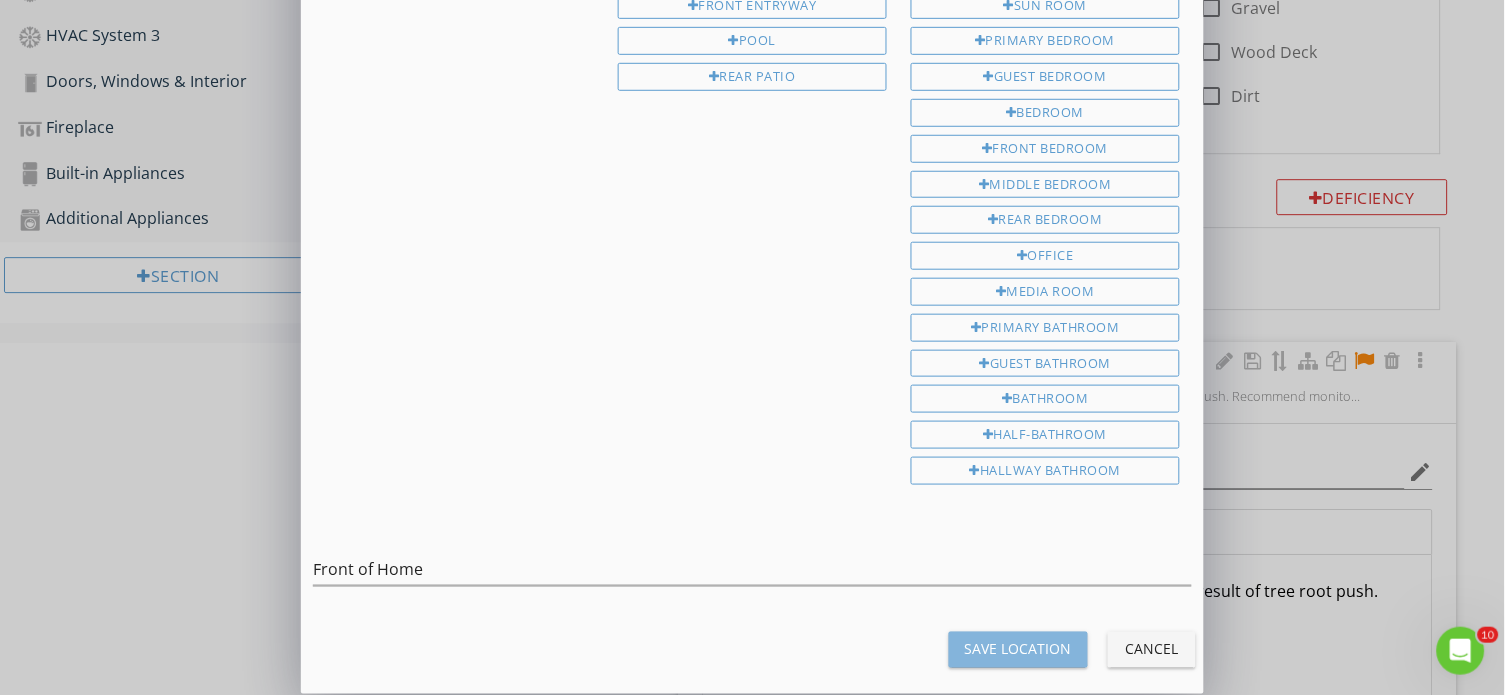 click on "Save Location" at bounding box center [1018, 649] 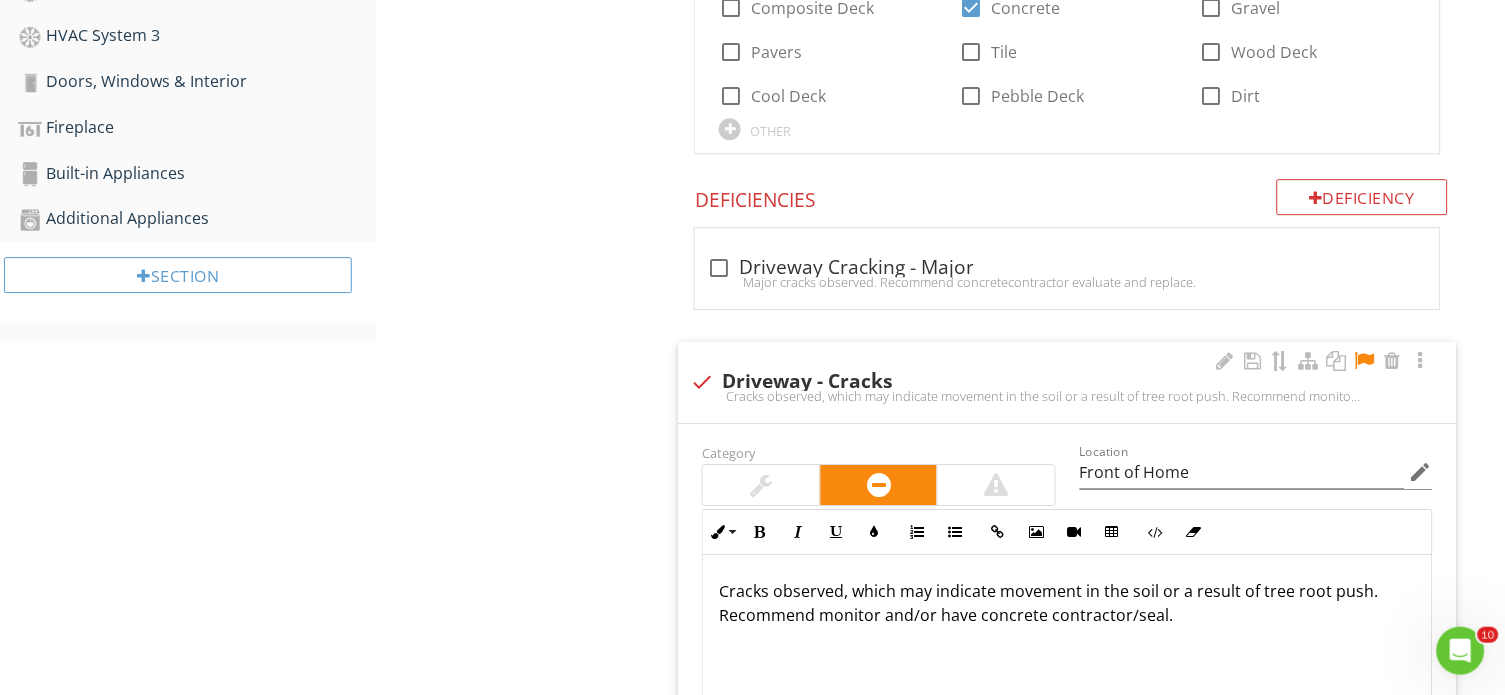 click on "Exterior
General
Siding, Flashing & Trim
Eaves, Soffits & Fascia
Exterior Doors
Walkways, Patios & Driveways
Decks, Balconies, Porches & Steps
Vegetation, Grading, Drainage & Retaining Walls
Fence
Item
Walkways, Patios & Driveways
IN   Inspected NI   Not Inspected NP   Not Present D   Deficiencies
Info
Information
Driveway Material
check_box_outline_blank Asphalt   check_box_outline_blank Brick   check_box_outline_blank Cobblestone   check_box Concrete   check_box_outline_blank Crushed Shell   check_box_outline_blank Dirt   check_box_outline_blank Gravel   check_box_outline_blank Pavers" at bounding box center (940, 1468) 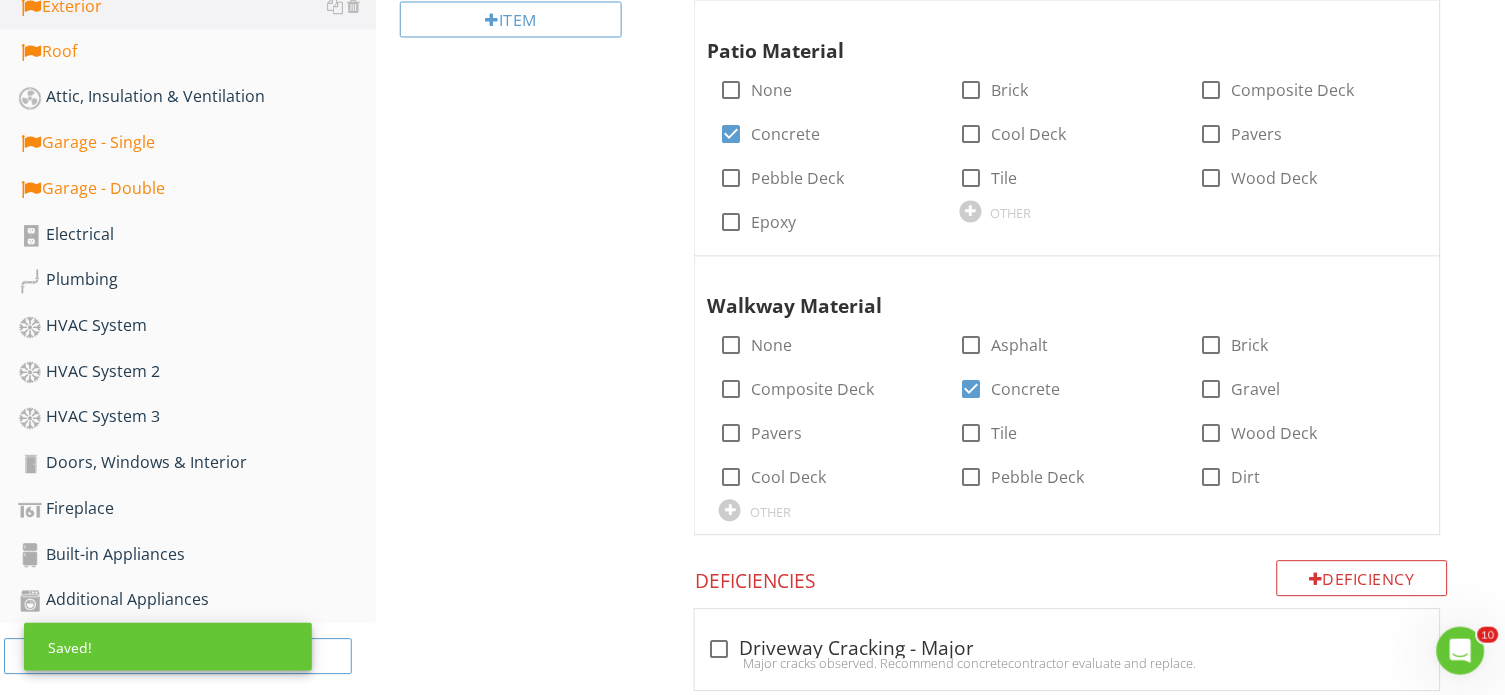 scroll, scrollTop: 810, scrollLeft: 0, axis: vertical 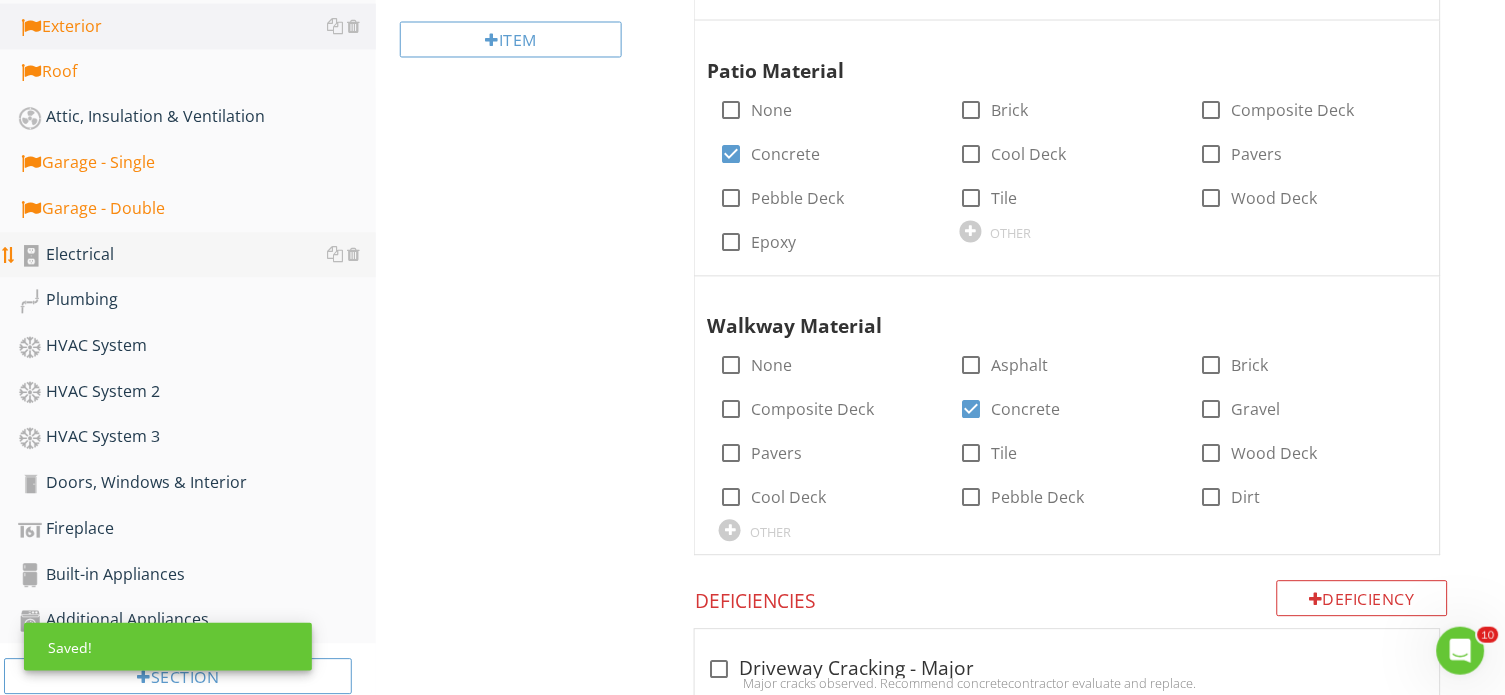 click on "Electrical" at bounding box center (197, 256) 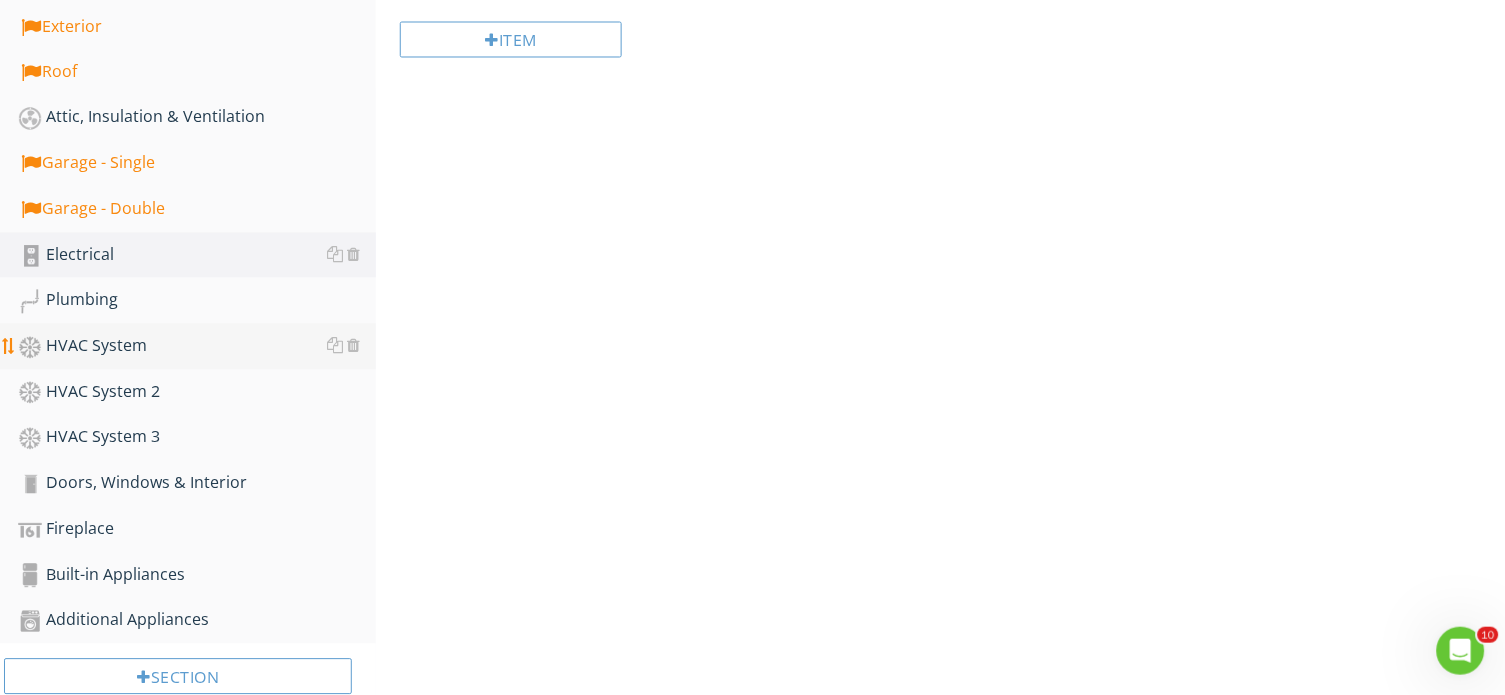 click on "HVAC System" at bounding box center [197, 347] 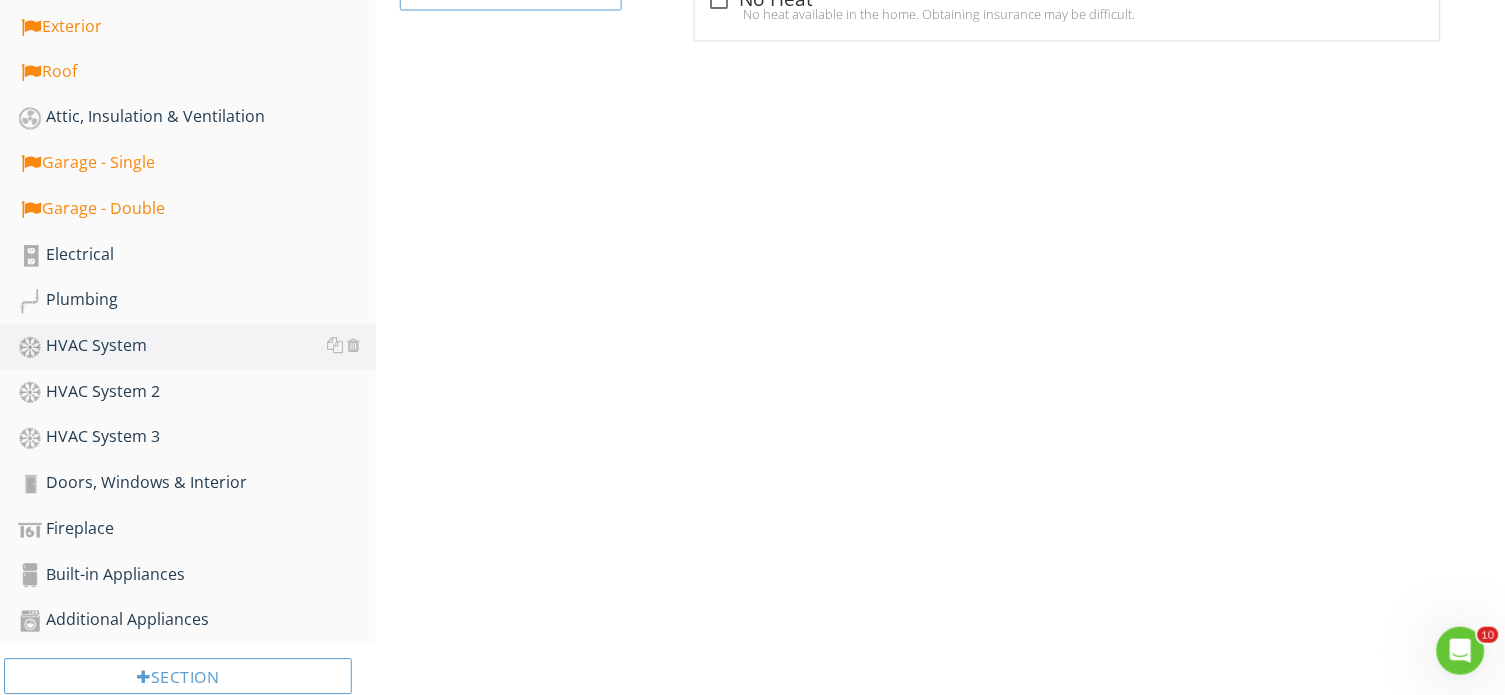 scroll, scrollTop: 340, scrollLeft: 0, axis: vertical 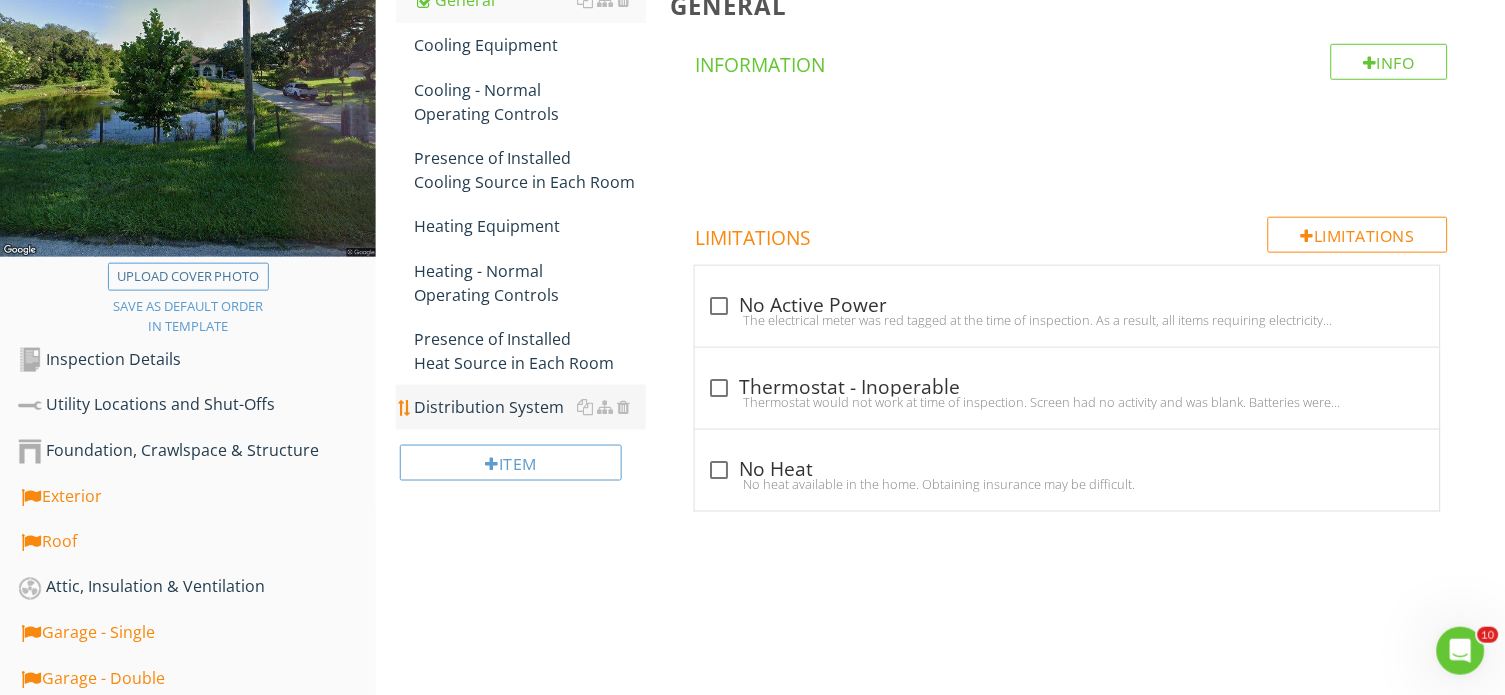 click on "Distribution System" at bounding box center (530, 407) 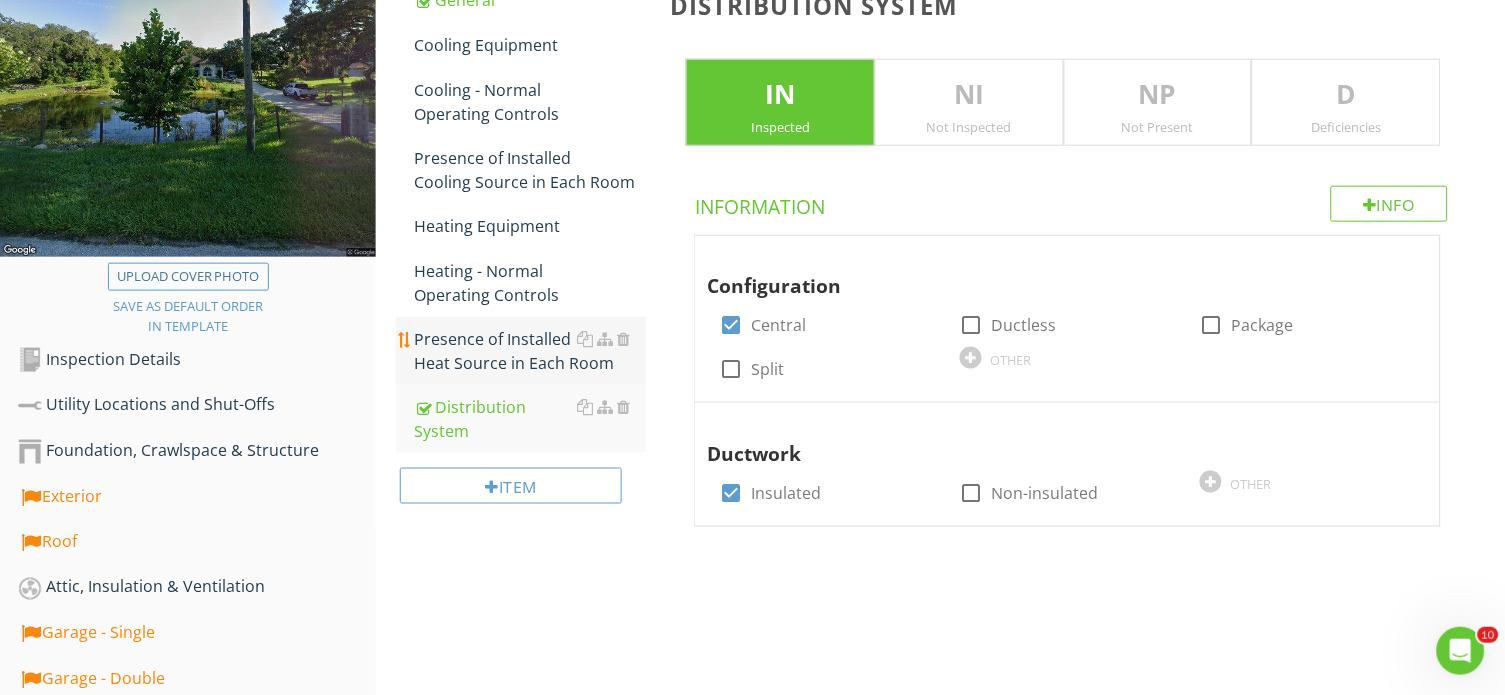 click on "Presence of Installed Heat Source in Each Room" at bounding box center (530, 351) 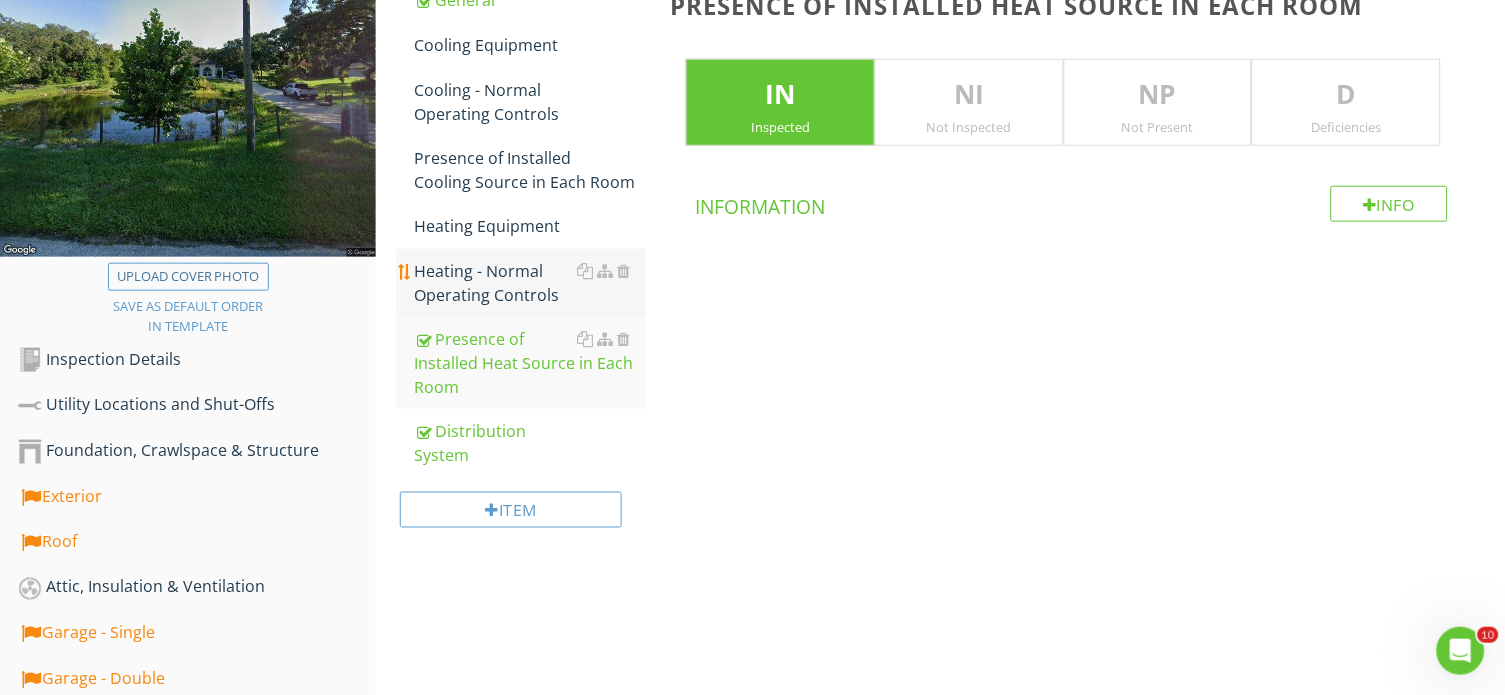 click on "Heating - Normal Operating Controls" at bounding box center (530, 283) 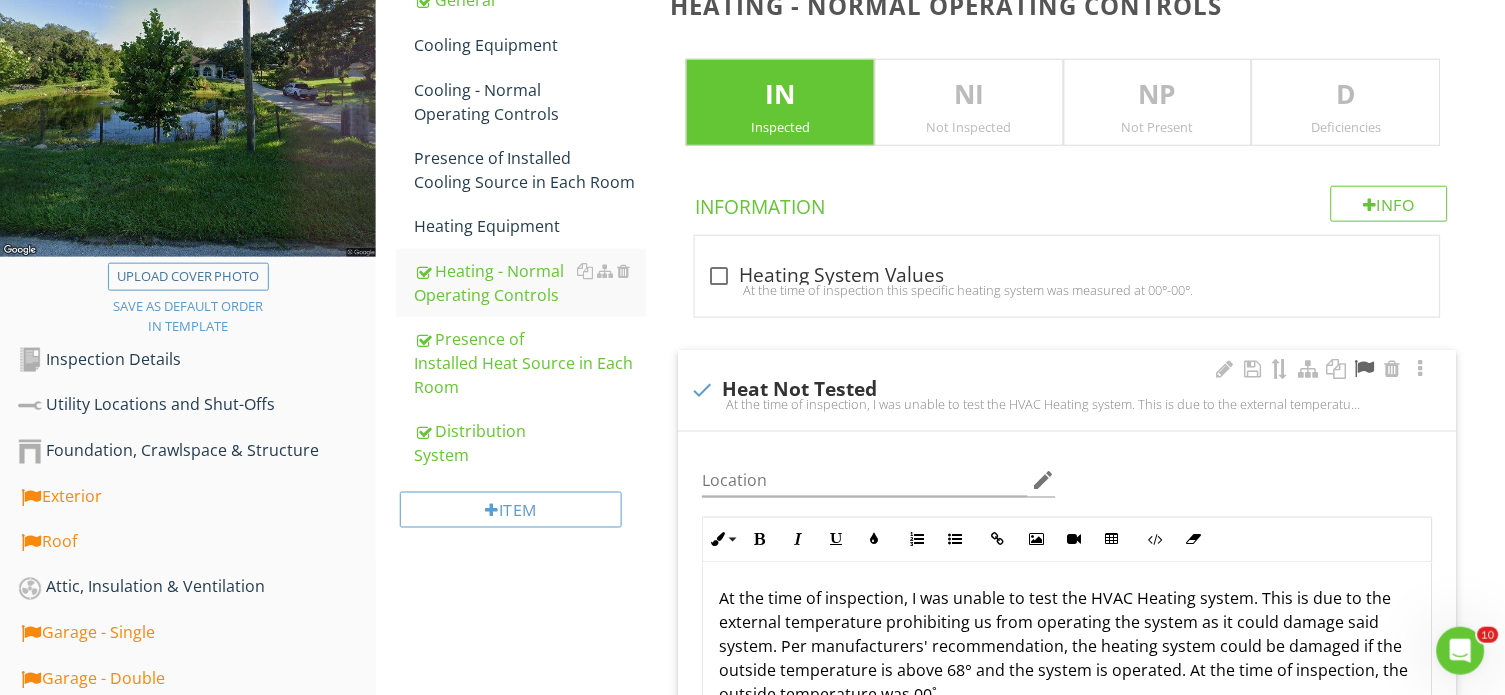 click at bounding box center (1365, 369) 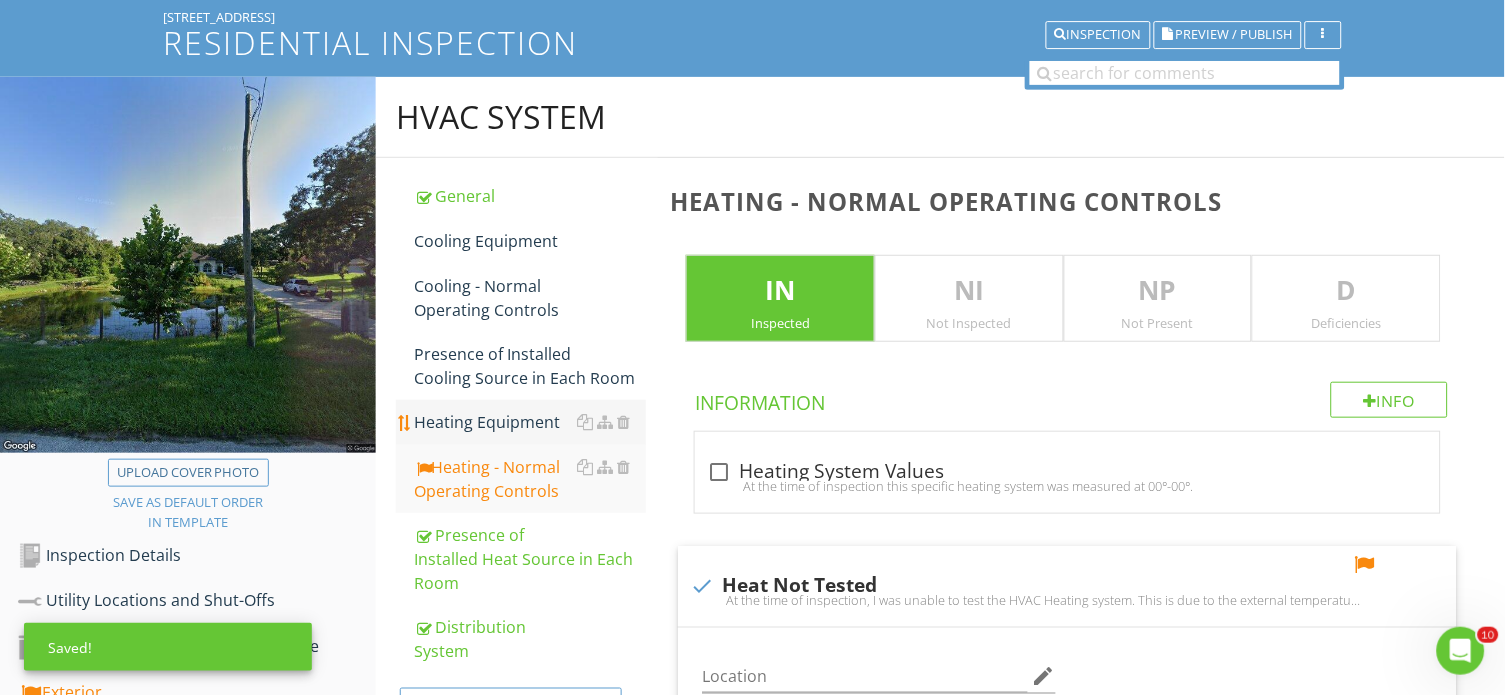 scroll, scrollTop: 142, scrollLeft: 0, axis: vertical 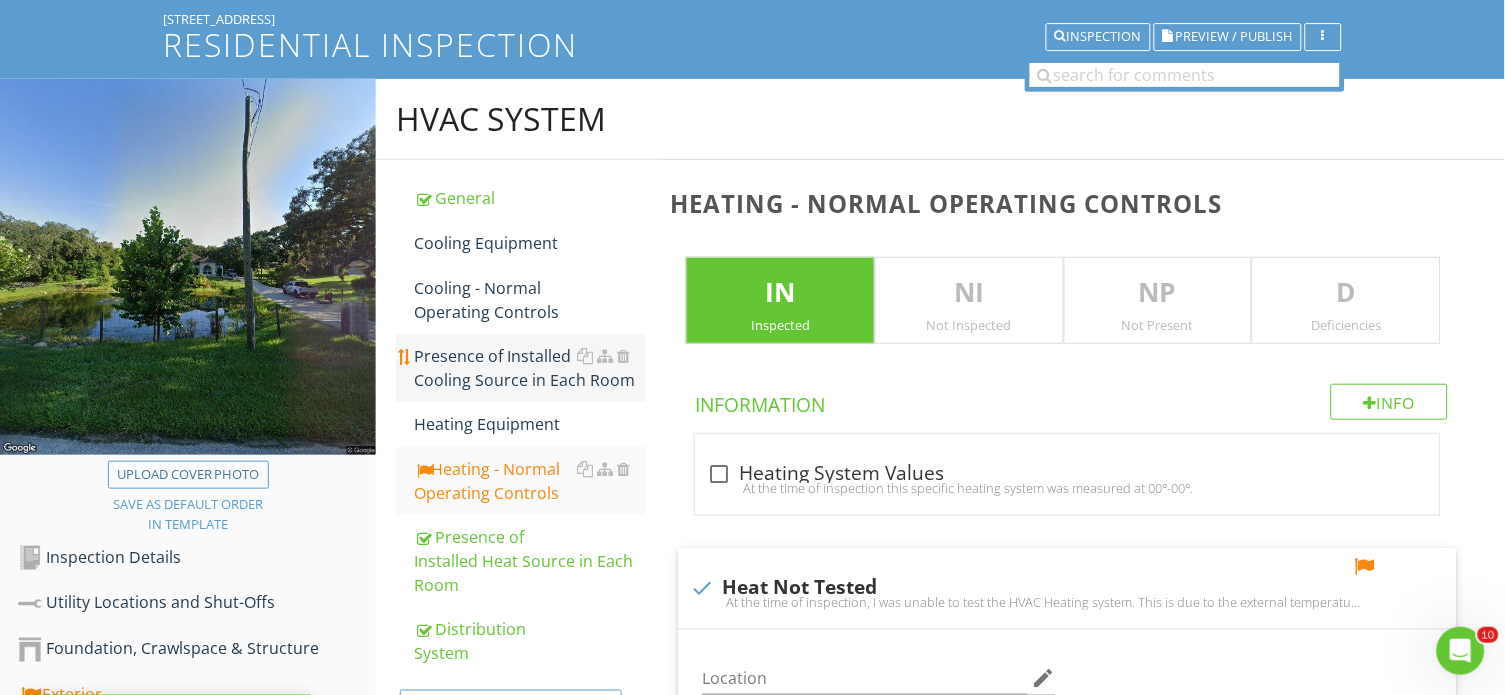 click on "Presence of Installed Cooling Source in Each Room" at bounding box center [530, 368] 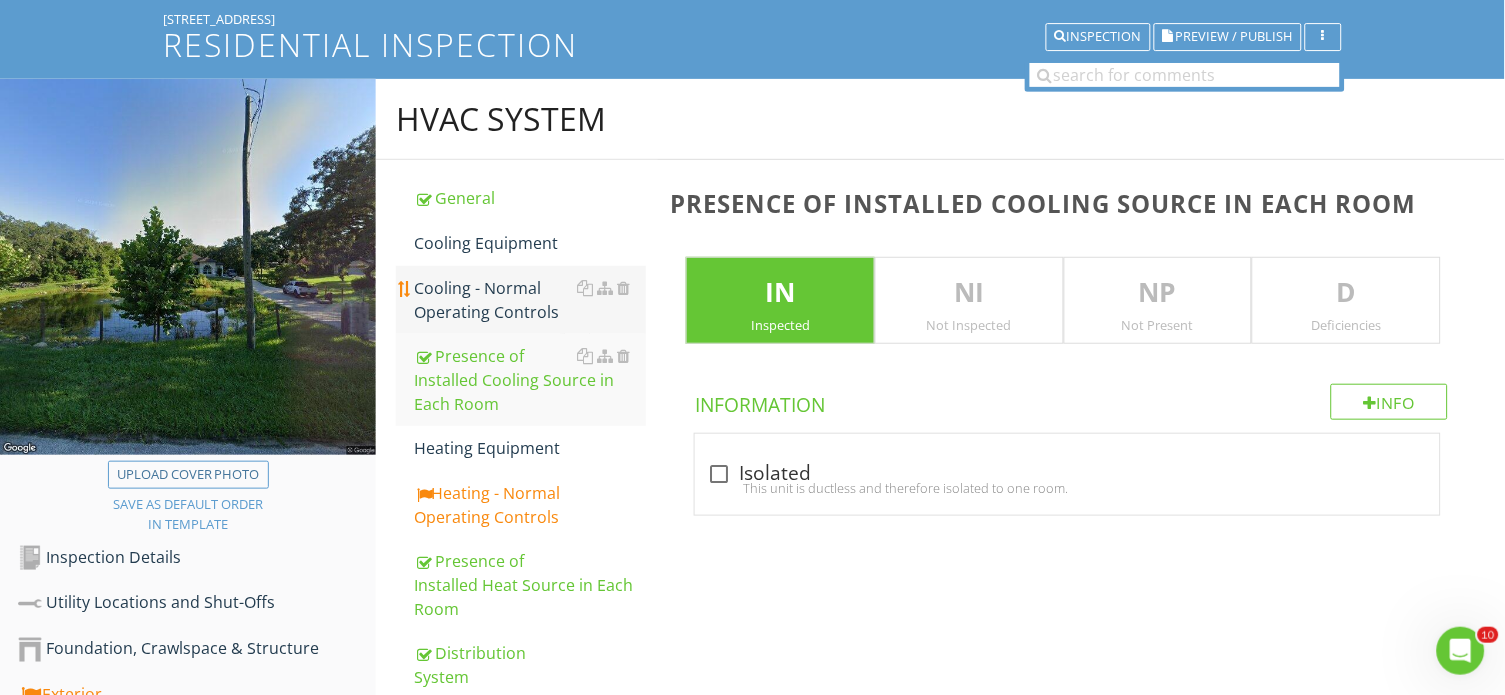 click on "Cooling - Normal Operating Controls" at bounding box center (530, 300) 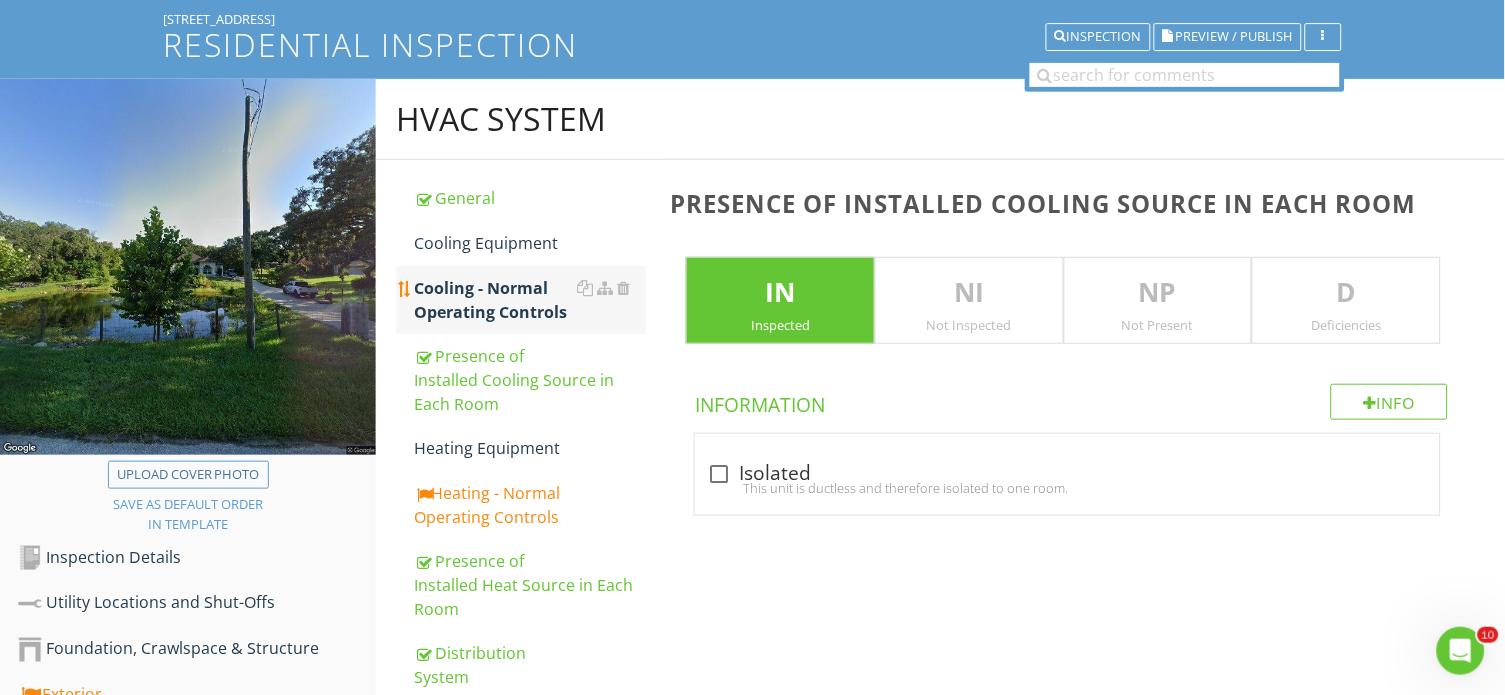 scroll, scrollTop: 141, scrollLeft: 0, axis: vertical 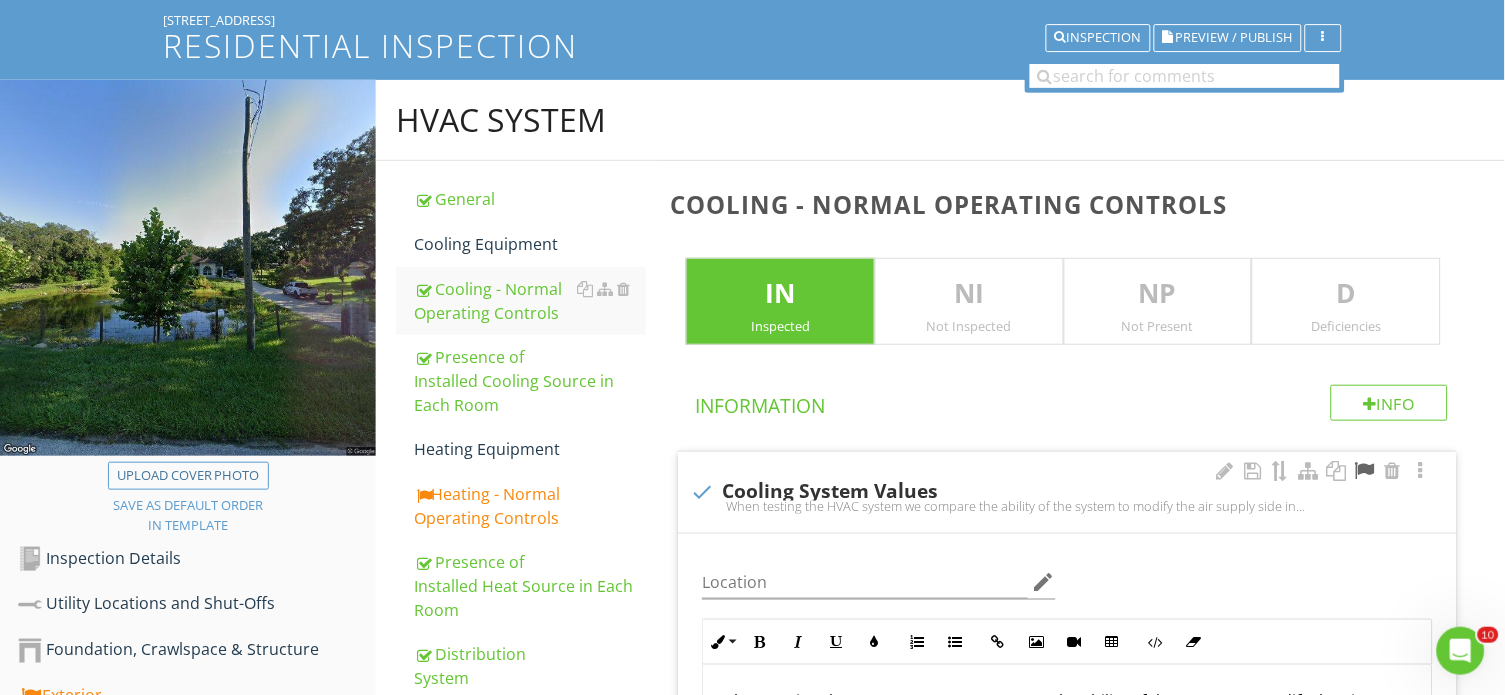 click at bounding box center (1365, 471) 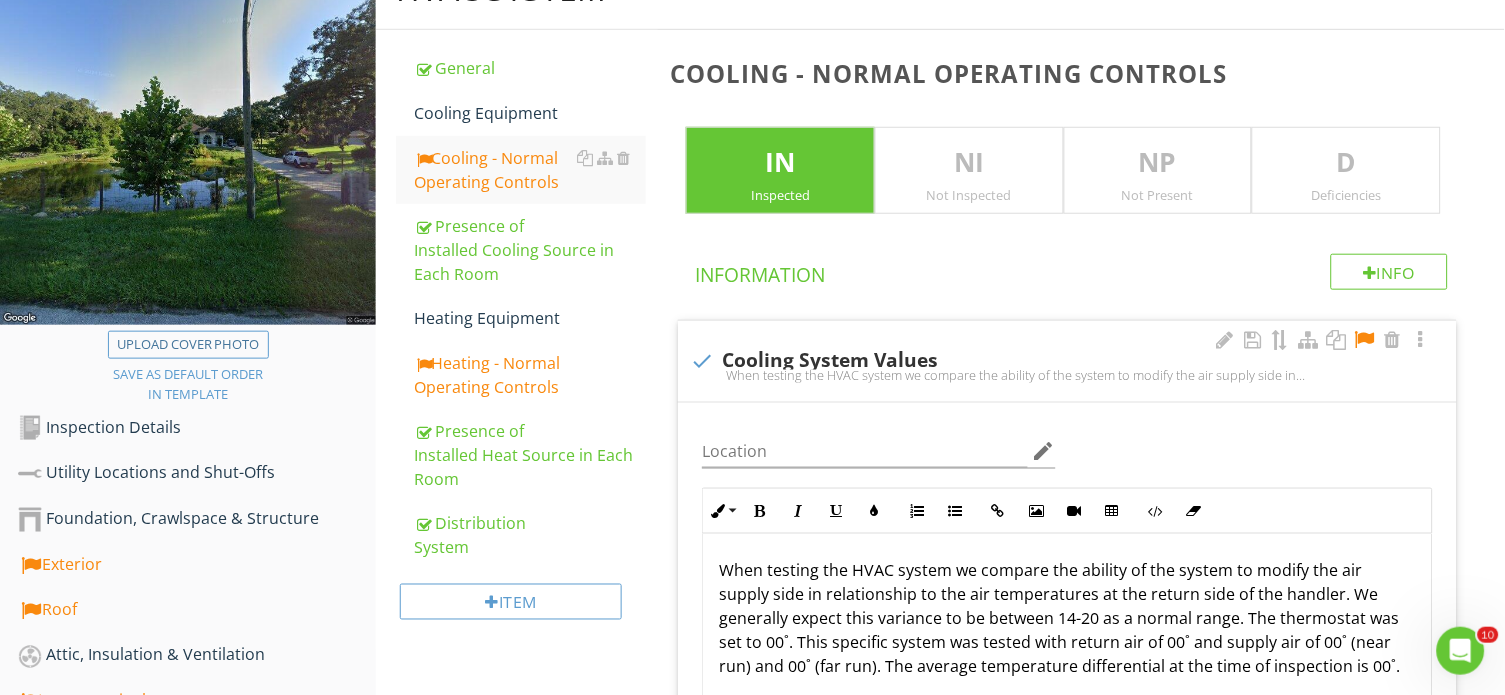 scroll, scrollTop: 314, scrollLeft: 0, axis: vertical 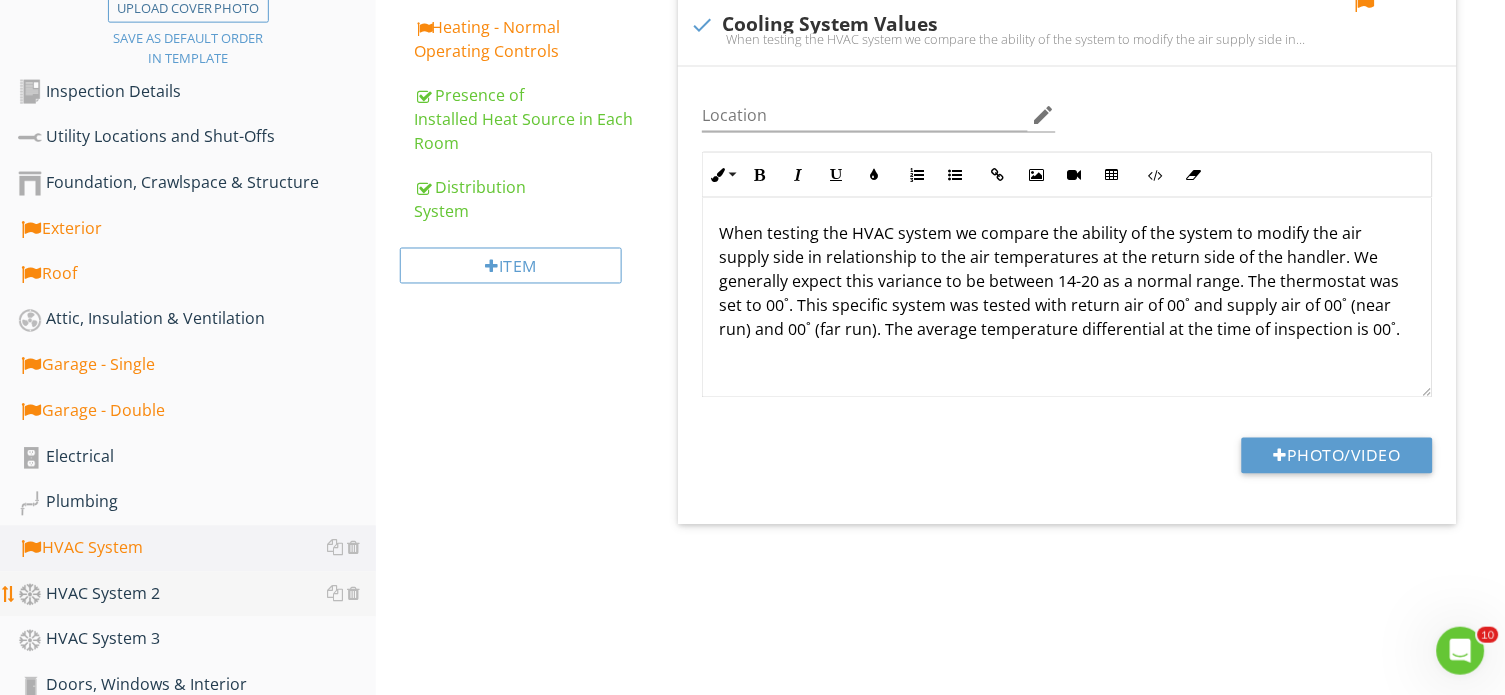click on "HVAC System 2" at bounding box center (197, 595) 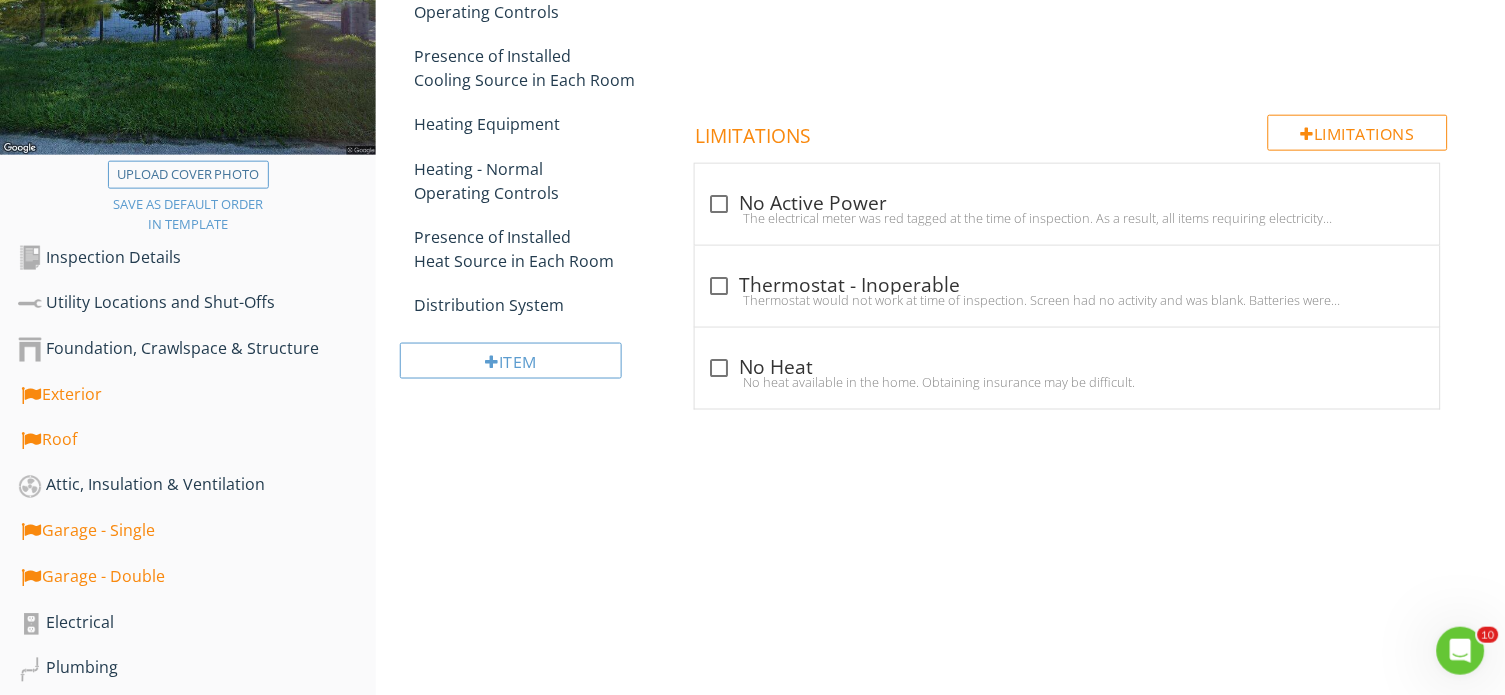 scroll, scrollTop: 372, scrollLeft: 0, axis: vertical 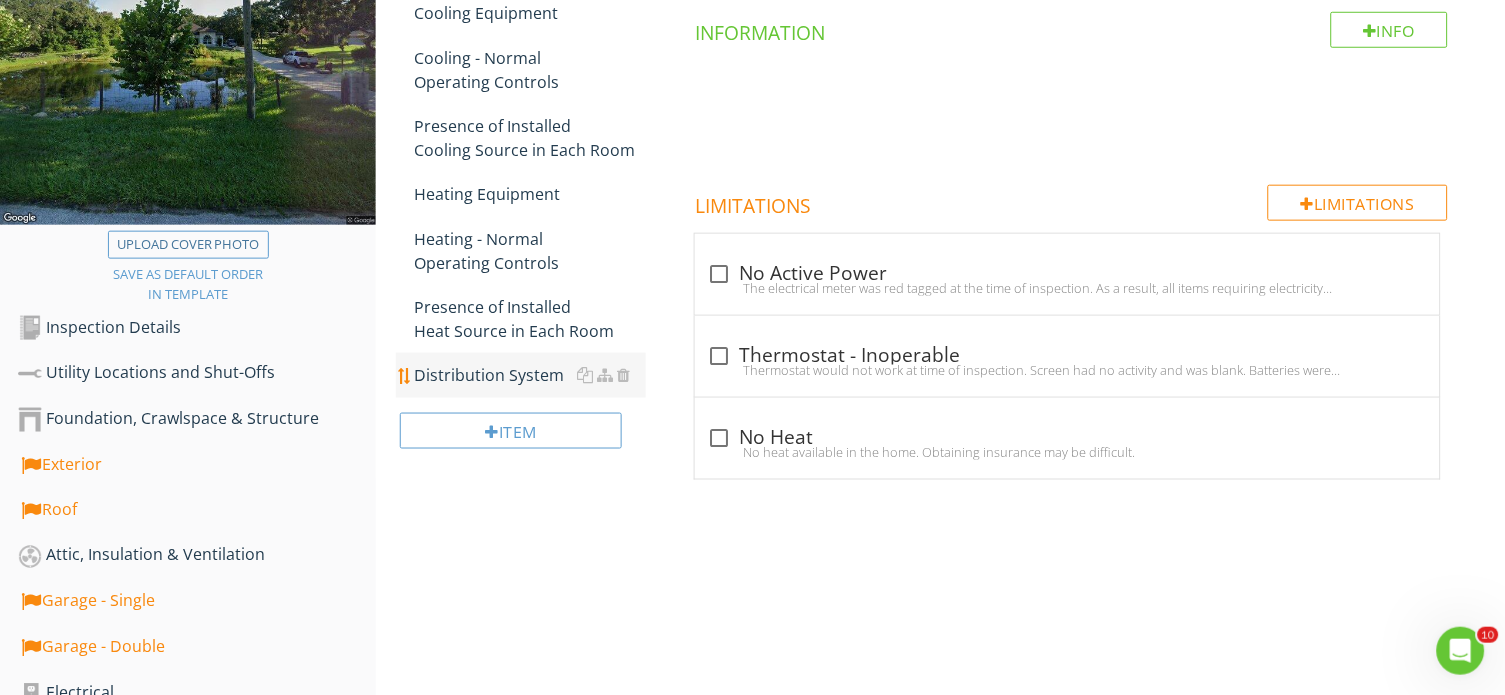 click on "Distribution System" at bounding box center (521, 375) 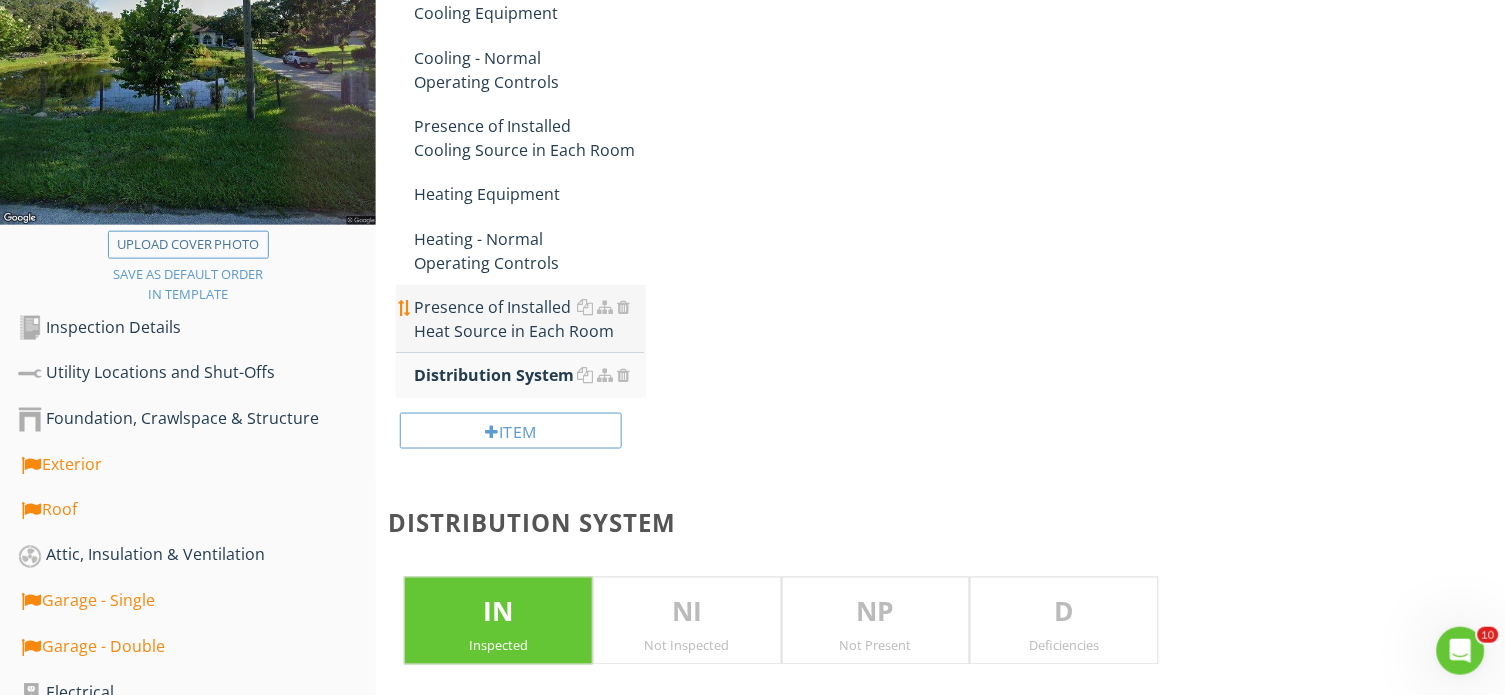click on "Presence of Installed Heat Source in Each Room" at bounding box center (530, 319) 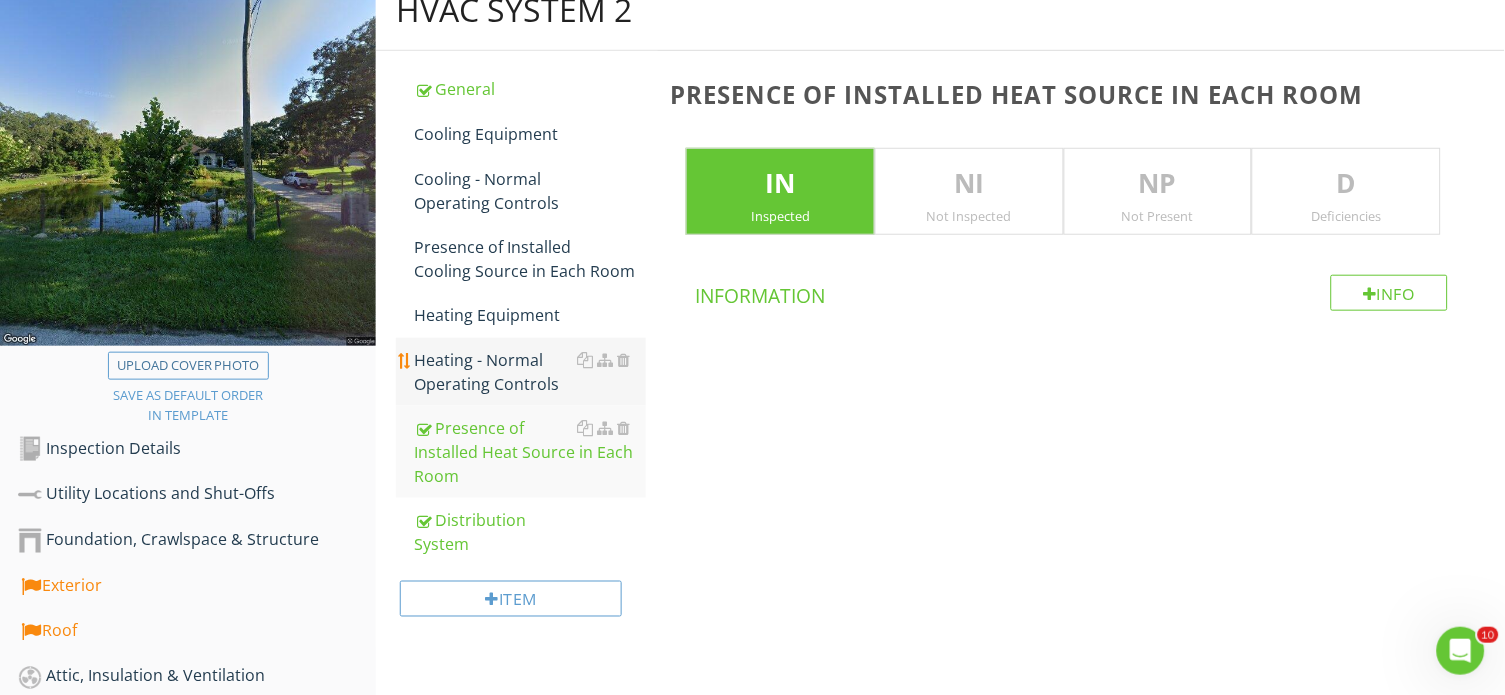 click on "Heating - Normal Operating Controls" at bounding box center [530, 372] 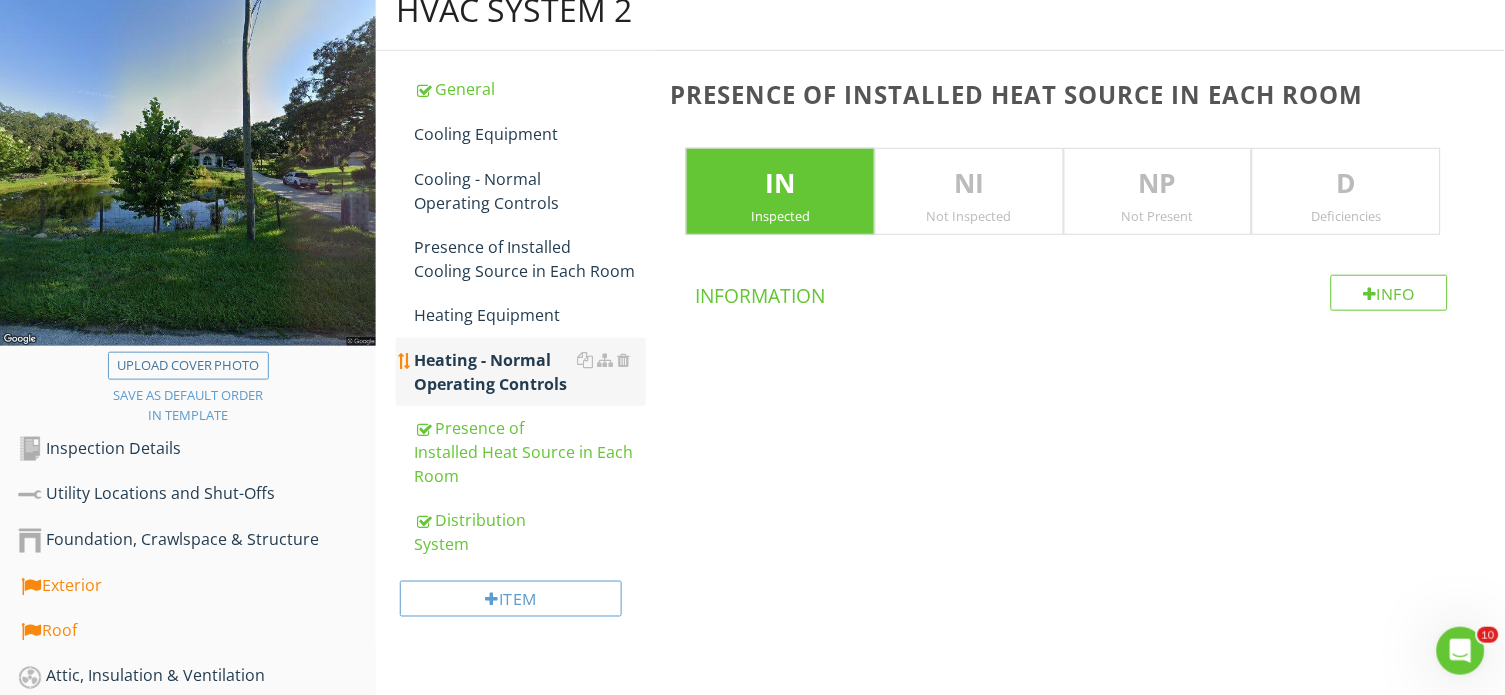 scroll, scrollTop: 250, scrollLeft: 0, axis: vertical 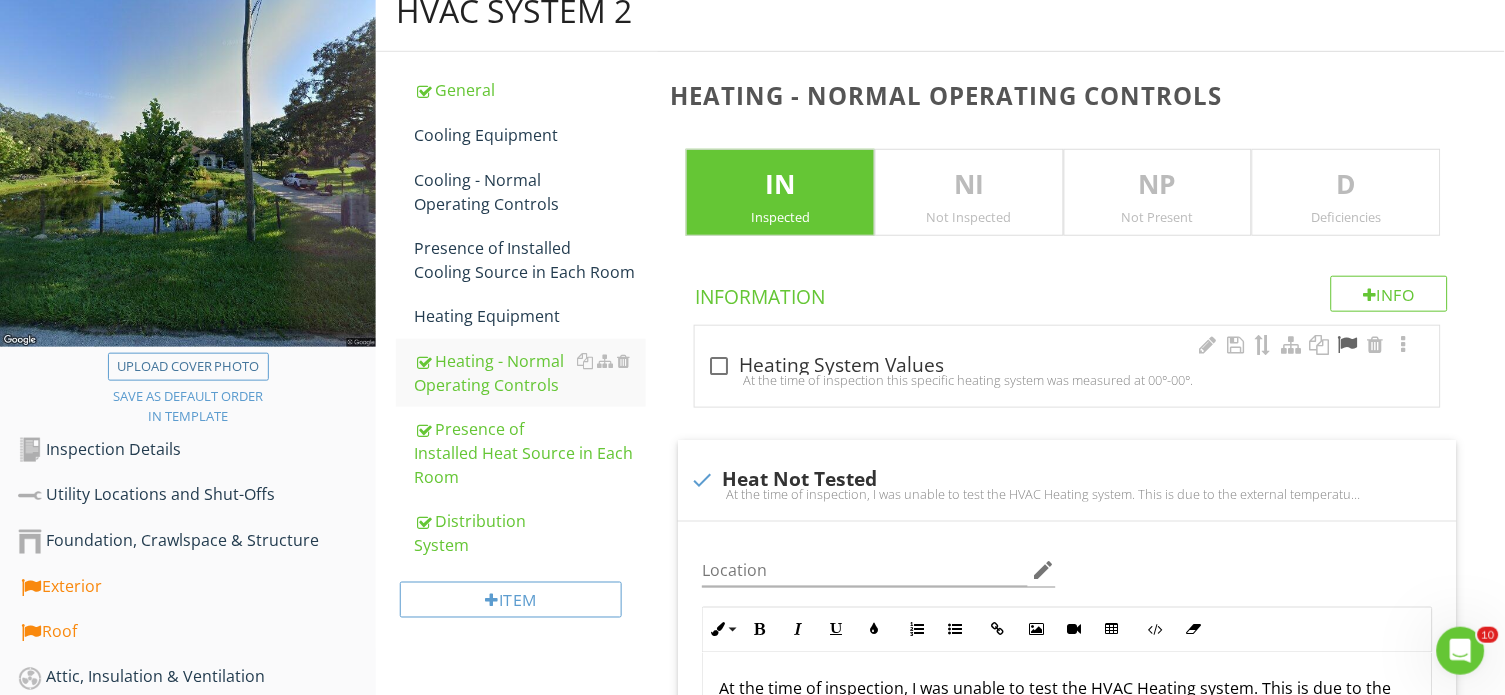 click at bounding box center (1348, 345) 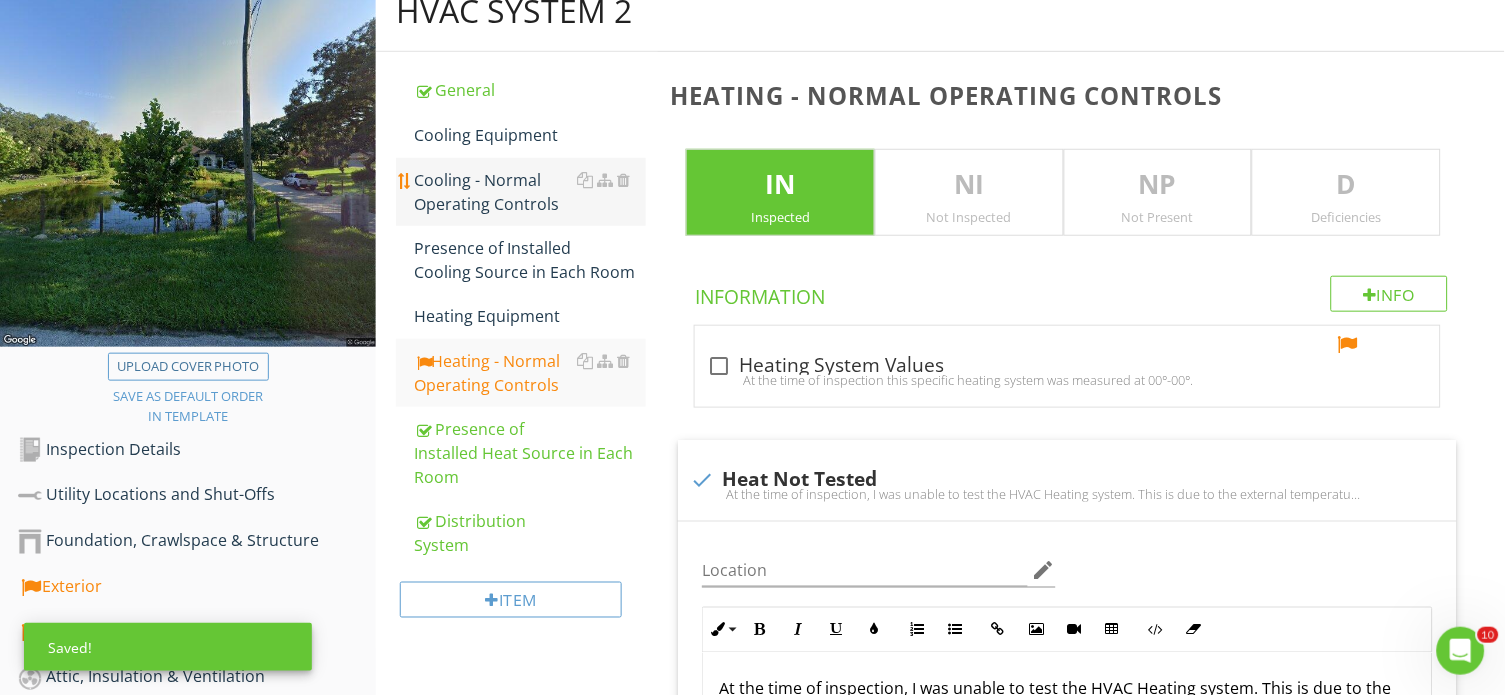 click on "Cooling - Normal Operating Controls" at bounding box center [530, 192] 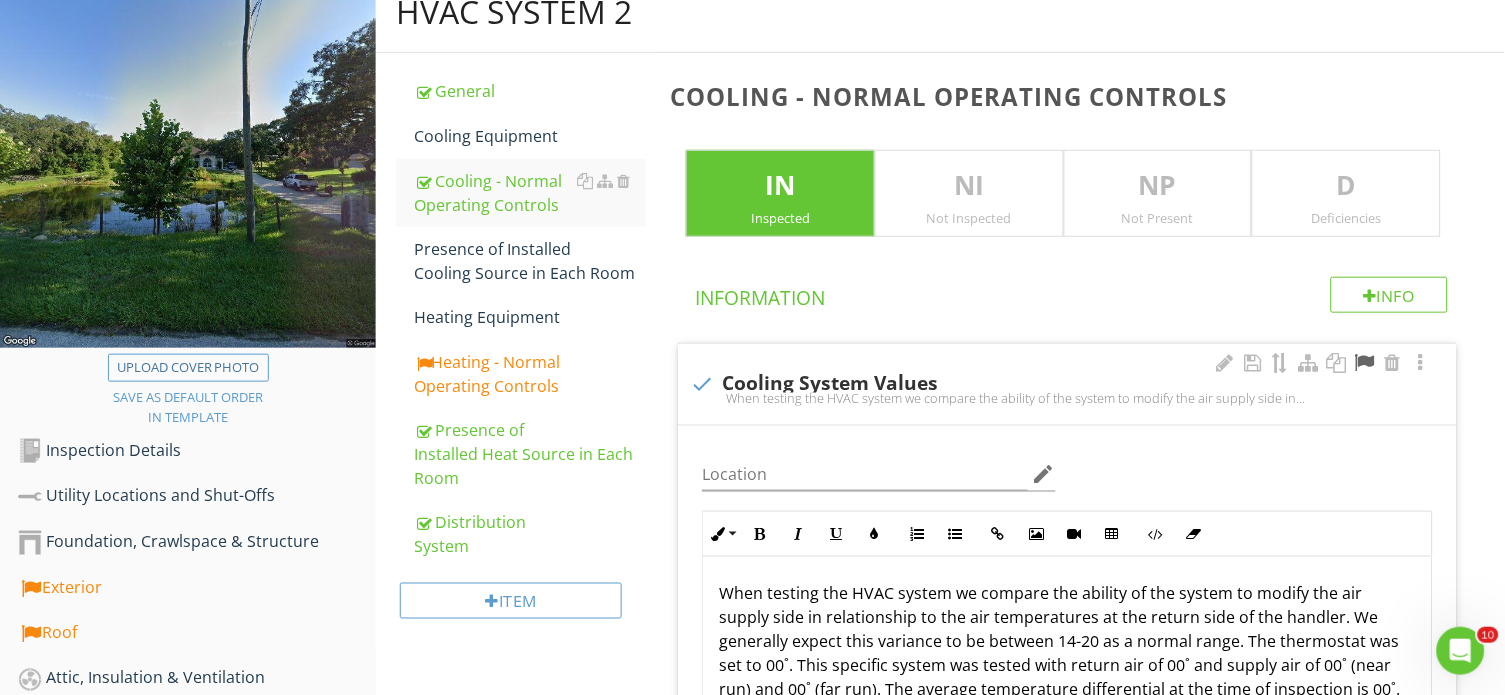 click at bounding box center (1365, 363) 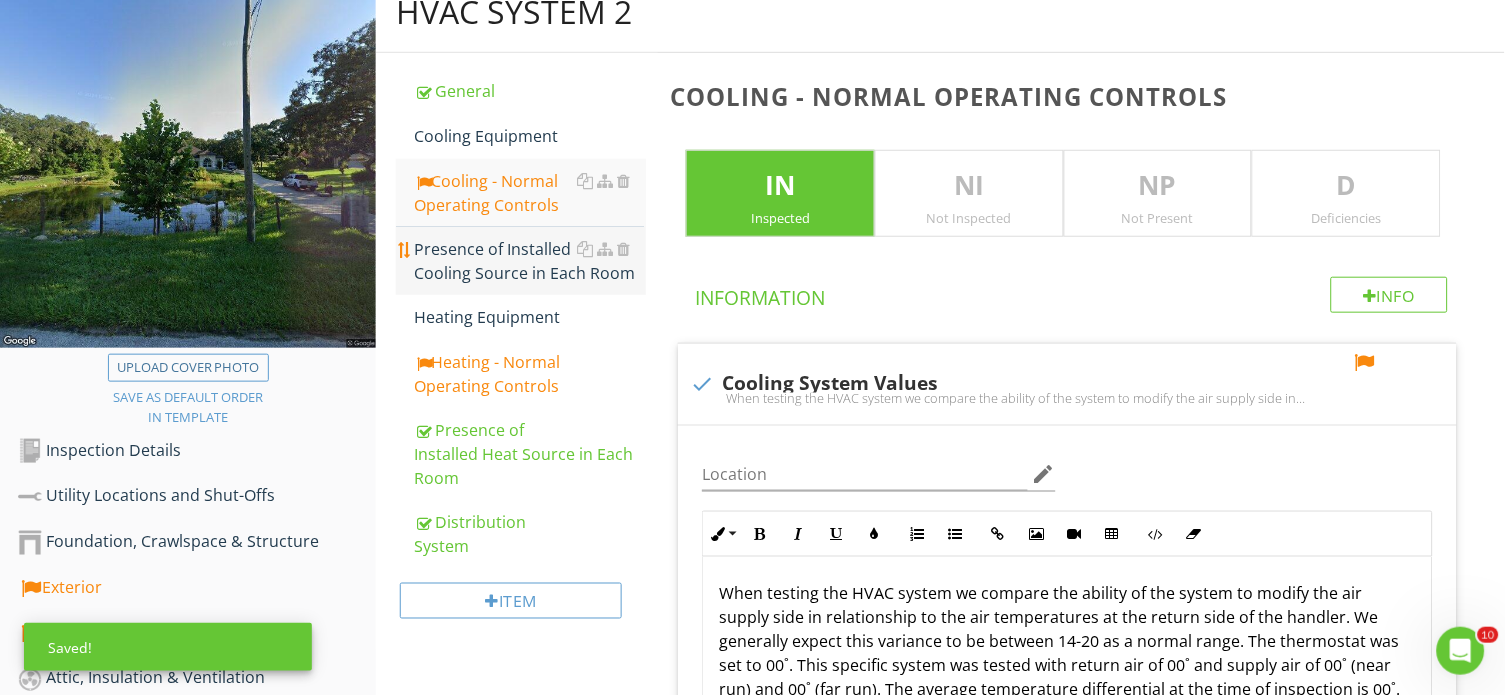 click on "Presence of Installed Cooling Source in Each Room" at bounding box center [530, 261] 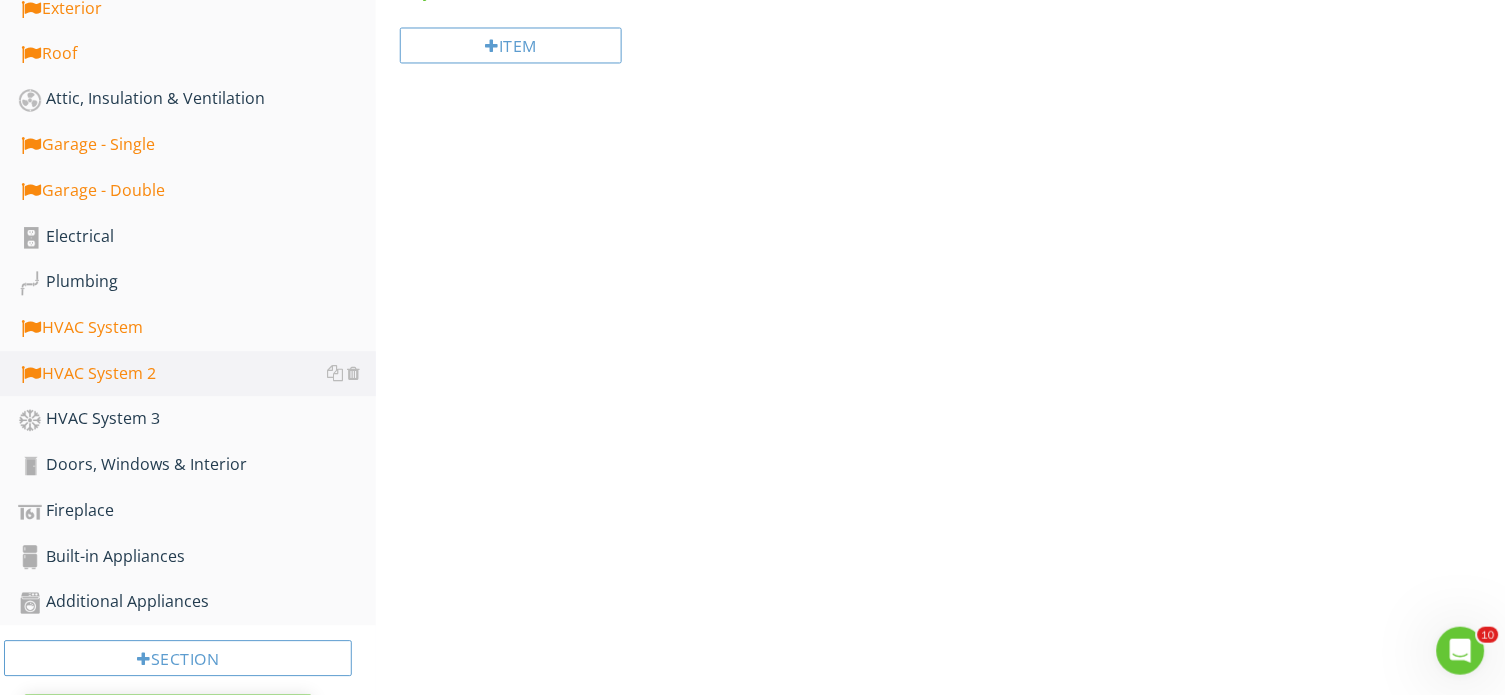 scroll, scrollTop: 842, scrollLeft: 0, axis: vertical 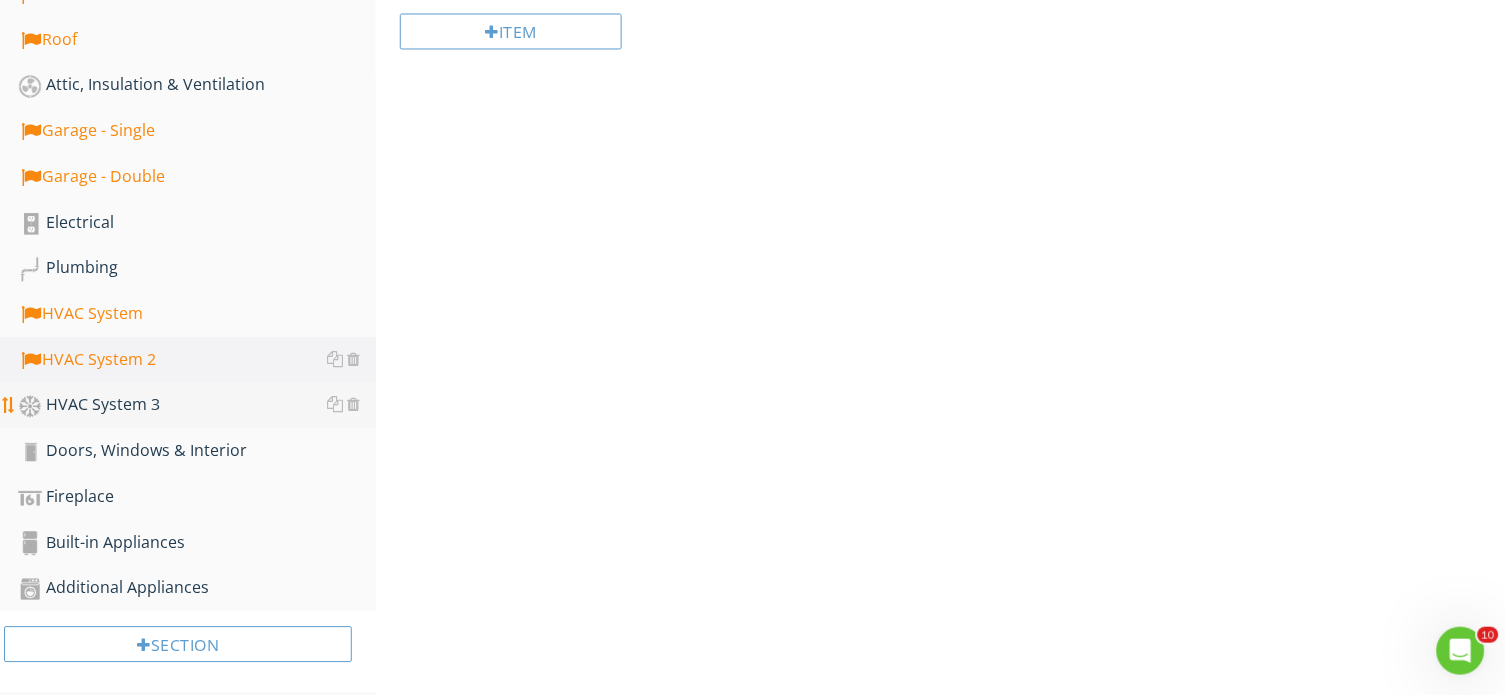 click on "HVAC System 3" at bounding box center [197, 406] 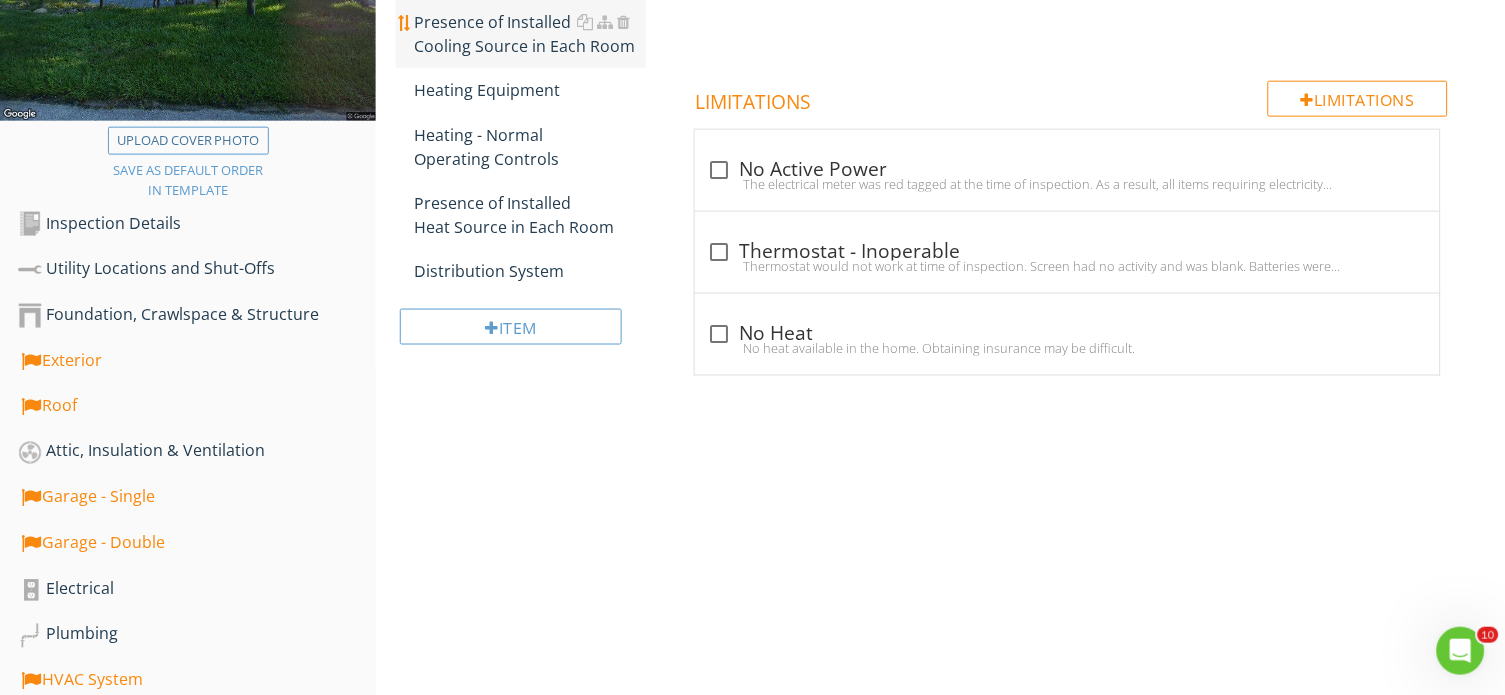 scroll, scrollTop: 447, scrollLeft: 0, axis: vertical 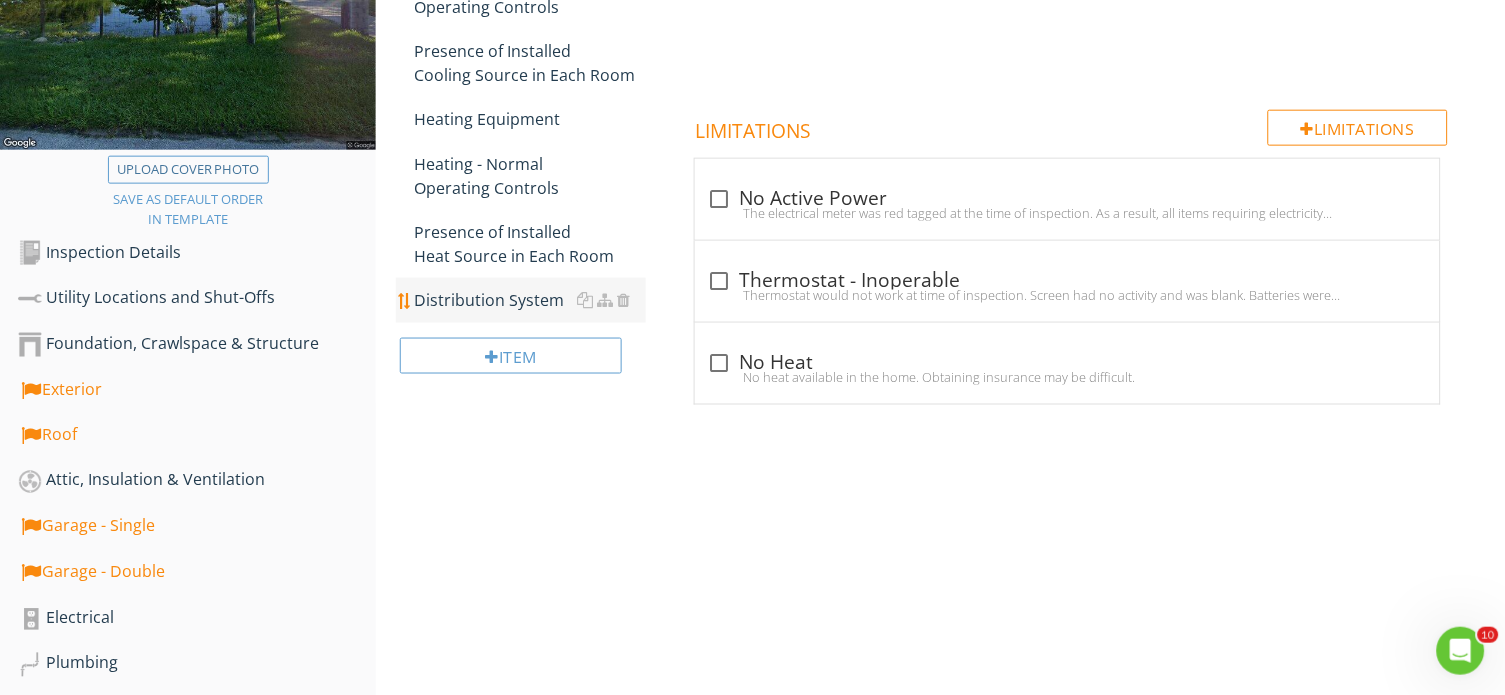 click on "Distribution System" at bounding box center [530, 300] 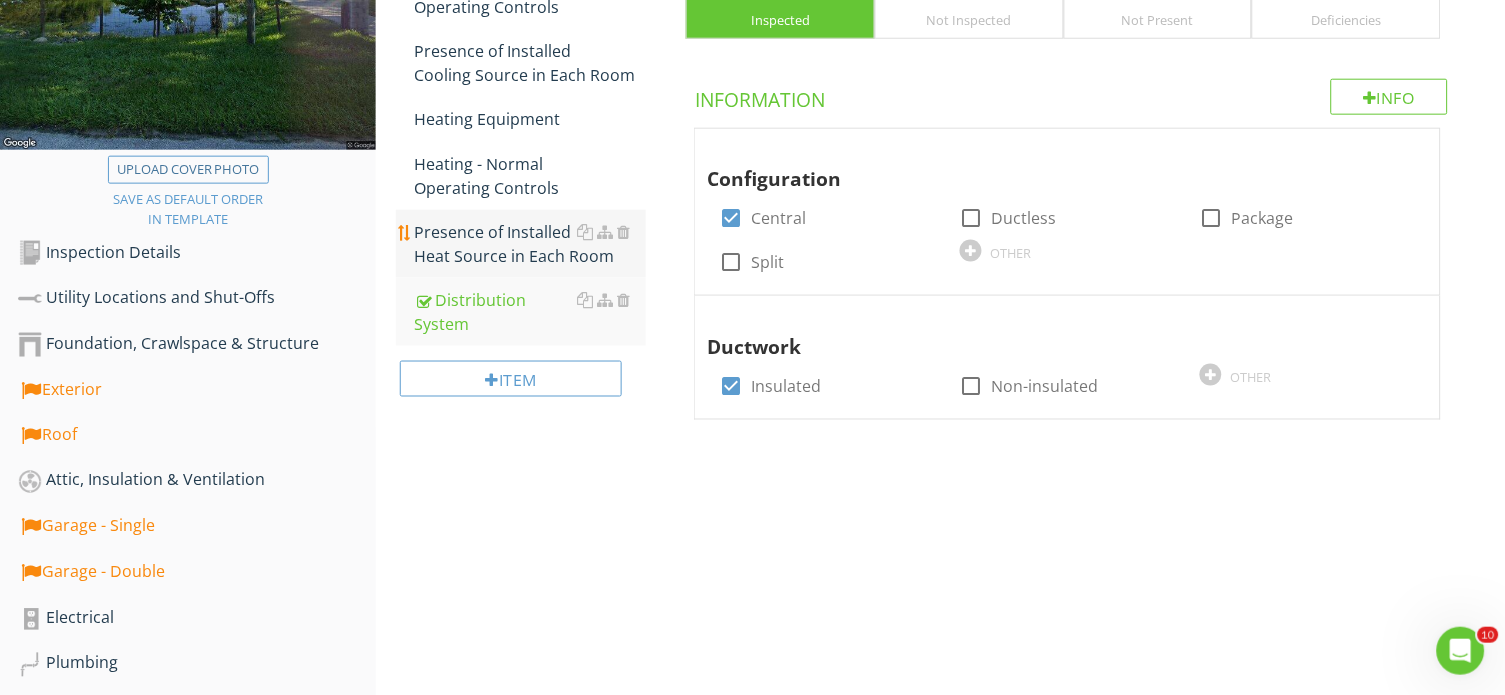 click on "Presence of Installed Heat Source in Each Room" at bounding box center (530, 244) 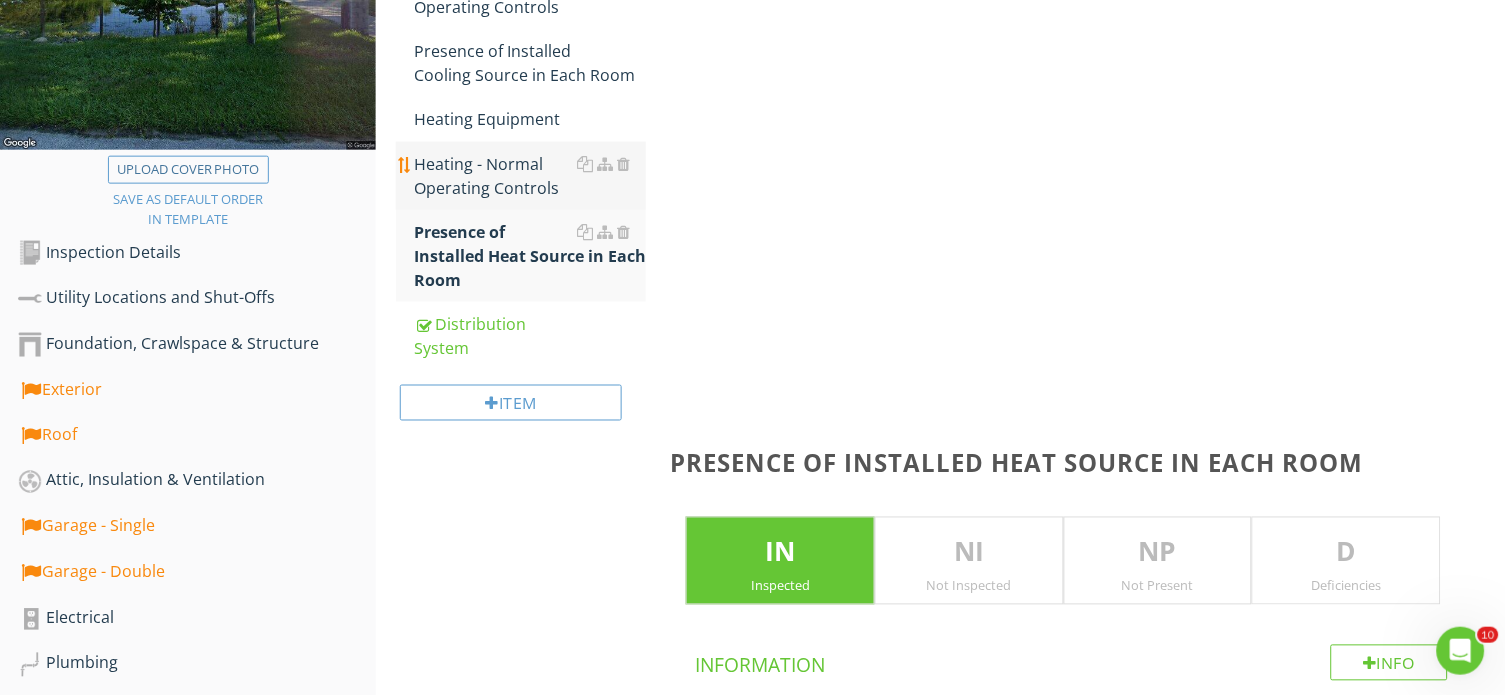 click on "Heating - Normal Operating Controls" at bounding box center (530, 176) 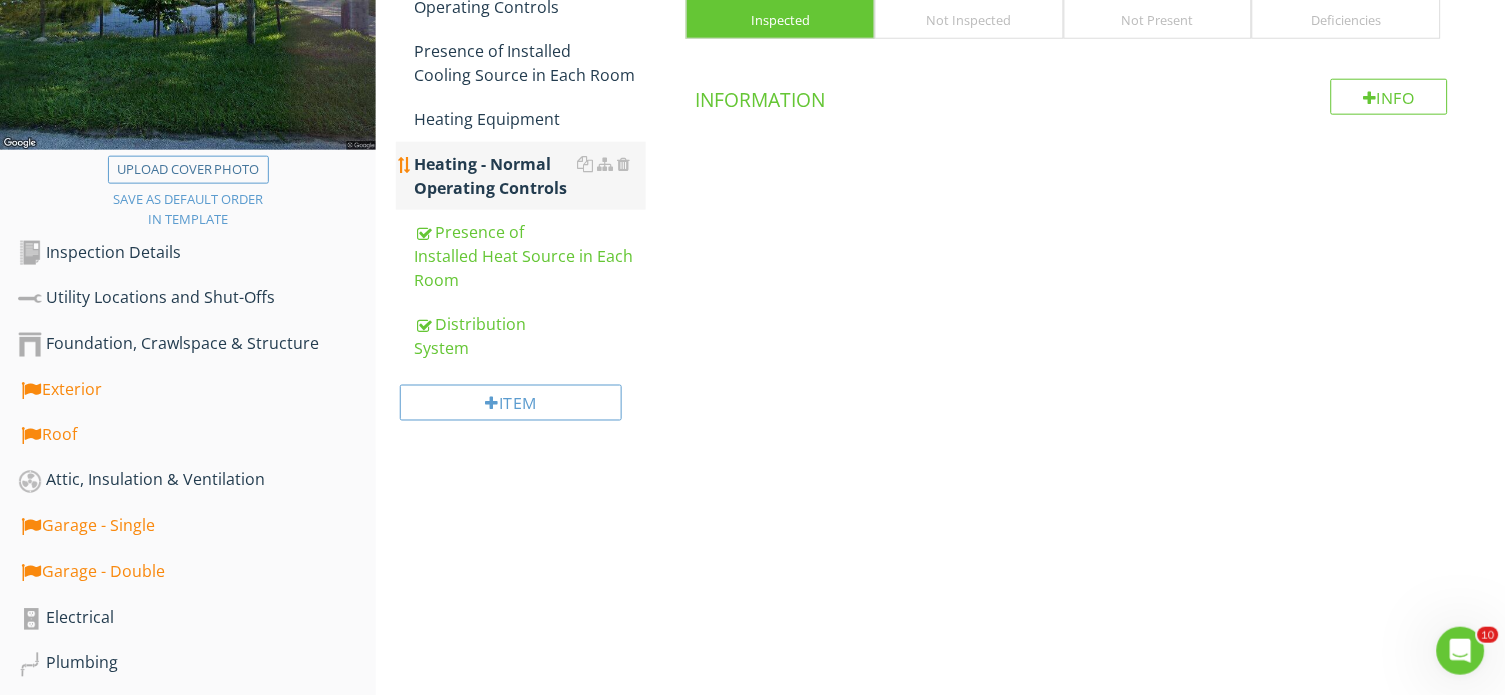 scroll, scrollTop: 445, scrollLeft: 0, axis: vertical 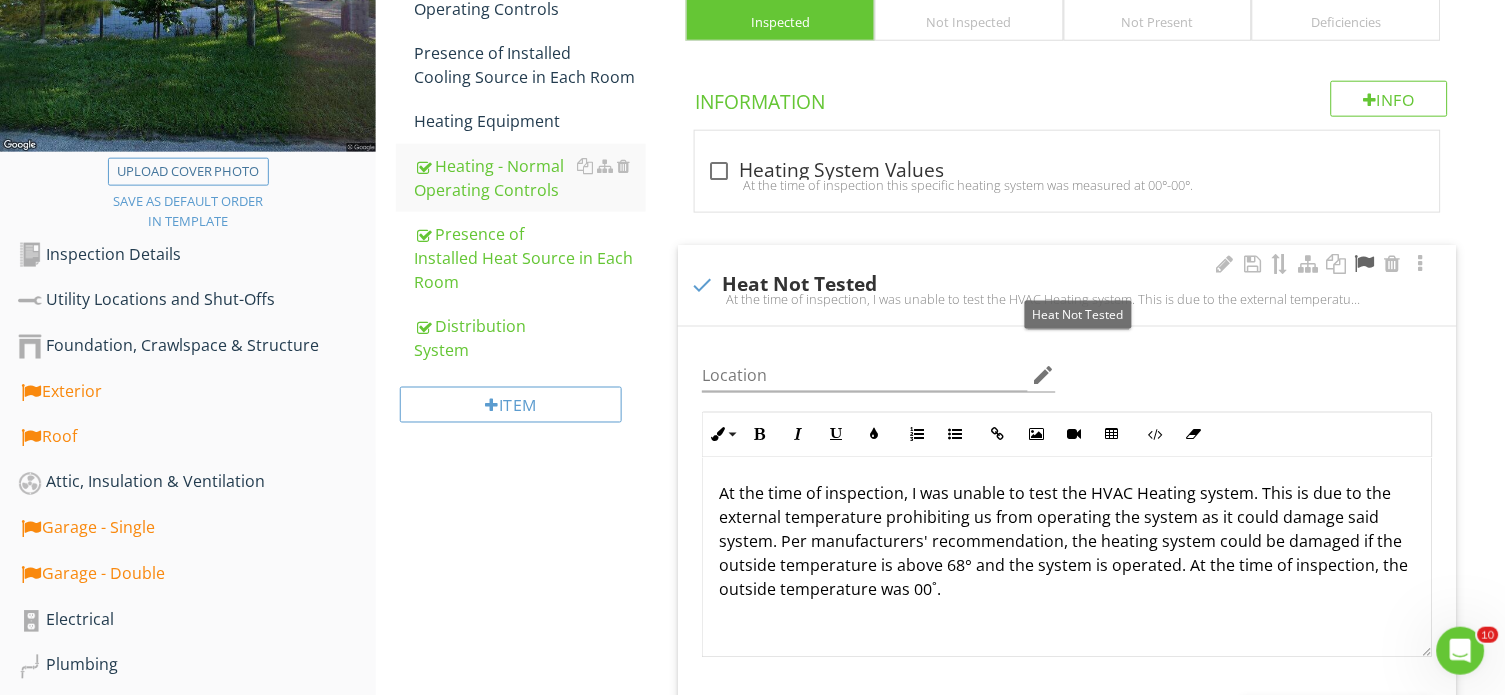 click at bounding box center [1365, 264] 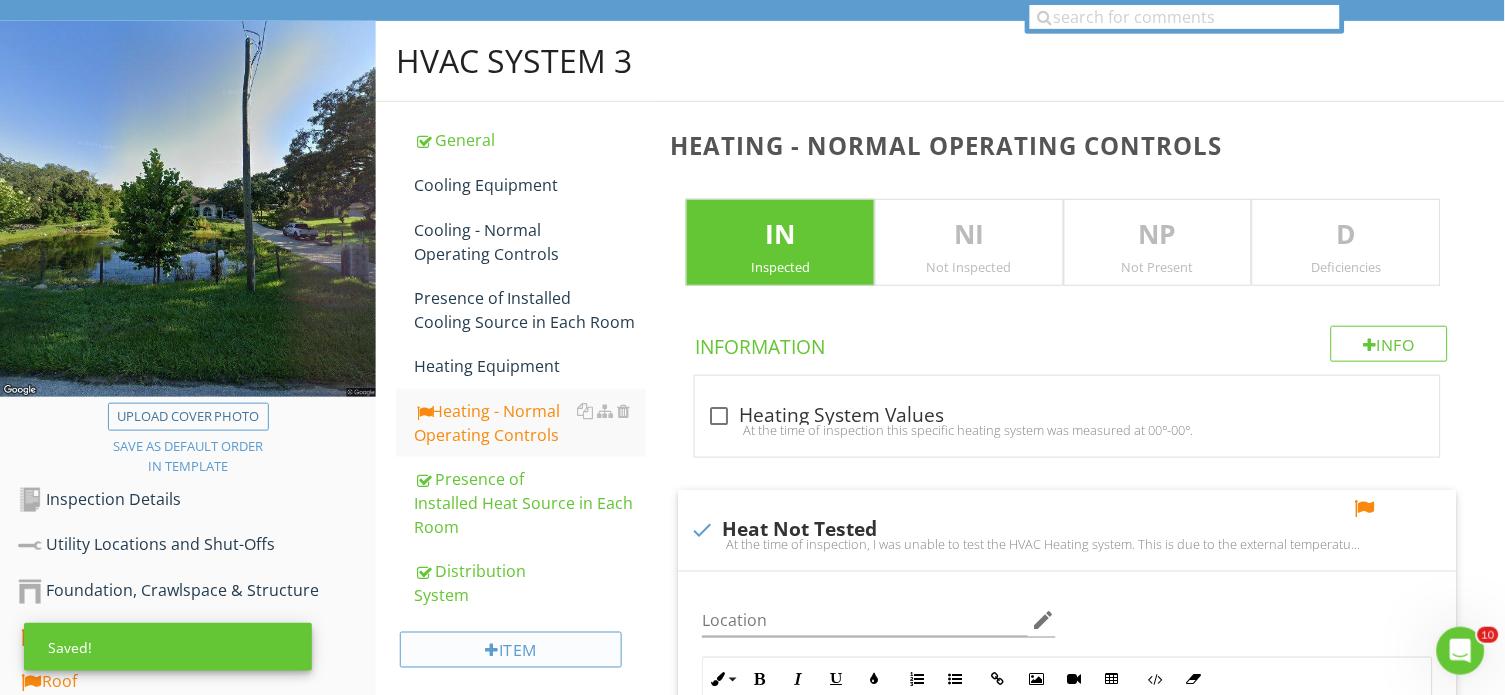 scroll, scrollTop: 163, scrollLeft: 0, axis: vertical 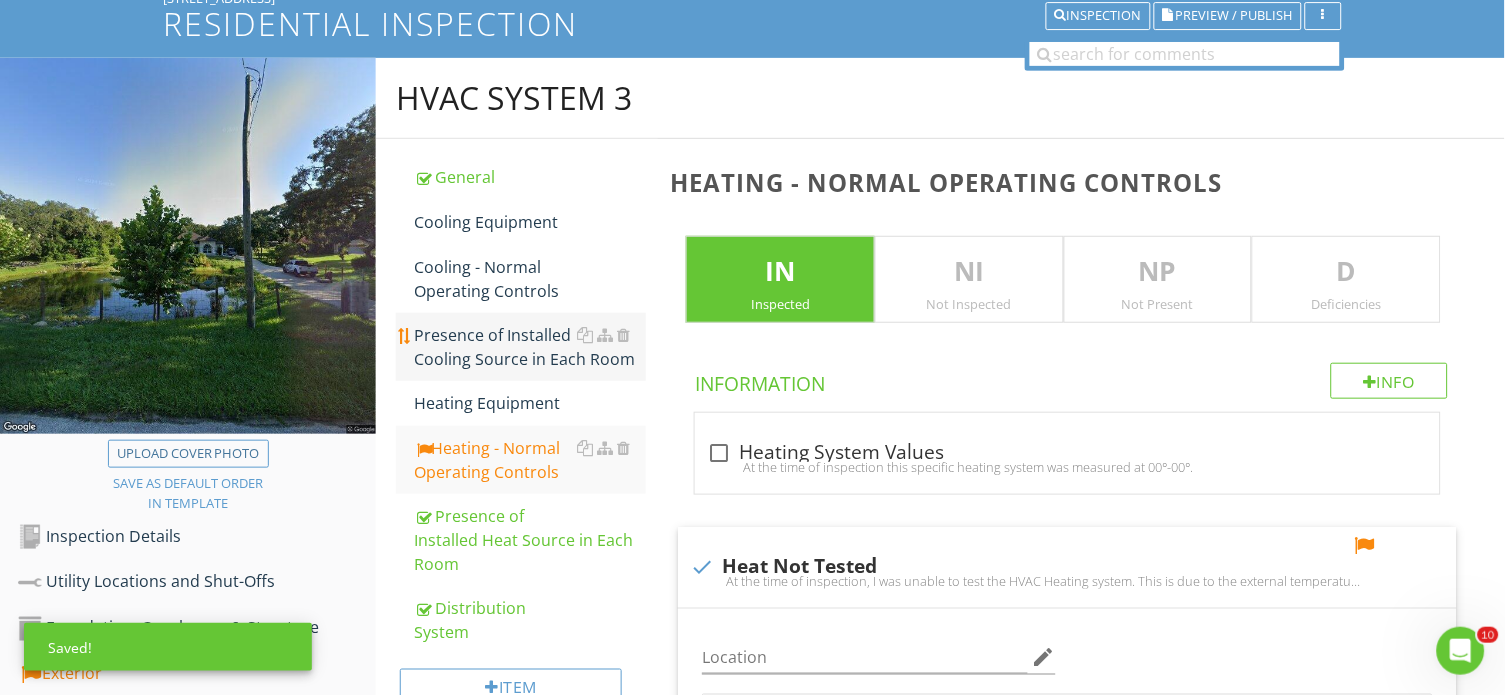 click on "Presence of Installed Cooling Source in Each Room" at bounding box center [530, 347] 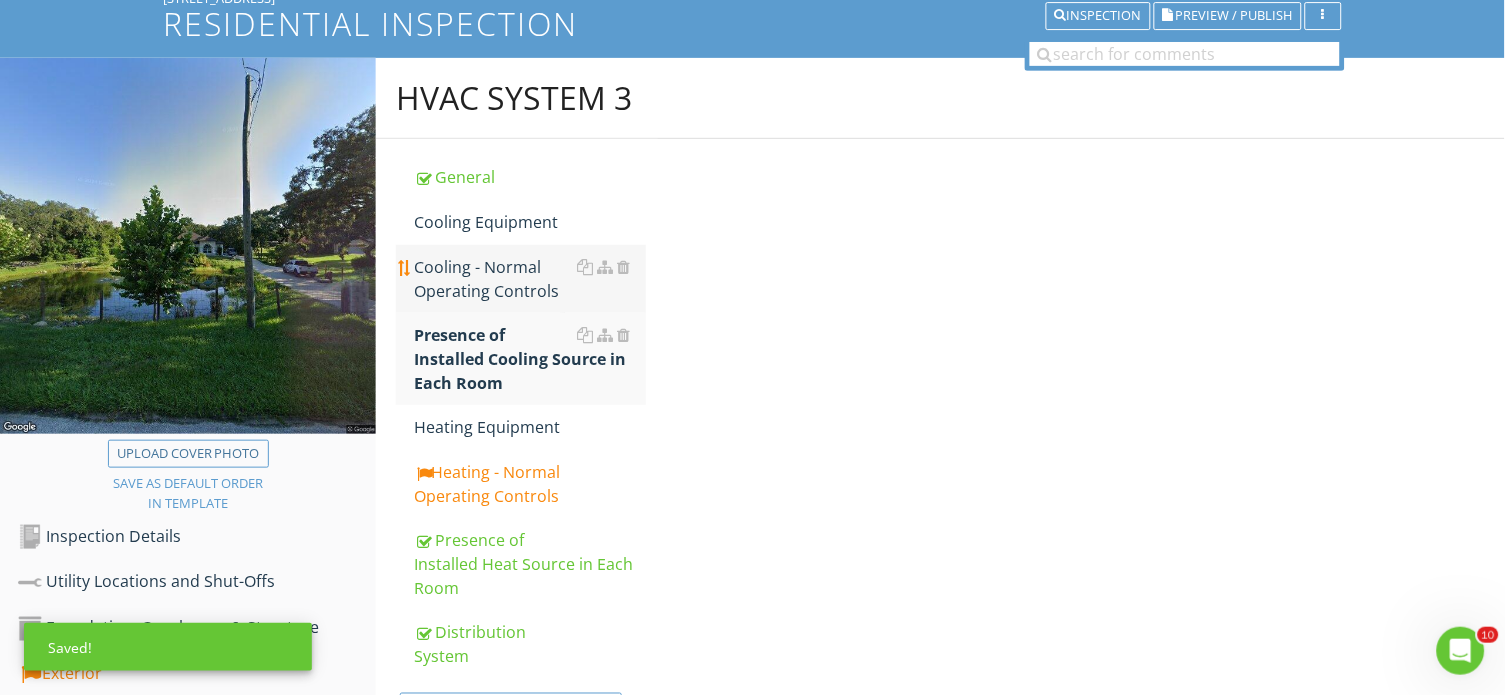 click on "Cooling - Normal Operating Controls" at bounding box center (530, 279) 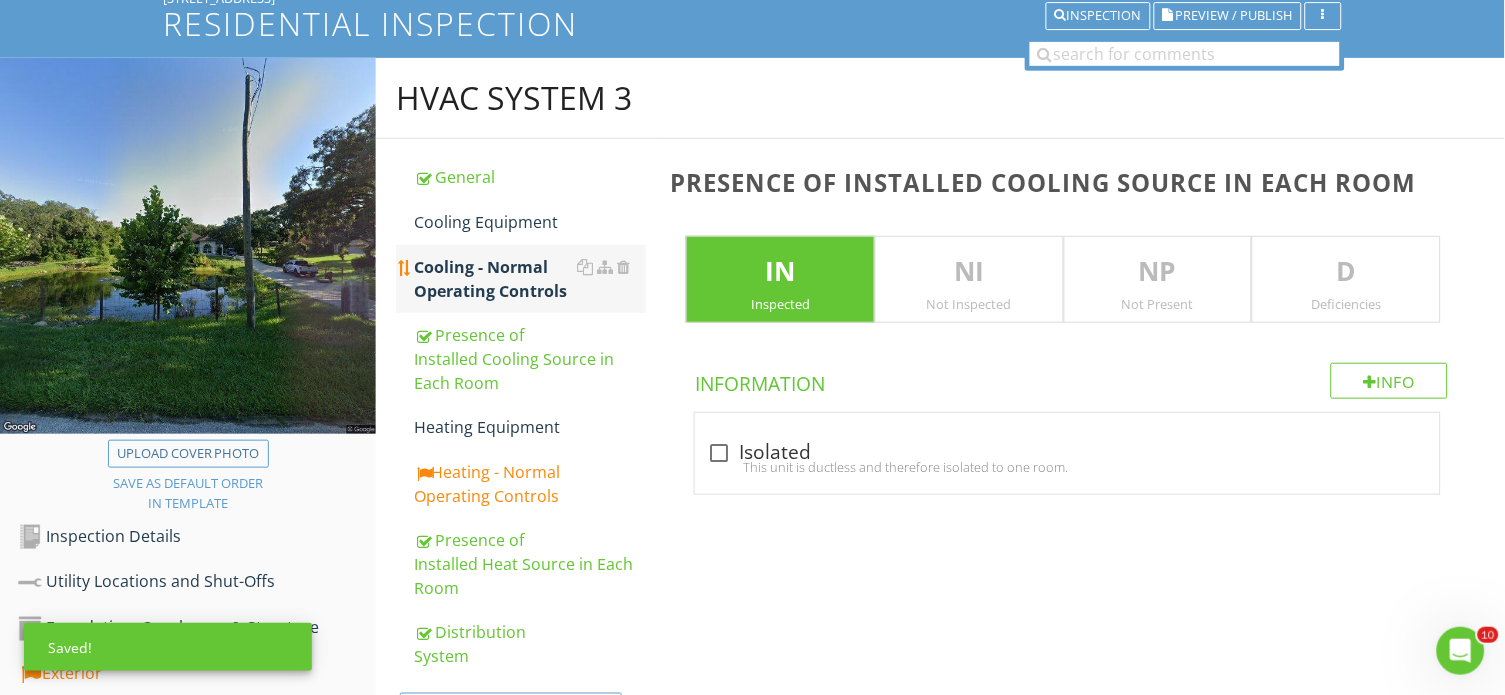 scroll, scrollTop: 162, scrollLeft: 0, axis: vertical 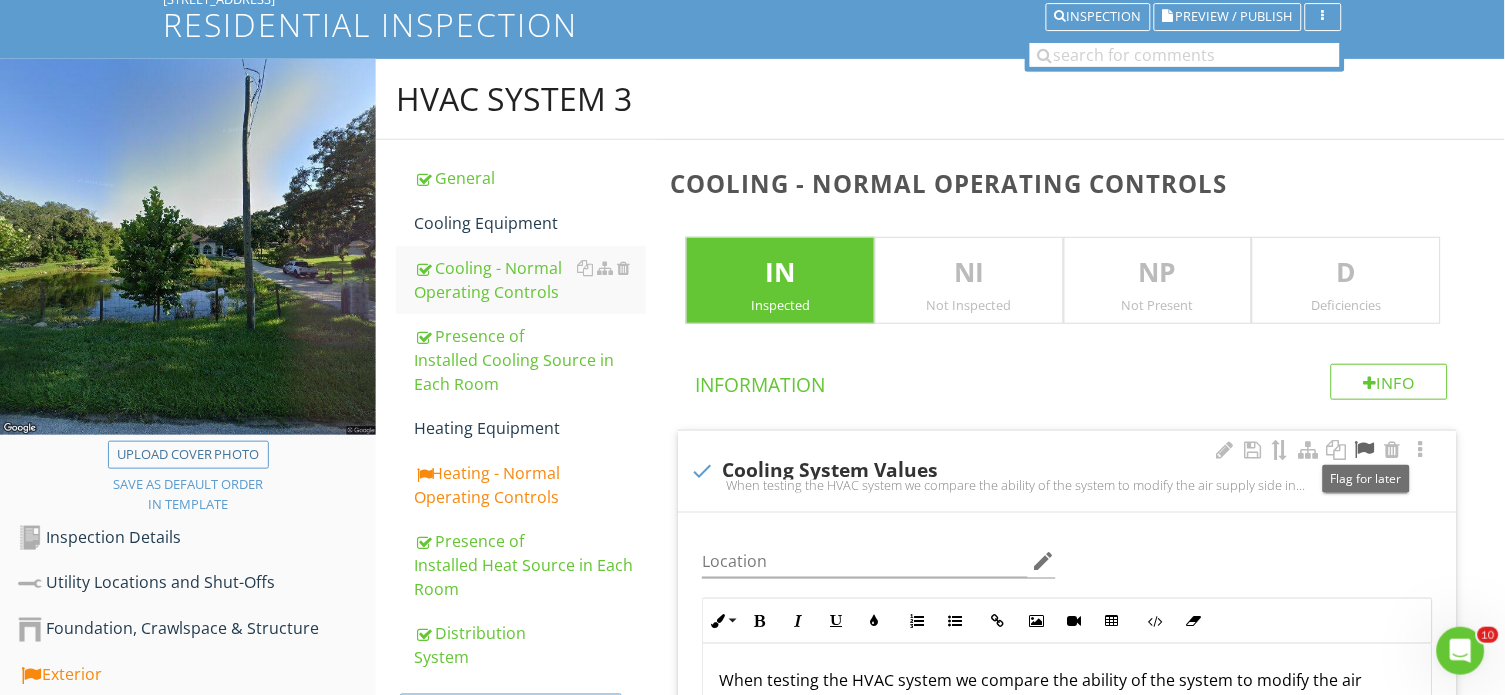 click at bounding box center [1365, 450] 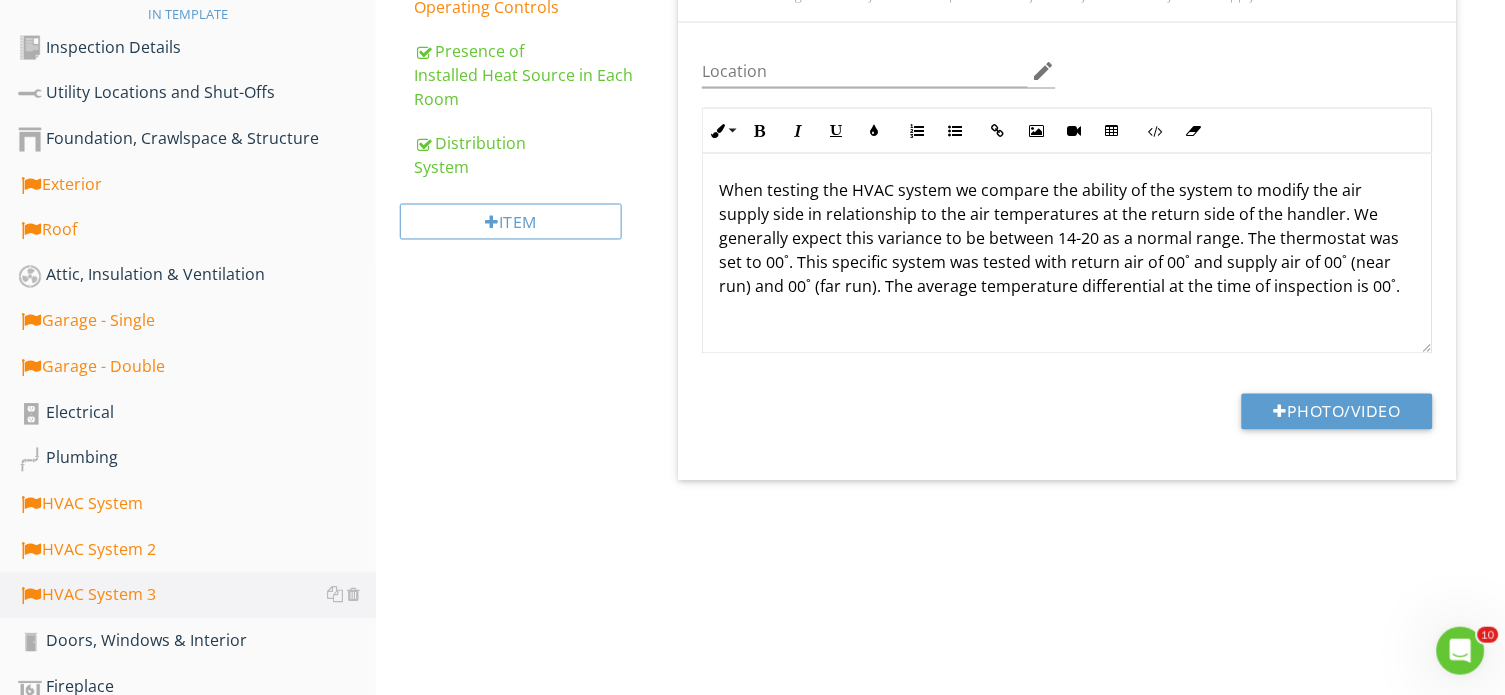 scroll, scrollTop: 655, scrollLeft: 0, axis: vertical 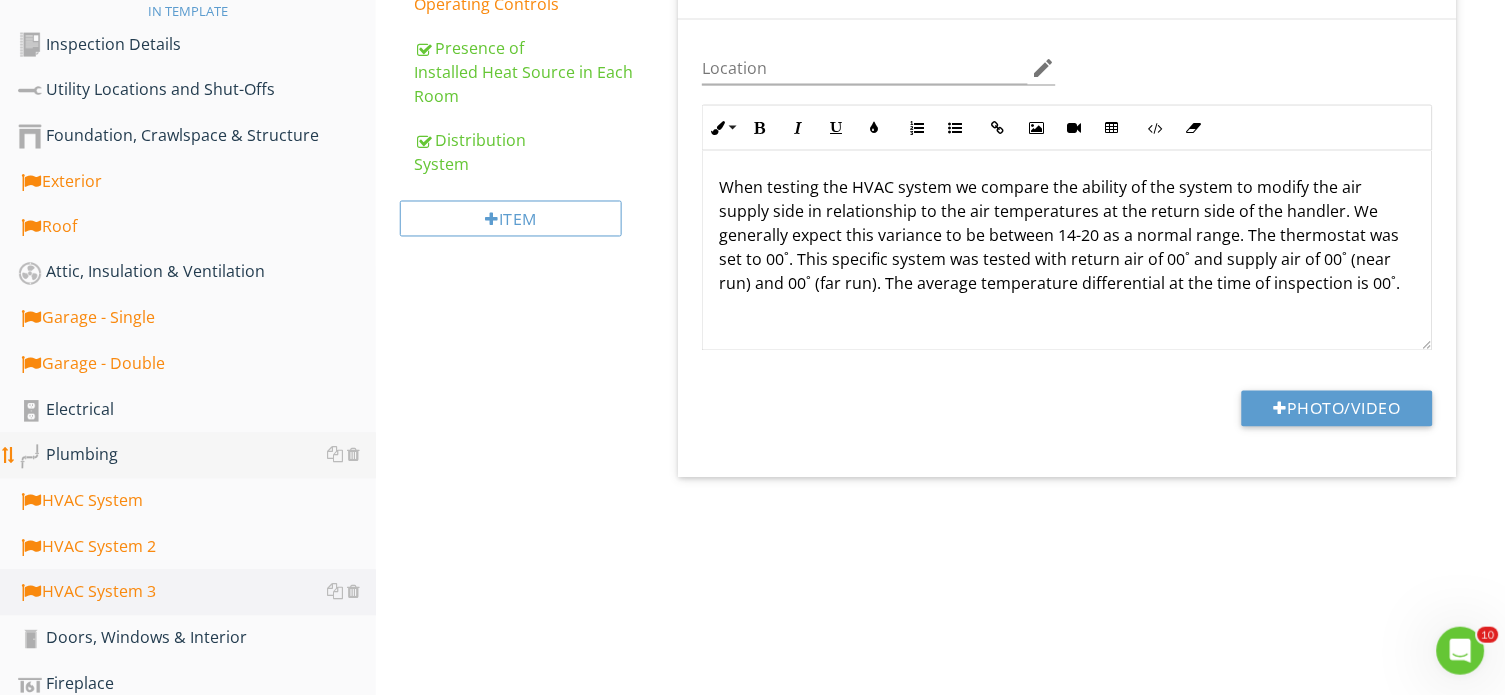 click on "Plumbing" at bounding box center (197, 456) 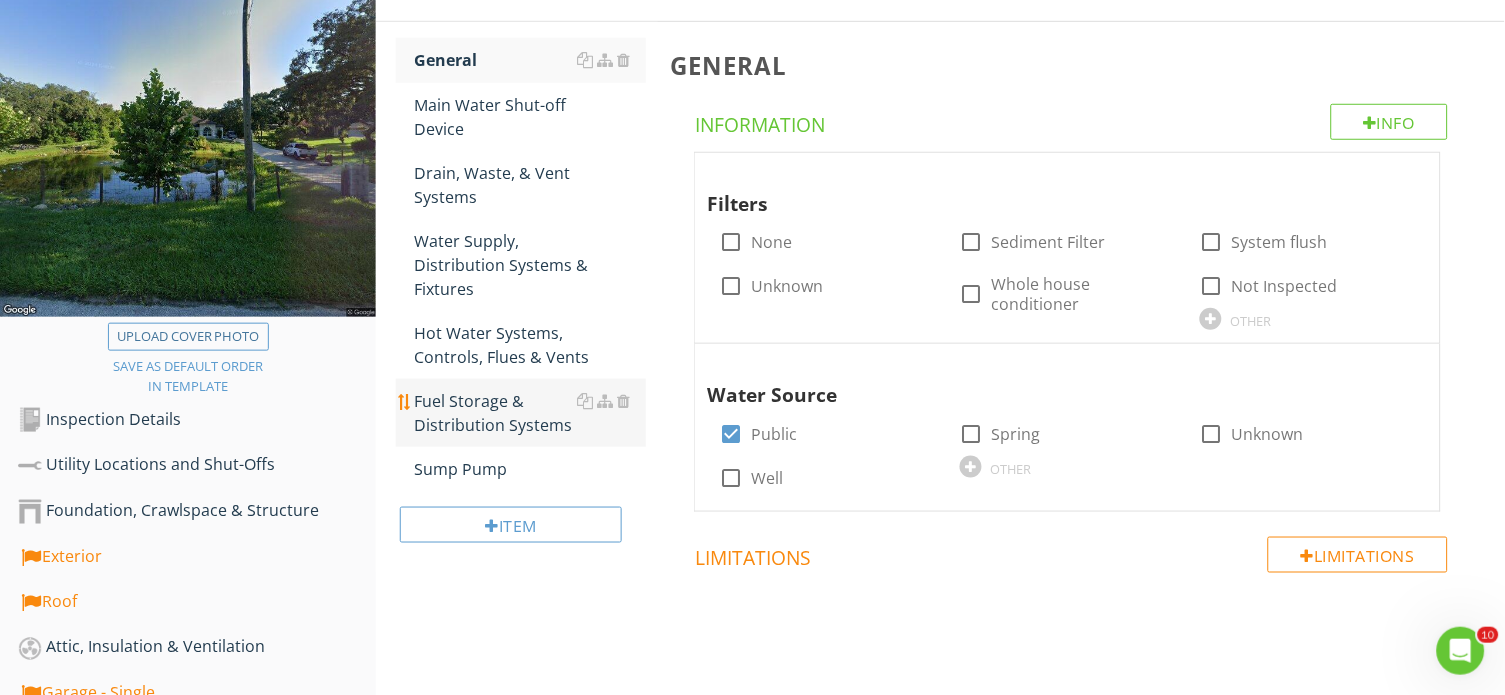scroll, scrollTop: 278, scrollLeft: 0, axis: vertical 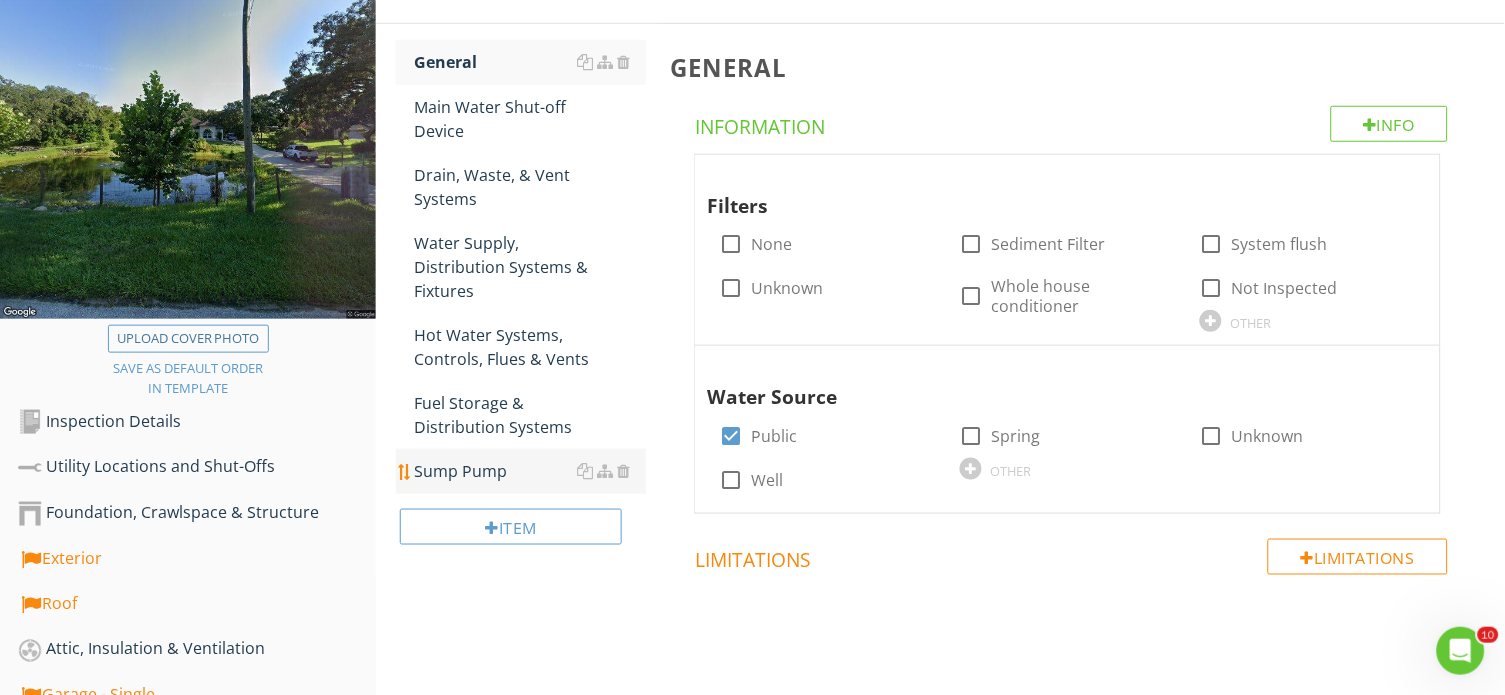click on "Sump Pump" at bounding box center [530, 471] 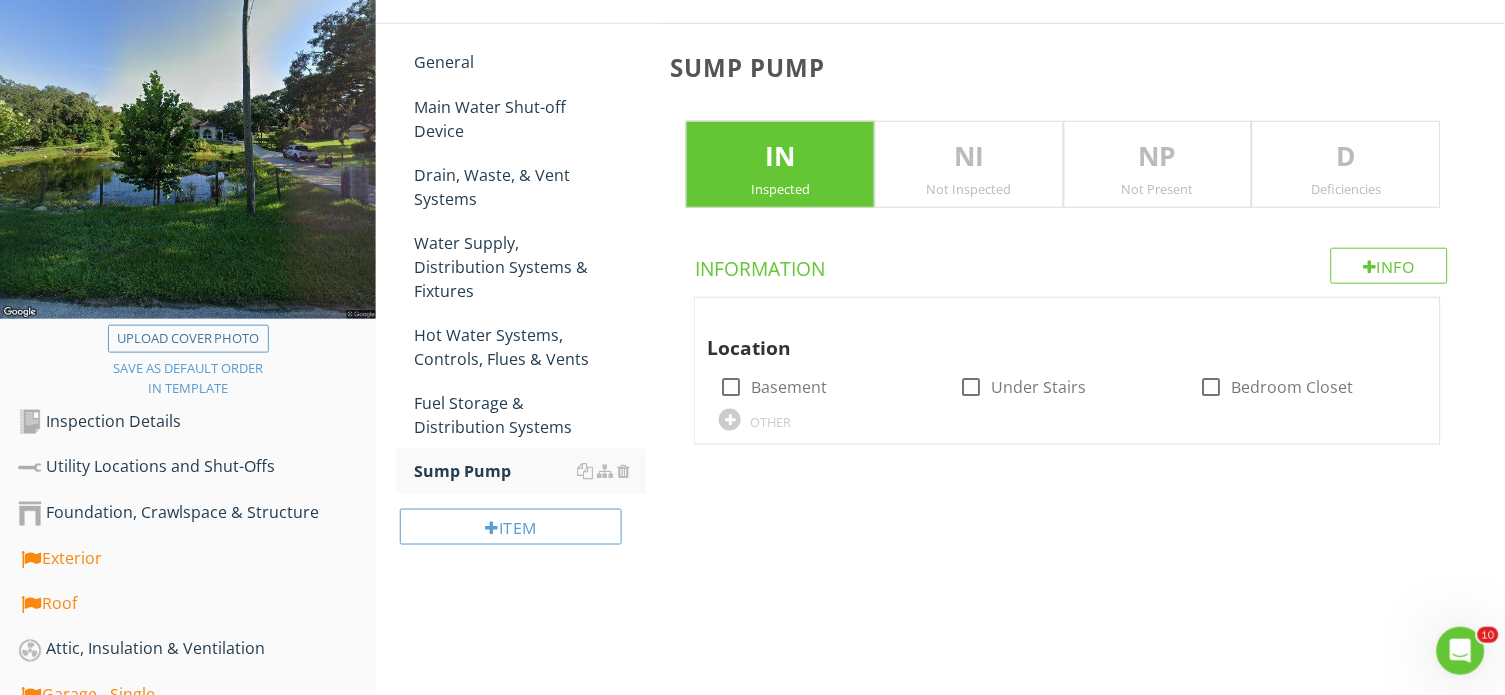 click on "NP" at bounding box center (1158, 157) 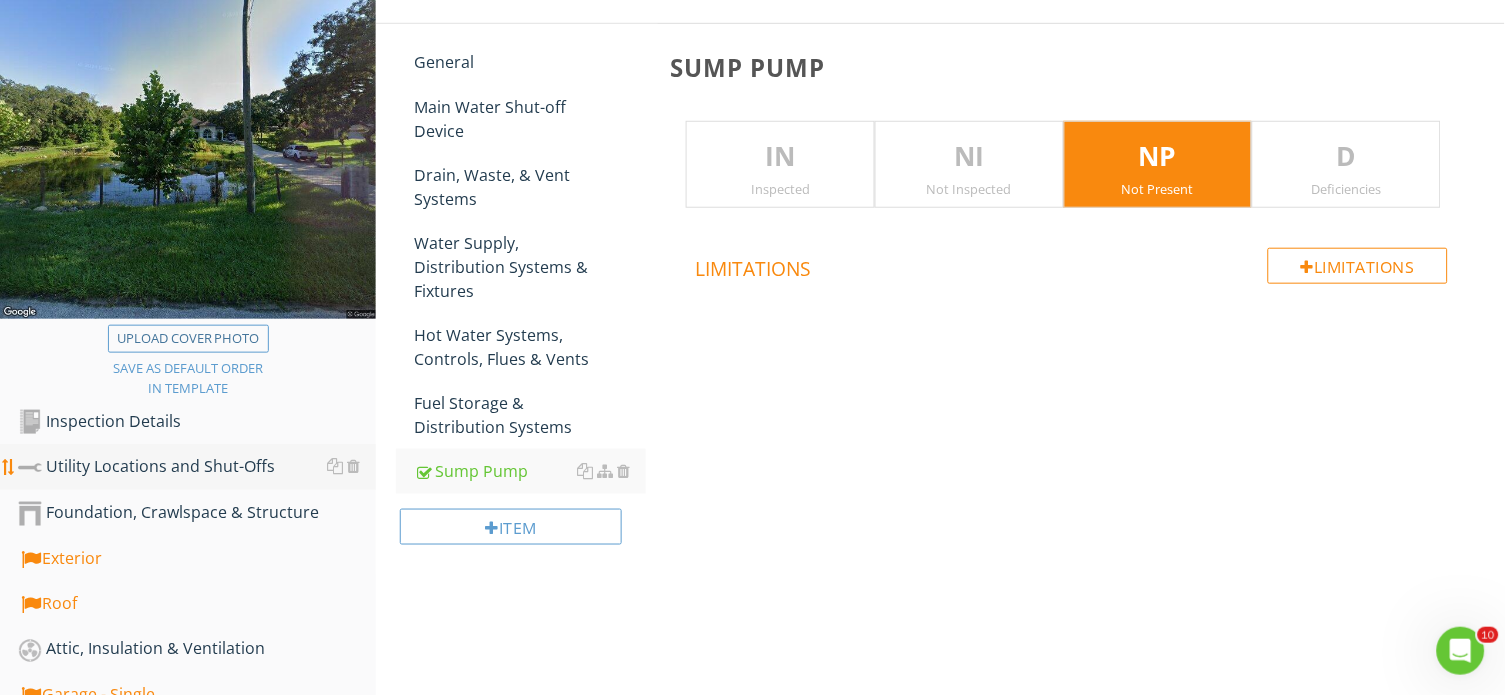 click on "Utility Locations and Shut-Offs" at bounding box center [197, 467] 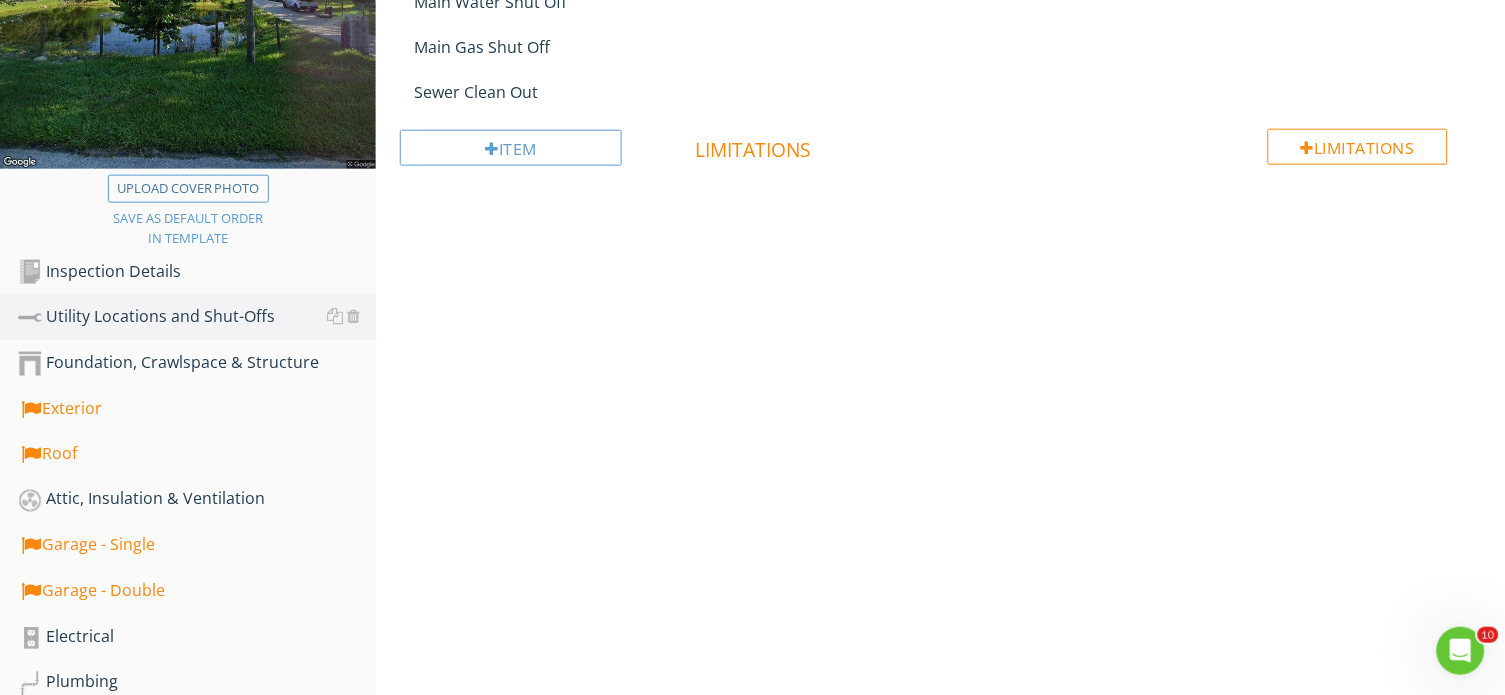 scroll, scrollTop: 480, scrollLeft: 0, axis: vertical 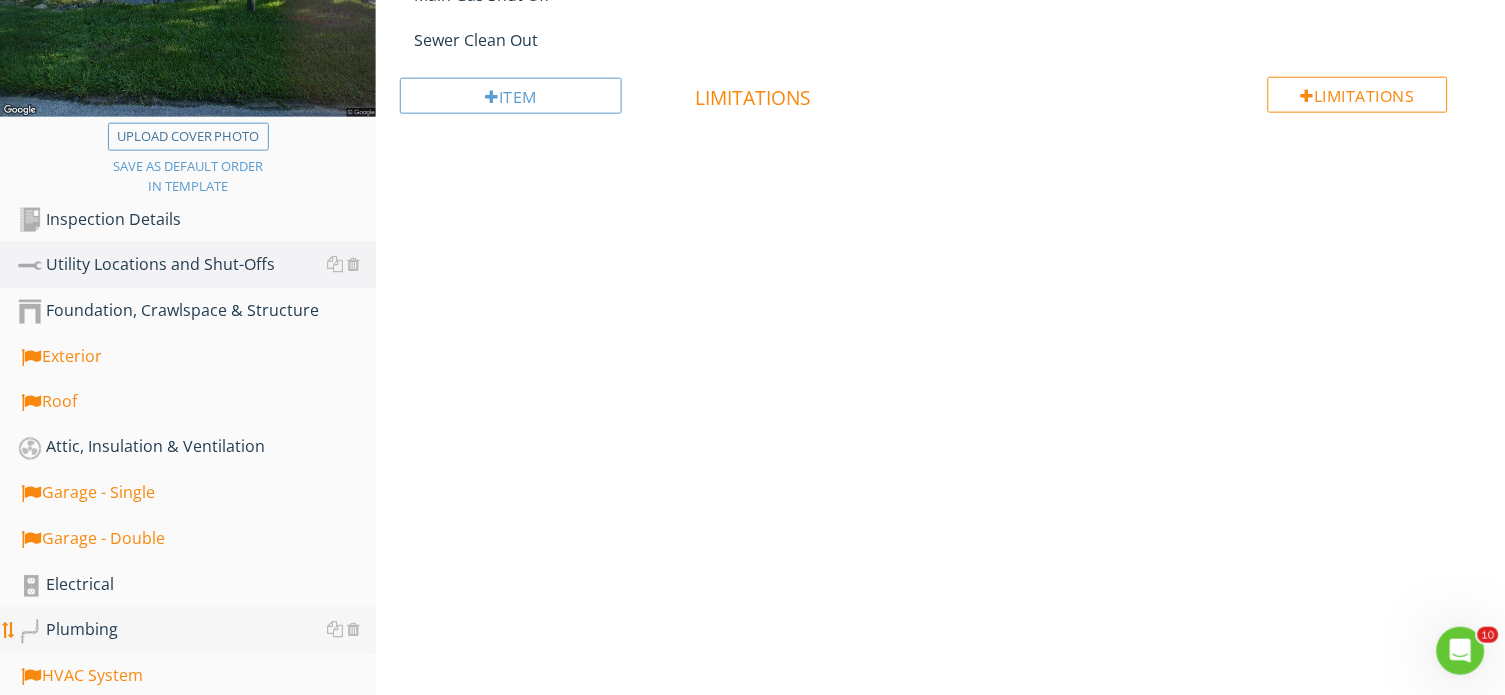 click on "Plumbing" at bounding box center [197, 631] 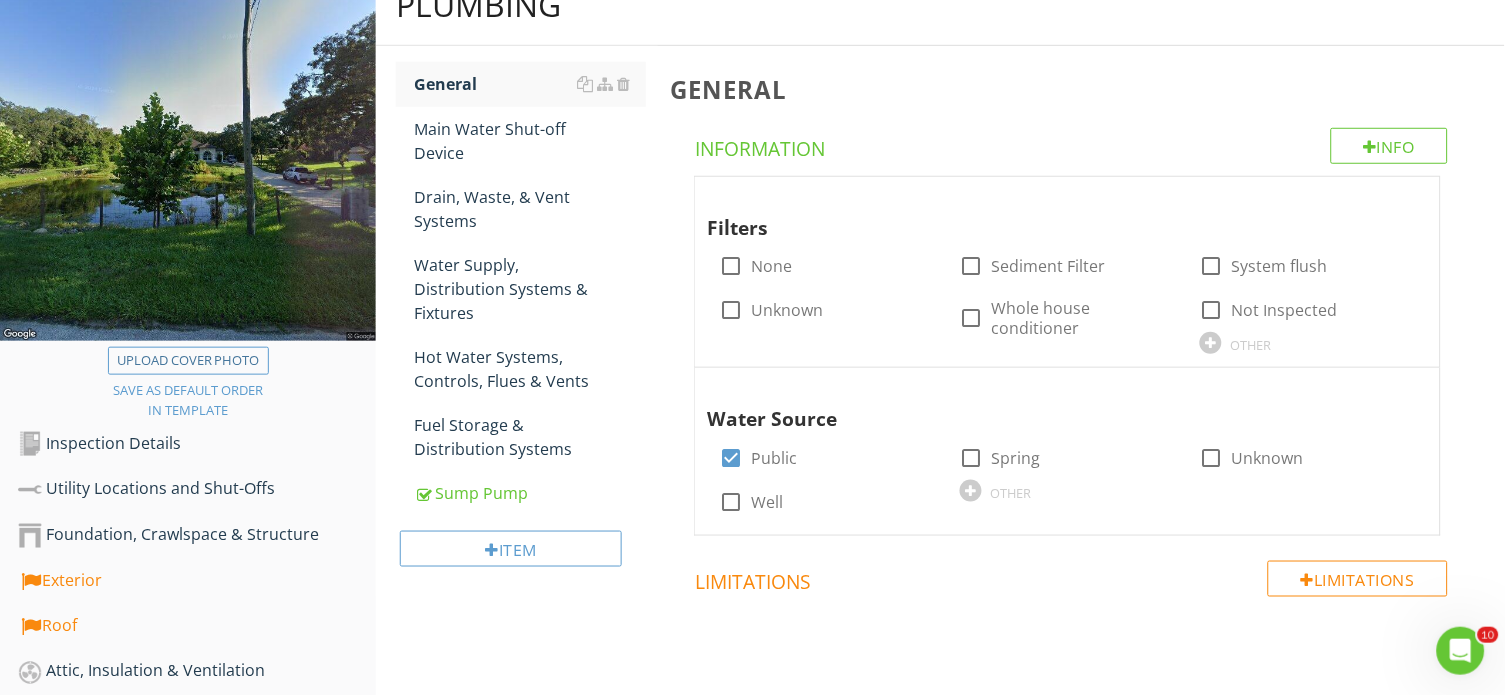 scroll, scrollTop: 131, scrollLeft: 0, axis: vertical 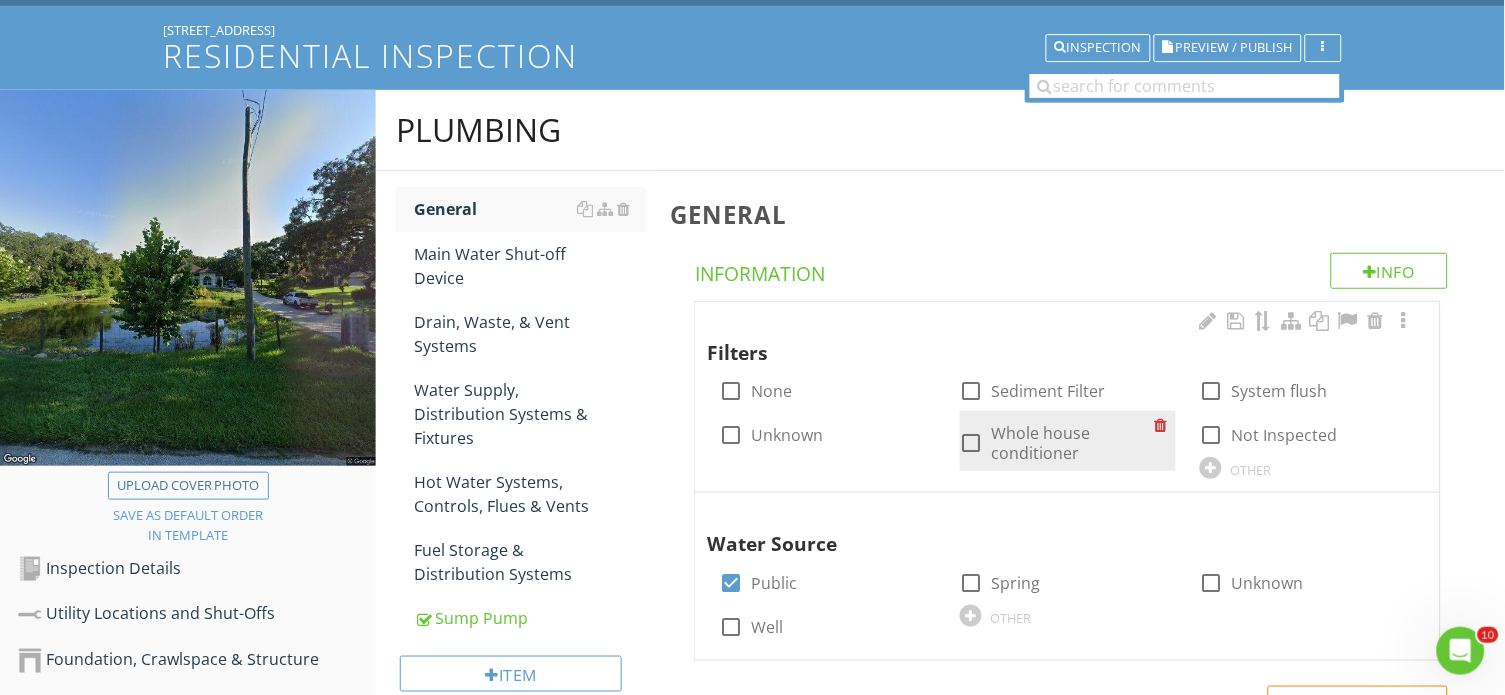 click at bounding box center (972, 443) 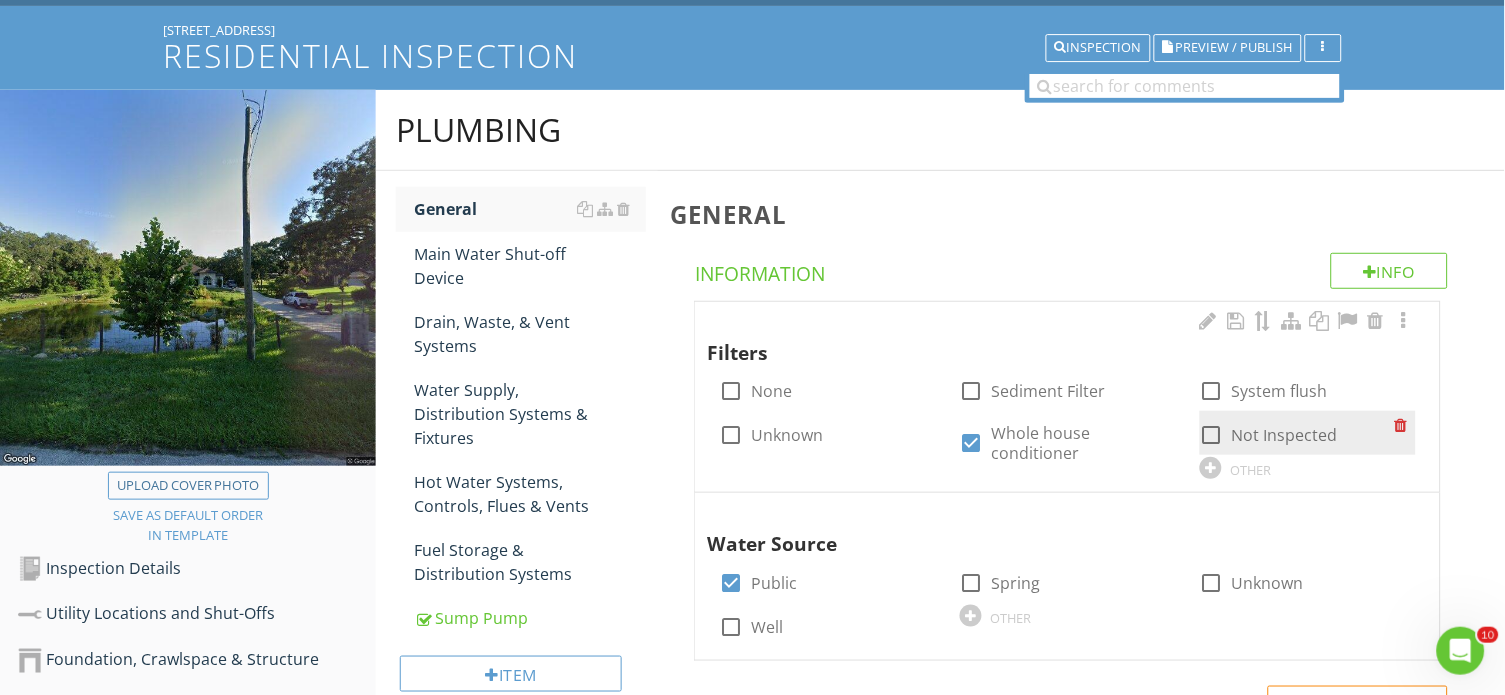 click at bounding box center (1212, 435) 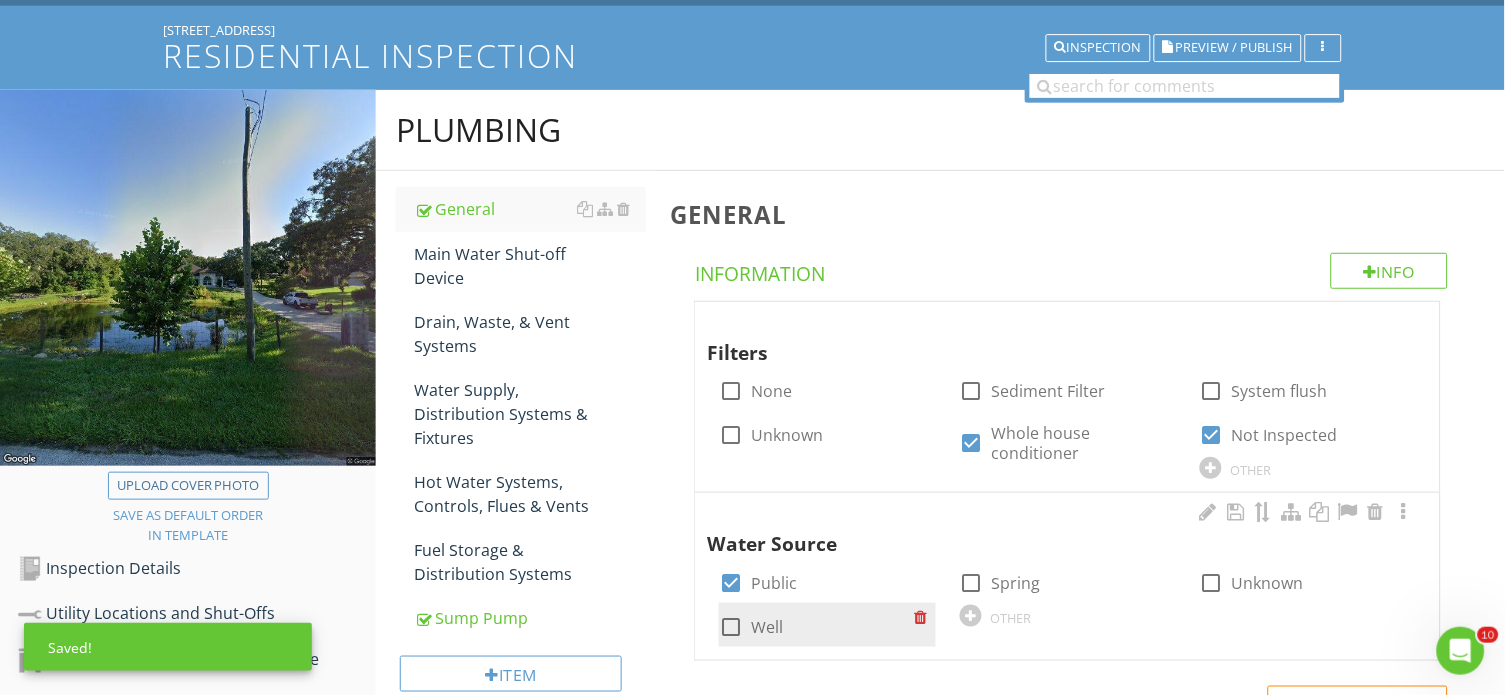 click at bounding box center (731, 627) 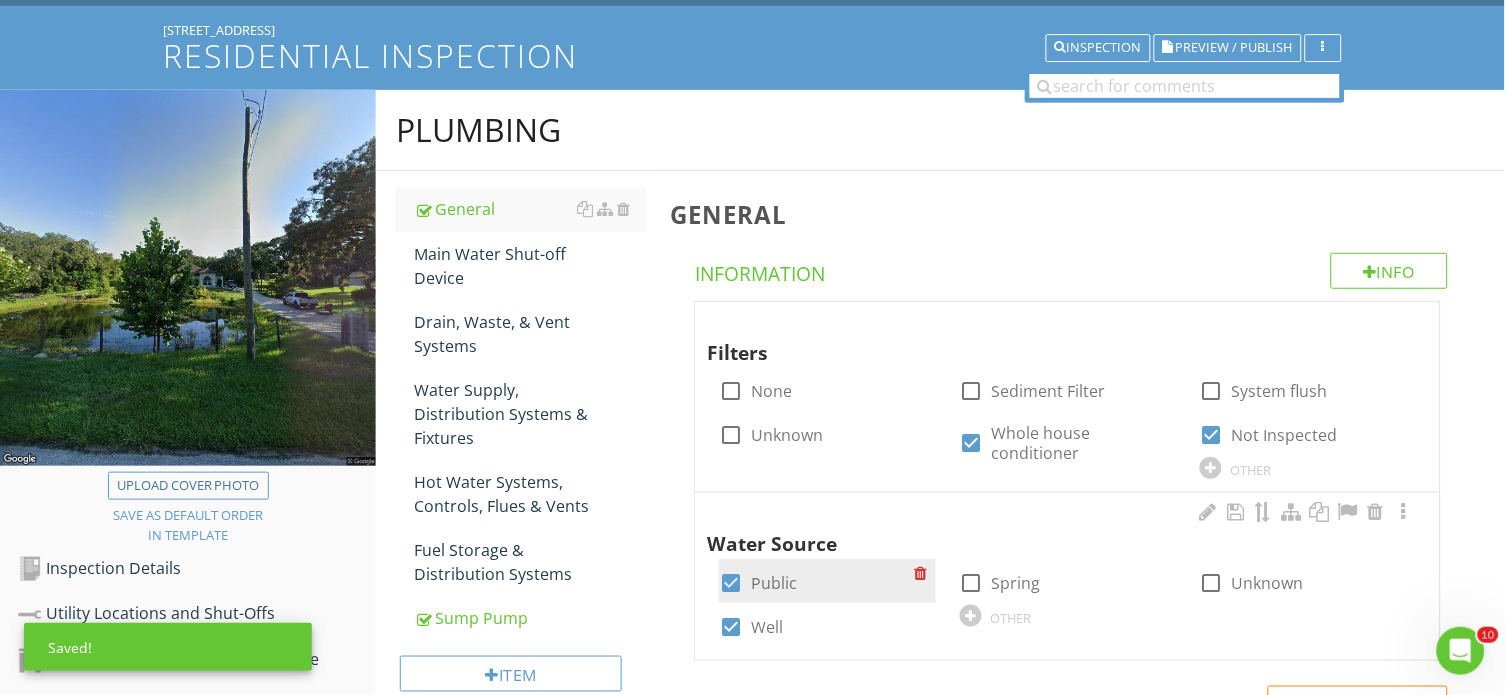 click at bounding box center (731, 583) 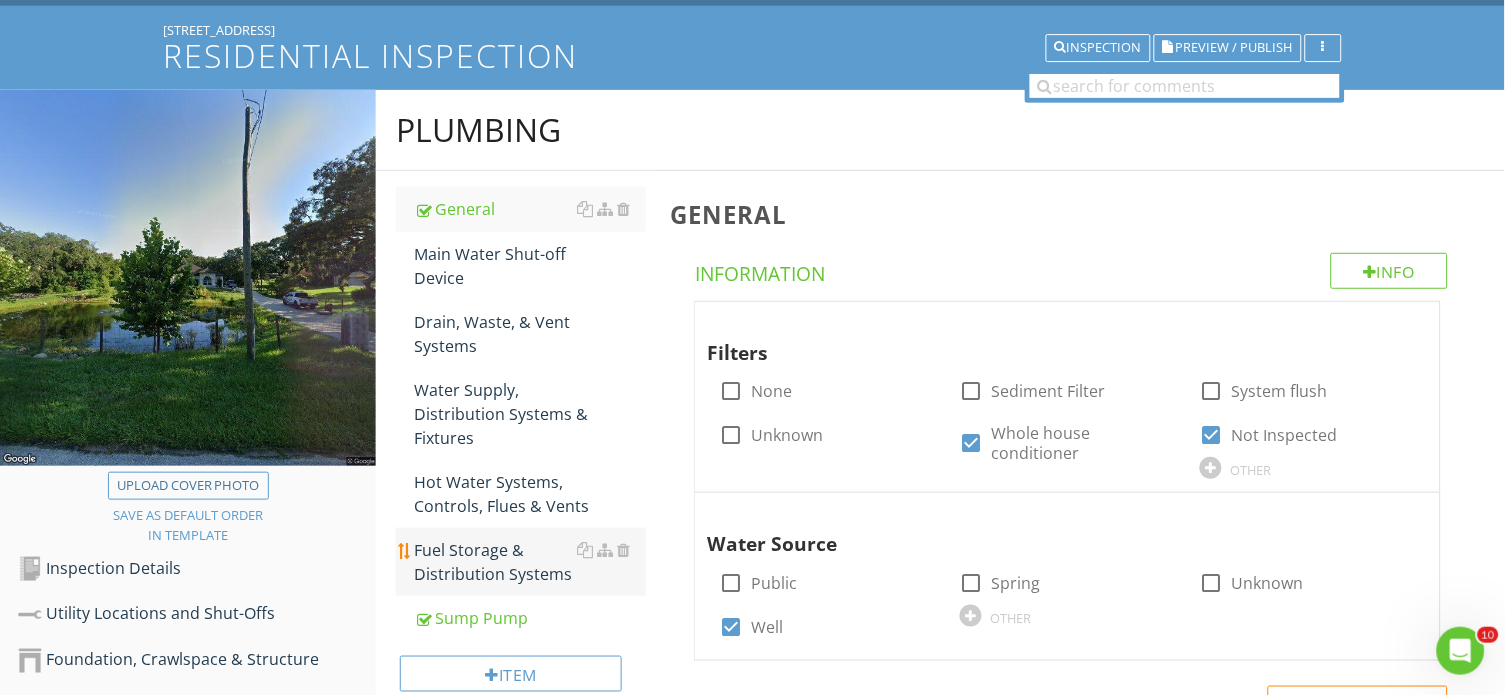 click on "Fuel Storage & Distribution Systems" at bounding box center [530, 562] 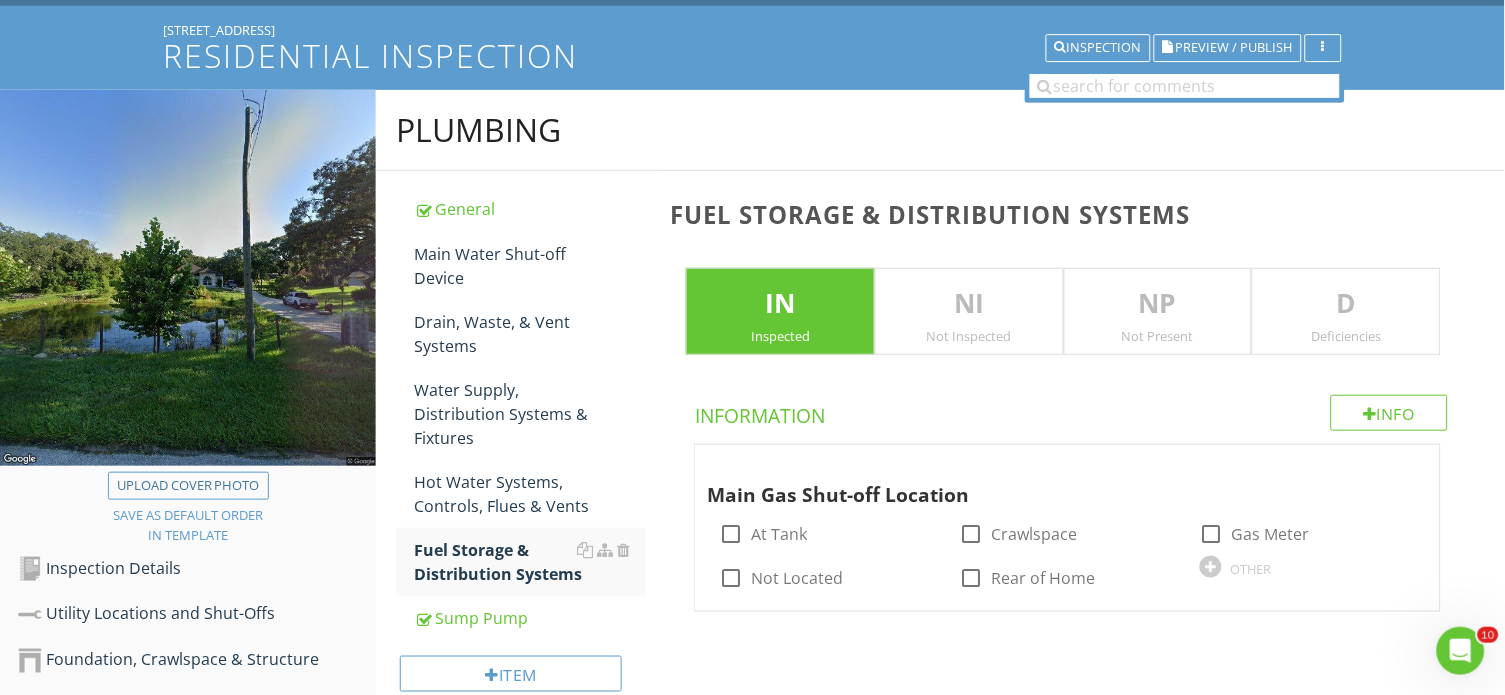 click on "NP" at bounding box center (1158, 304) 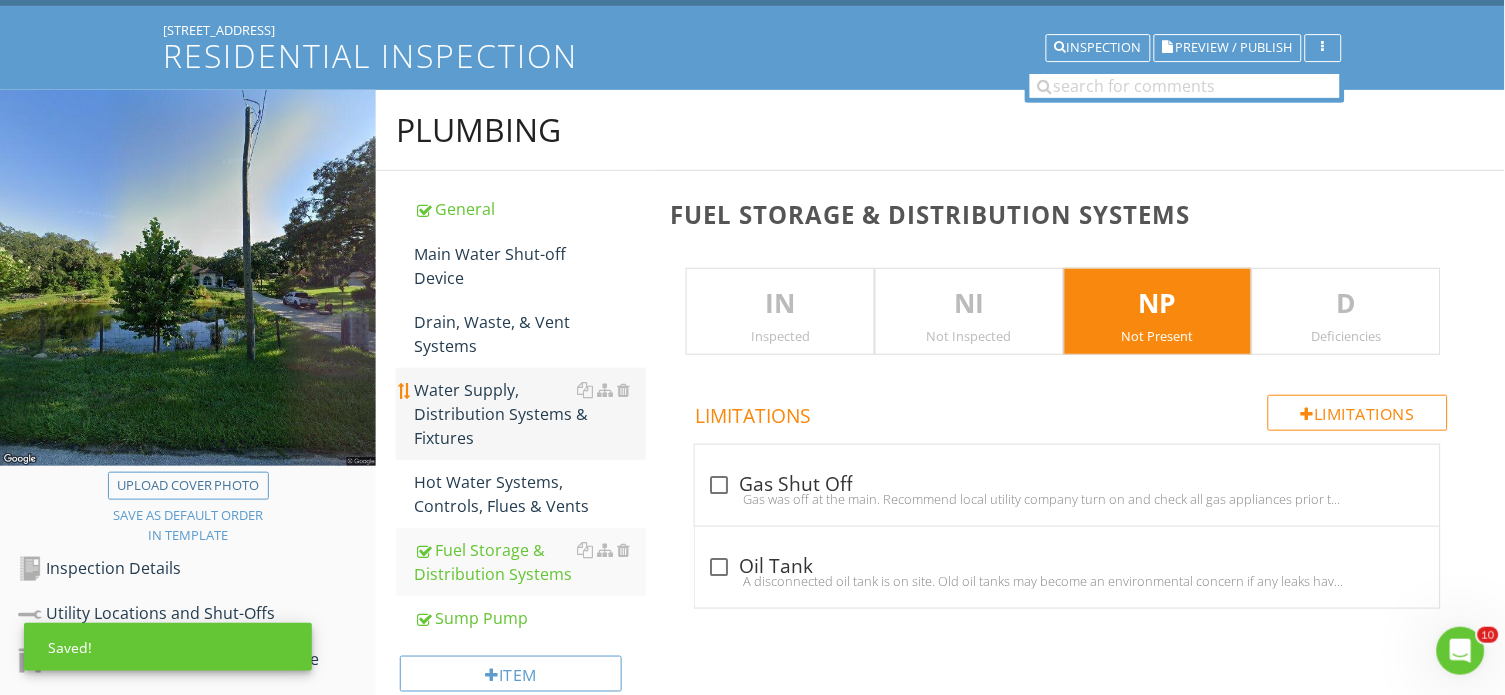 click on "Water Supply, Distribution Systems & Fixtures" at bounding box center [530, 414] 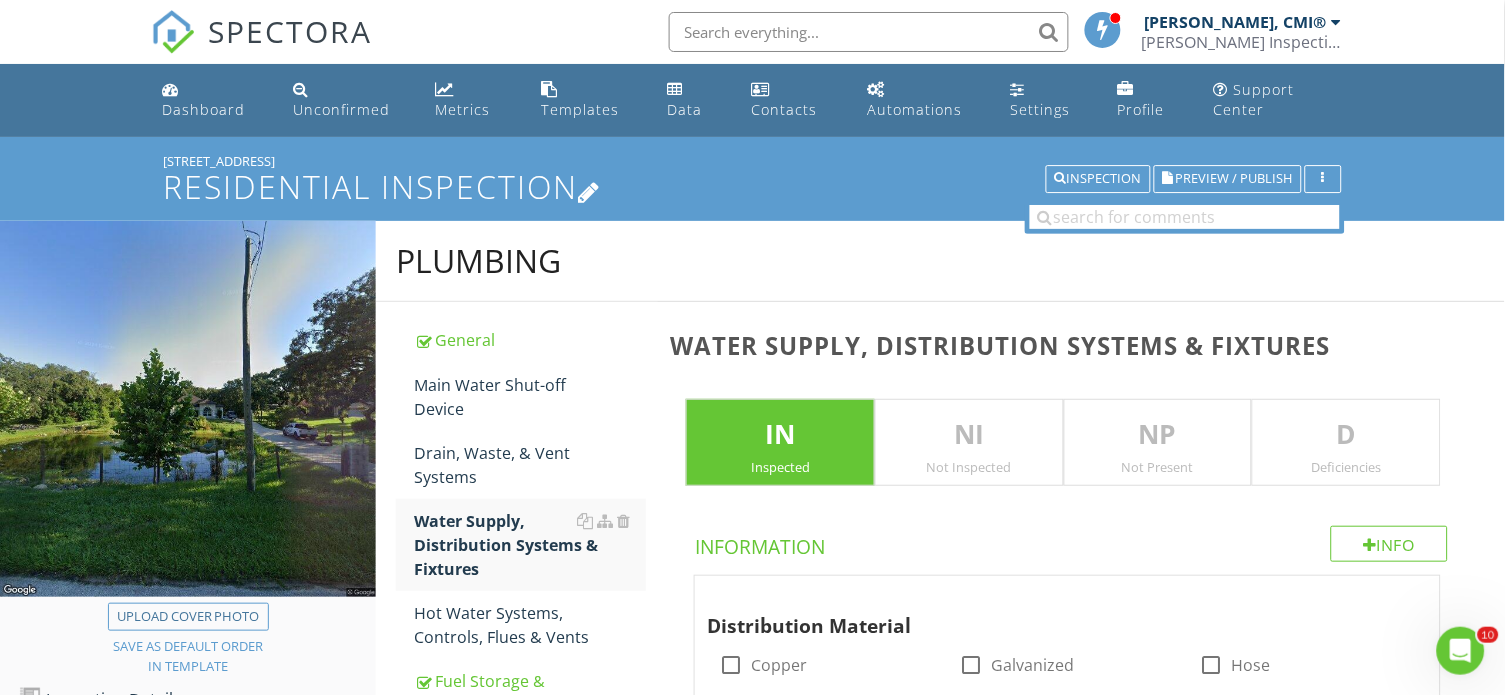 scroll, scrollTop: 0, scrollLeft: 0, axis: both 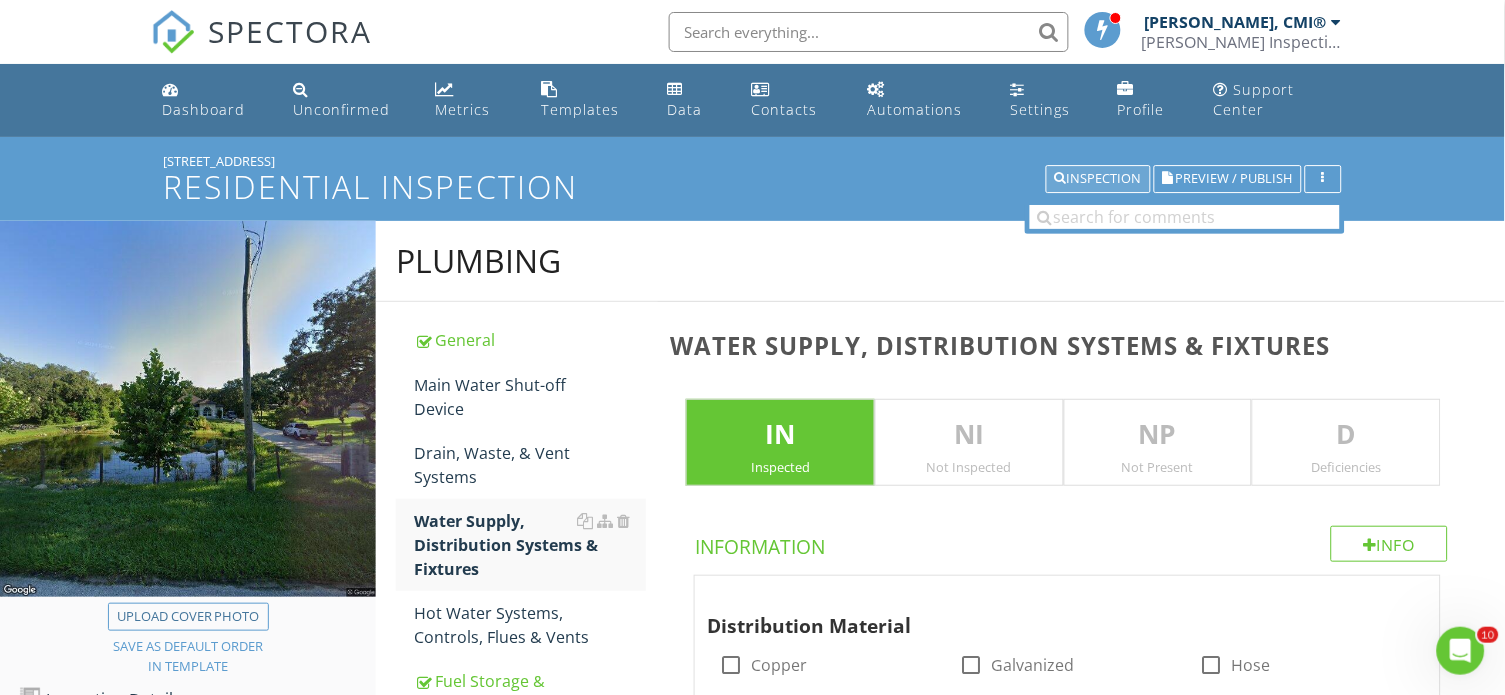 click on "Inspection" at bounding box center [1098, 179] 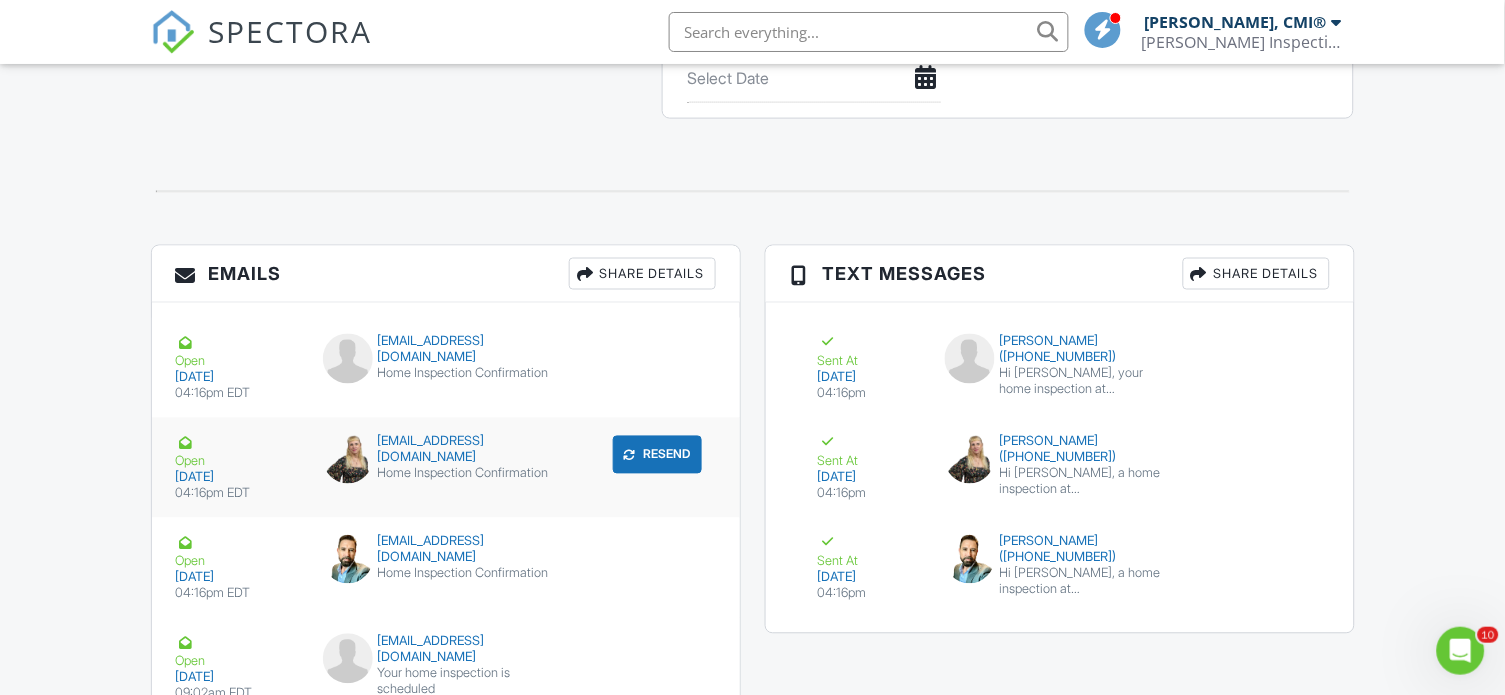 scroll, scrollTop: 2407, scrollLeft: 0, axis: vertical 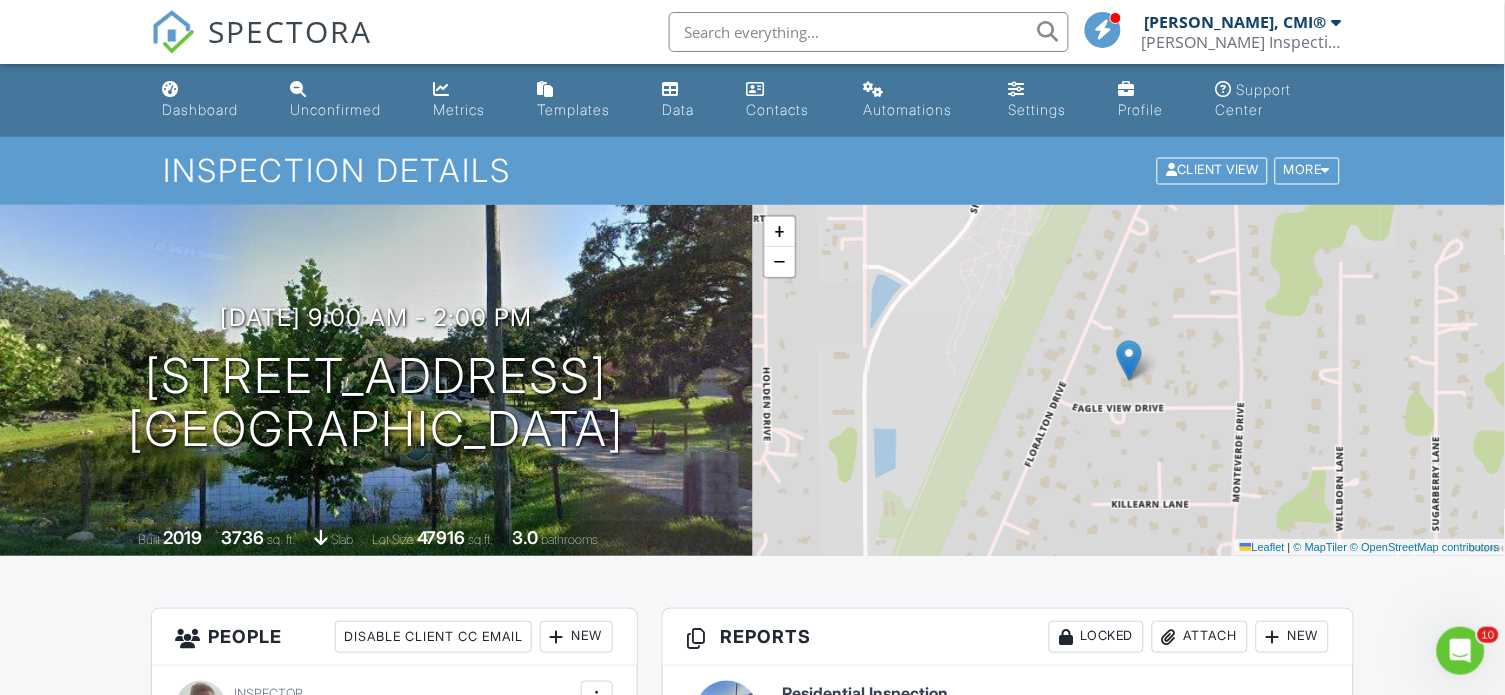 click at bounding box center [1337, 22] 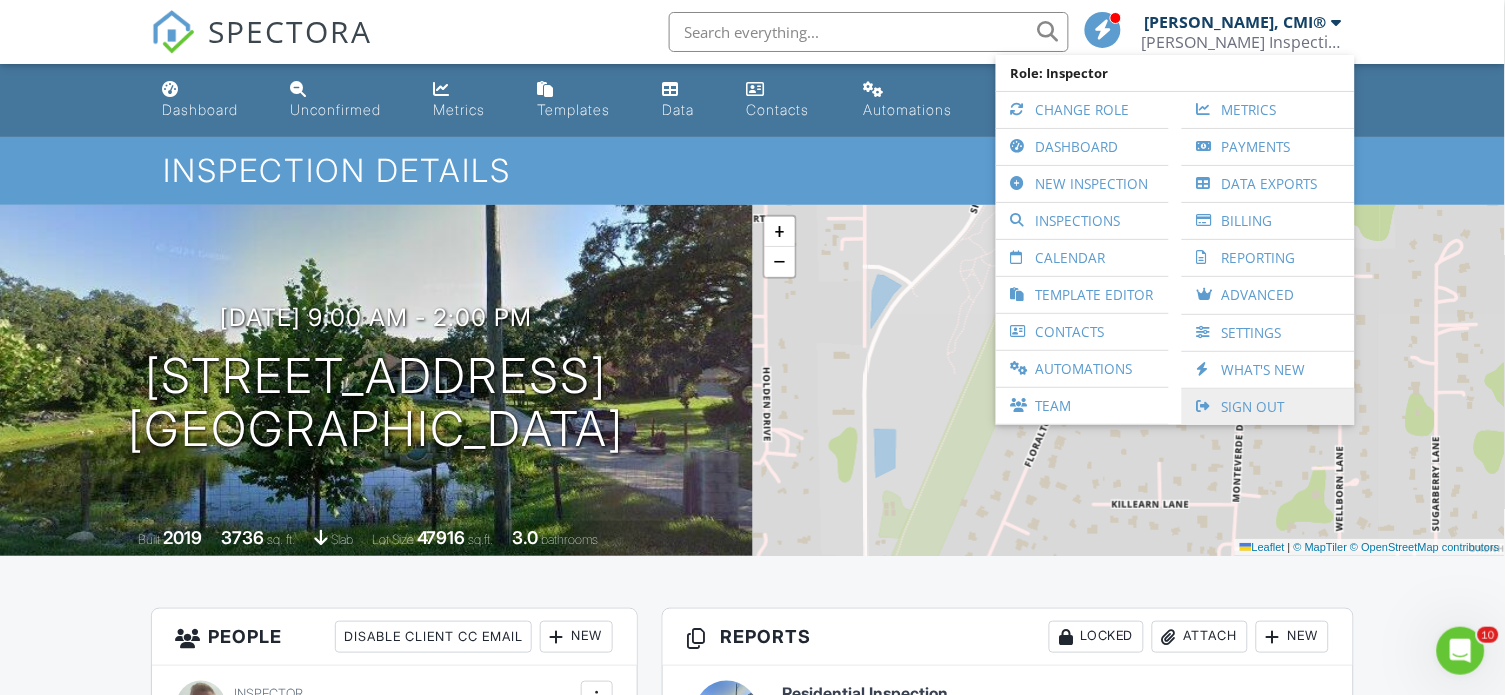 click on "Sign Out" at bounding box center [1268, 407] 